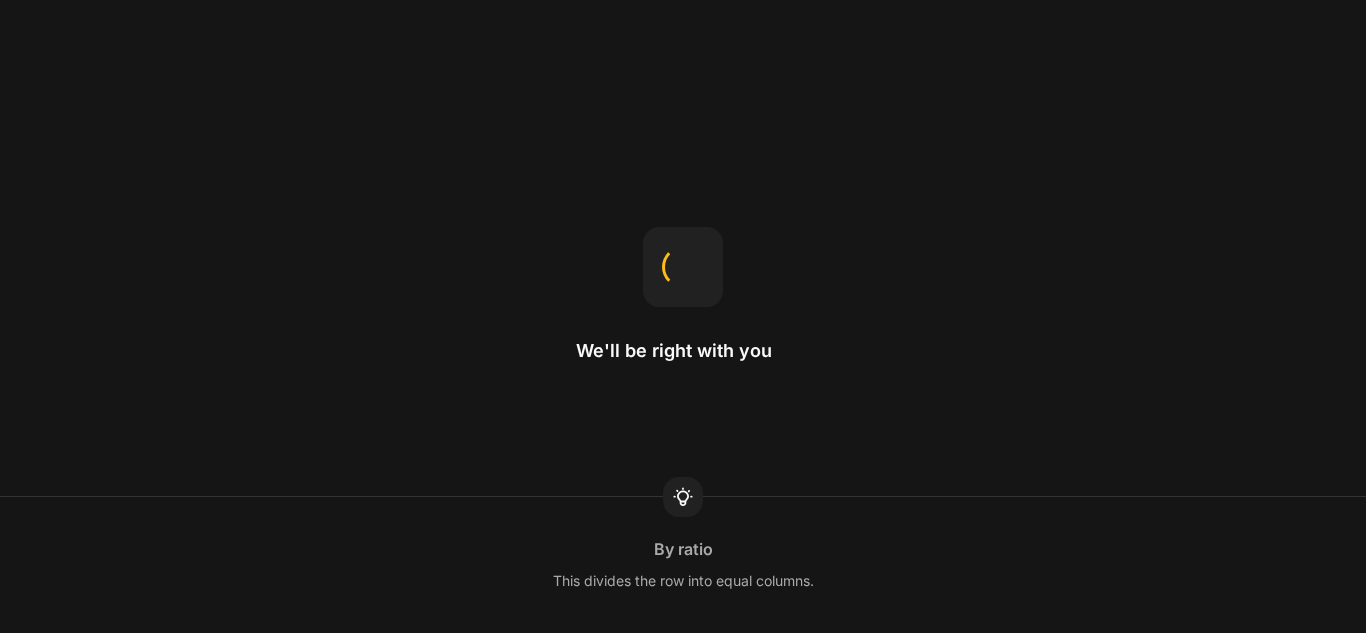 scroll, scrollTop: 0, scrollLeft: 0, axis: both 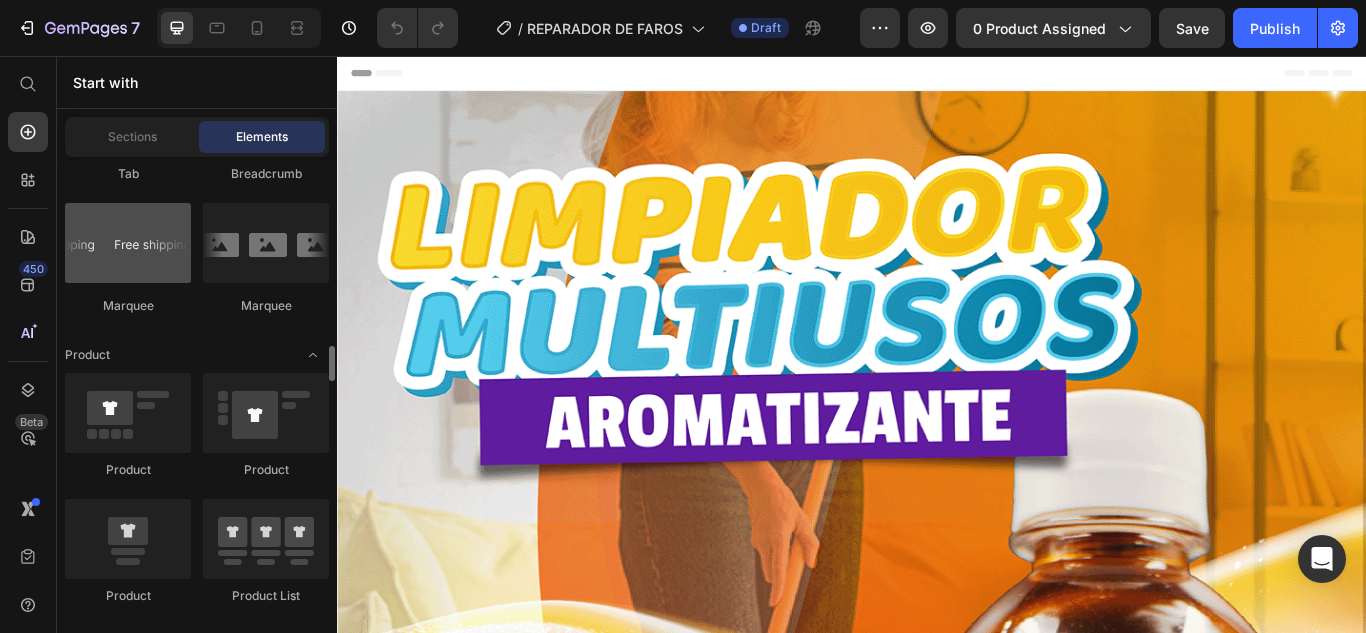 click at bounding box center [128, 243] 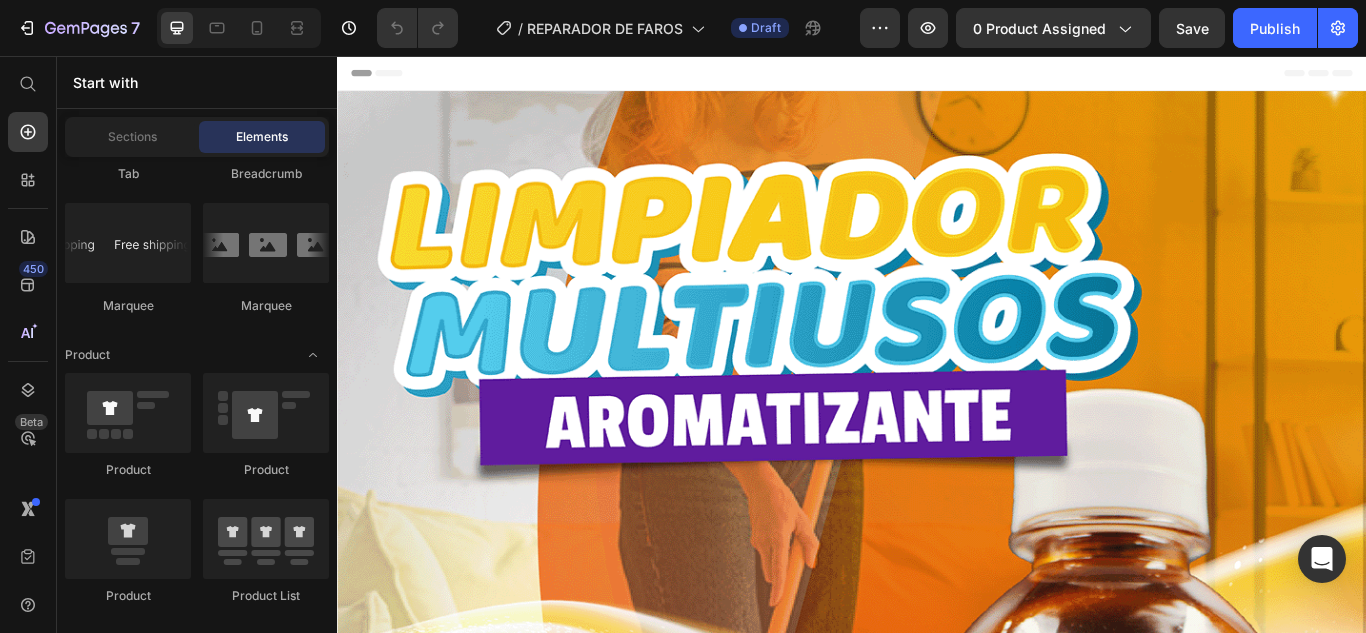 drag, startPoint x: 1057, startPoint y: 86, endPoint x: 782, endPoint y: 25, distance: 281.68423 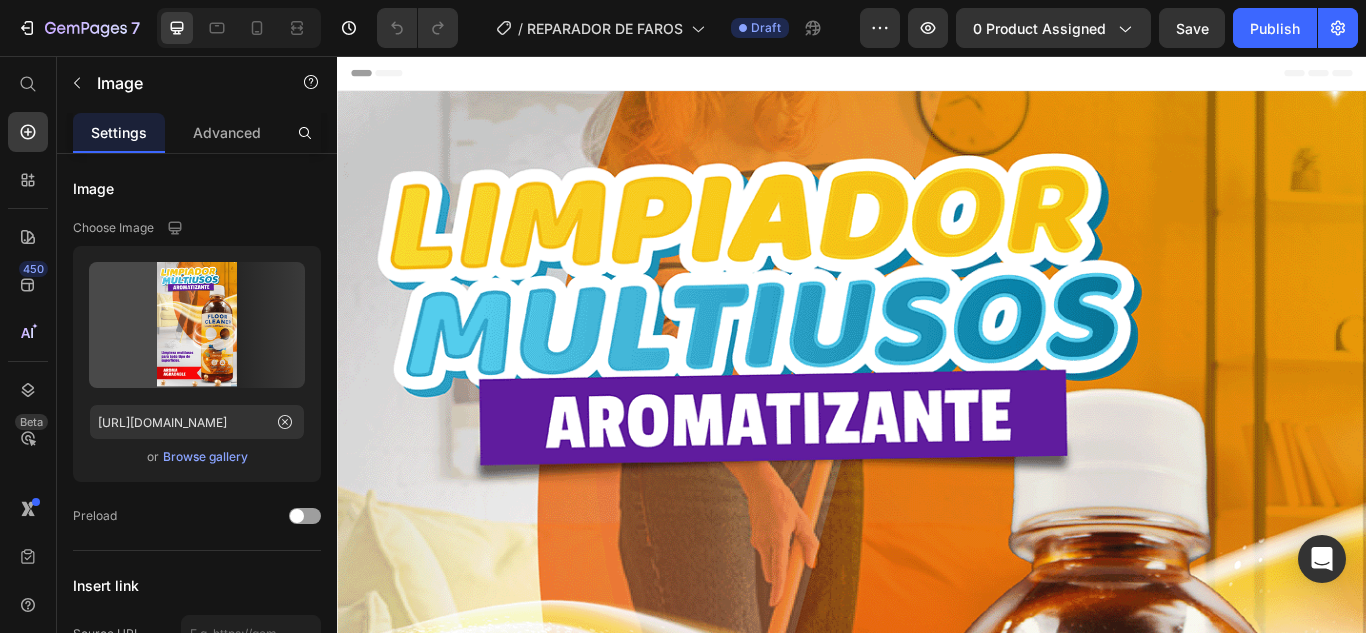 click on "Header Image Section 1
Publish the page to see the content.
Custom Code Image Section 2 Imagina un producto que no solo hace que tus pisos luzcan como nuevos, sino que también transforma tu hogar.  UN LIMPIADOR MULTIUSOS  seguro para toda tu familia. Este es el poder de nuestro  Floor Cleaner. Text Block Image Image
Publish the page to see the content.
Custom Code Image Image ¡Es hora de liberarte  la preocupación constante por la limpieza y abrazar la frescura que mereces! ¿Estás listo para sentir la diferencia? Text Block 💧 APLICACIÓN: 💧 Disuelva una parte del producto por 10 partes de agua (1:10), puede envasar esta mezcla en un atomizador para ser rociada o remojada en un trapo para realizar una limpieza más localizada. Text Block Image
Publish the page to see the content.
Custom Code Image Image Cada gota de nuestro limpiador esta  diseñada para iluminar tus pisos,  eliminar la suciedad acumulada, la grasa, elaborado con  Text Block 💦" at bounding box center (937, 6765) 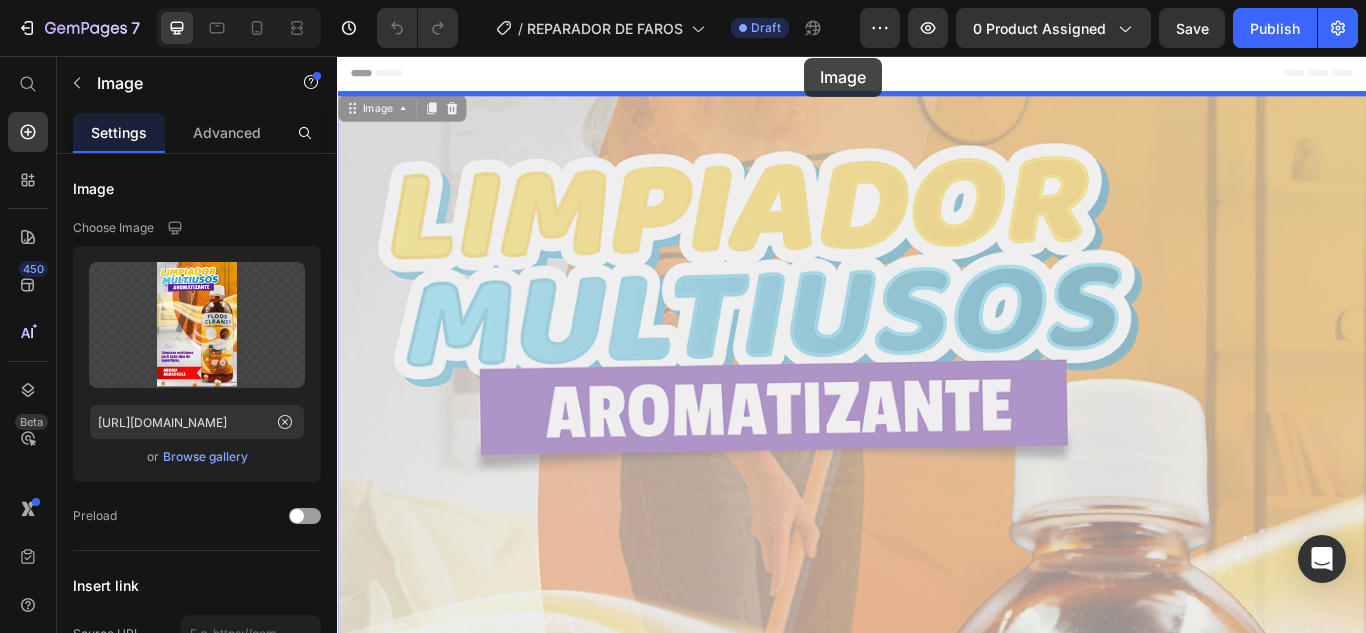 click on "Header" at bounding box center (937, 76) 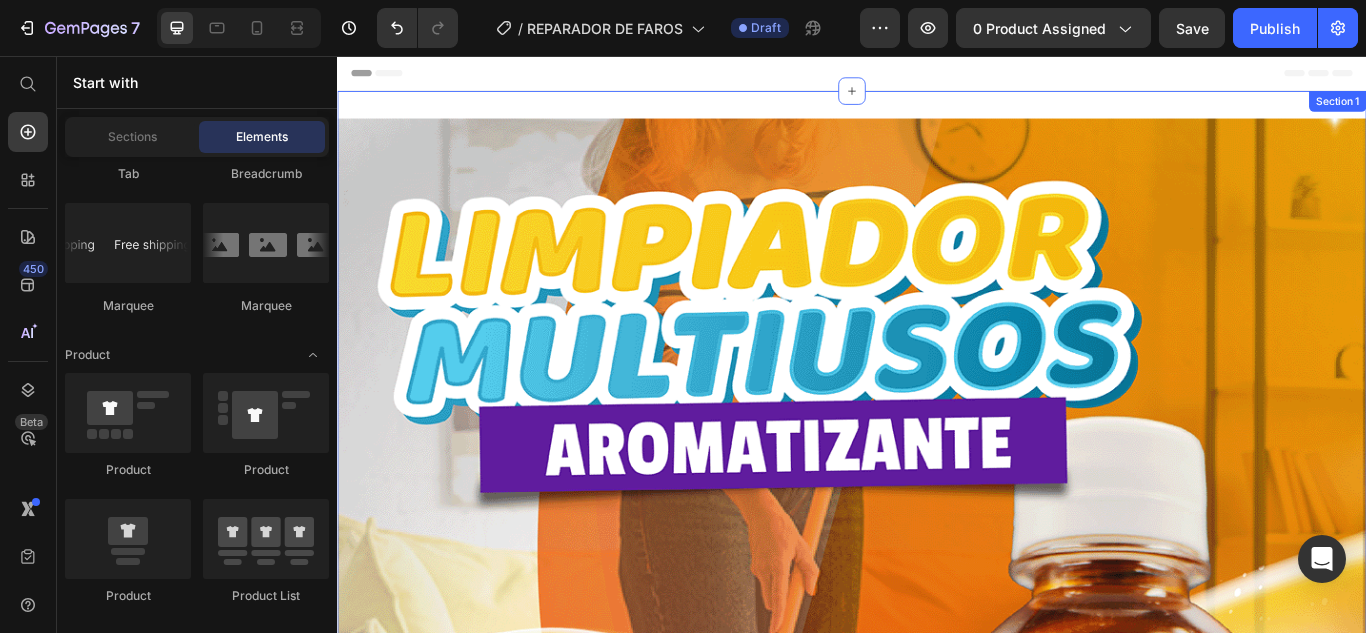 click on "Image Section 1" at bounding box center (937, 1084) 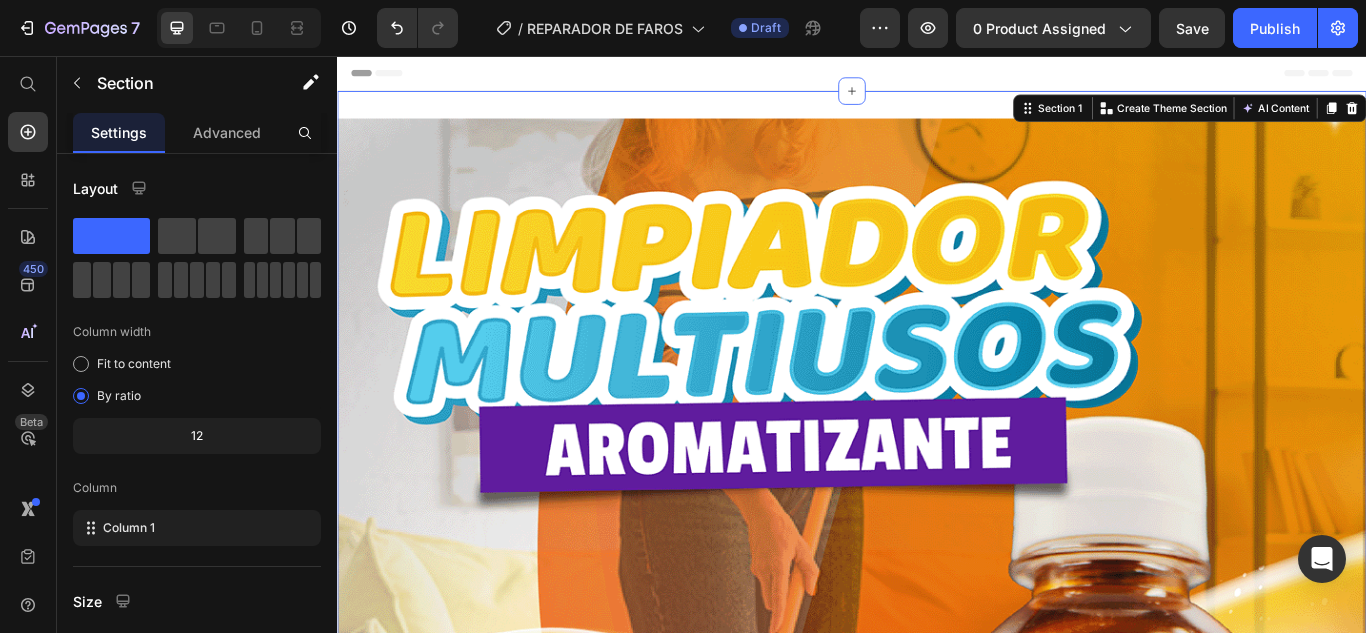 click on "Image Section 1   You can create reusable sections Create Theme Section AI Content Write with GemAI What would you like to describe here? Tone and Voice Persuasive Product Getting products... Show more Generate" at bounding box center (937, 1084) 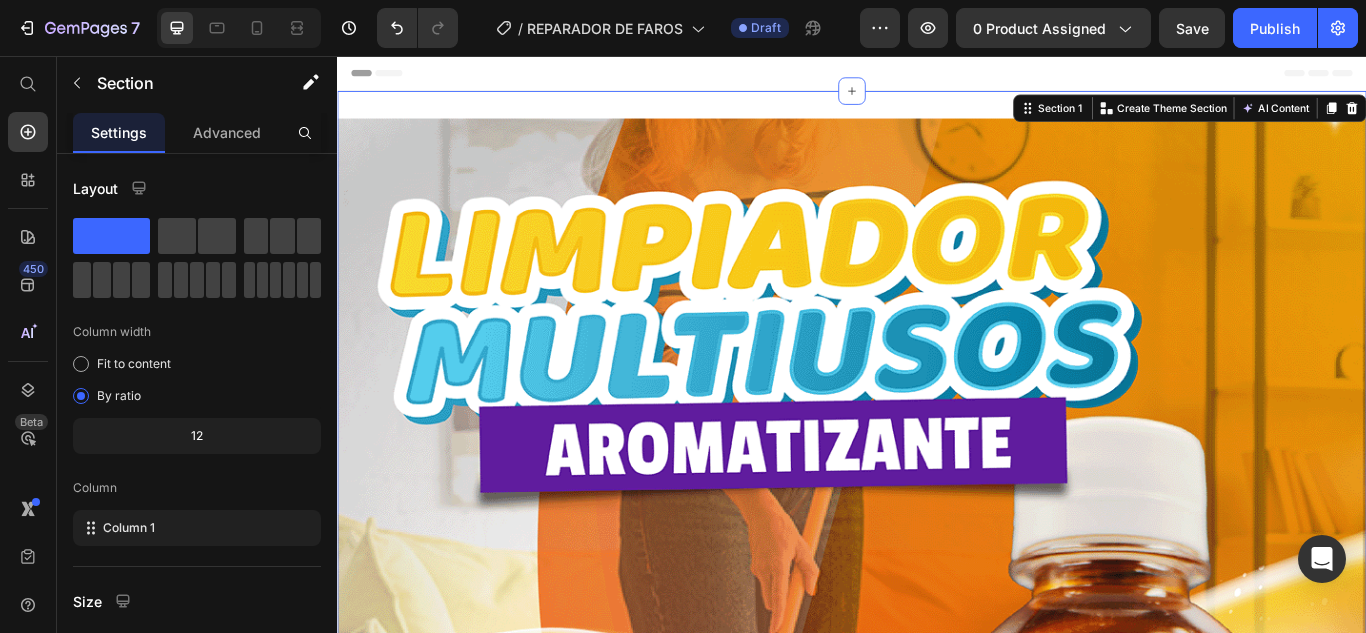 click on "Image Section 1   You can create reusable sections Create Theme Section AI Content Write with GemAI What would you like to describe here? Tone and Voice Persuasive Product Getting products... Show more Generate" at bounding box center (937, 1084) 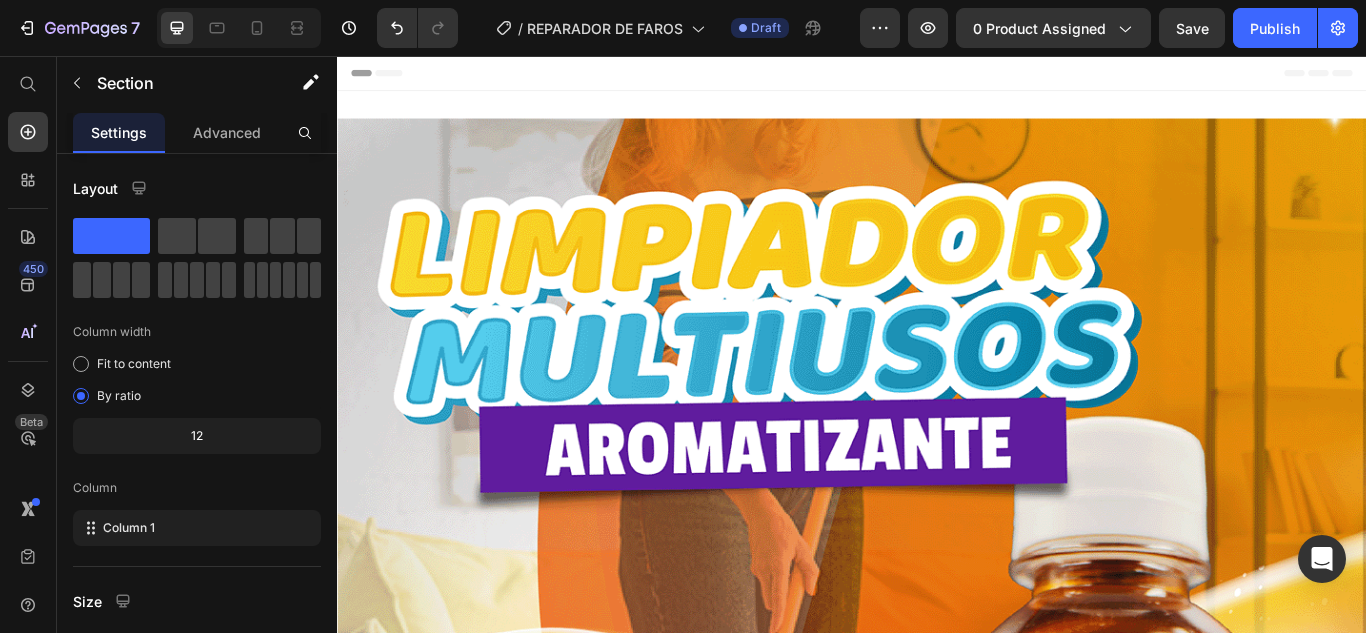 click on "Header" at bounding box center (937, 76) 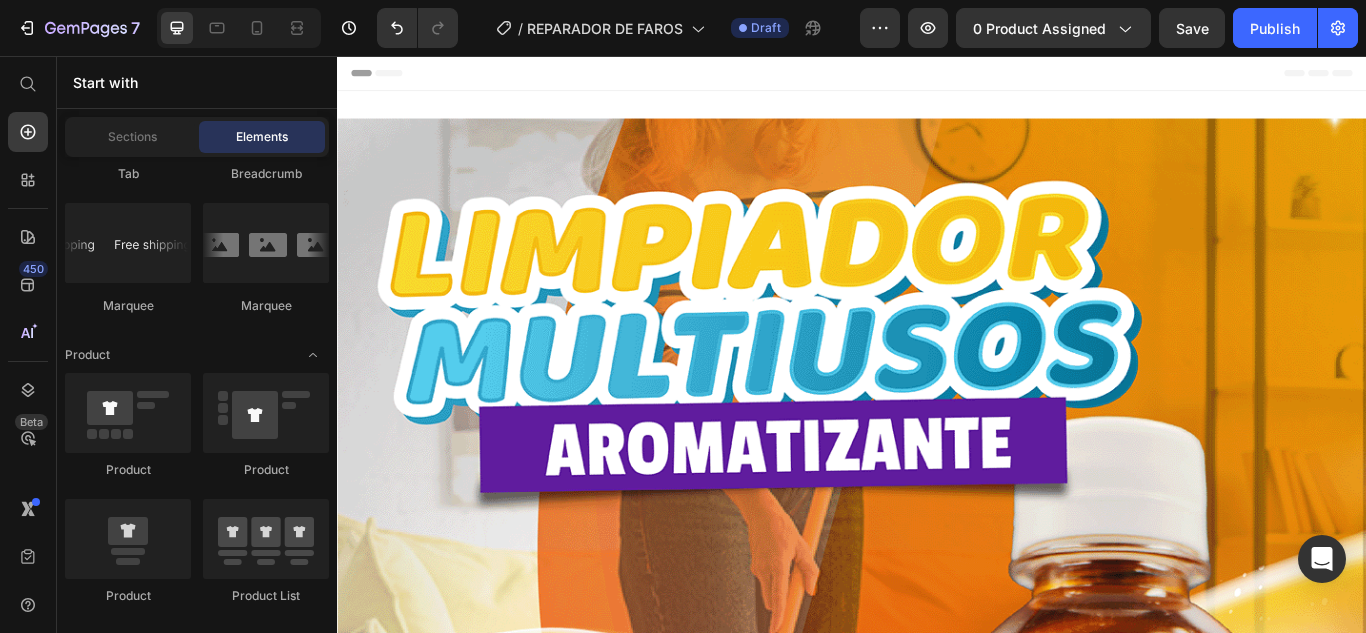 click on "Header" at bounding box center [937, 76] 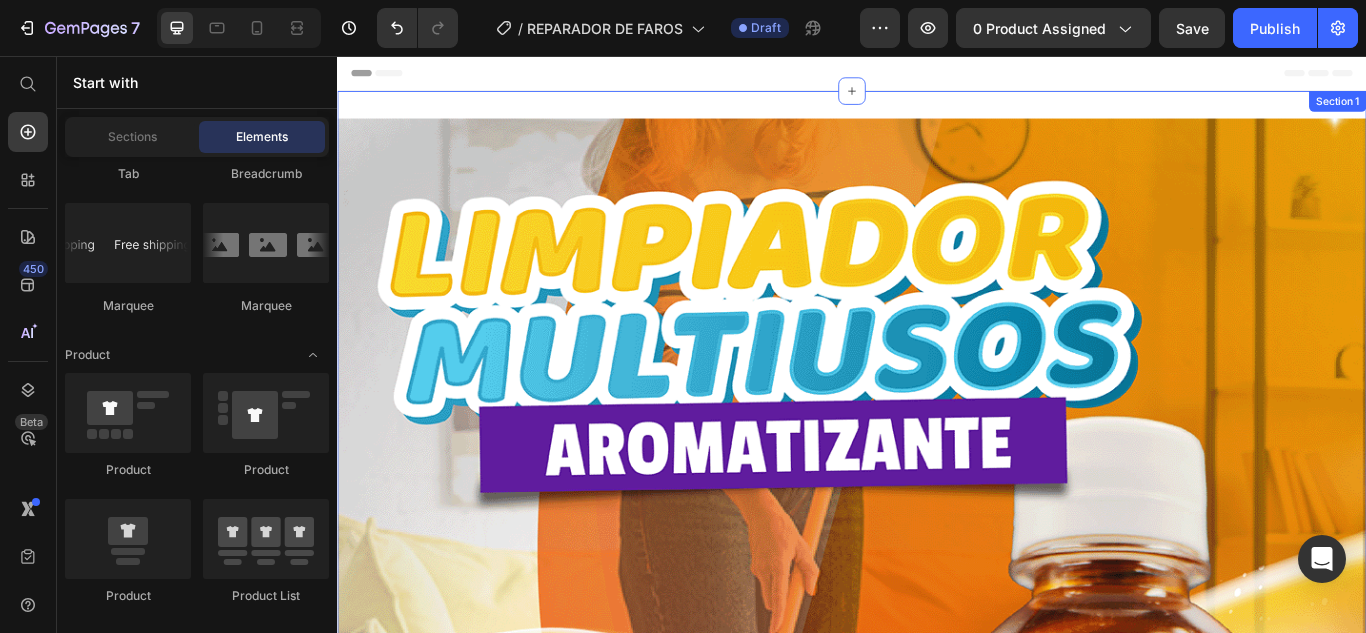 click on "Image Section 1" at bounding box center [937, 1084] 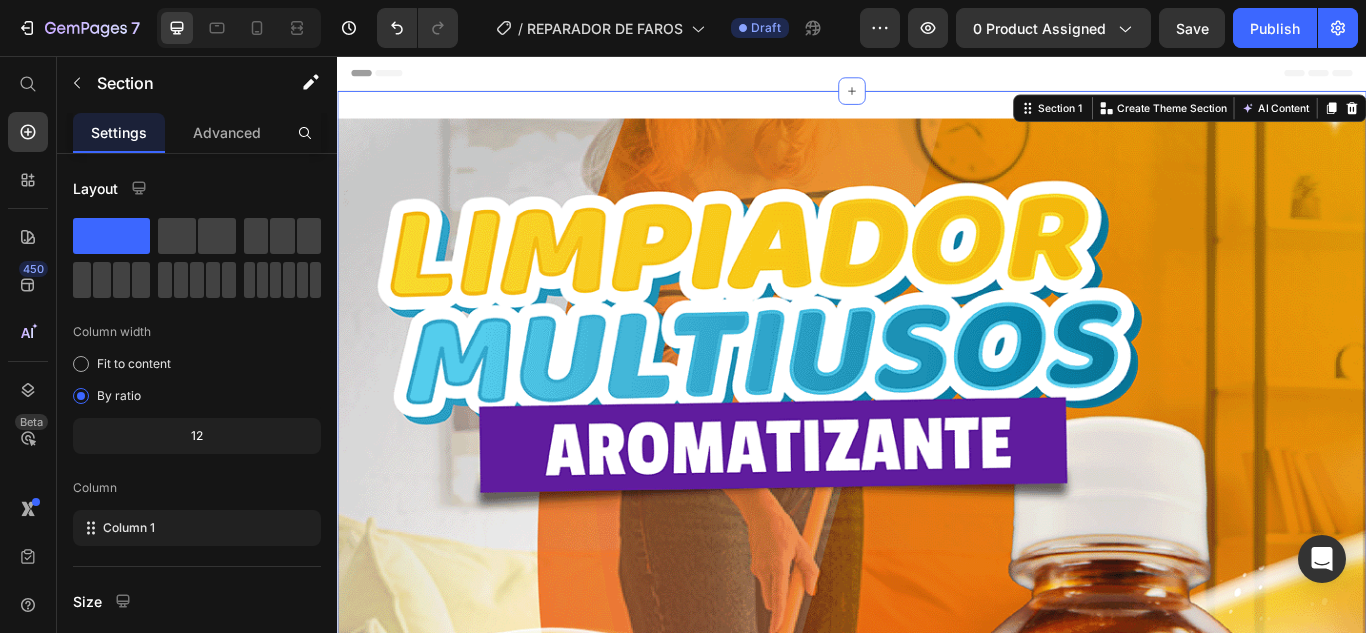 click on "Image Section 1   You can create reusable sections Create Theme Section AI Content Write with [PERSON_NAME] What would you like to describe here? Tone and Voice Persuasive Product FLOOR CLEANER Show more Generate" at bounding box center (937, 1084) 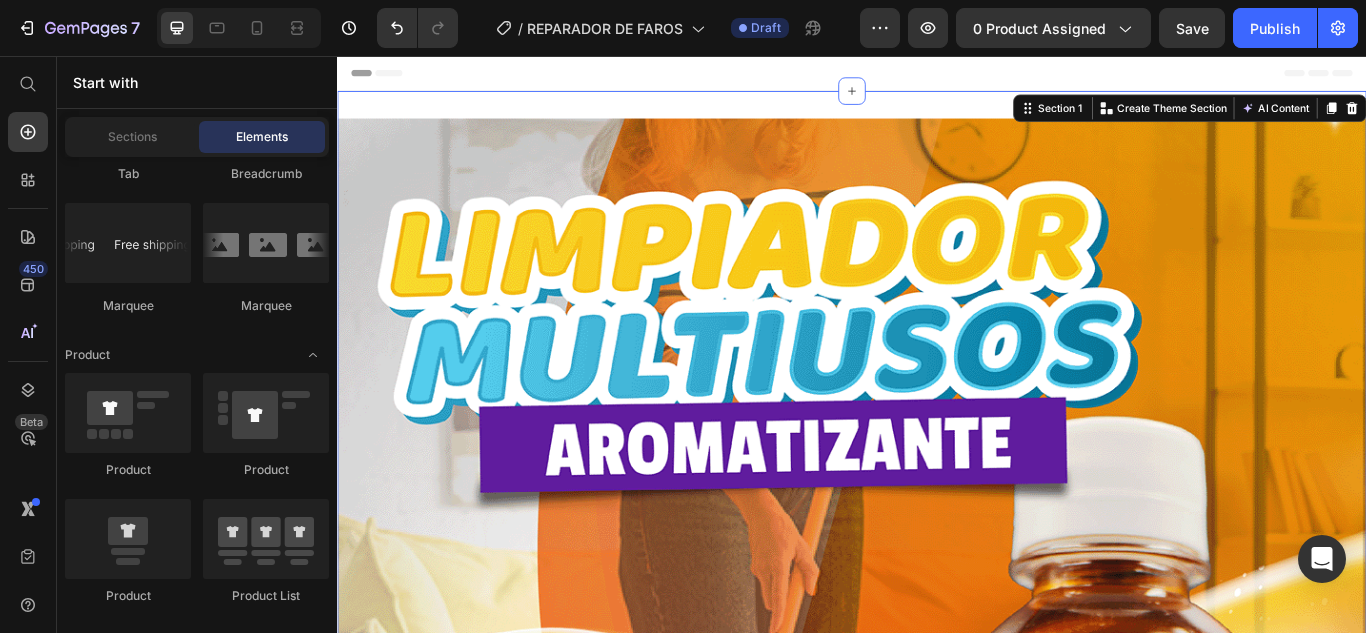 click on "Header" at bounding box center (937, 76) 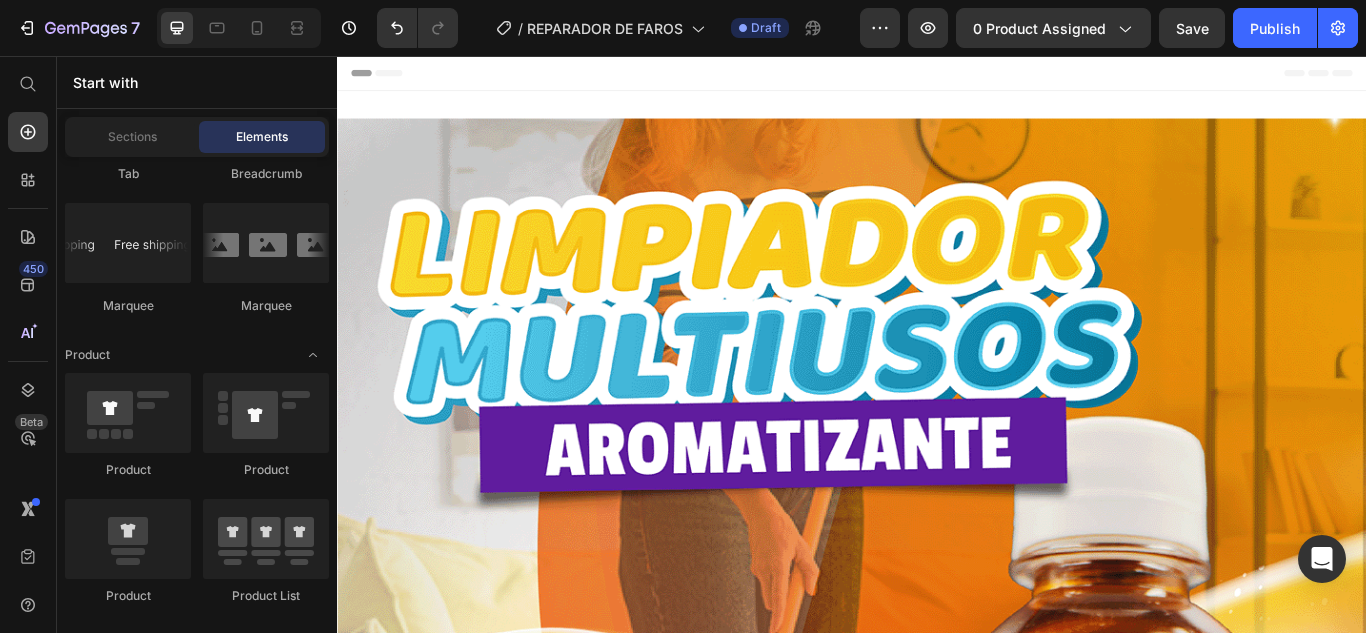 click on "Header" at bounding box center (937, 76) 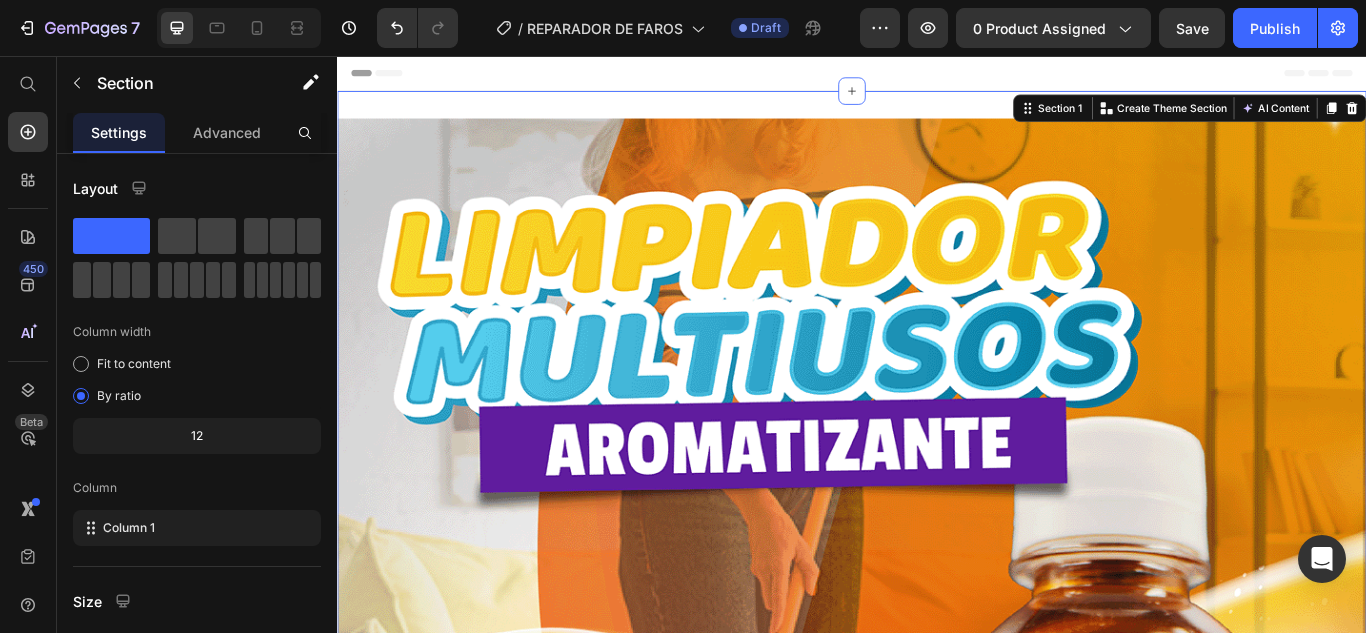 click on "Image Section 1   You can create reusable sections Create Theme Section AI Content Write with [PERSON_NAME] What would you like to describe here? Tone and Voice Persuasive Product FLOOR CLEANER Show more Generate" at bounding box center (937, 1084) 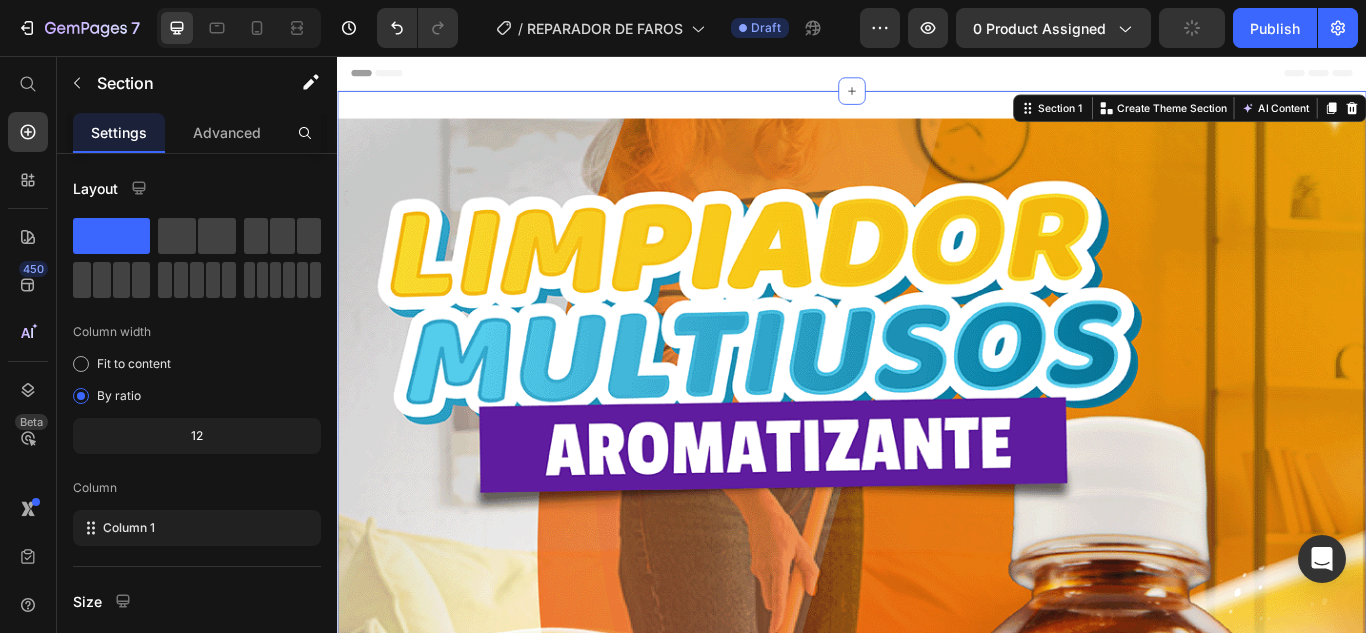 click on "Header" at bounding box center (937, 76) 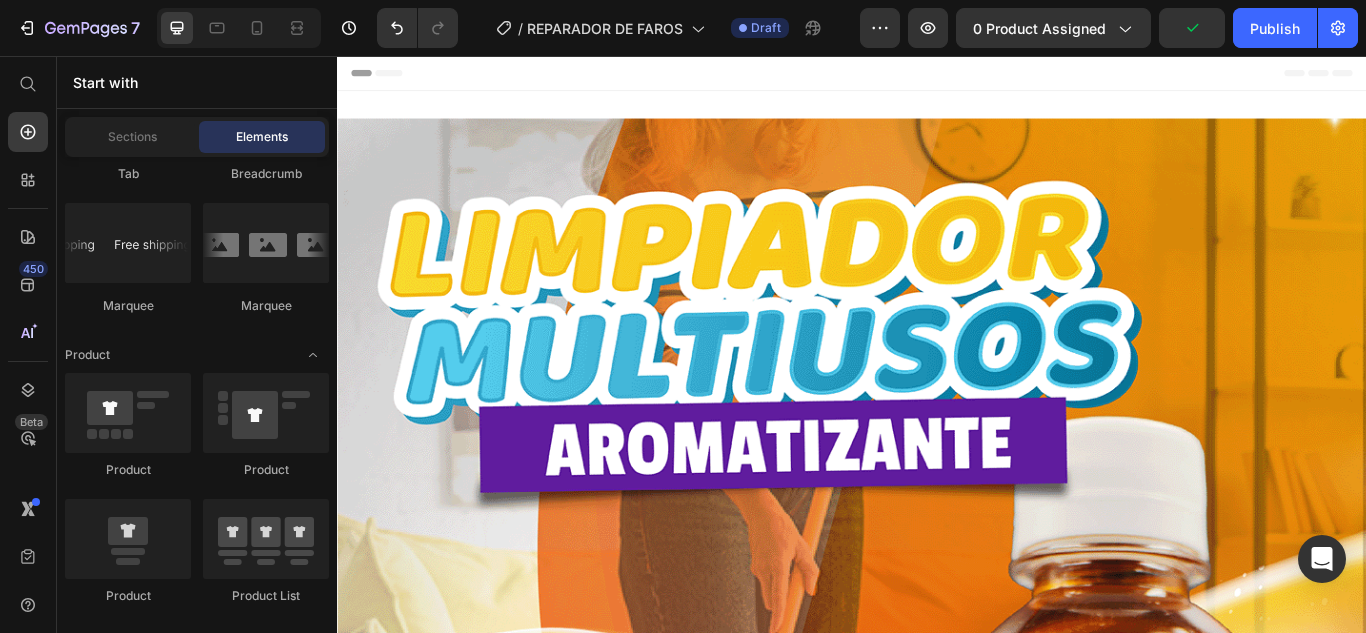 click on "Header" at bounding box center [937, 76] 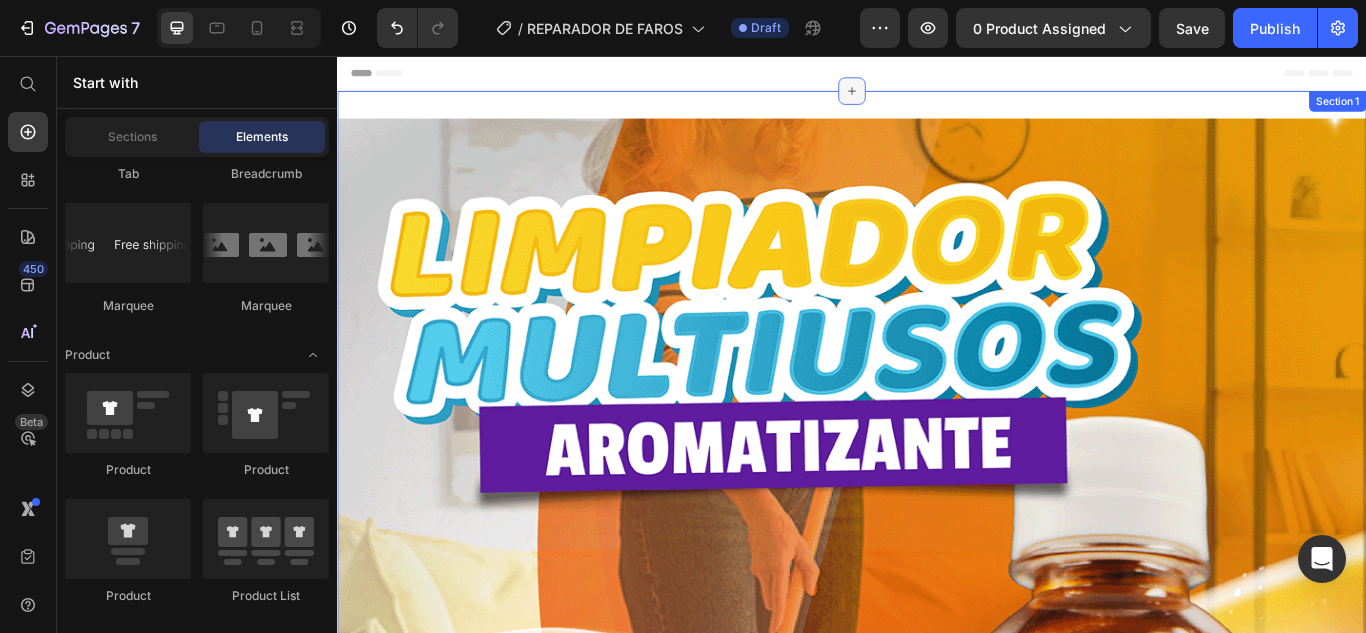 click 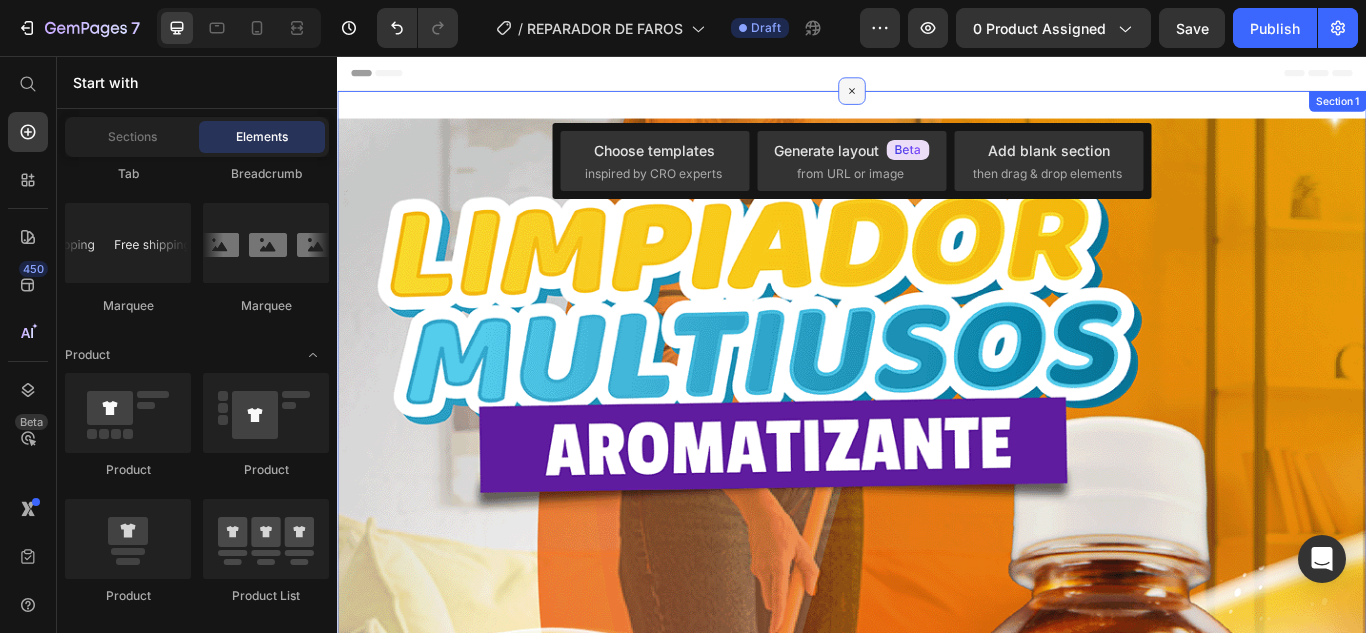 click 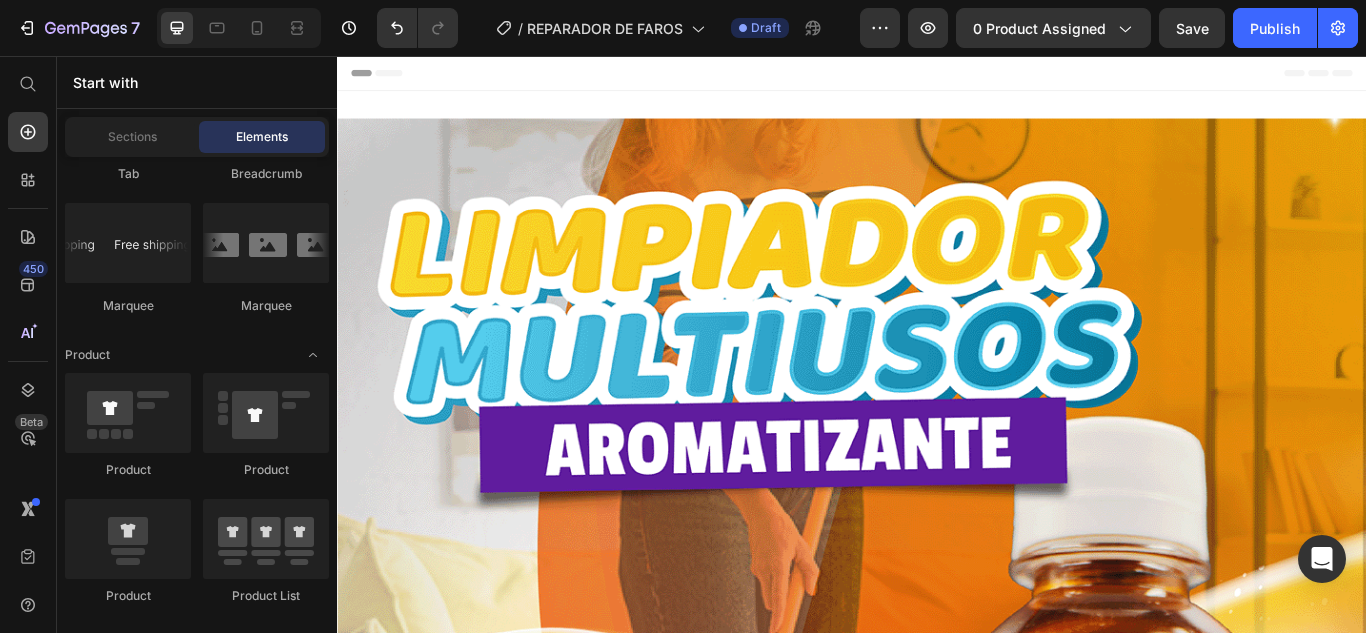 click on "Header" at bounding box center (937, 76) 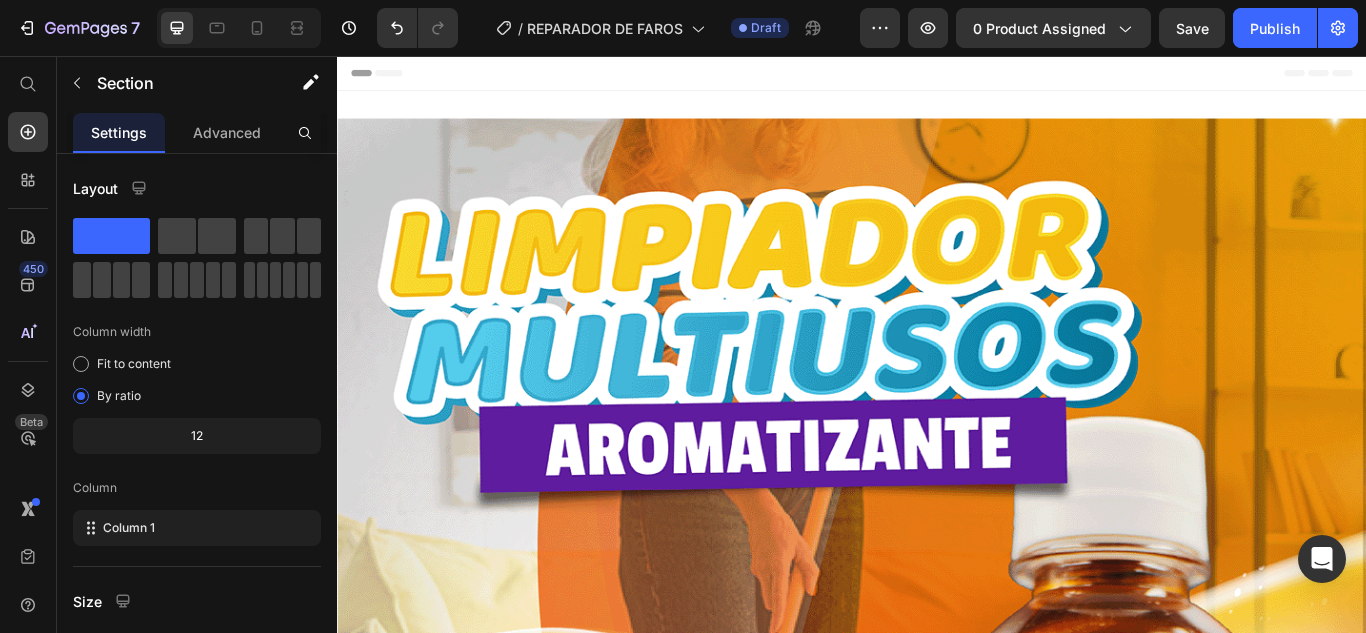 click on "Header" at bounding box center (937, 76) 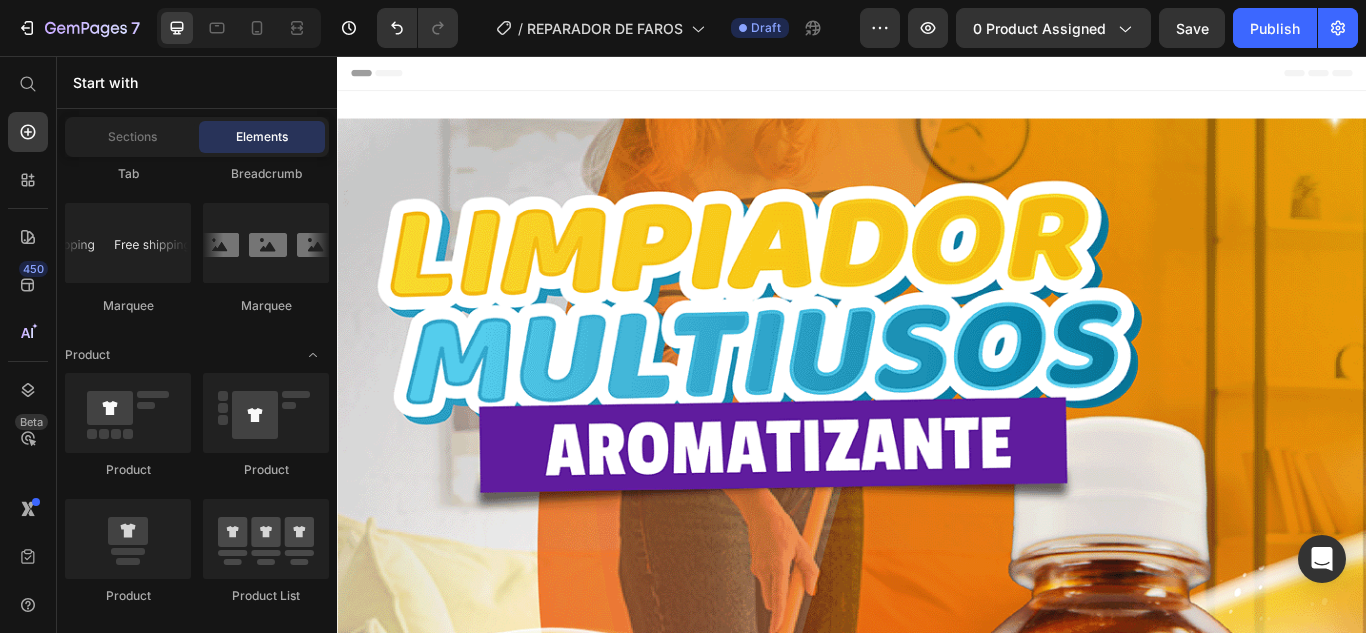 click on "Header" at bounding box center [937, 76] 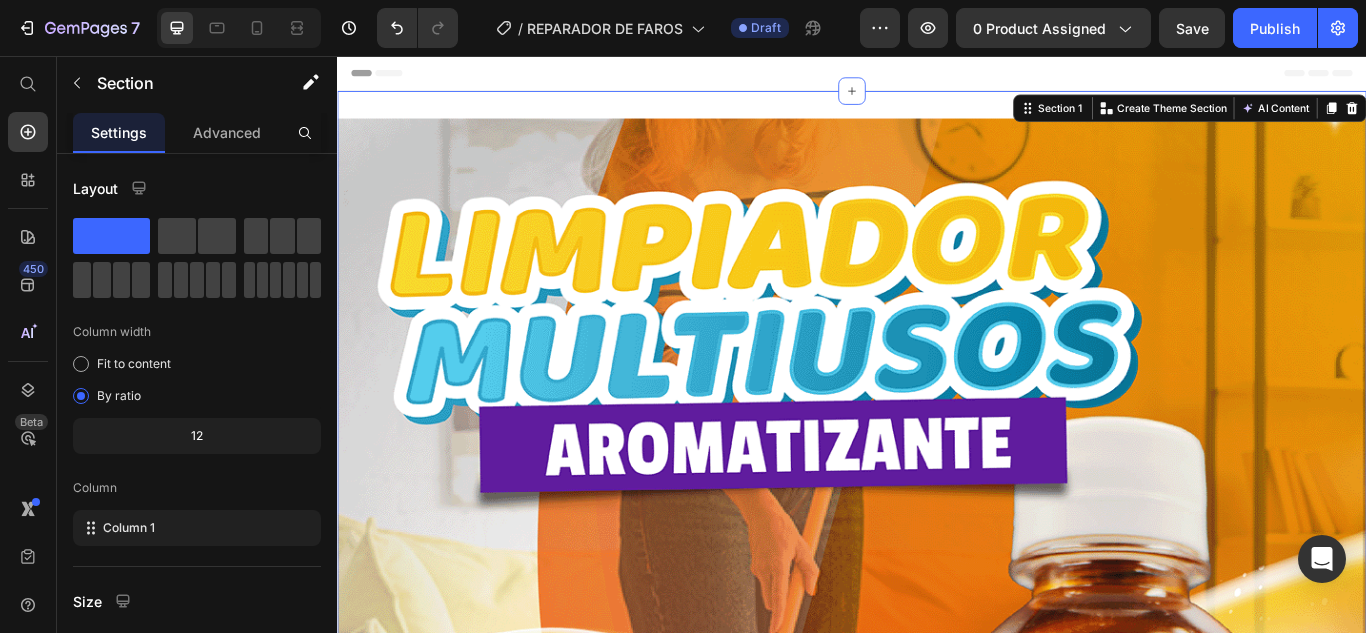 click on "Image Section 1   You can create reusable sections Create Theme Section AI Content Write with [PERSON_NAME] What would you like to describe here? Tone and Voice Persuasive Product FLOOR CLEANER Show more Generate" at bounding box center [937, 1084] 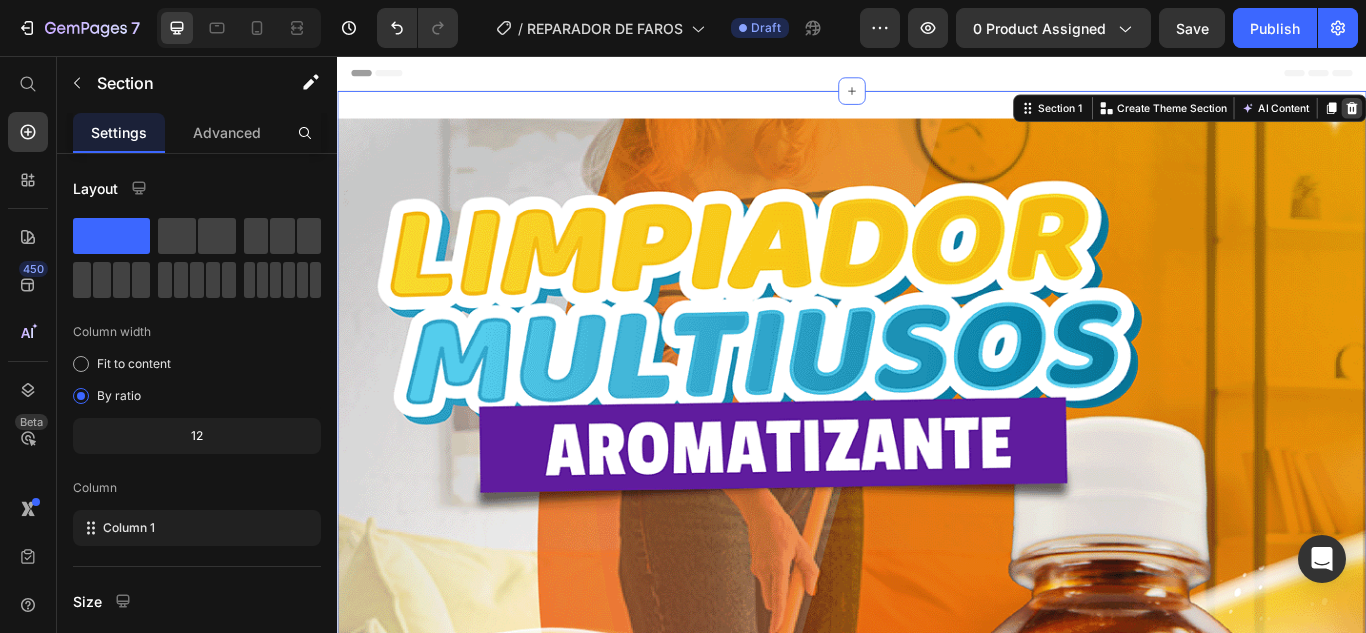 click 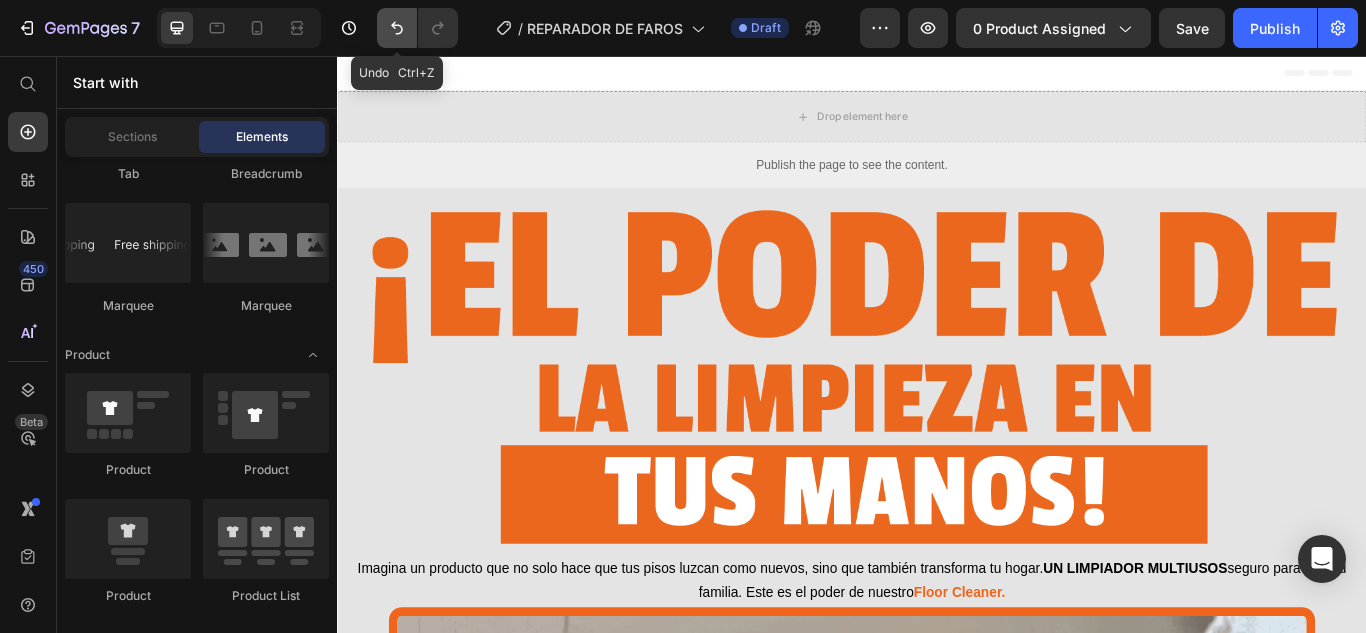 click 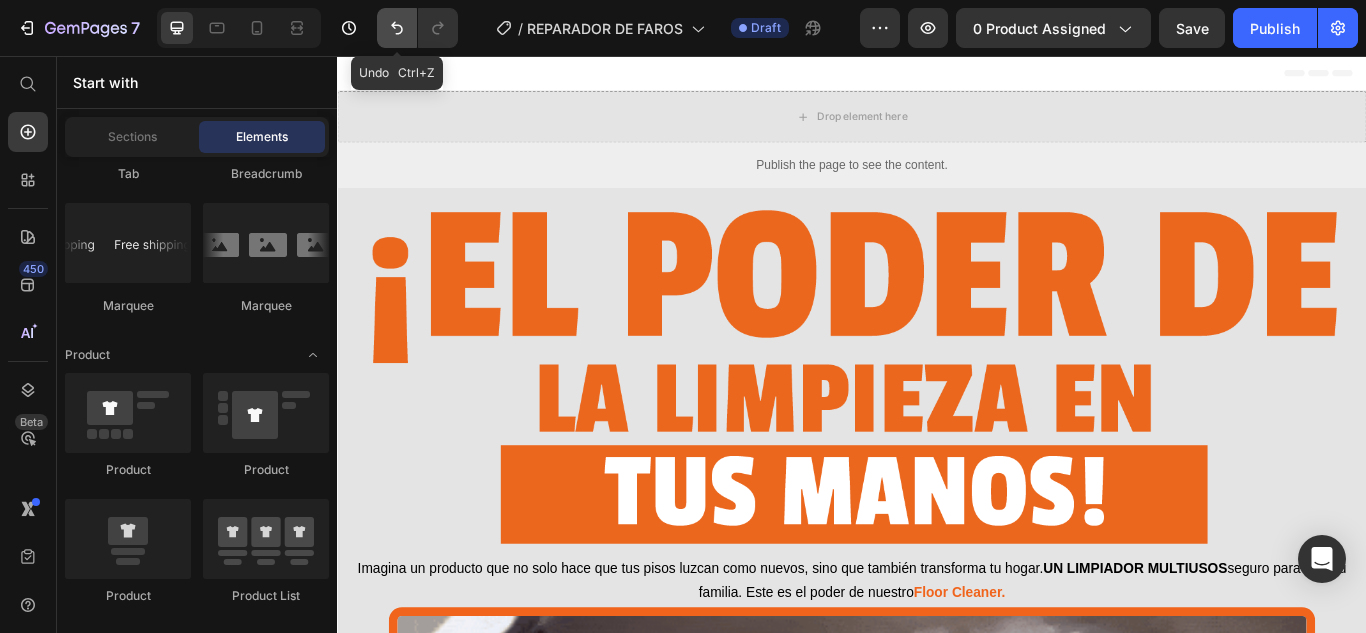 click 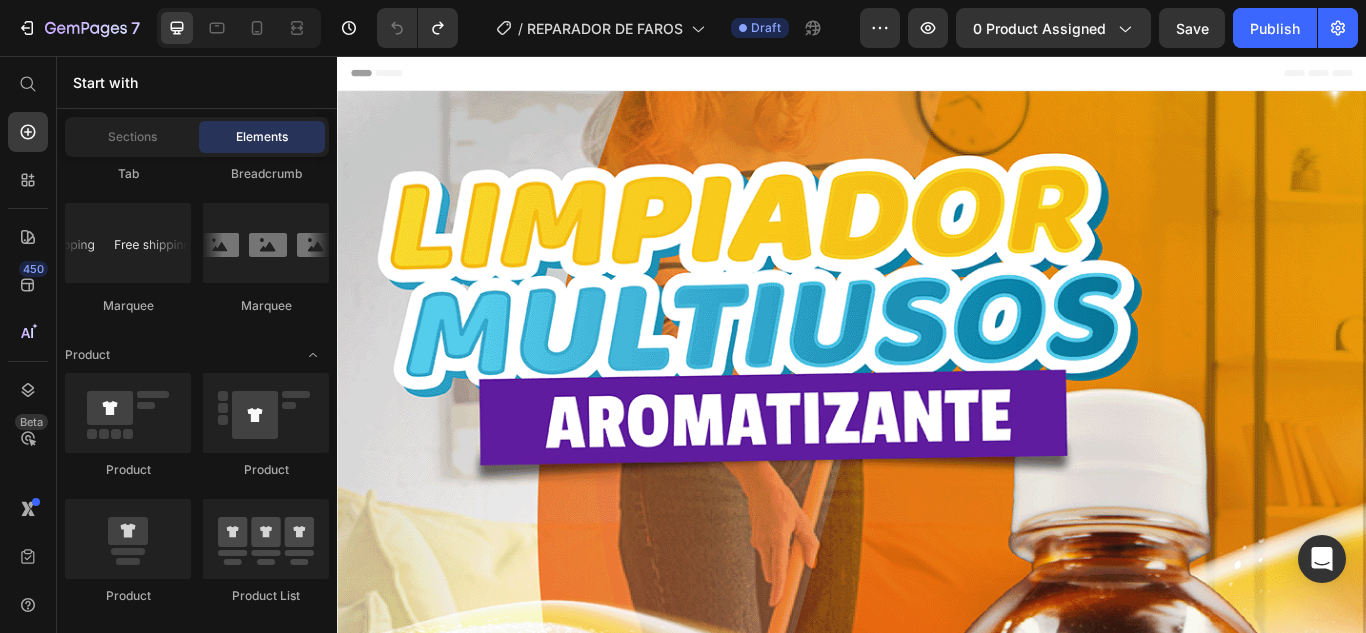 click on "Header" at bounding box center (937, 76) 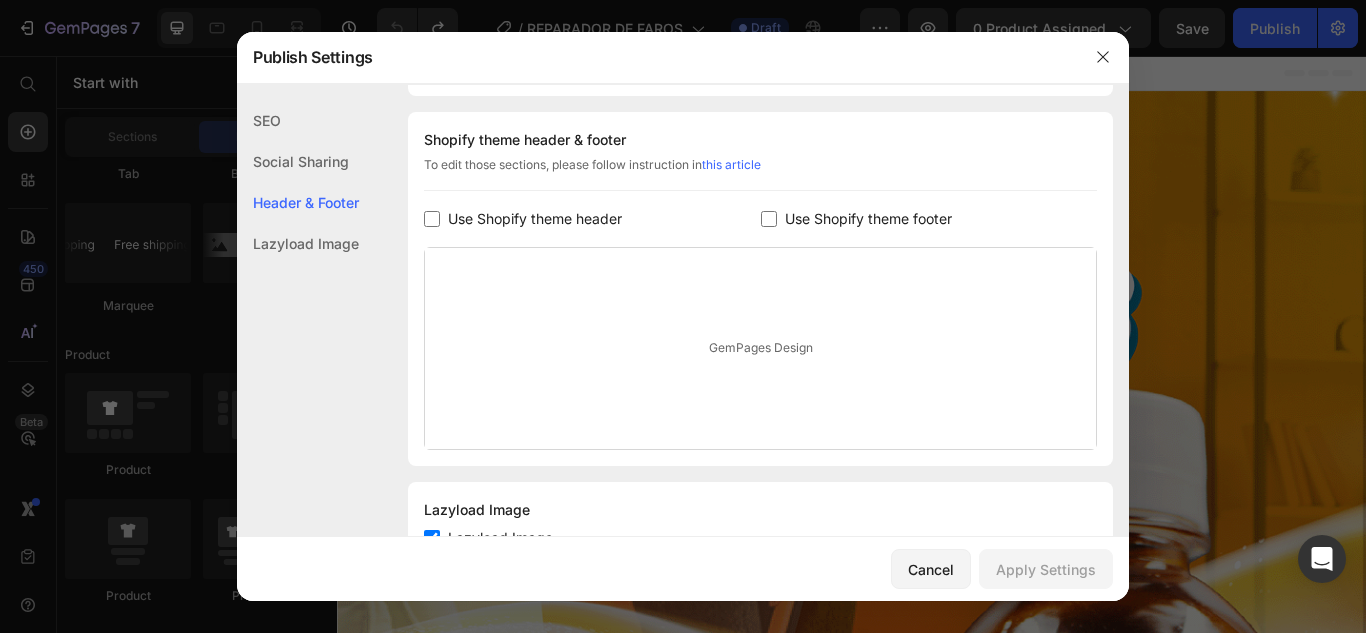 click on "Publish Settings" at bounding box center [657, 57] 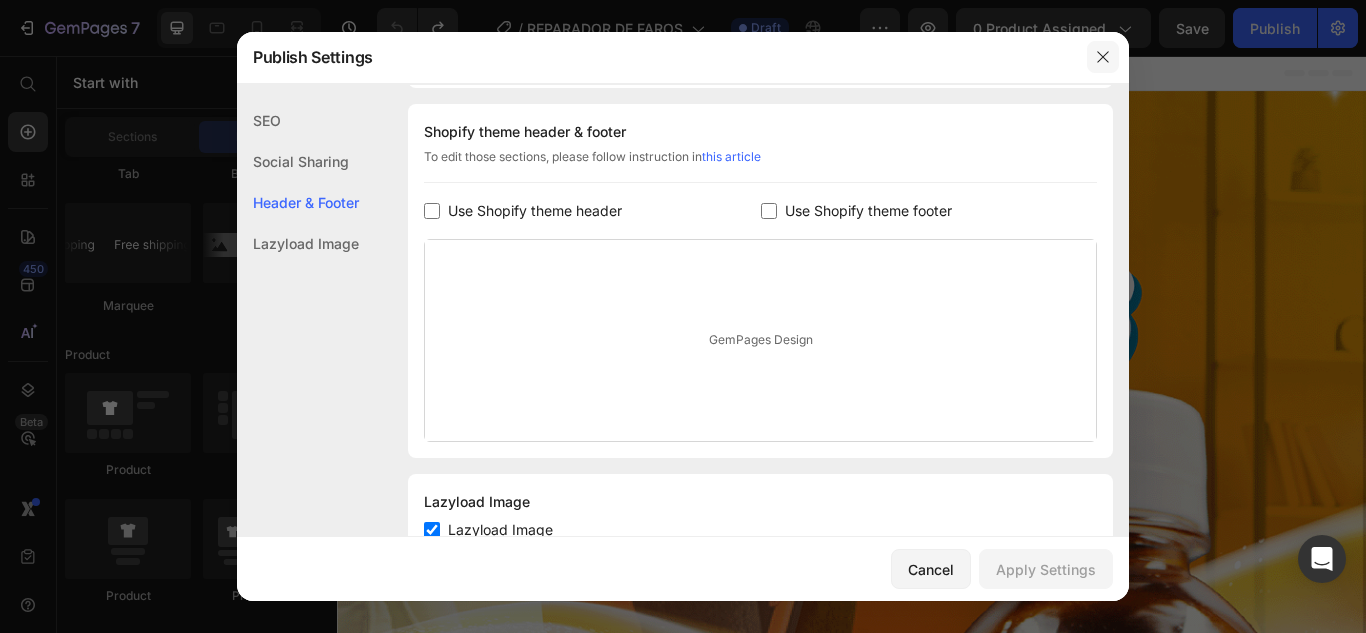 click 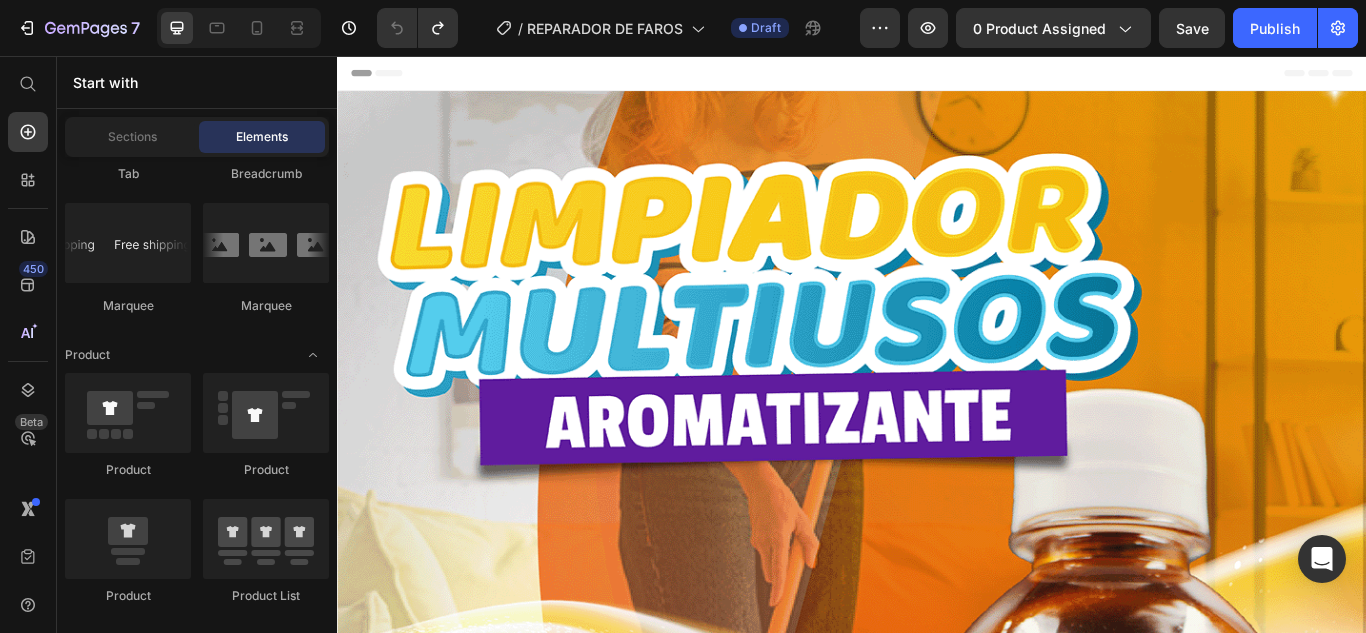 click on "Header" at bounding box center (937, 76) 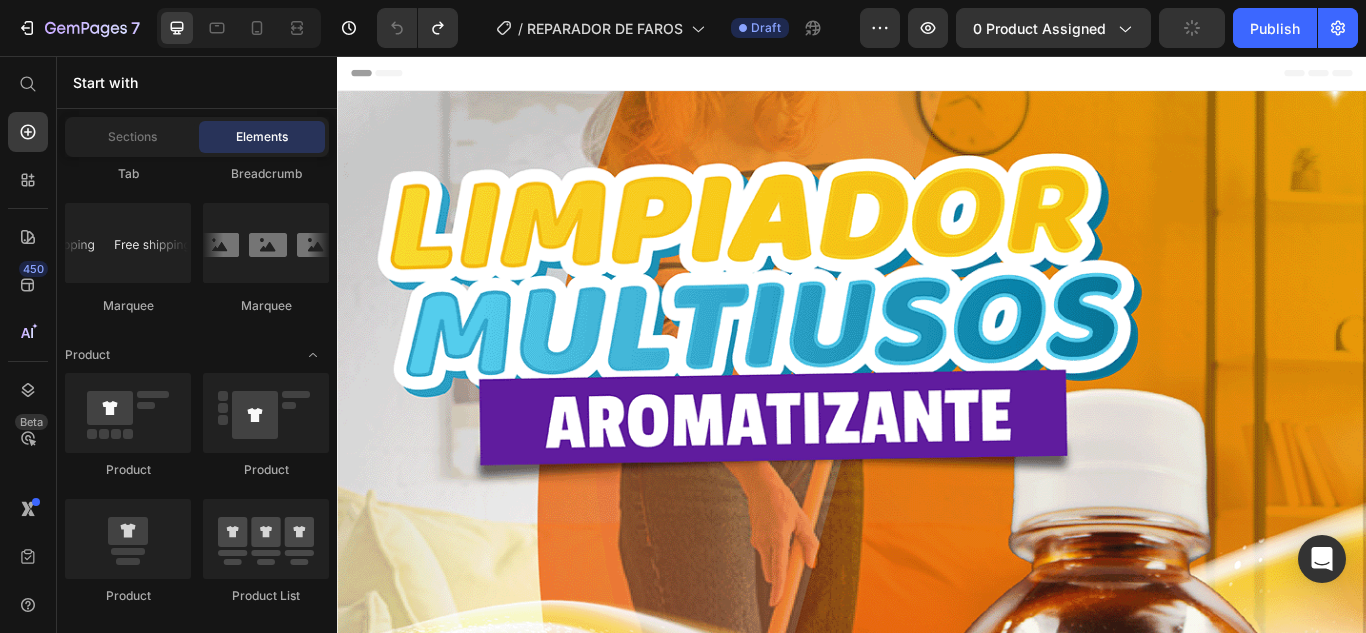 click on "Header" at bounding box center (394, 76) 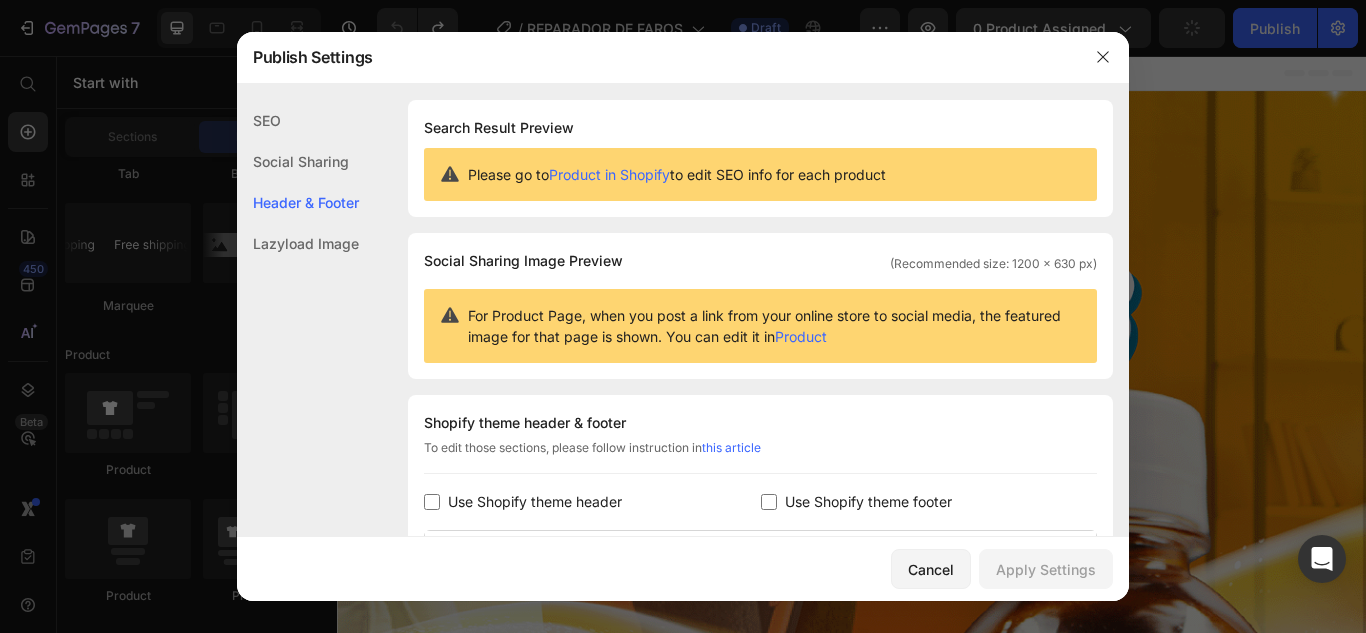 scroll, scrollTop: 291, scrollLeft: 0, axis: vertical 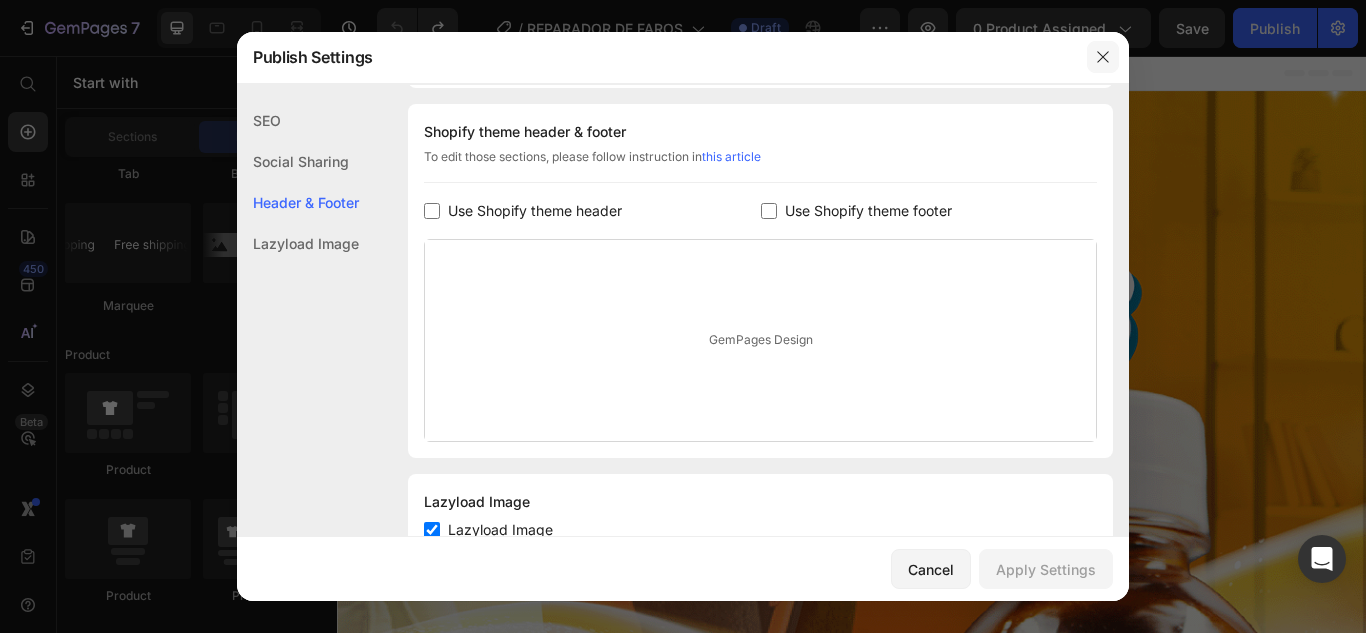 drag, startPoint x: 1098, startPoint y: 56, endPoint x: 818, endPoint y: 76, distance: 280.71338 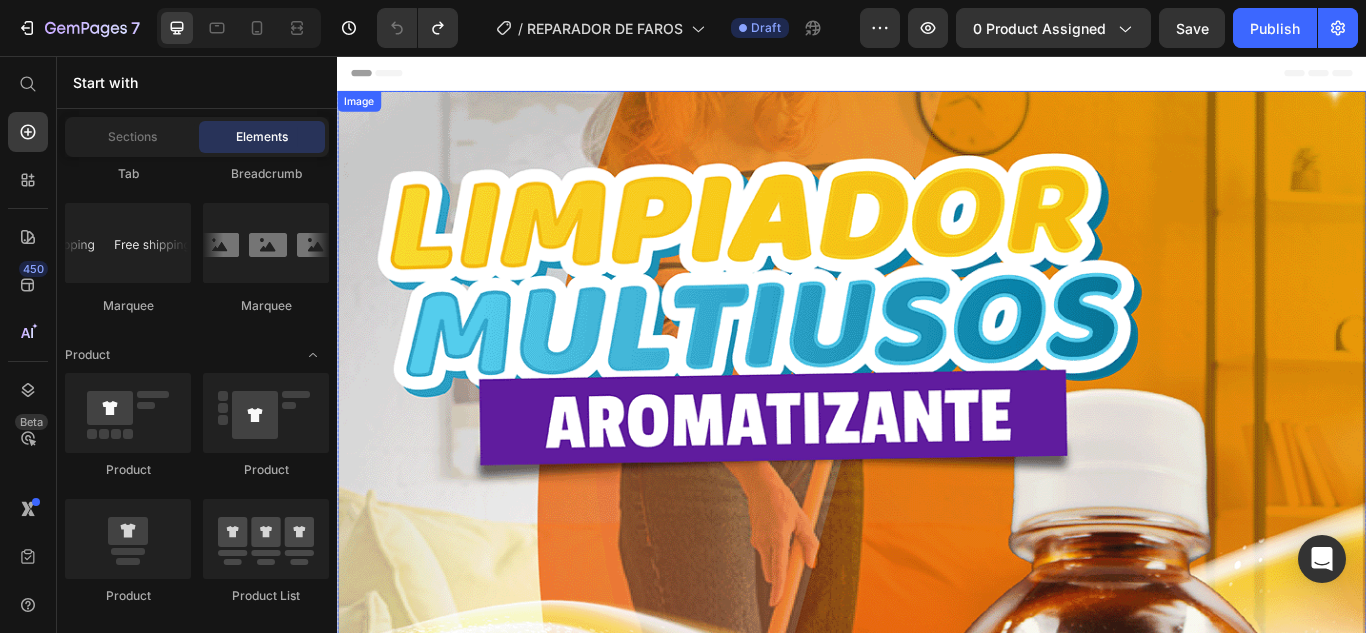 click at bounding box center (937, 1052) 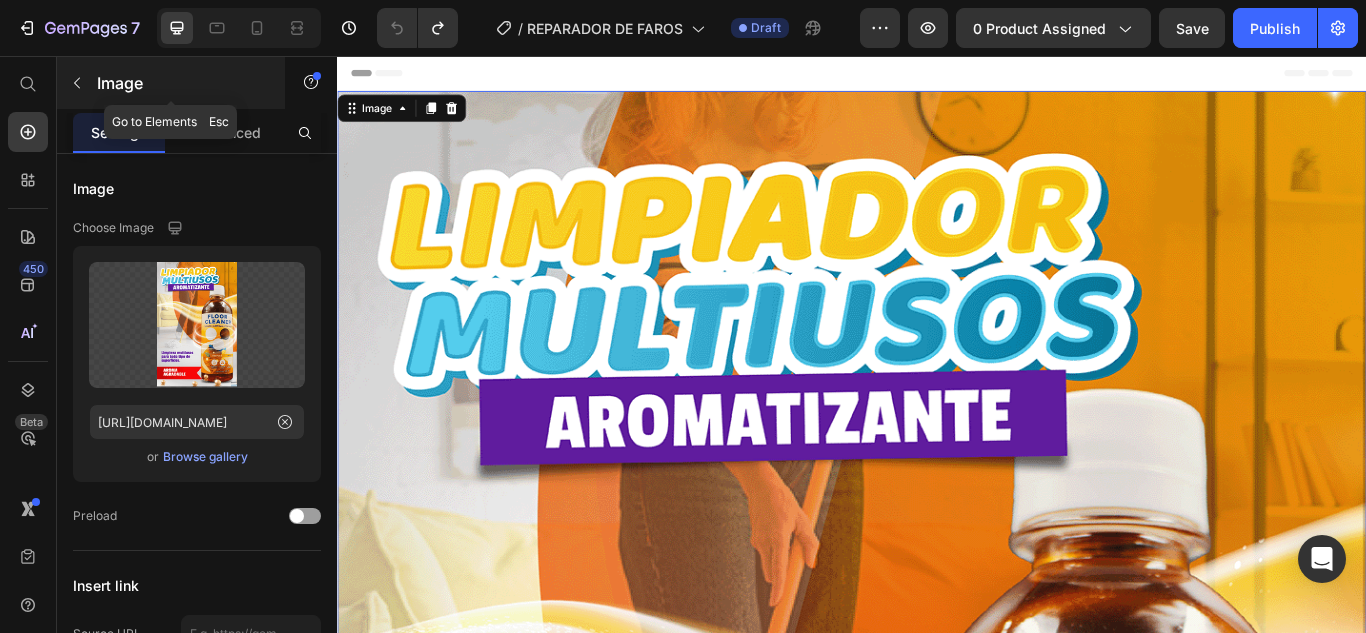 click at bounding box center [77, 83] 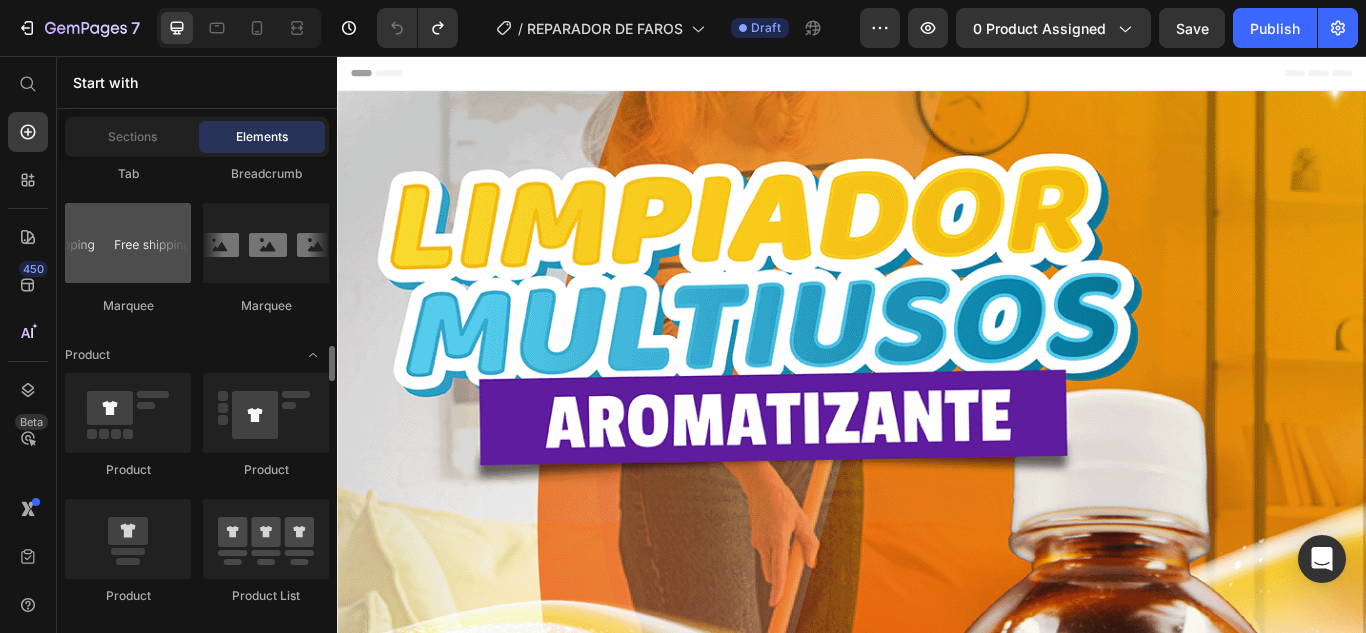 click at bounding box center (128, 243) 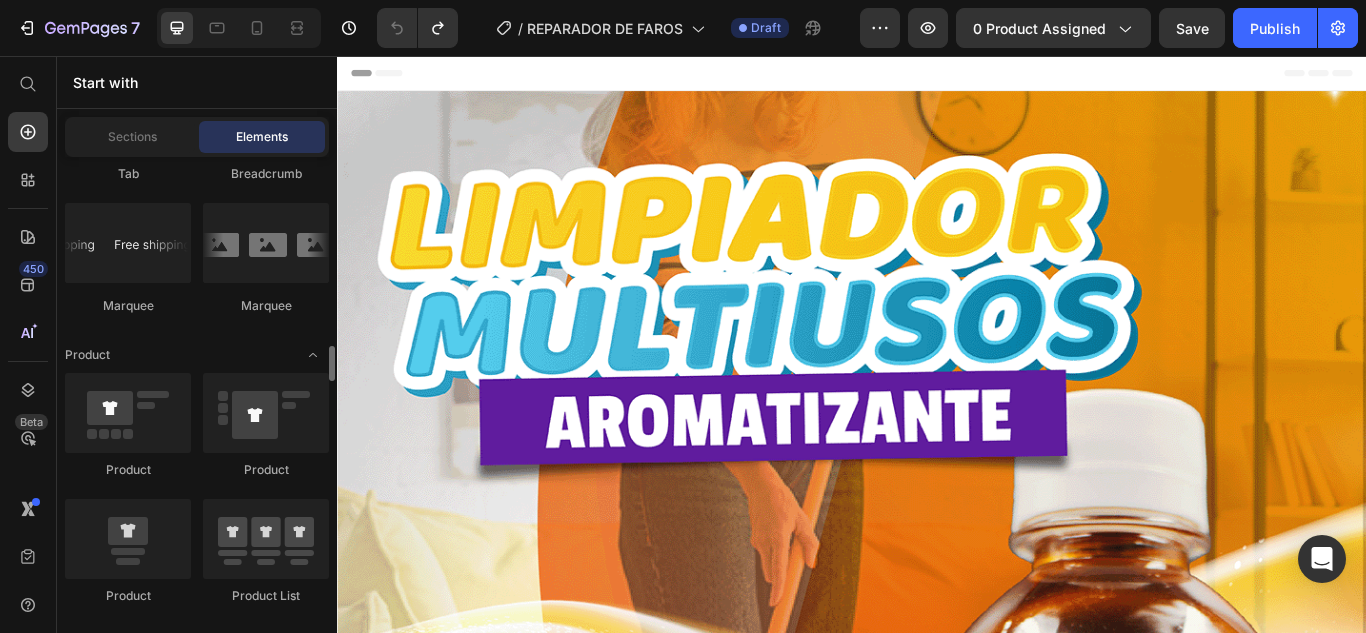 drag, startPoint x: 125, startPoint y: 239, endPoint x: 310, endPoint y: 183, distance: 193.28993 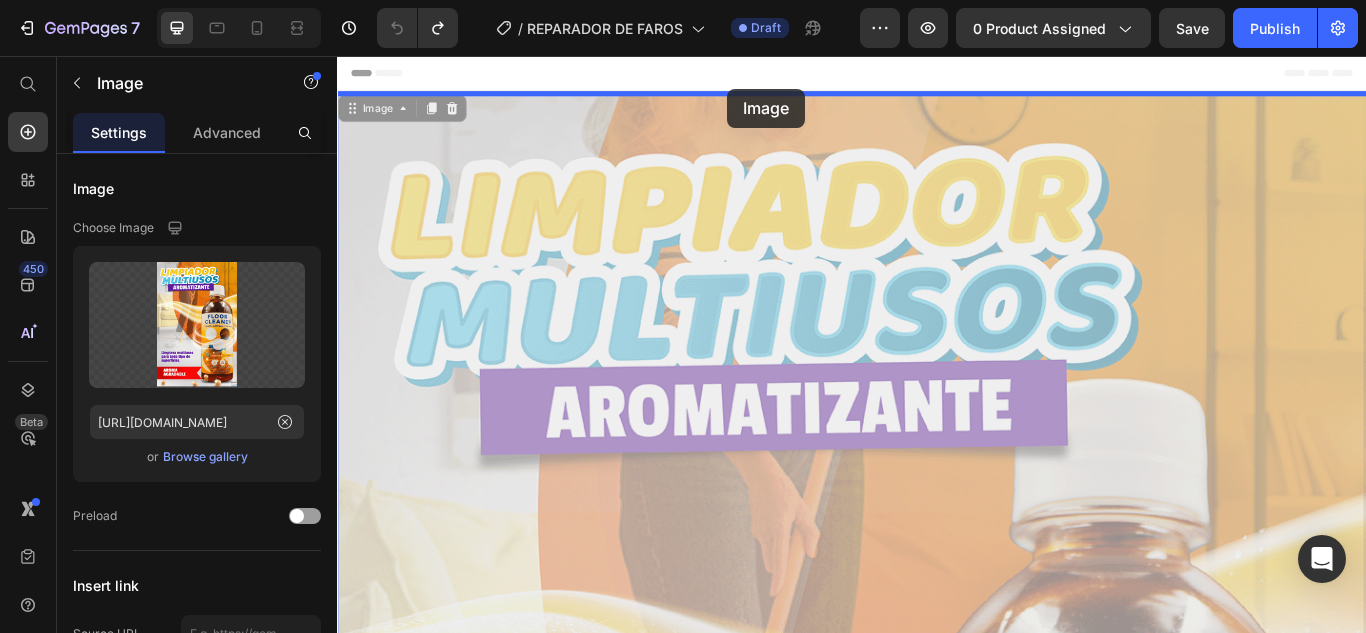 drag, startPoint x: 747, startPoint y: 62, endPoint x: 799, endPoint y: 94, distance: 61.05735 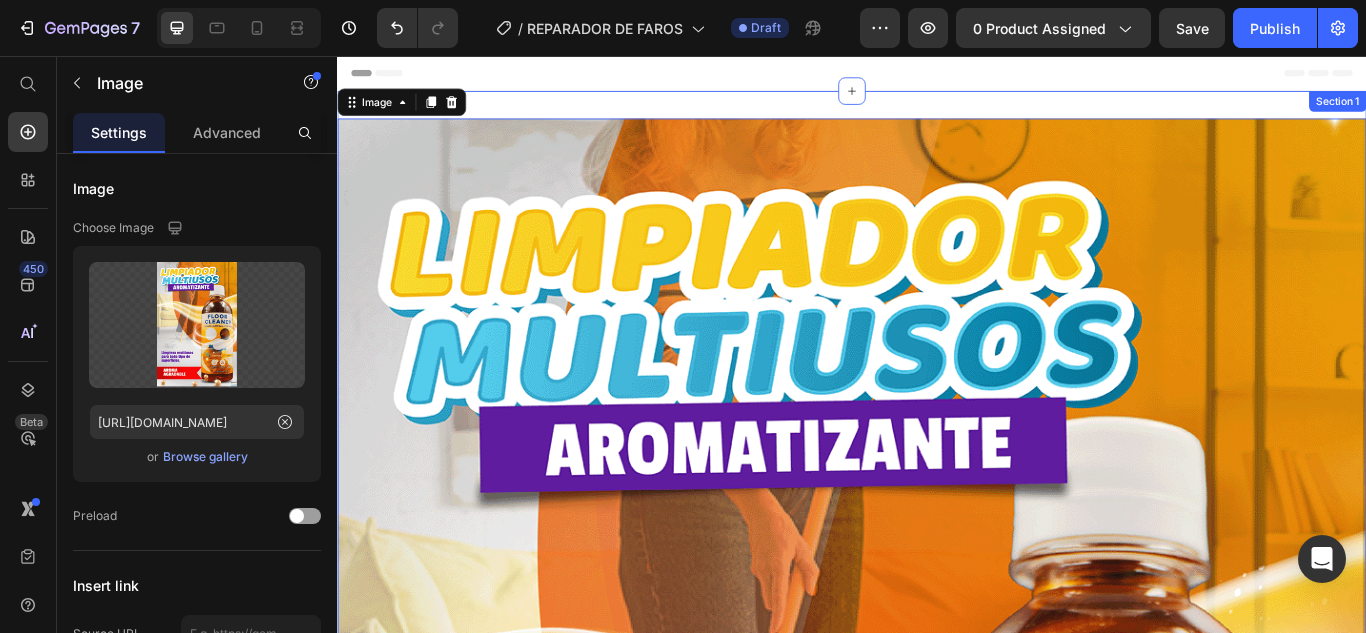 click on "Image   0 Section 1" at bounding box center [937, 1084] 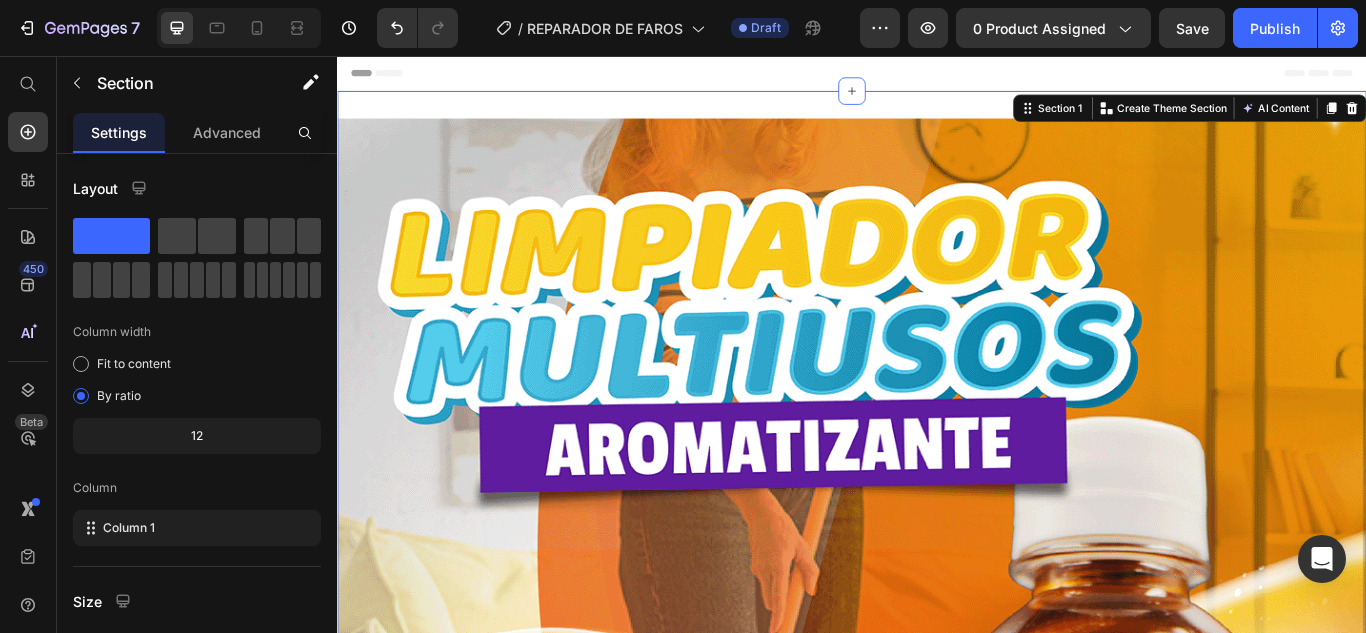 click on "Image Section 1   You can create reusable sections Create Theme Section AI Content Write with [PERSON_NAME] What would you like to describe here? Tone and Voice Persuasive Product FLOOR CLEANER Show more Generate" at bounding box center (937, 1084) 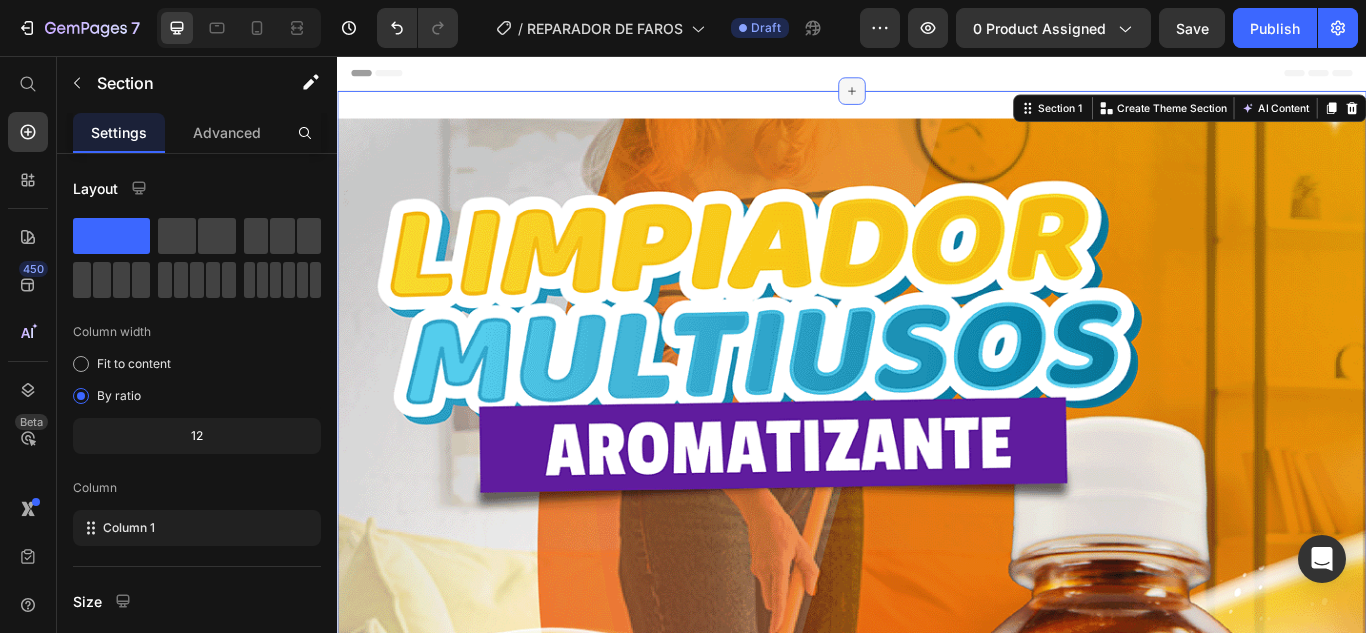 click 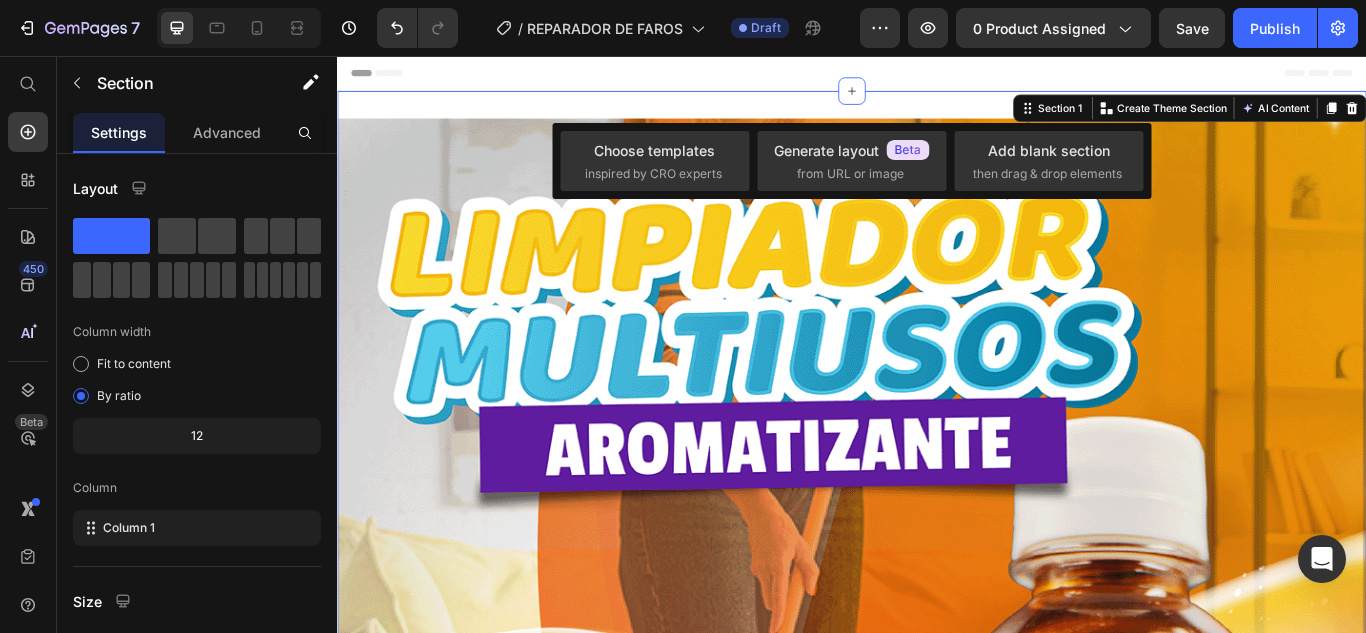 click on "Image Section 1   You can create reusable sections Create Theme Section AI Content Write with [PERSON_NAME] What would you like to describe here? Tone and Voice Persuasive Product FLOOR CLEANER Show more Generate" at bounding box center [937, 1084] 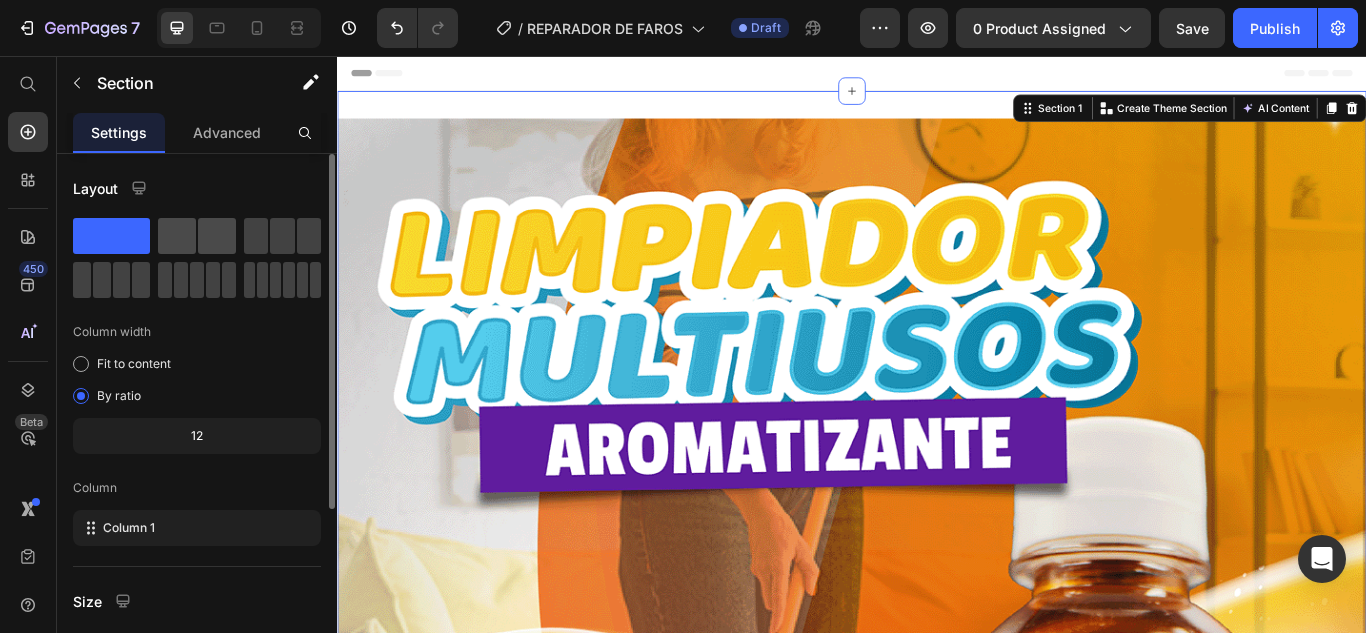 click 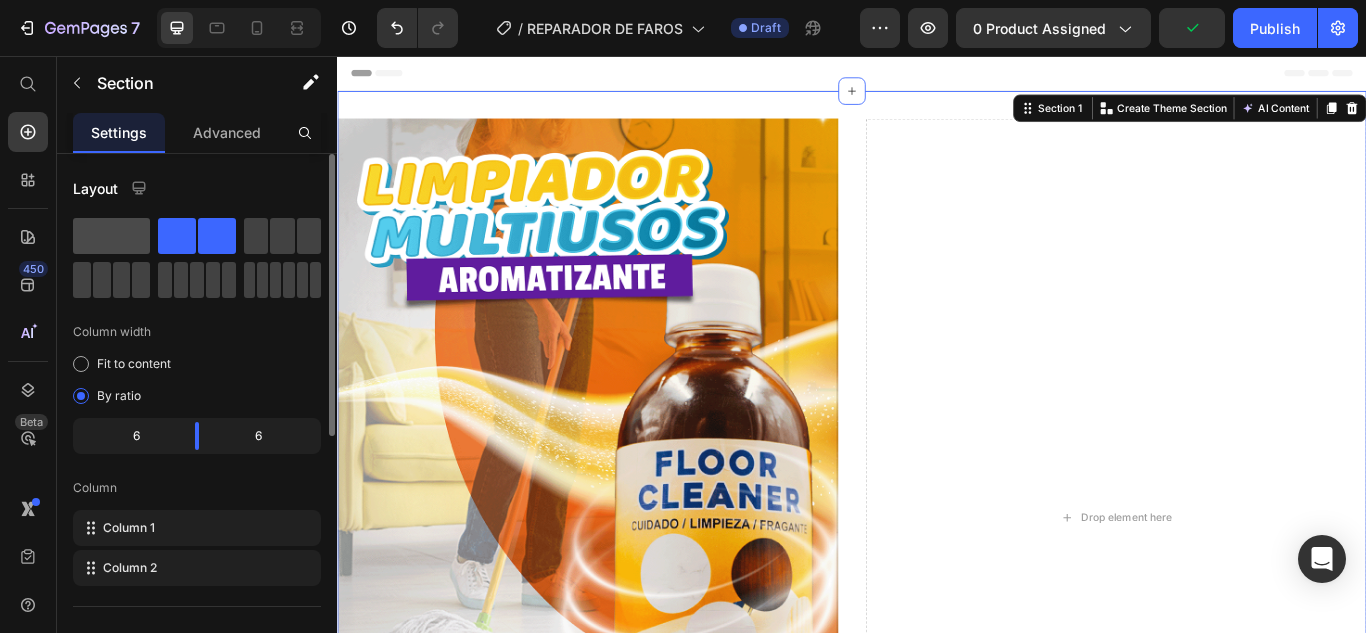 click 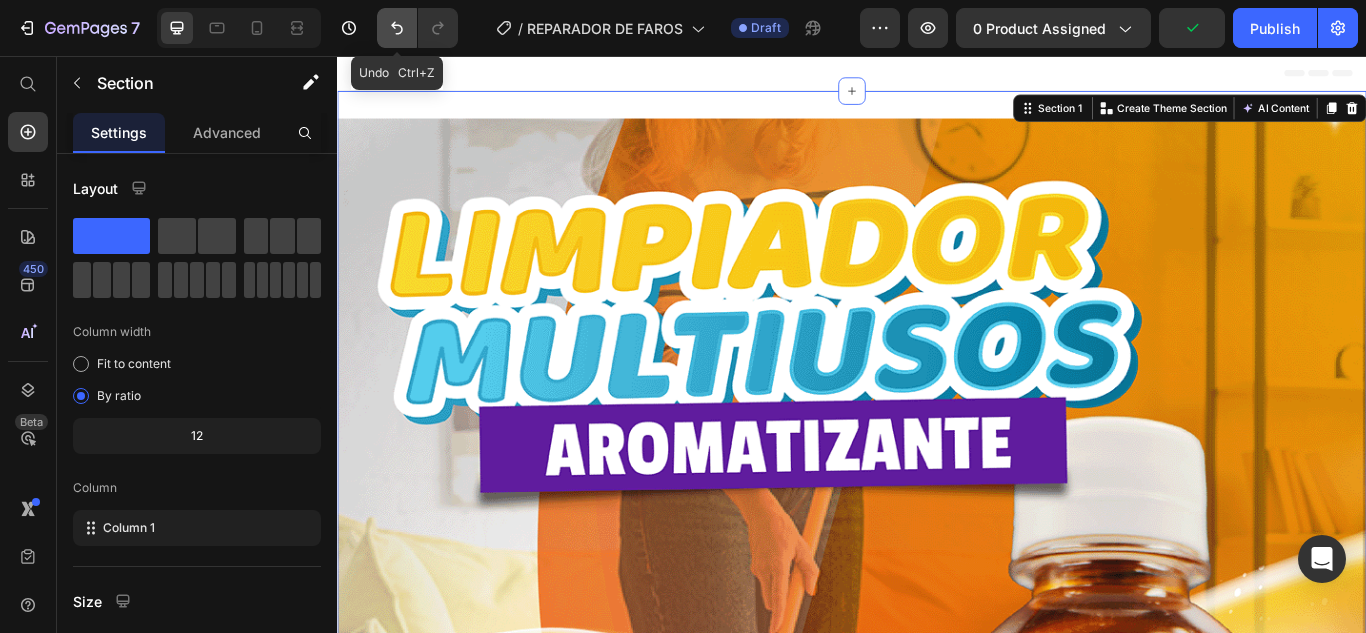 click 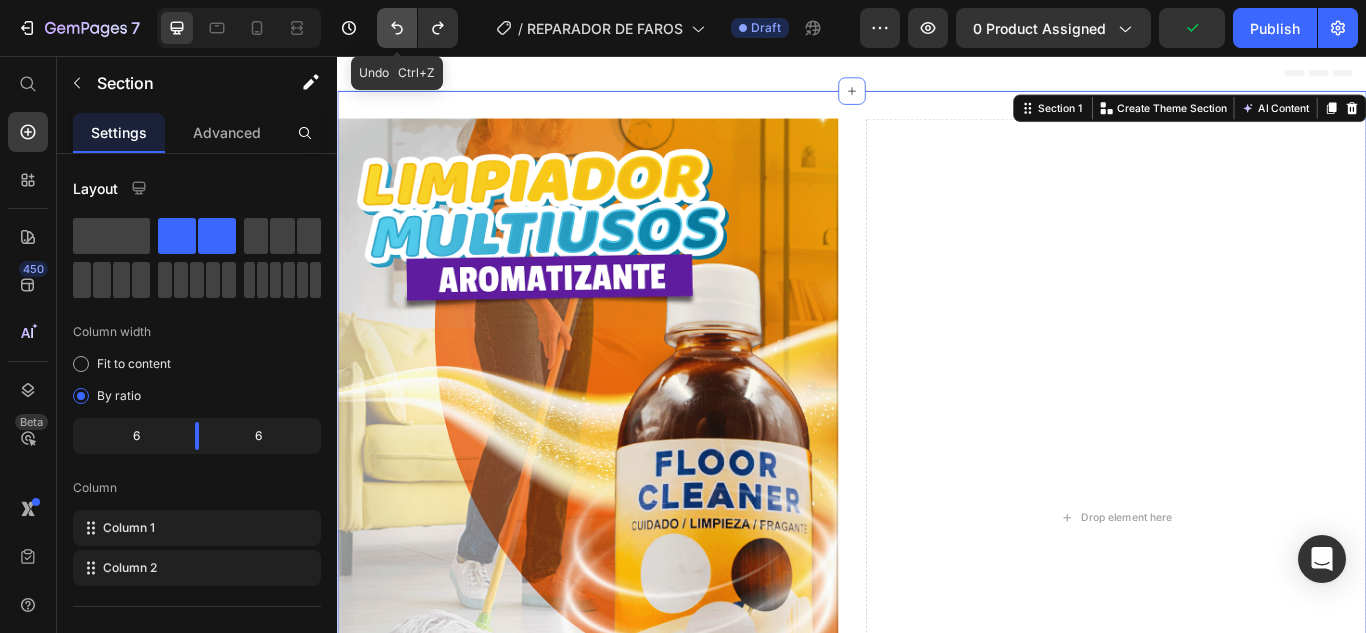 click 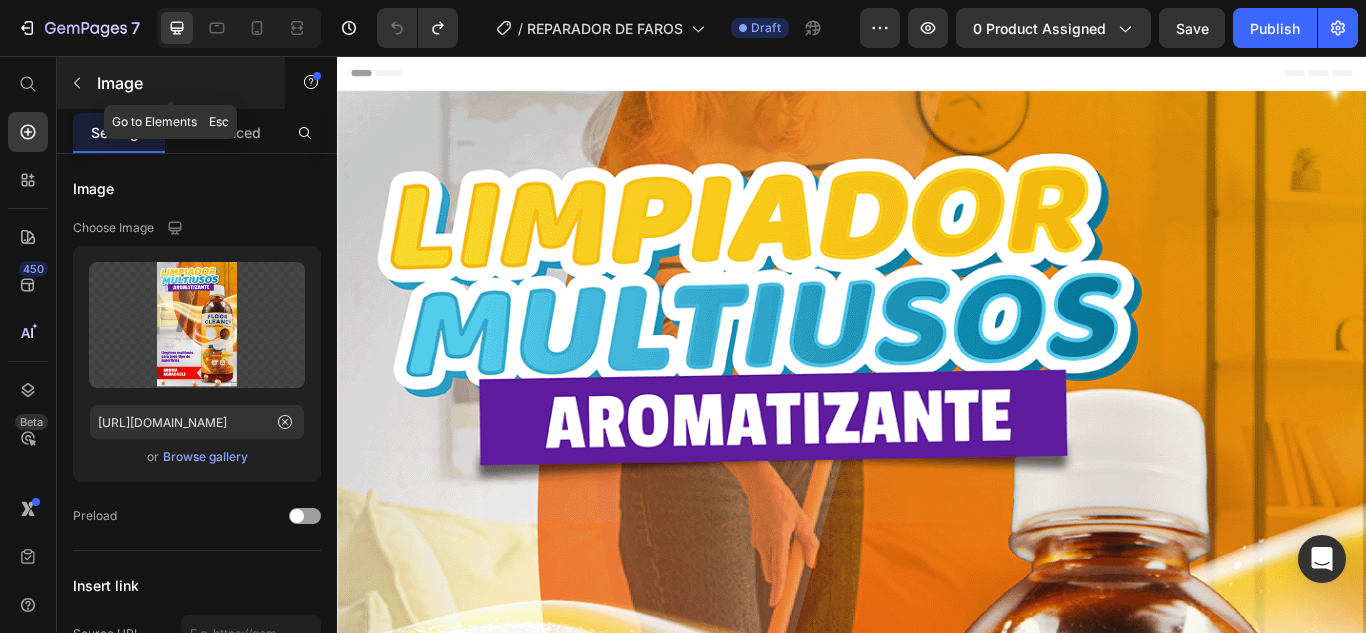 click at bounding box center (77, 83) 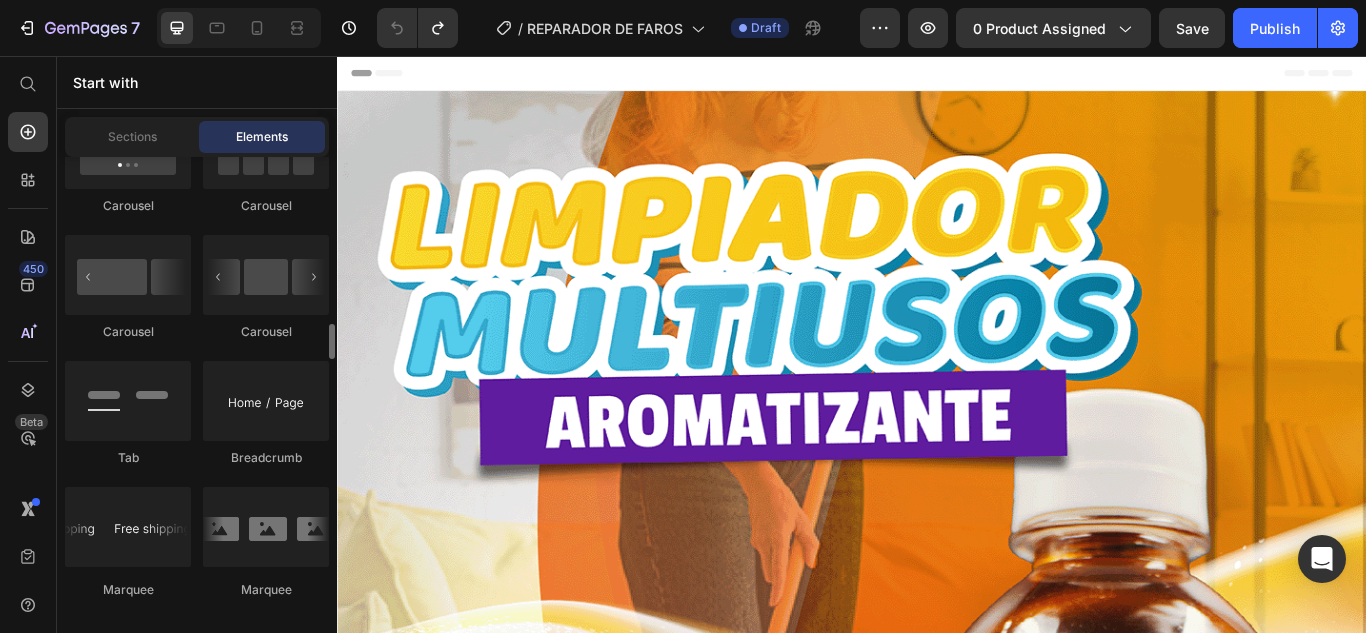 scroll, scrollTop: 2416, scrollLeft: 0, axis: vertical 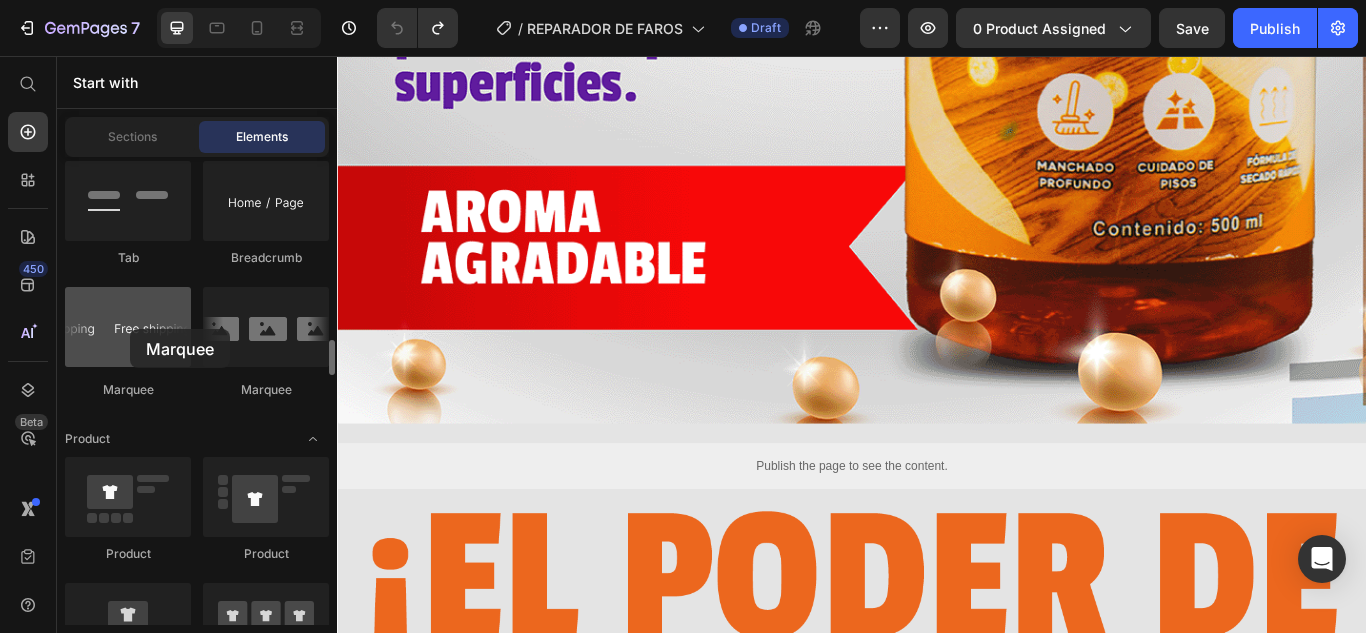 click at bounding box center [128, 327] 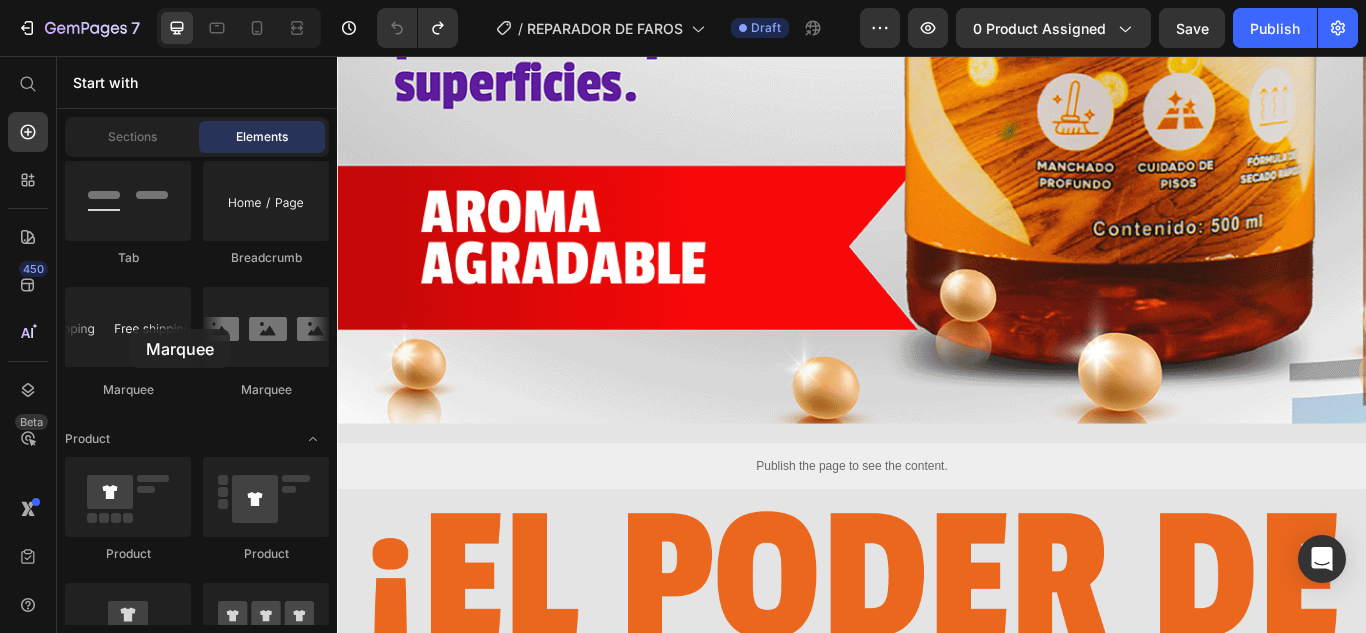 click on "Carousel
[GEOGRAPHIC_DATA]
[GEOGRAPHIC_DATA]
[GEOGRAPHIC_DATA]
Tab
Breadcrumb
[GEOGRAPHIC_DATA]" 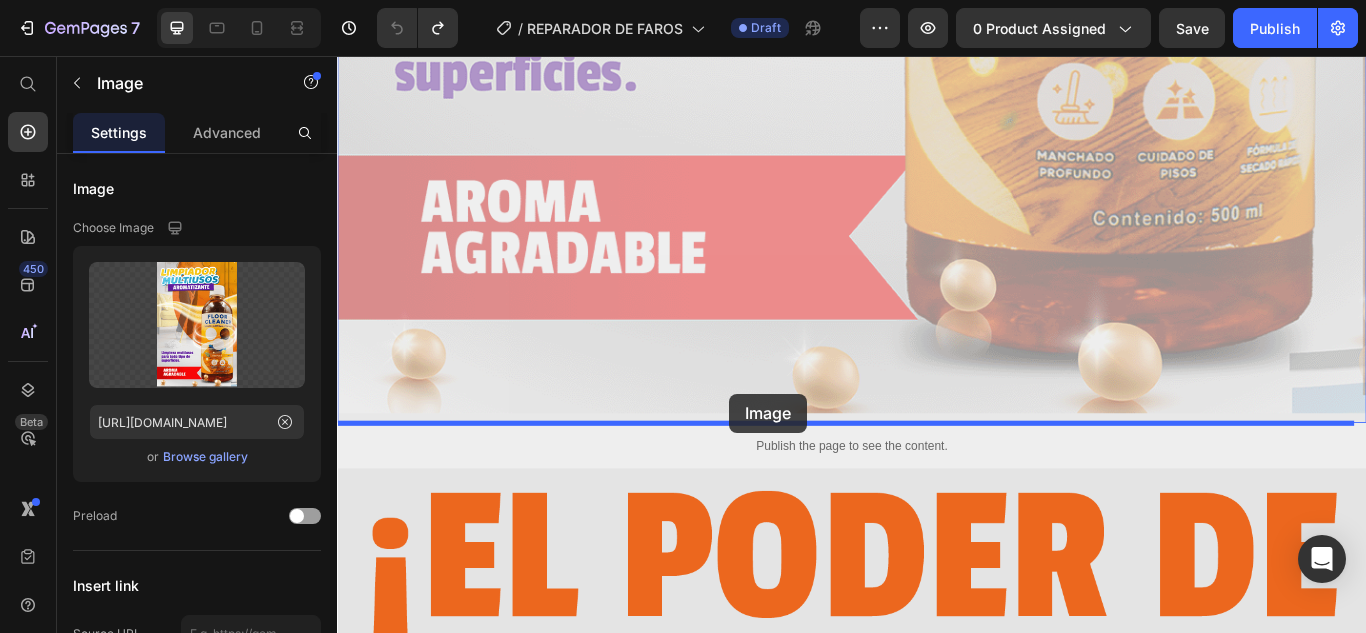 click at bounding box center (337, 56) 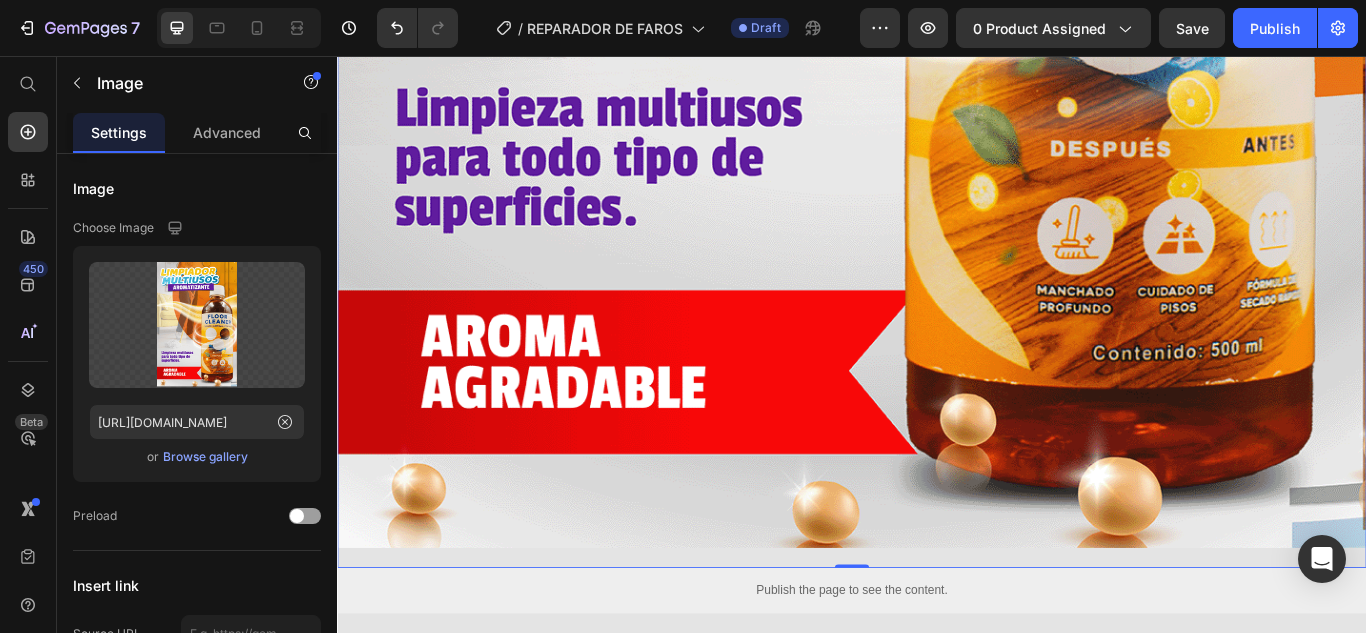 scroll, scrollTop: 1564, scrollLeft: 0, axis: vertical 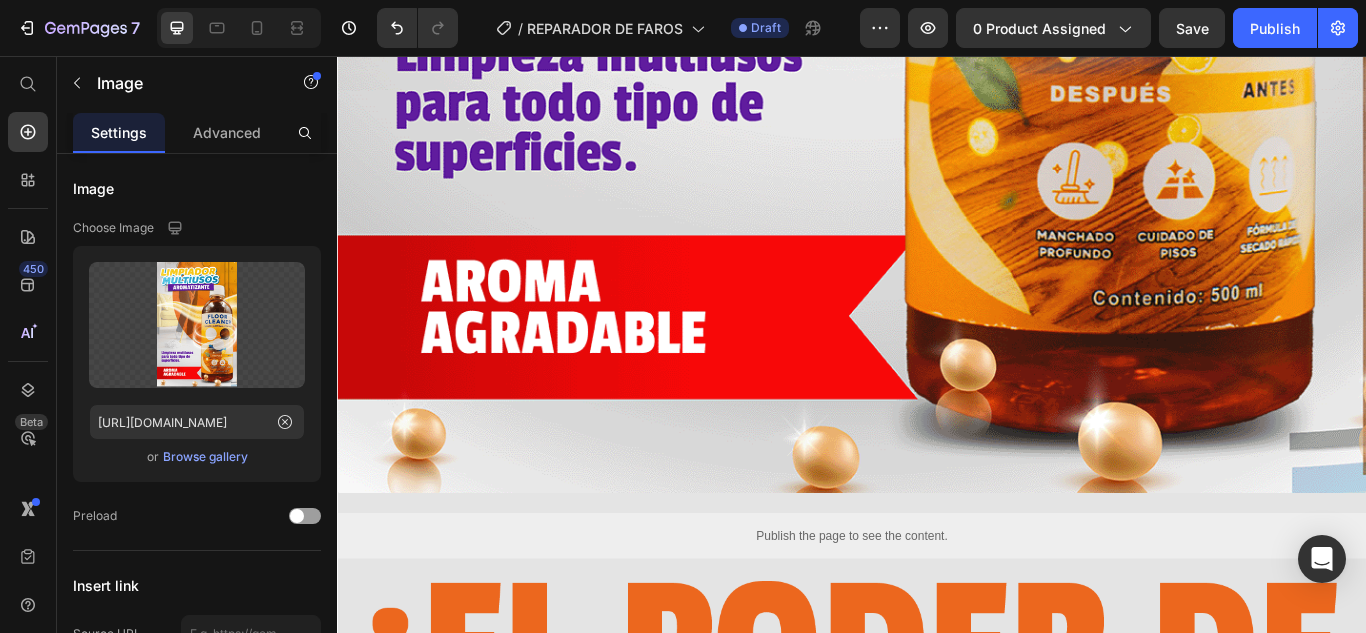click at bounding box center (937, -367) 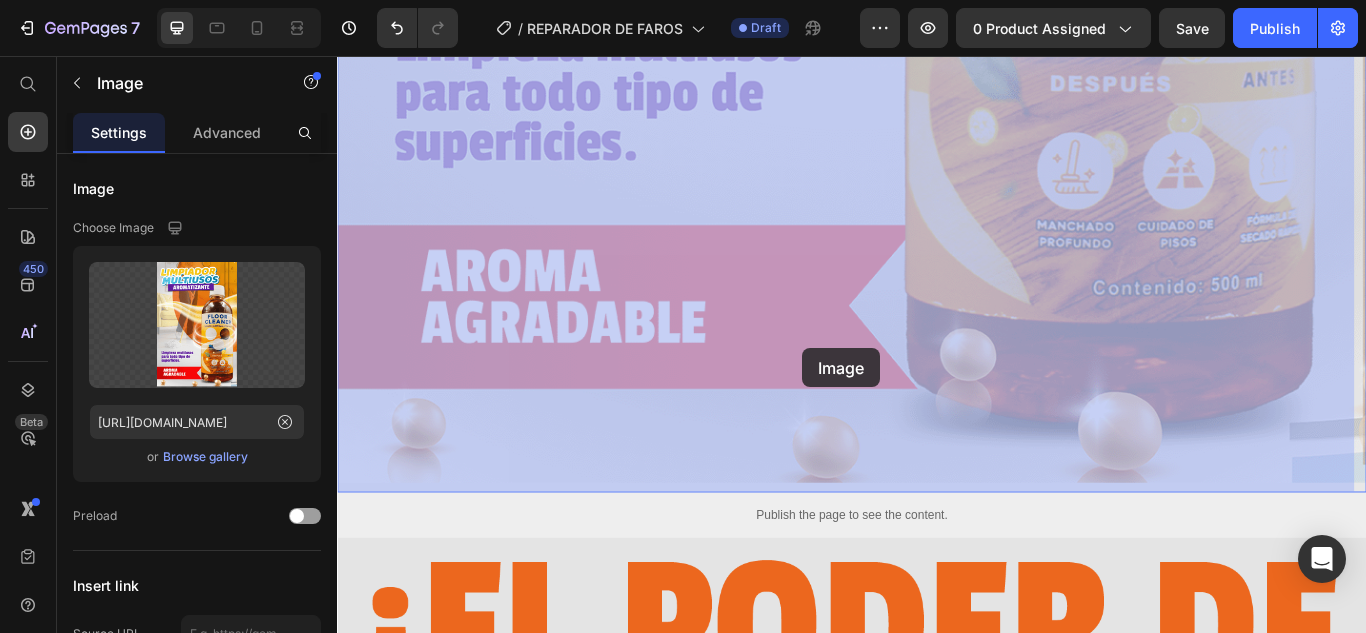 drag, startPoint x: 822, startPoint y: 424, endPoint x: 879, endPoint y: 394, distance: 64.412735 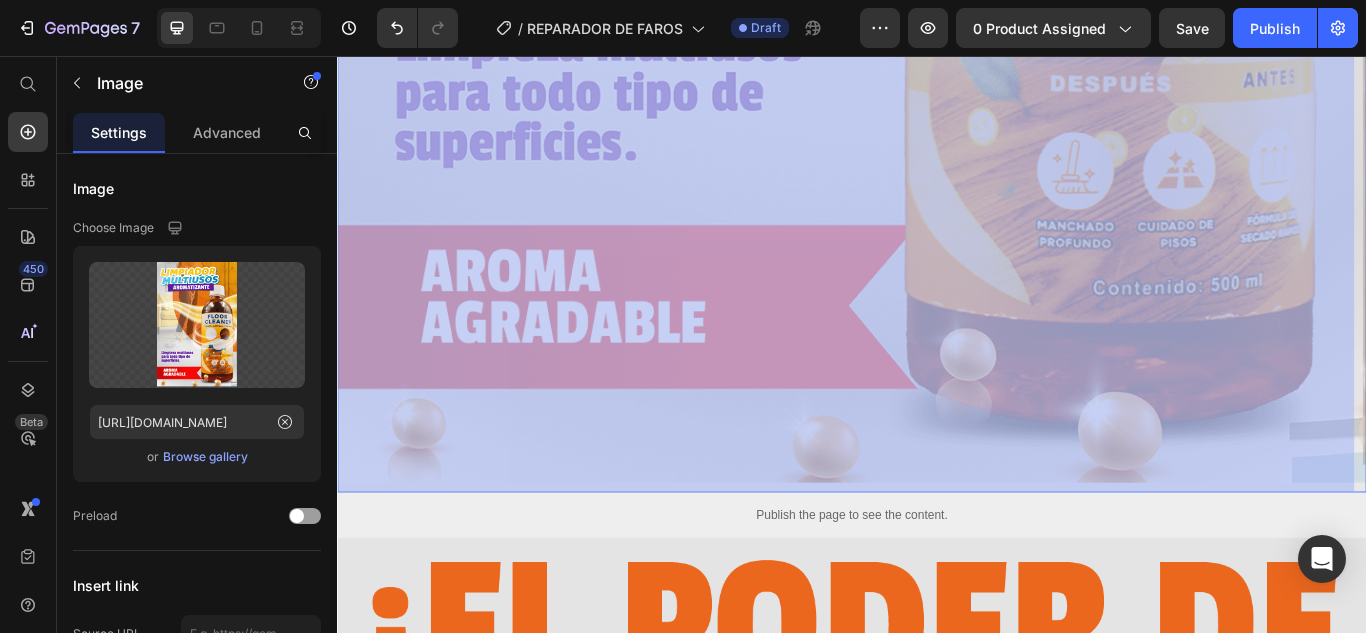 click at bounding box center [337, 56] 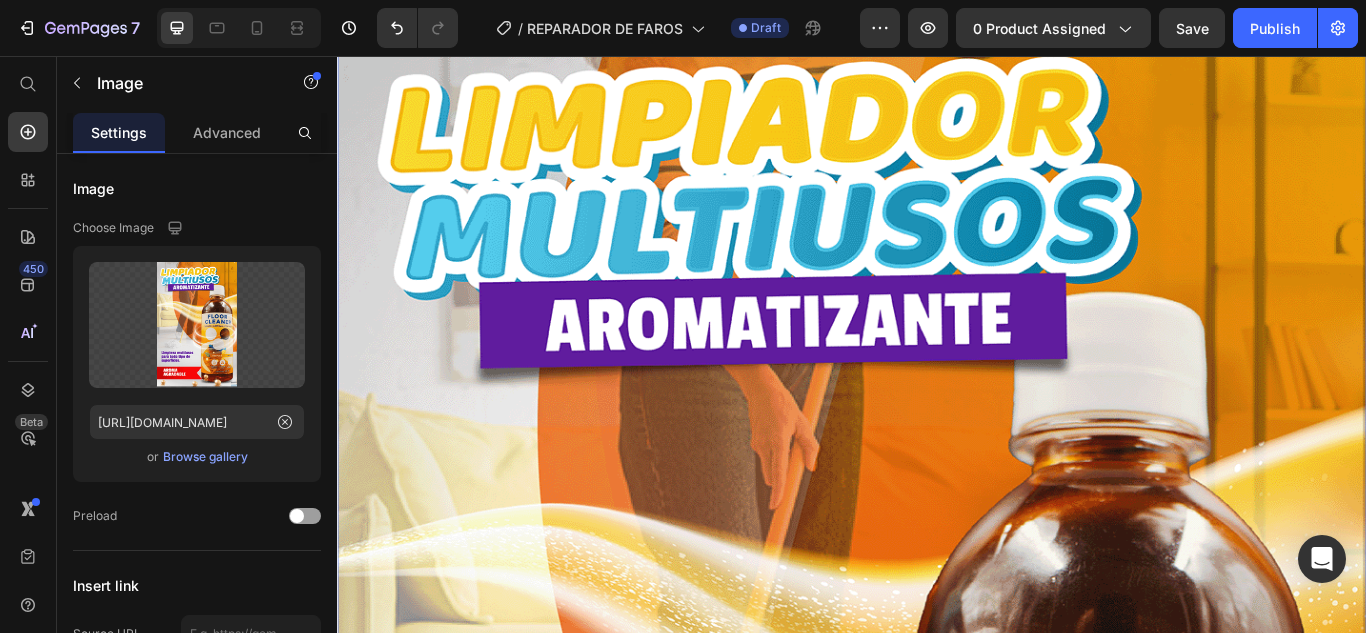 scroll, scrollTop: 0, scrollLeft: 0, axis: both 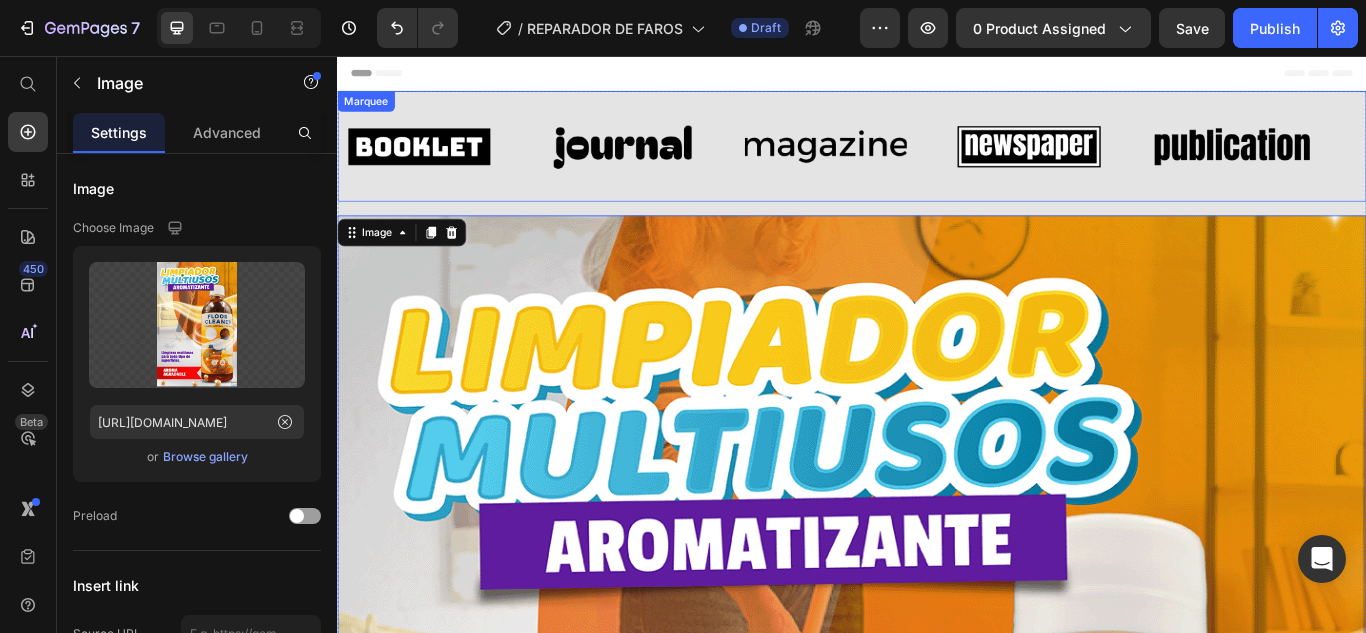 click on "Image" at bounding box center [930, 162] 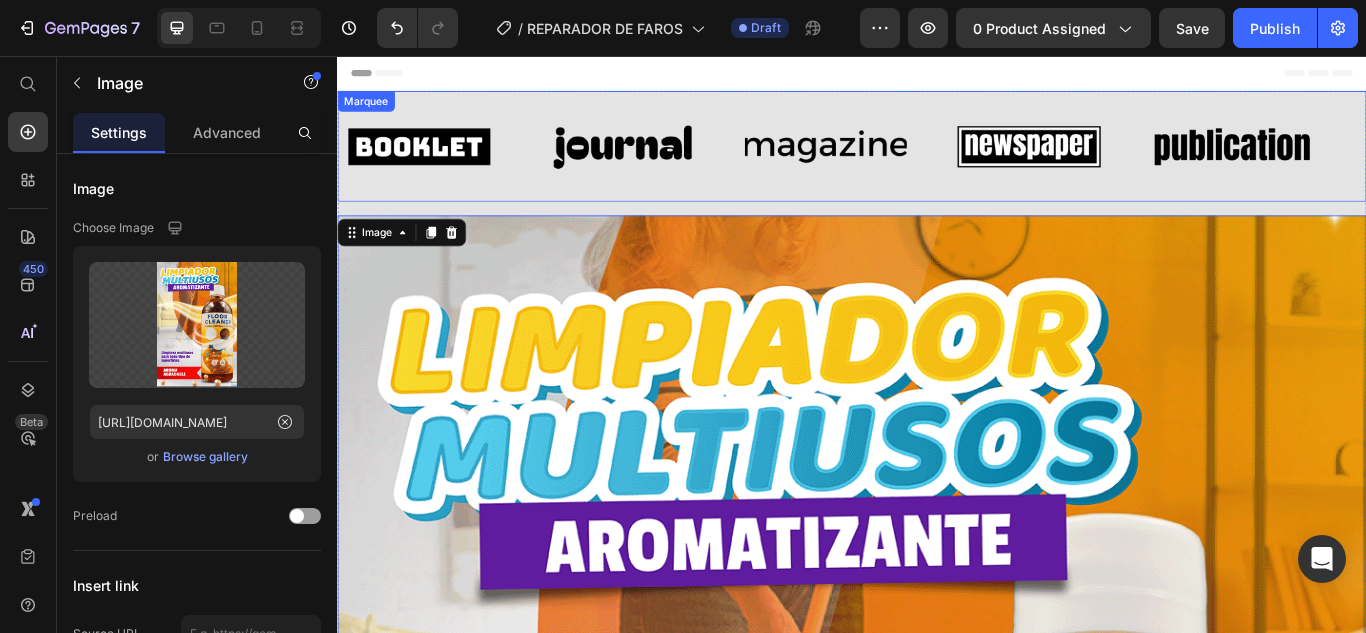 click on "Image" at bounding box center (930, 162) 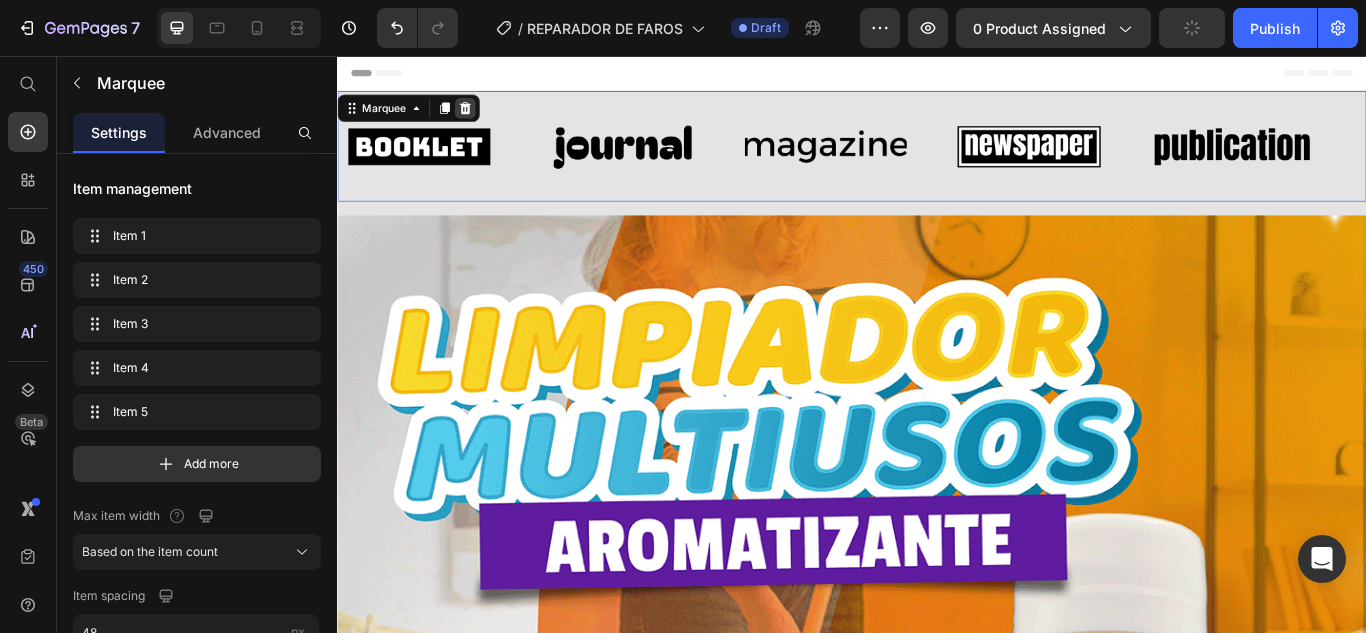click 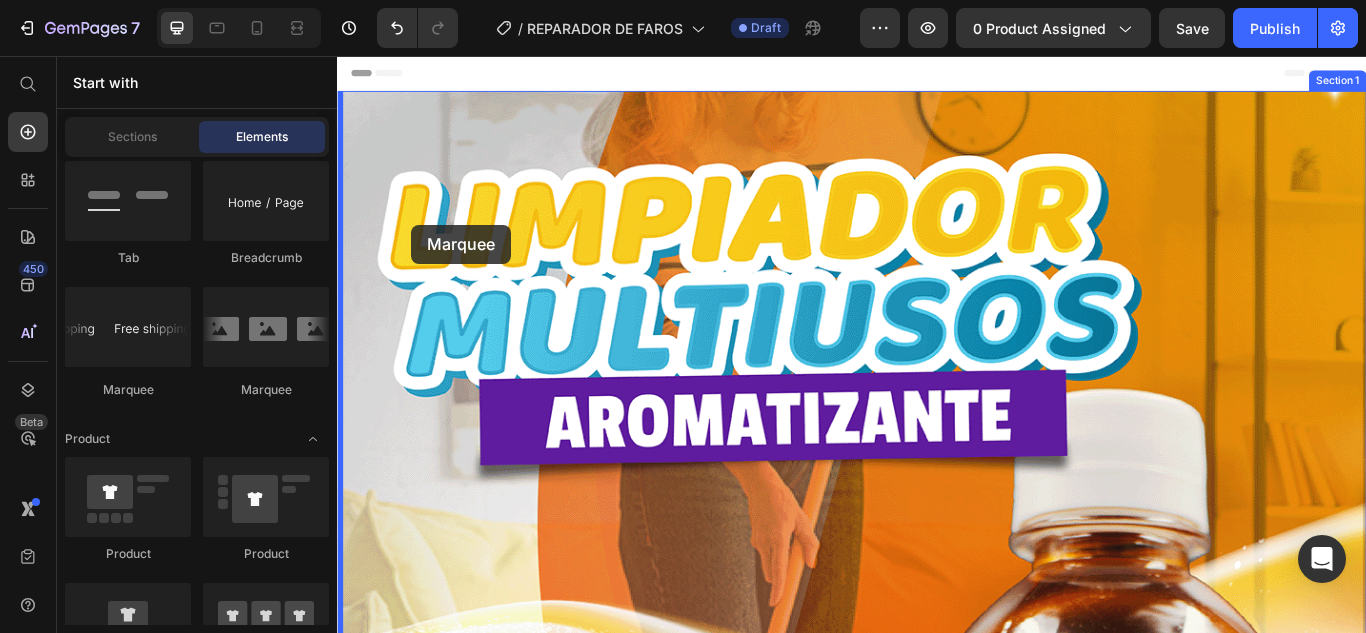 drag, startPoint x: 438, startPoint y: 384, endPoint x: 727, endPoint y: 627, distance: 377.58444 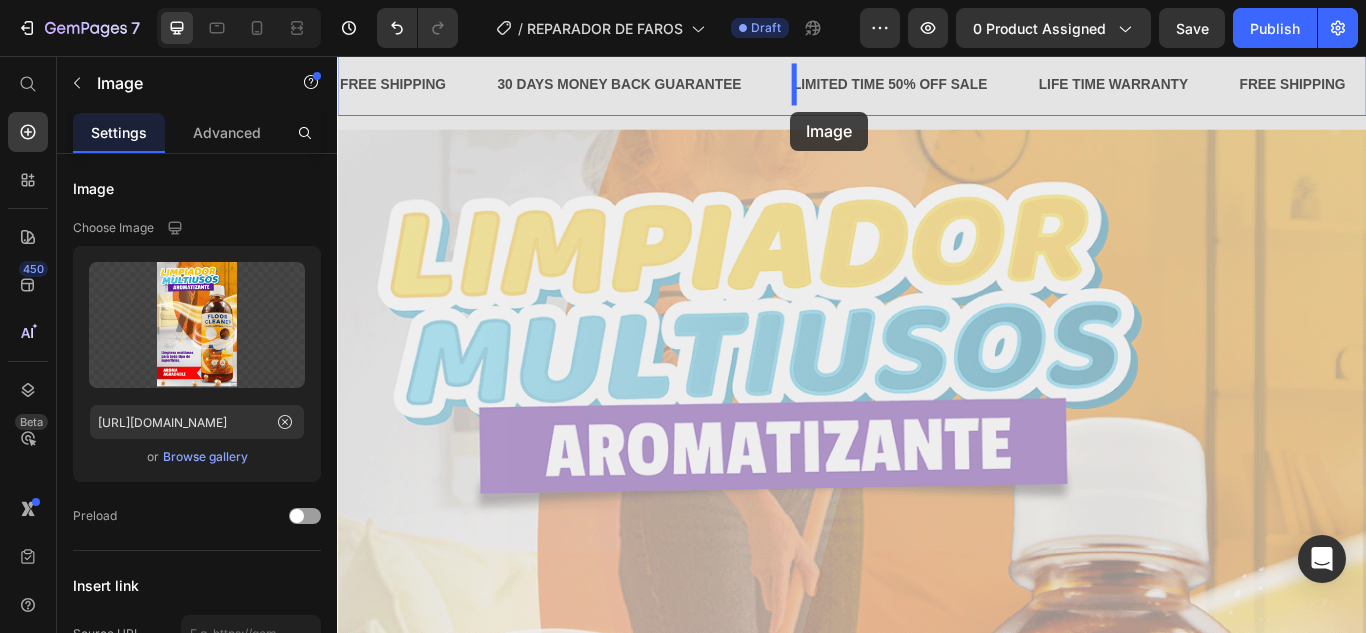 scroll, scrollTop: 0, scrollLeft: 0, axis: both 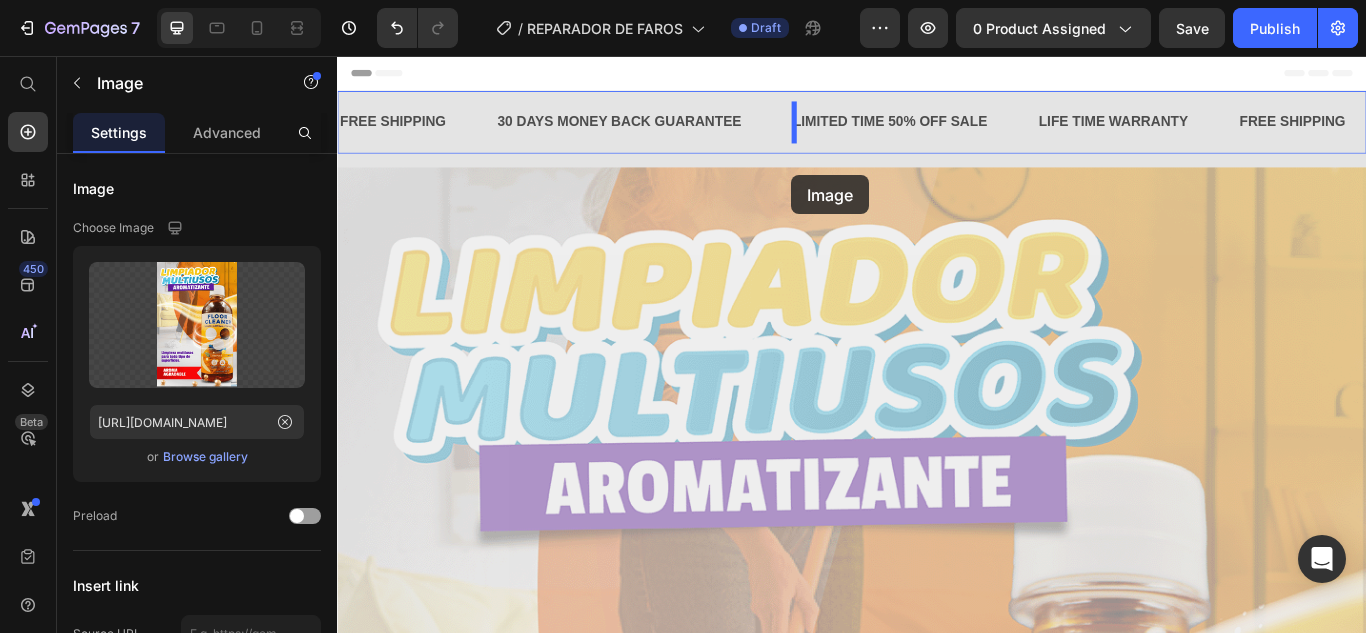 drag, startPoint x: 727, startPoint y: 627, endPoint x: 868, endPoint y: 169, distance: 479.2129 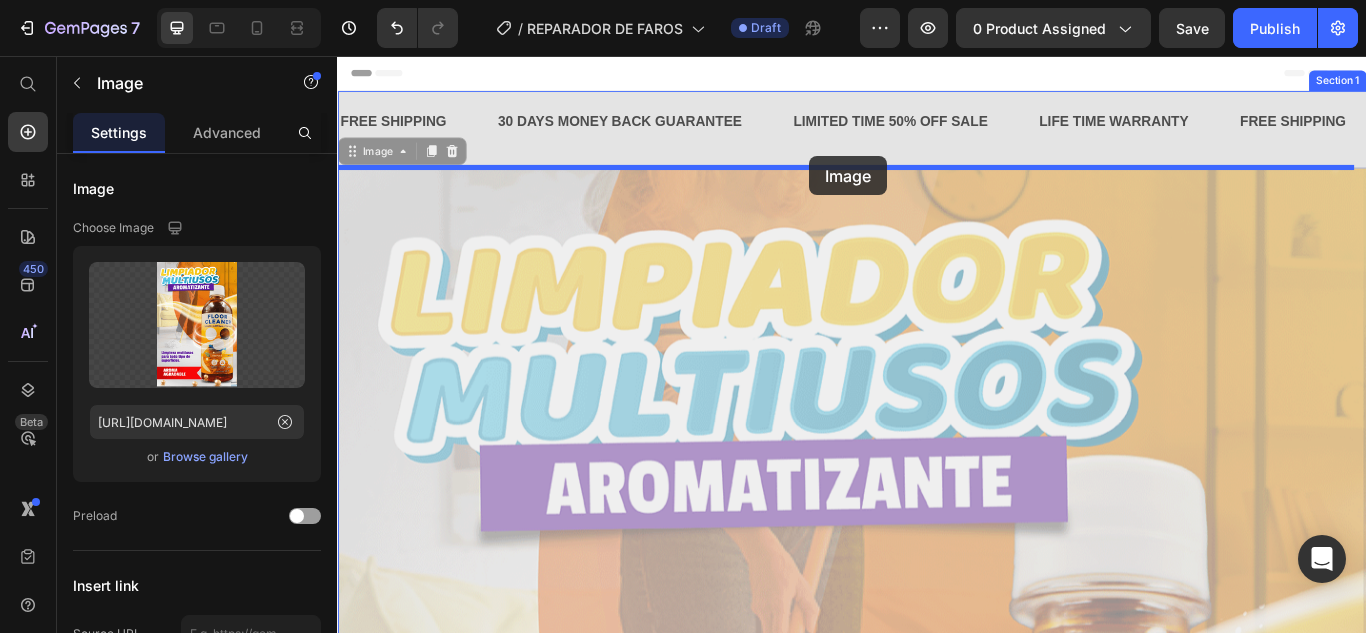 drag, startPoint x: 868, startPoint y: 169, endPoint x: 887, endPoint y: 173, distance: 19.416489 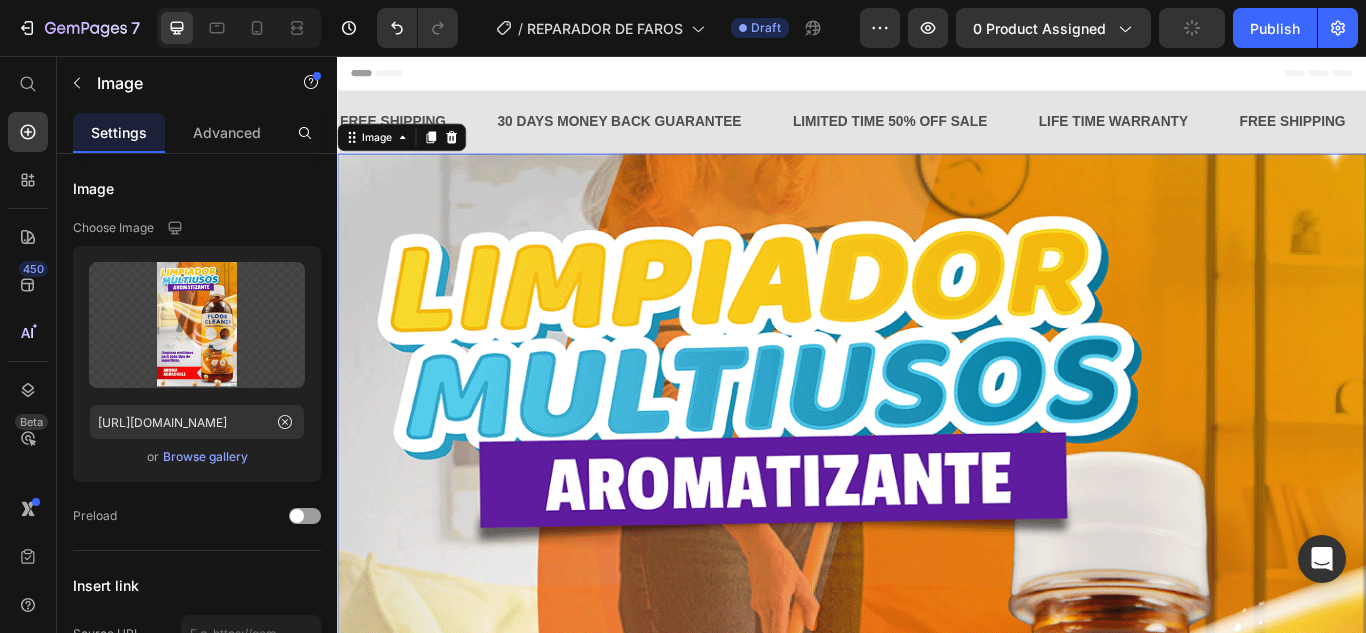 click at bounding box center [937, 1125] 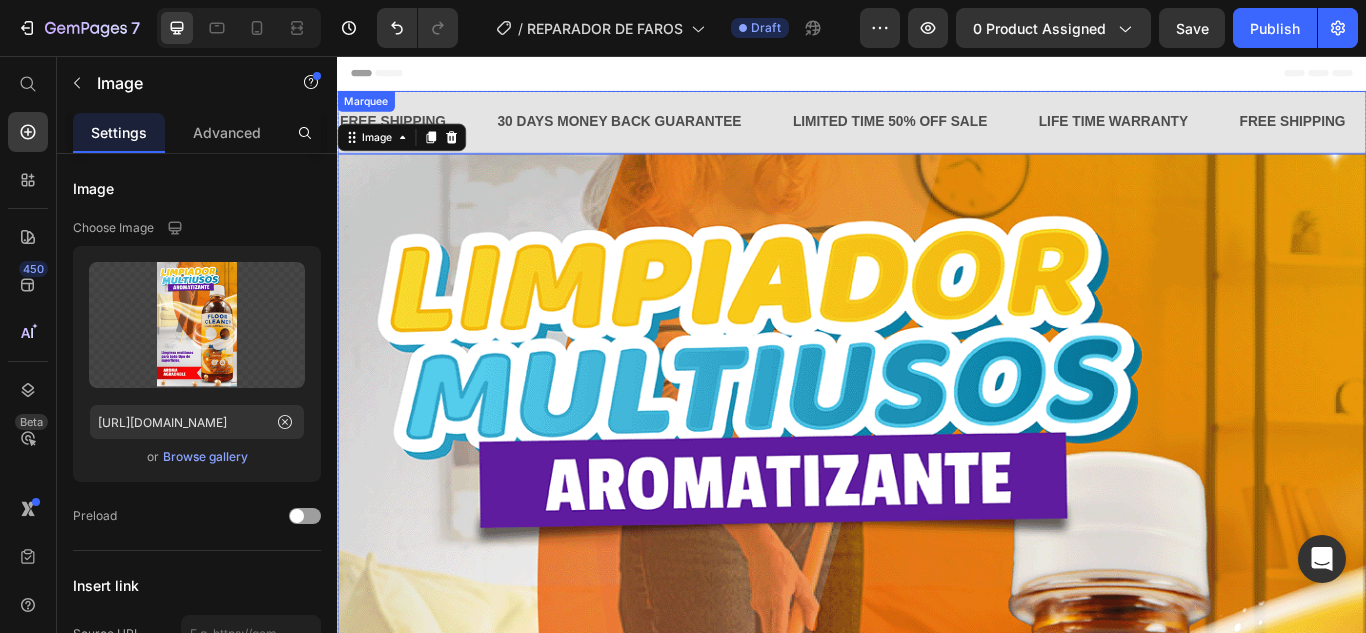 click on "30 DAYS MONEY BACK GUARANTEE Text" at bounding box center (694, 133) 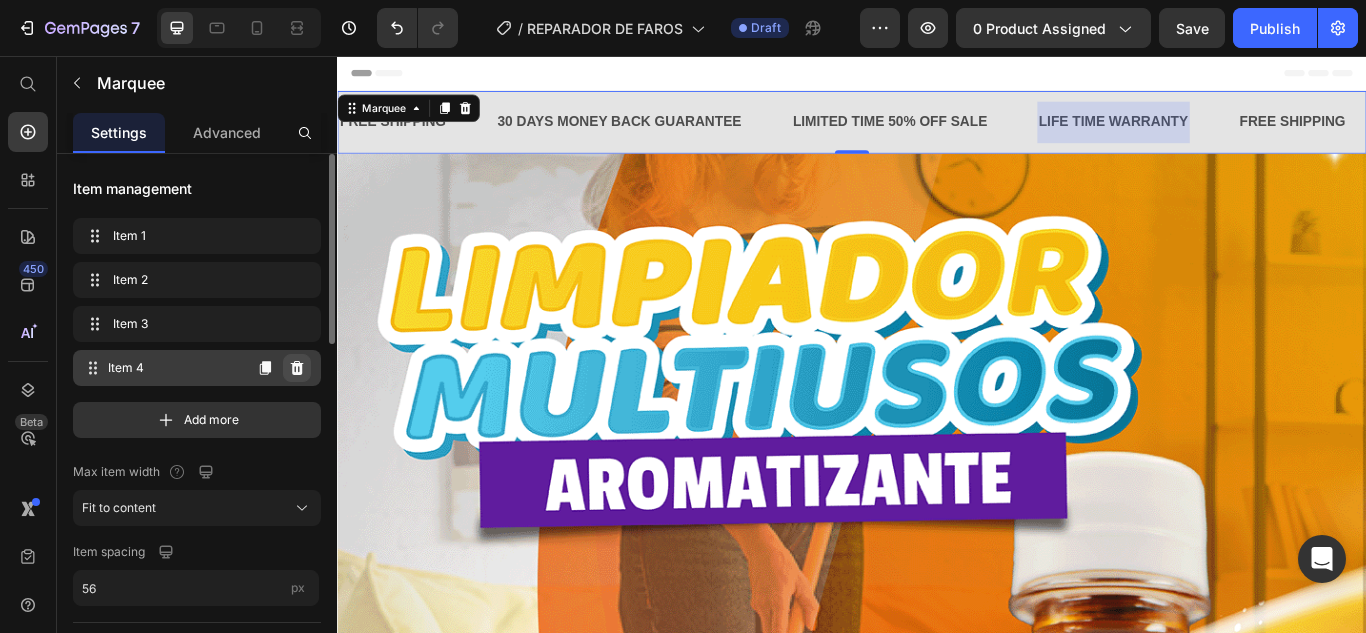 click 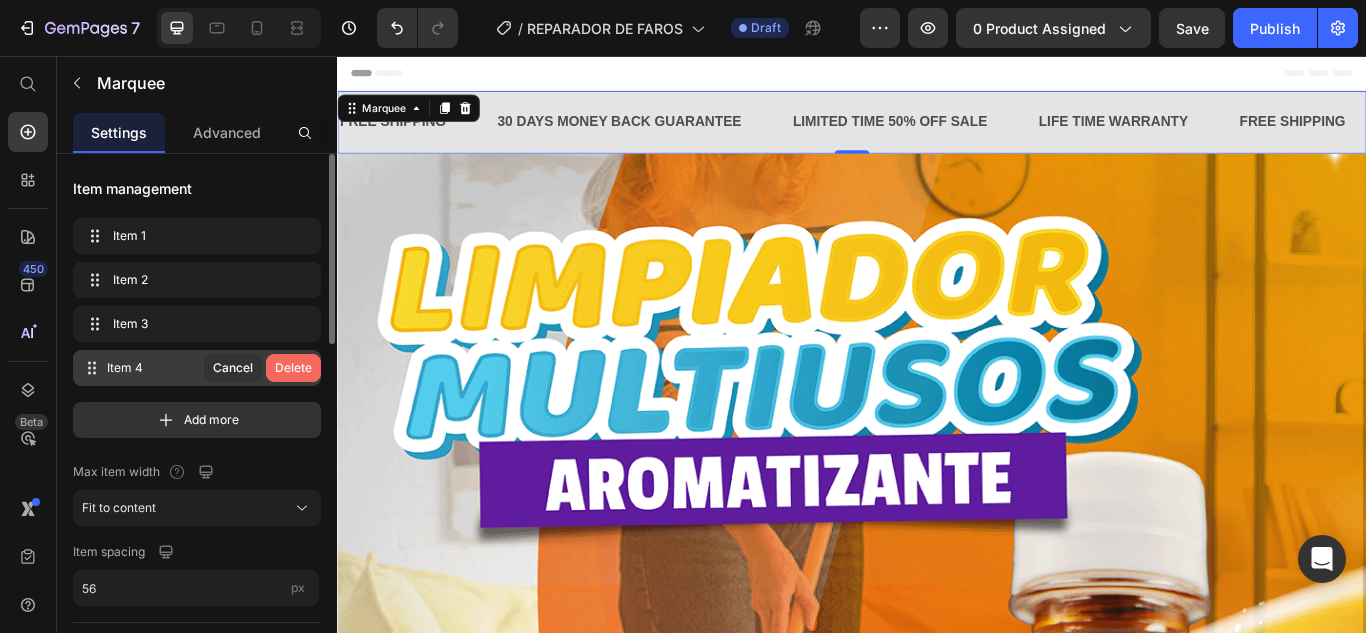 click on "Delete" at bounding box center [293, 368] 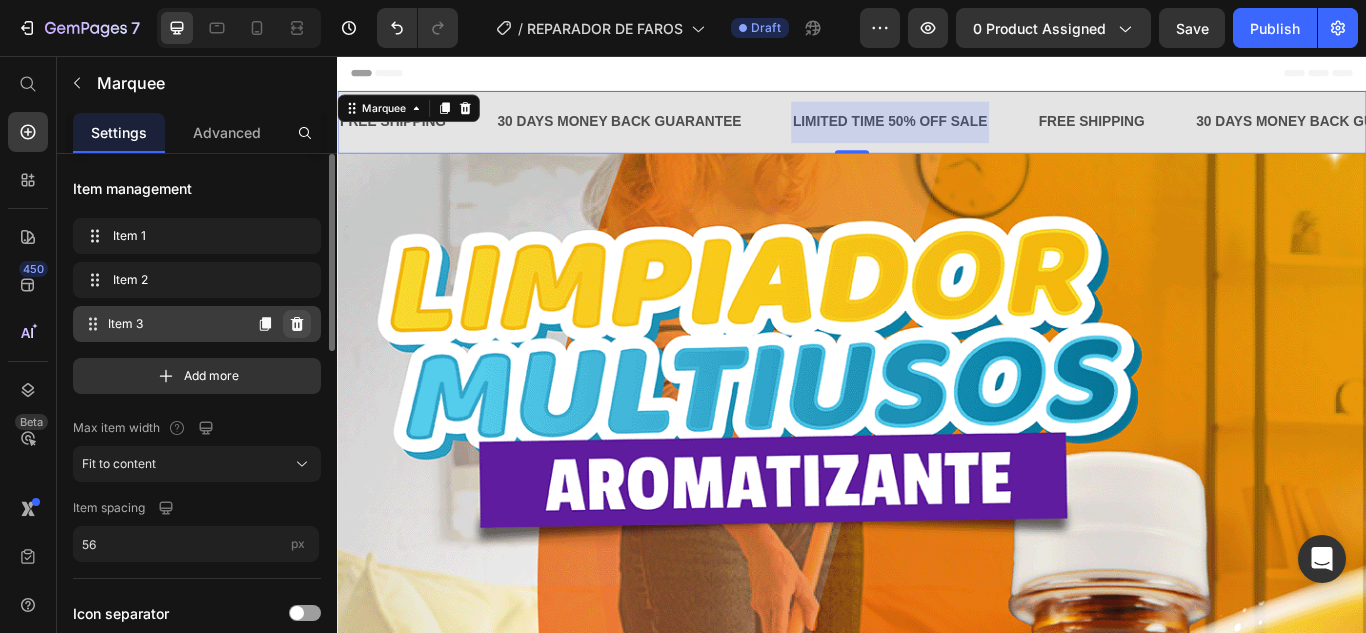 click 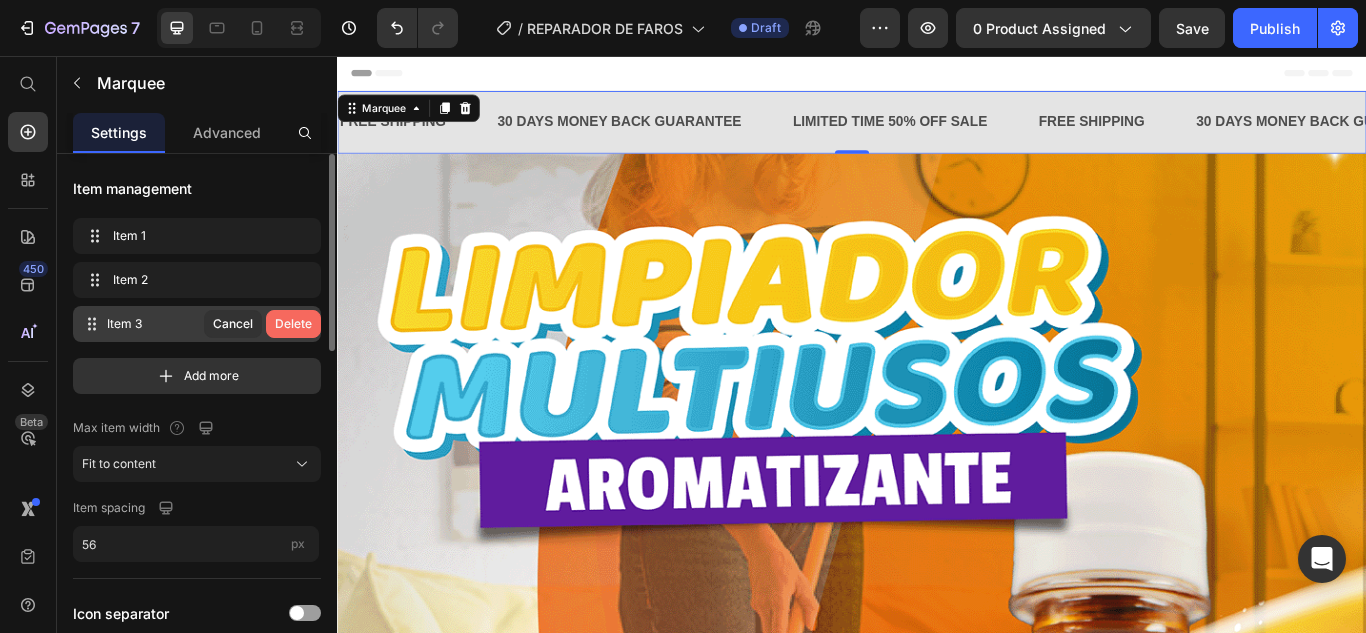click on "Delete" at bounding box center [293, 324] 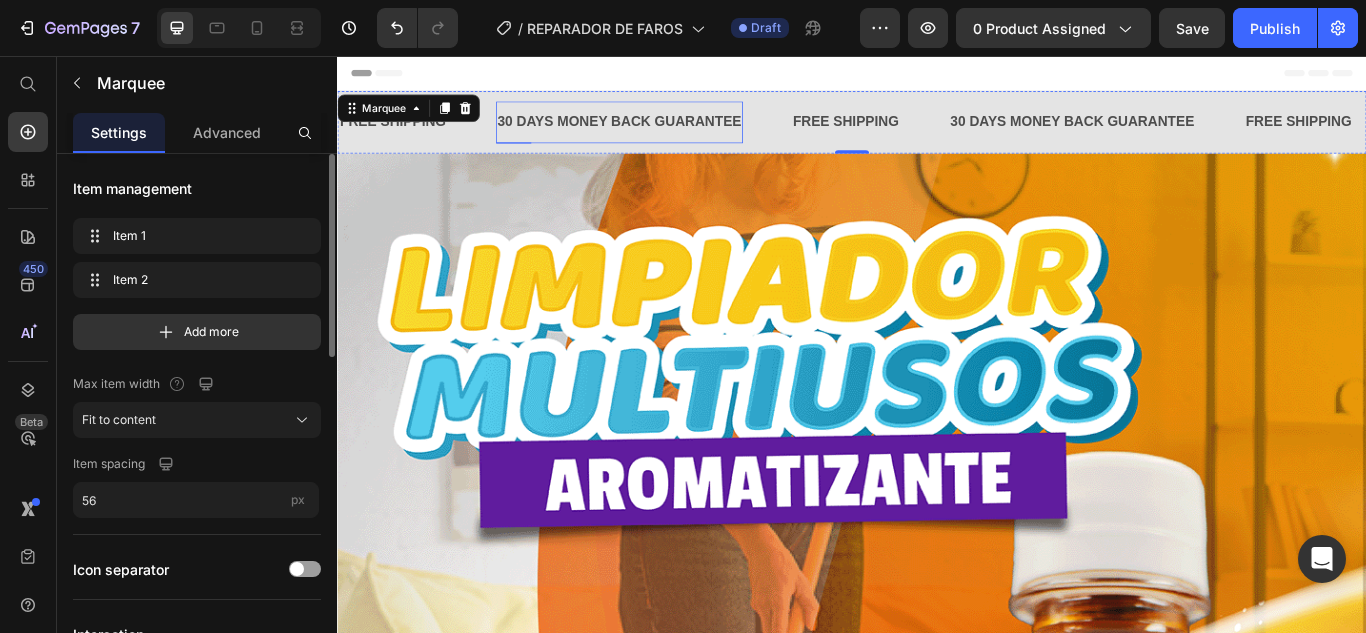 click on "30 DAYS MONEY BACK GUARANTEE" at bounding box center (666, 133) 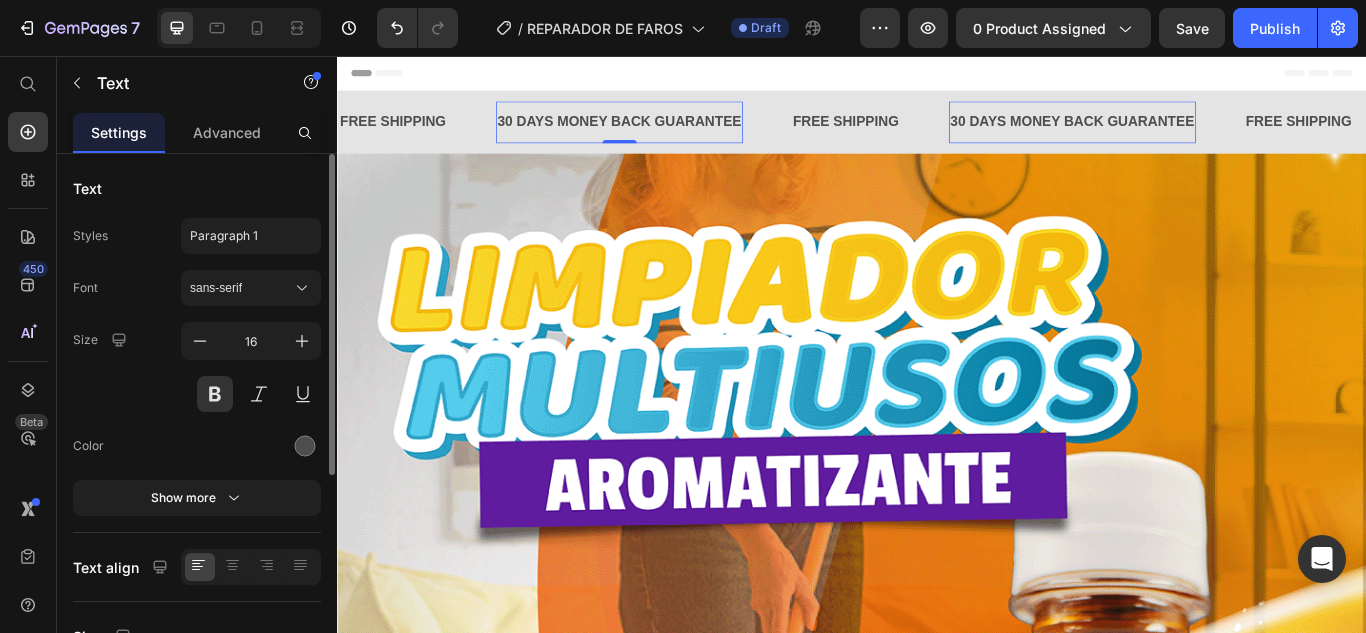 click on "30 DAYS MONEY BACK GUARANTEE" at bounding box center (666, 133) 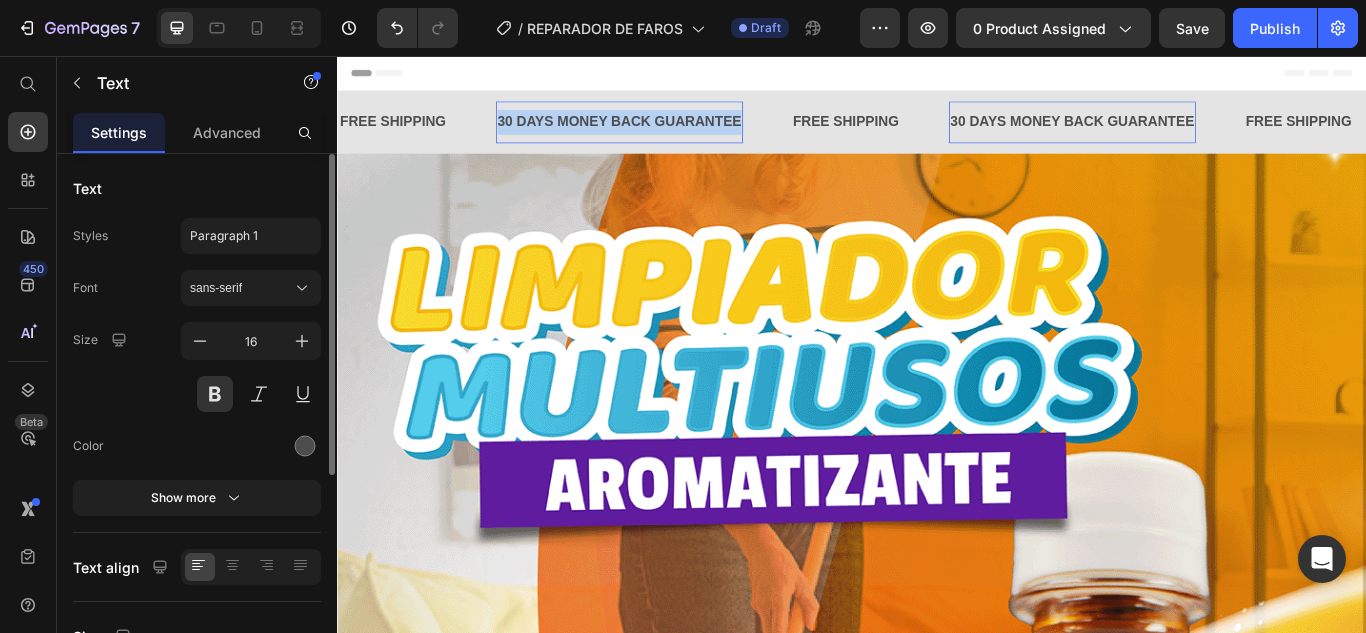 click on "30 DAYS MONEY BACK GUARANTEE" at bounding box center [666, 133] 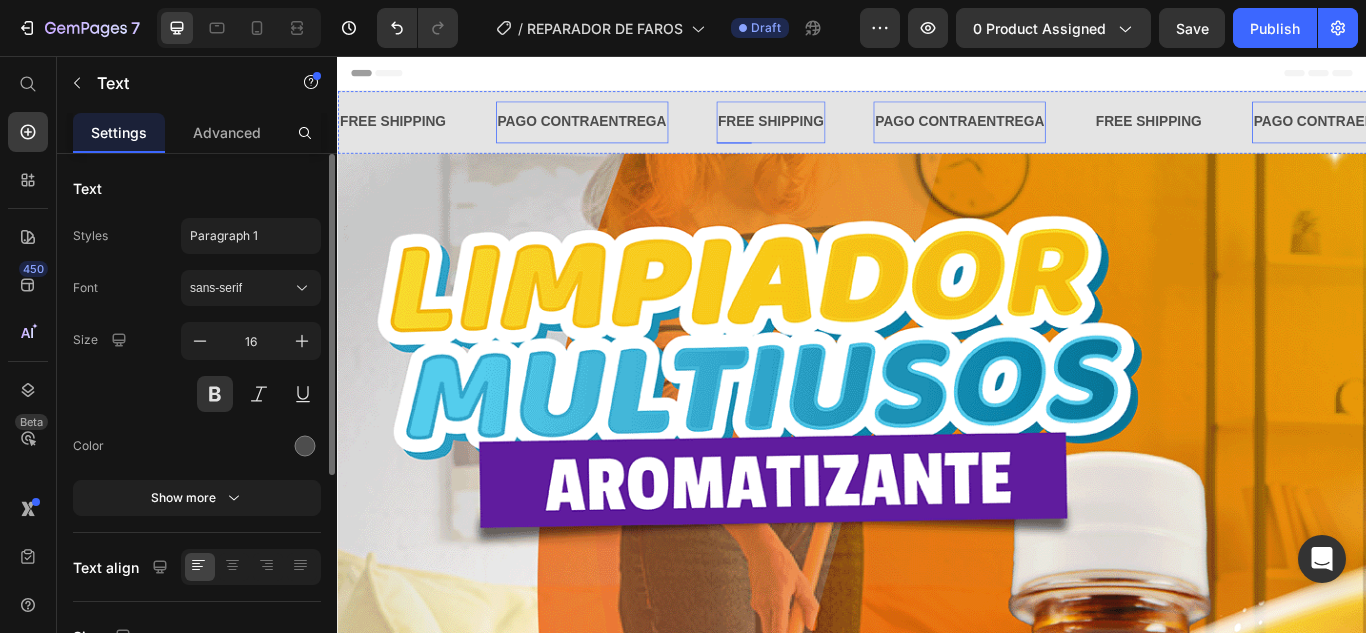 click on "FREE SHIPPING" at bounding box center (843, 133) 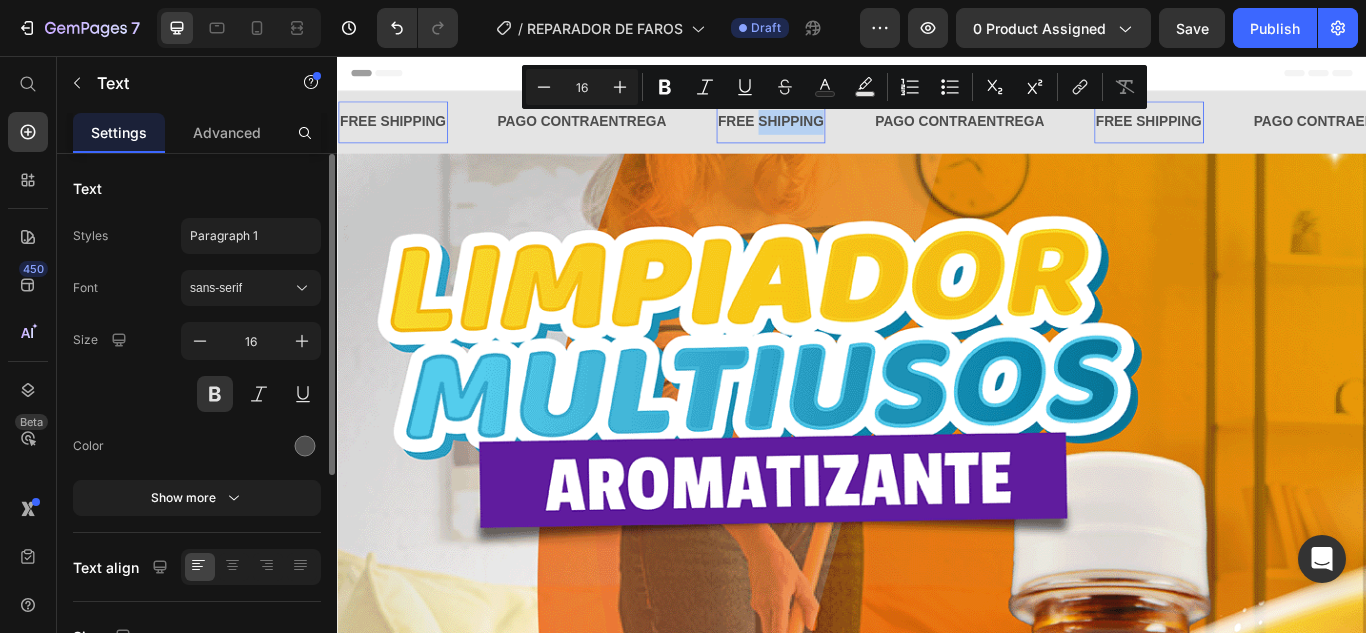 click on "FREE SHIPPING" at bounding box center (843, 133) 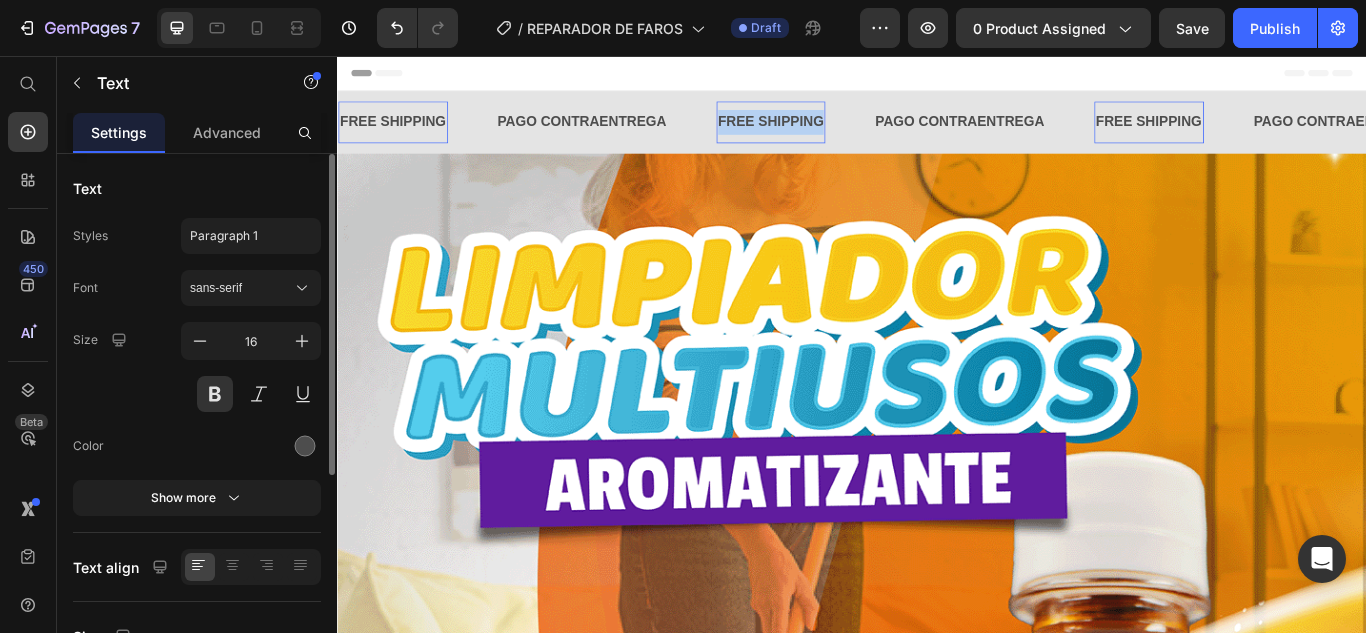 click on "FREE SHIPPING" at bounding box center [843, 133] 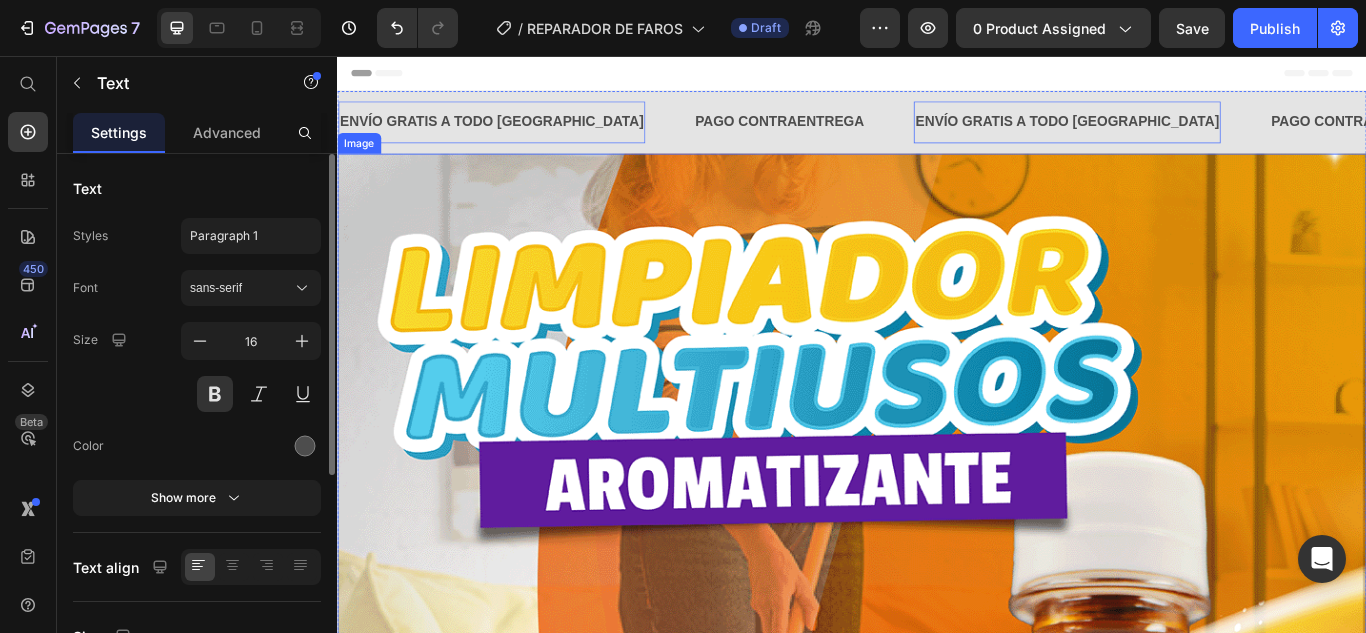 click at bounding box center [937, 1125] 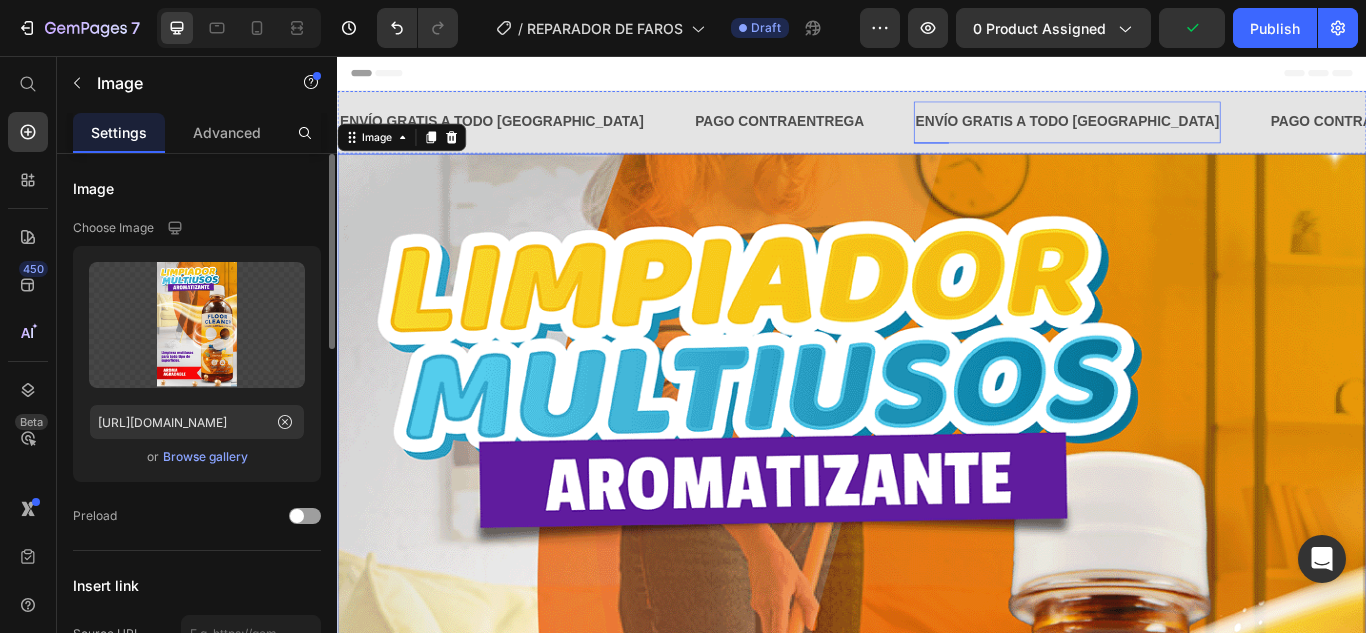 click on "ENVÍO GRATIS A TODO [GEOGRAPHIC_DATA]" at bounding box center (1188, 133) 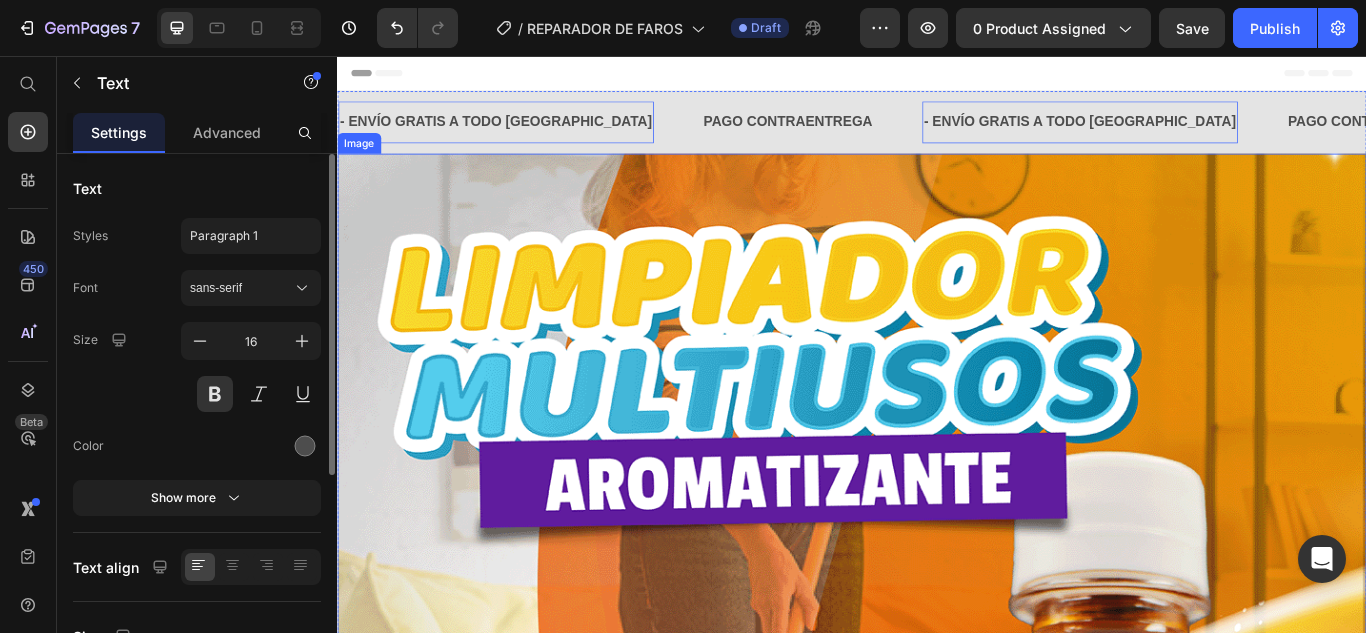 click at bounding box center (937, 1125) 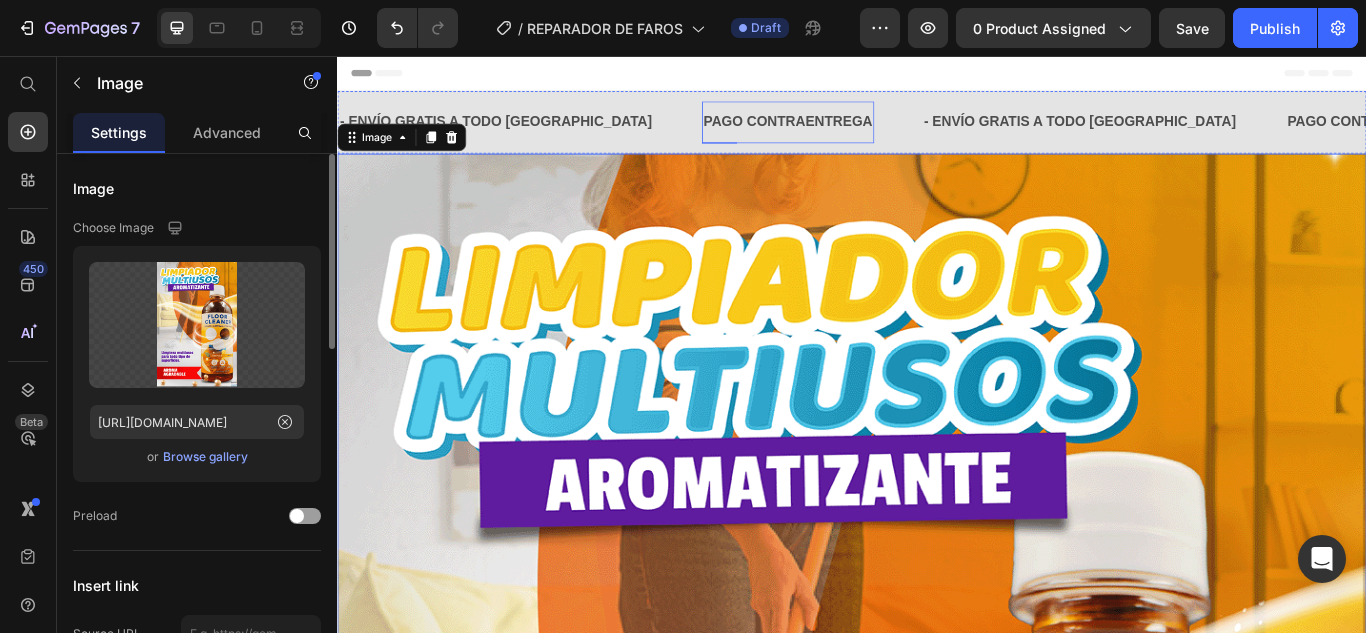 click on "PAGO CONTRAENTREGA" at bounding box center [862, 133] 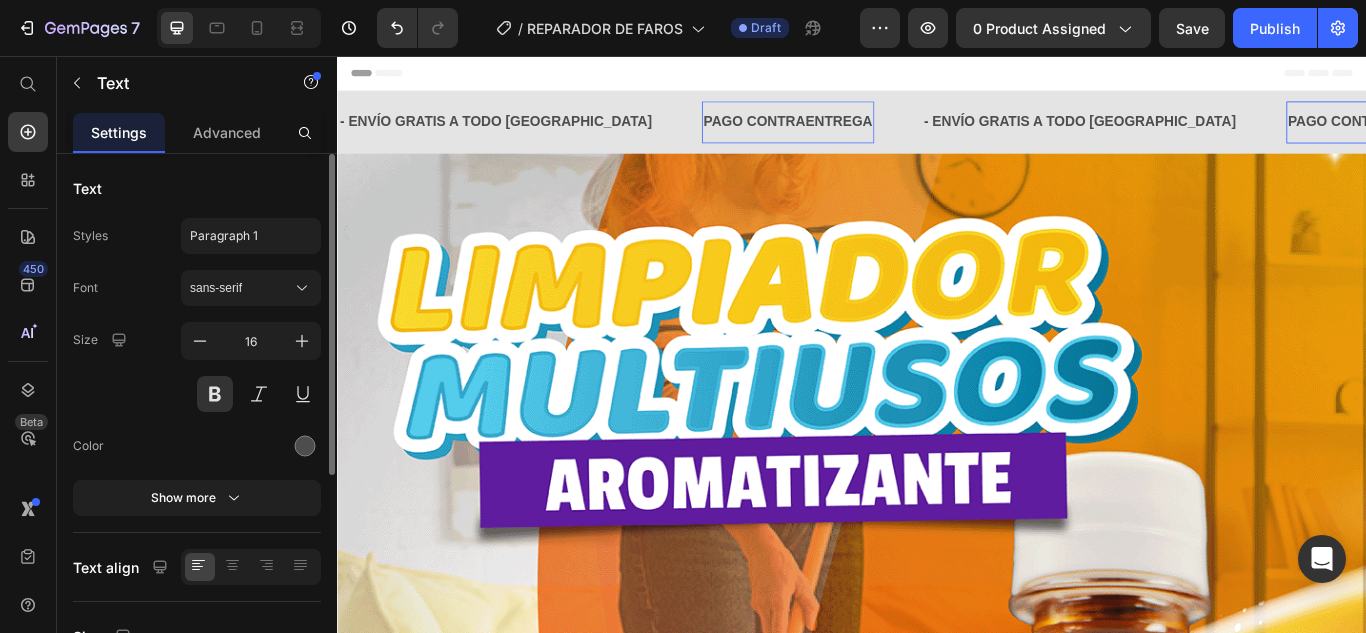 click on "PAGO CONTRAENTREGA" at bounding box center [862, 133] 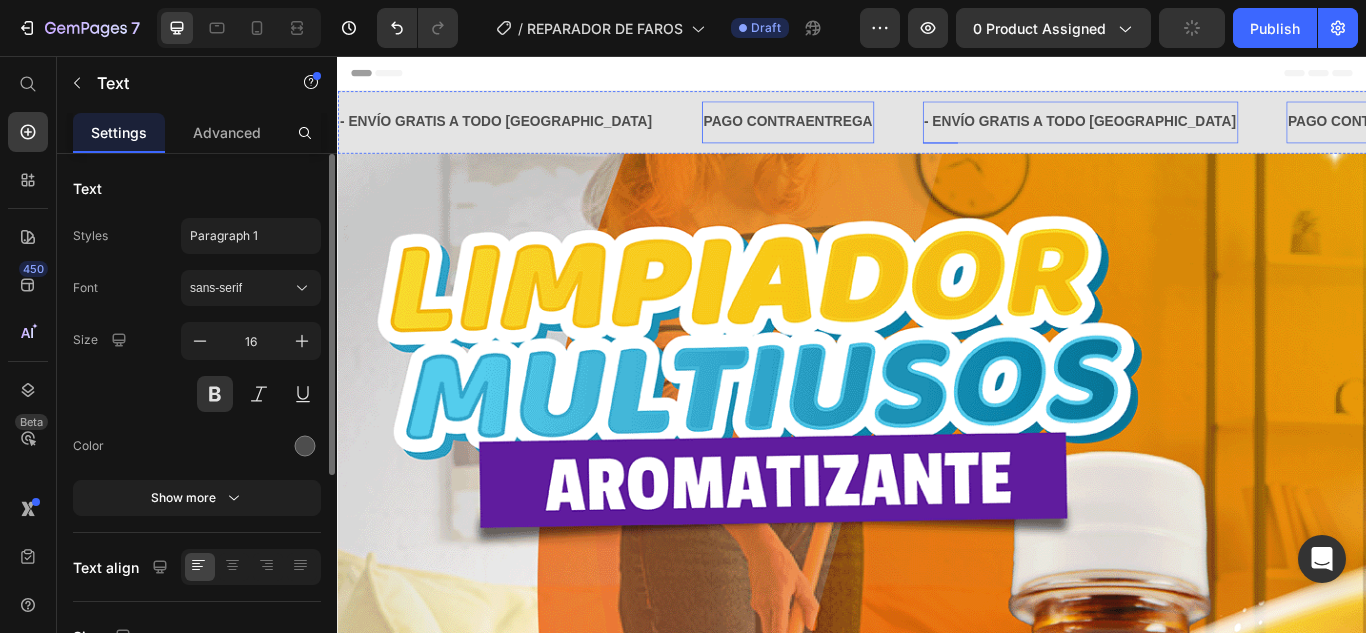 click on "- ENVÍO GRATIS A TODO [GEOGRAPHIC_DATA]" at bounding box center [1203, 133] 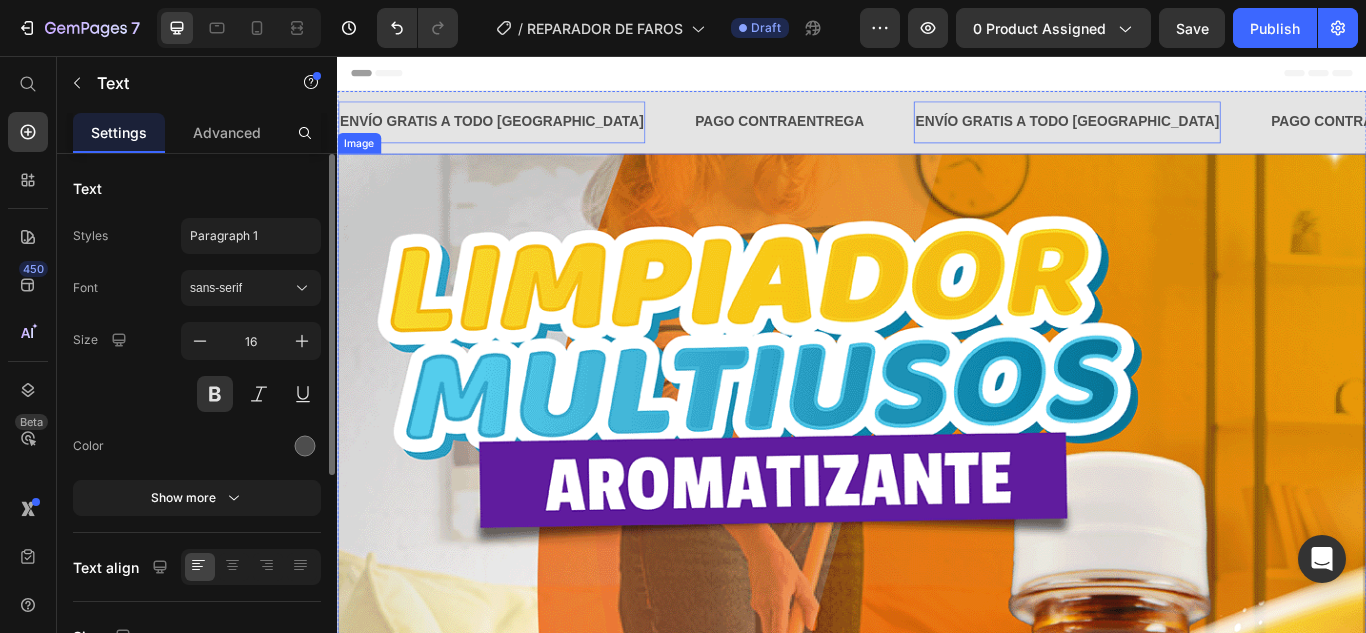 click at bounding box center (937, 1125) 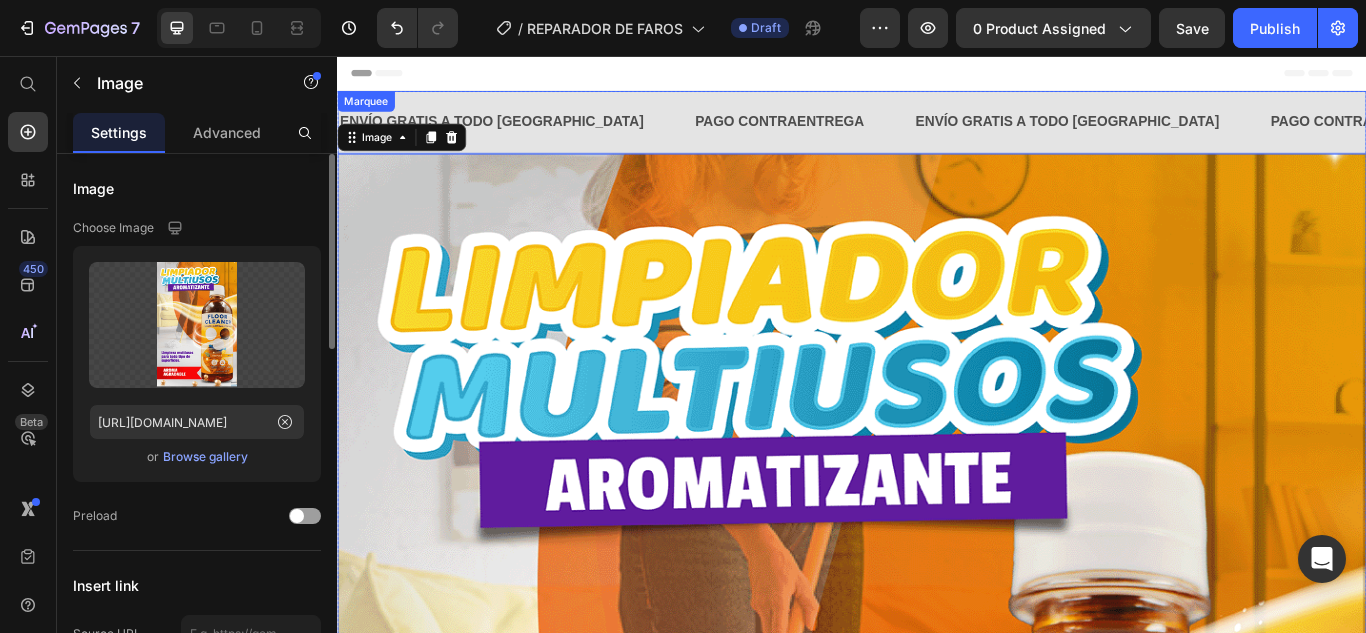 click on "ENVÍO GRATIS A TODO MEXICO Text PAGO CONTRAENTREGA Text ENVÍO GRATIS A TODO [GEOGRAPHIC_DATA] Text PAGO CONTRAENTREGA Text ENVÍO GRATIS A TODO [GEOGRAPHIC_DATA] Text PAGO CONTRAENTREGA Text ENVÍO GRATIS A TODO [GEOGRAPHIC_DATA] Text PAGO CONTRAENTREGA Text ENVÍO GRATIS A TODO [GEOGRAPHIC_DATA] Text PAGO CONTRAENTREGA Text ENVÍO GRATIS A TODO [GEOGRAPHIC_DATA] Text PAGO CONTRAENTREGA Text ENVÍO GRATIS A TODO [GEOGRAPHIC_DATA] Text PAGO CONTRAENTREGA Text ENVÍO GRATIS A TODO [GEOGRAPHIC_DATA] Text PAGO CONTRAENTREGA Text Marquee" at bounding box center [937, 133] 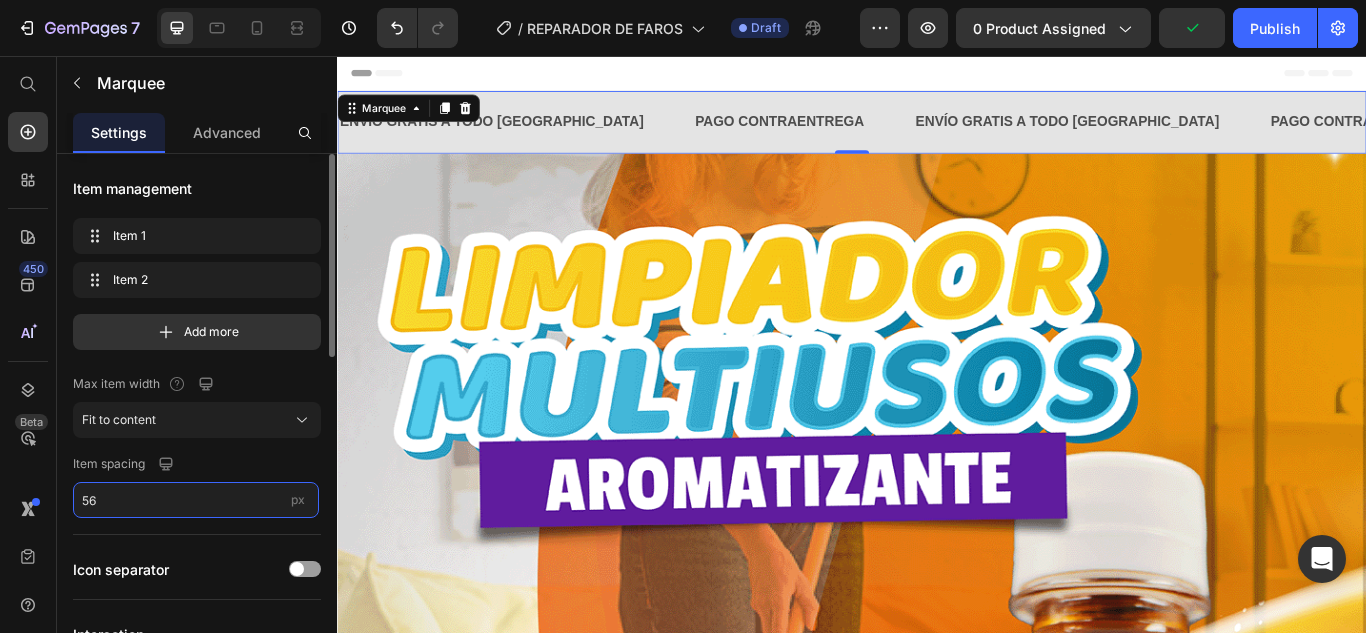 click on "56" at bounding box center [196, 500] 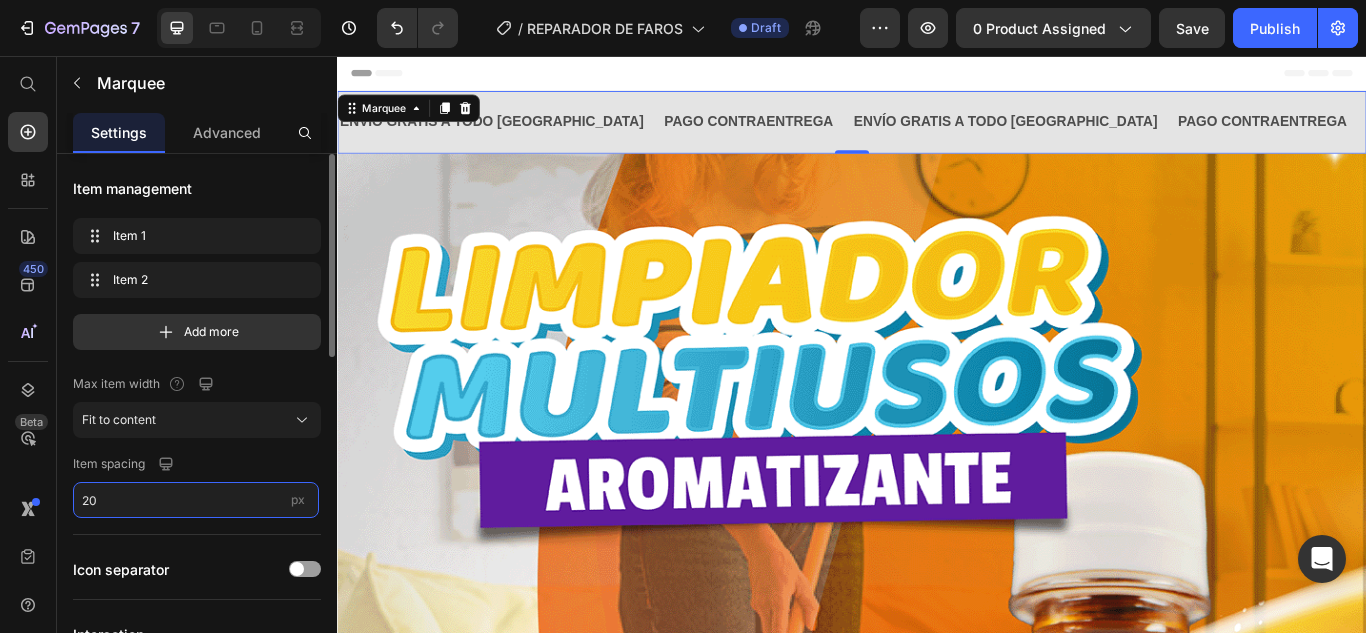 type on "2" 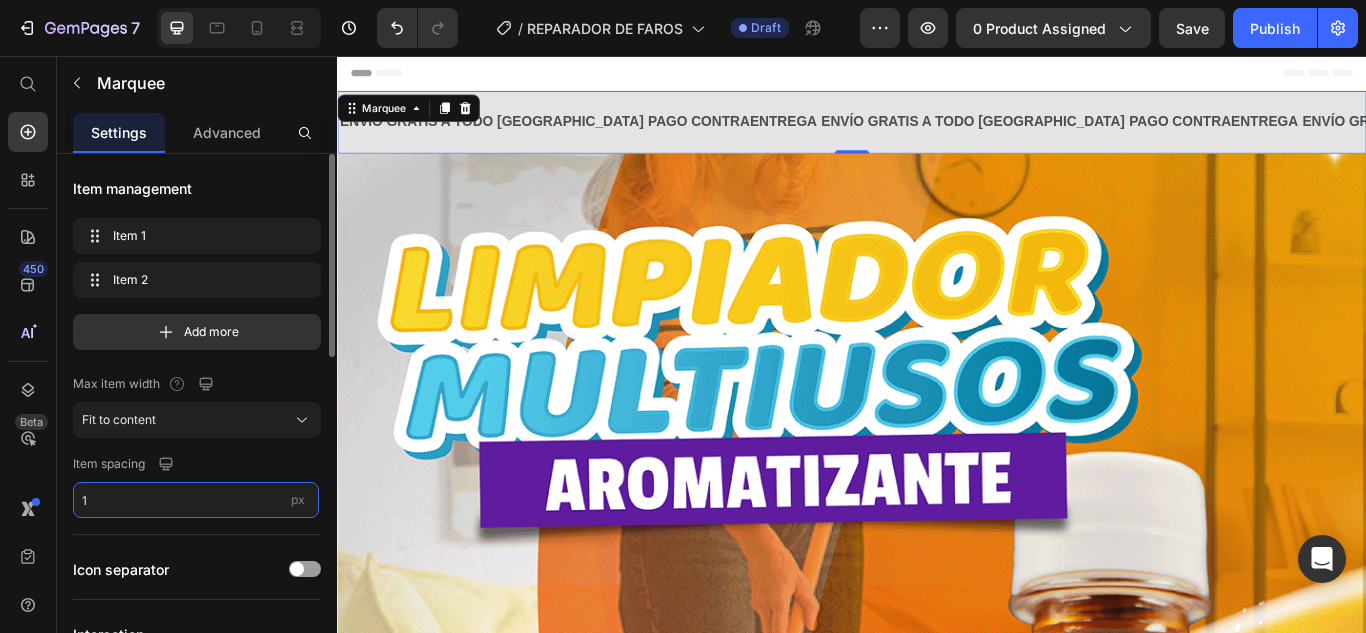 type on "15" 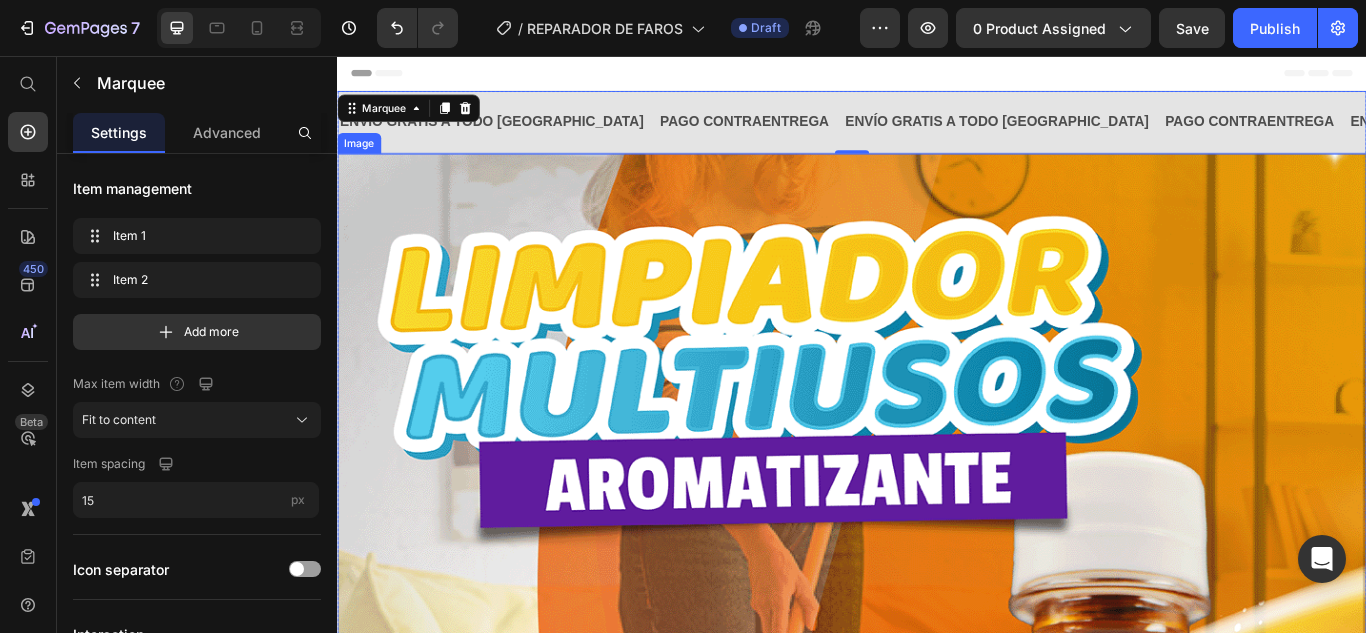 click at bounding box center [937, 1125] 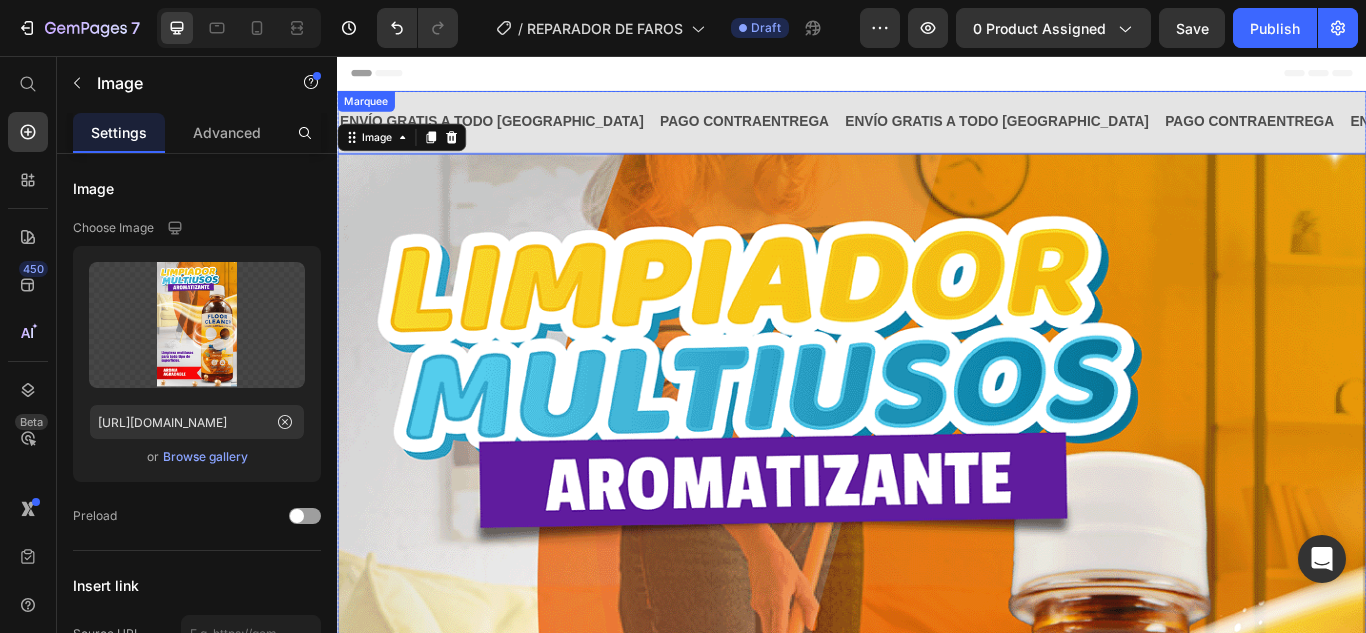 click on "ENVÍO GRATIS A TODO MEXICO Text PAGO CONTRAENTREGA Text ENVÍO GRATIS A TODO [GEOGRAPHIC_DATA] Text PAGO CONTRAENTREGA Text ENVÍO GRATIS A TODO [GEOGRAPHIC_DATA] Text PAGO CONTRAENTREGA Text ENVÍO GRATIS A TODO [GEOGRAPHIC_DATA] Text PAGO CONTRAENTREGA Text ENVÍO GRATIS A TODO [GEOGRAPHIC_DATA] Text PAGO CONTRAENTREGA Text ENVÍO GRATIS A TODO [GEOGRAPHIC_DATA] Text PAGO CONTRAENTREGA Text ENVÍO GRATIS A TODO [GEOGRAPHIC_DATA] Text PAGO CONTRAENTREGA Text ENVÍO GRATIS A TODO [GEOGRAPHIC_DATA] Text PAGO CONTRAENTREGA Text Marquee" at bounding box center (937, 133) 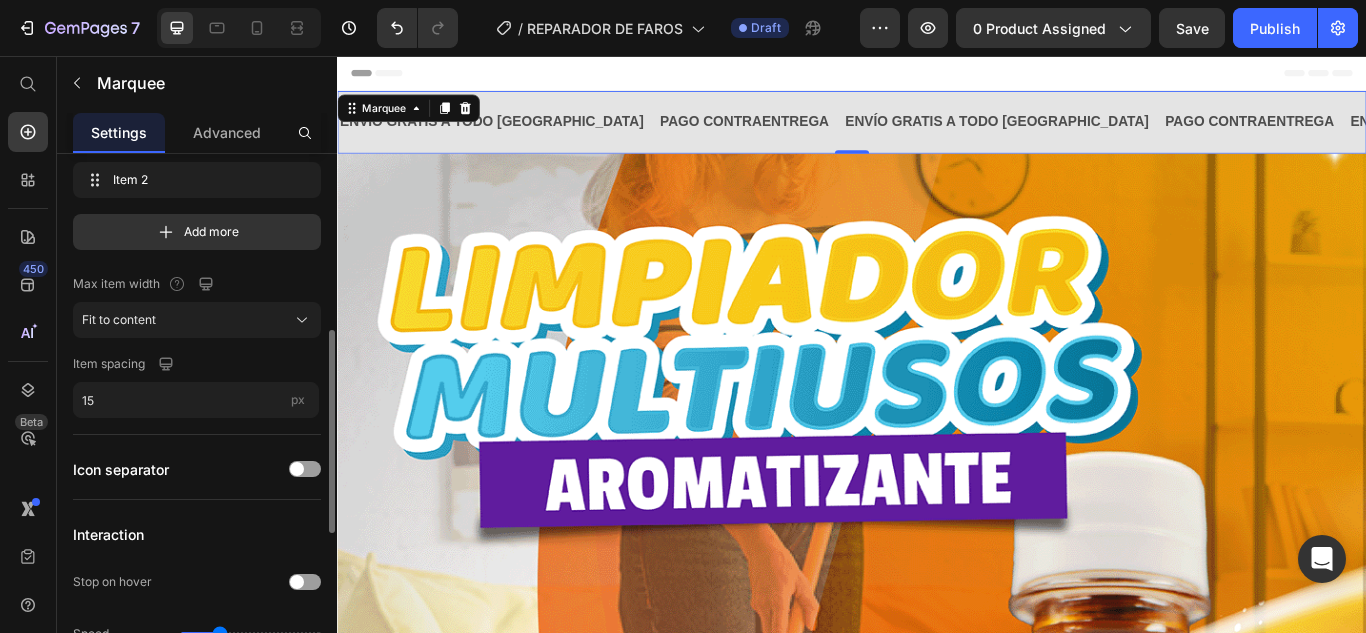 scroll, scrollTop: 200, scrollLeft: 0, axis: vertical 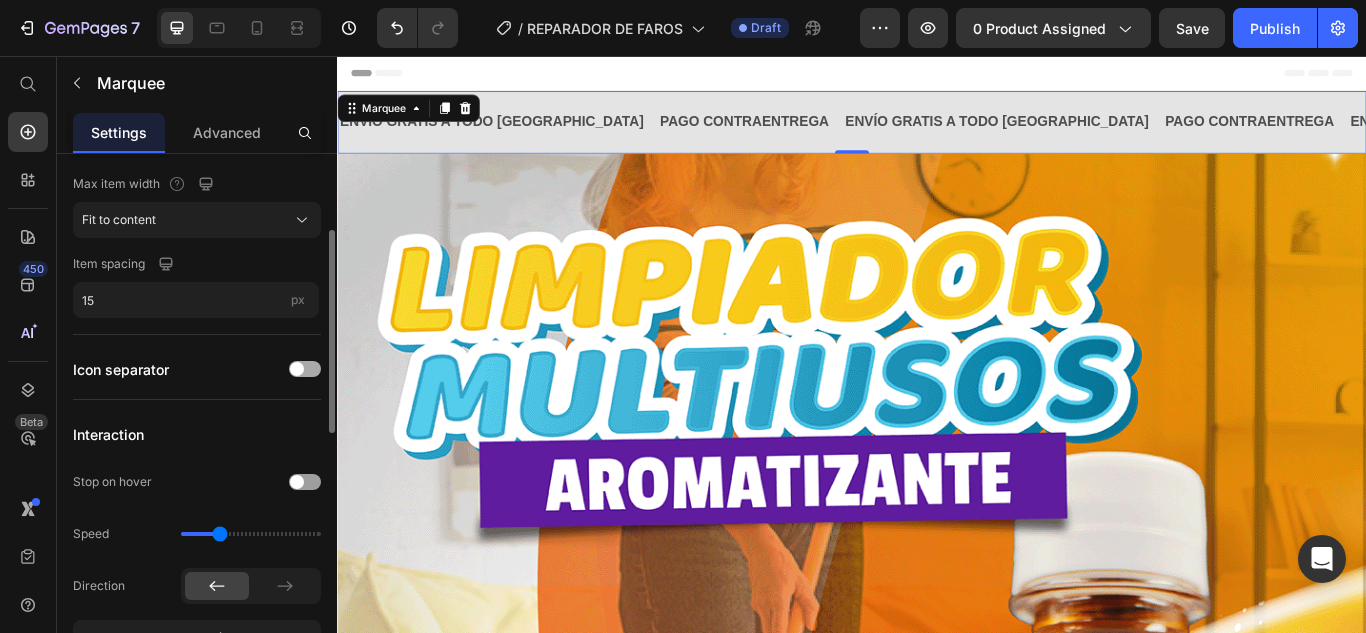 click at bounding box center (305, 369) 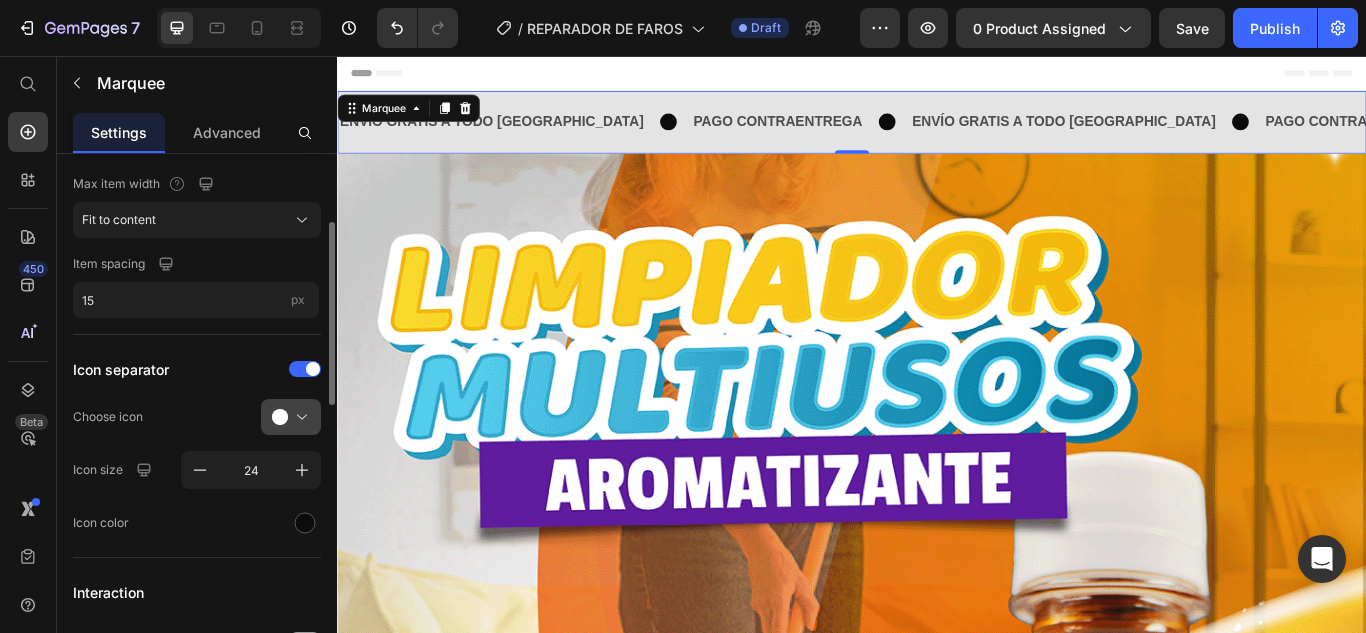 click at bounding box center (299, 417) 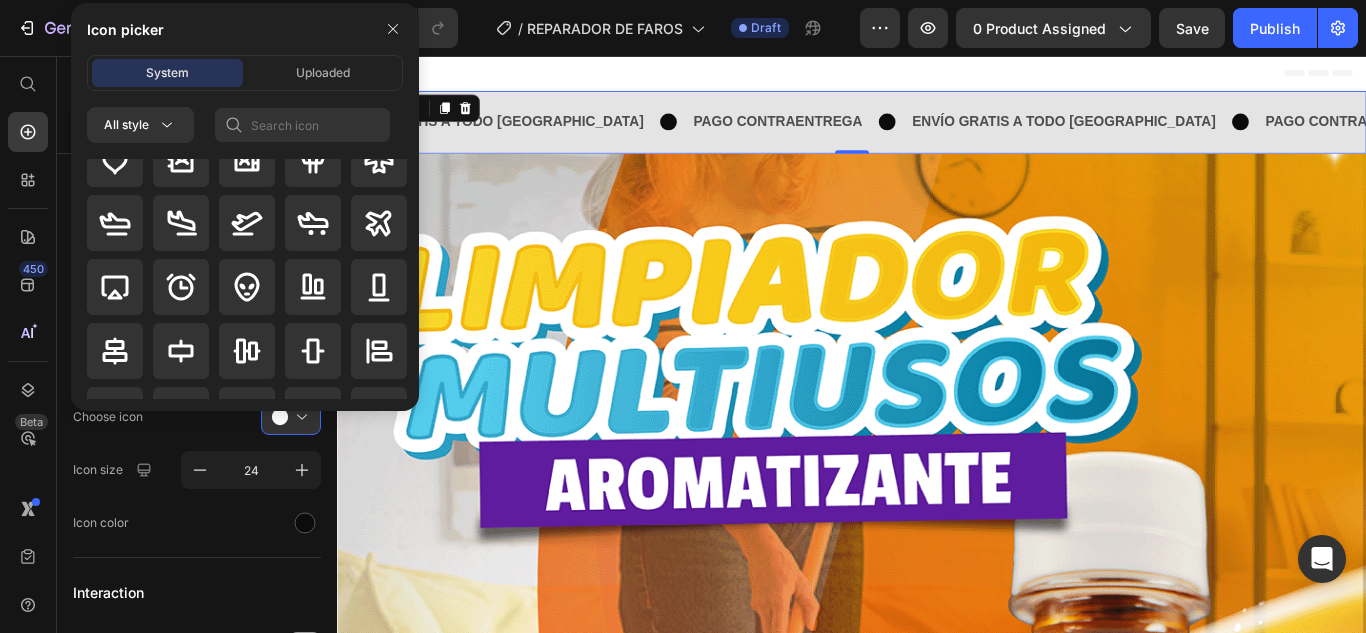 scroll, scrollTop: 0, scrollLeft: 0, axis: both 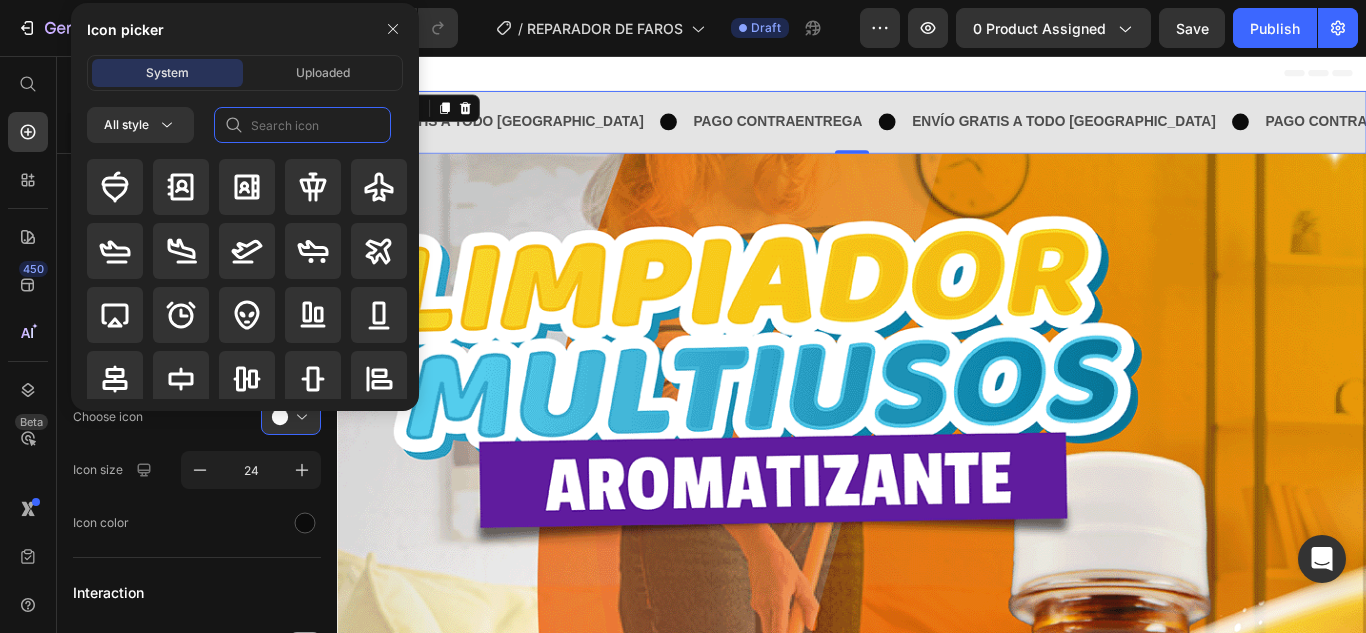 click 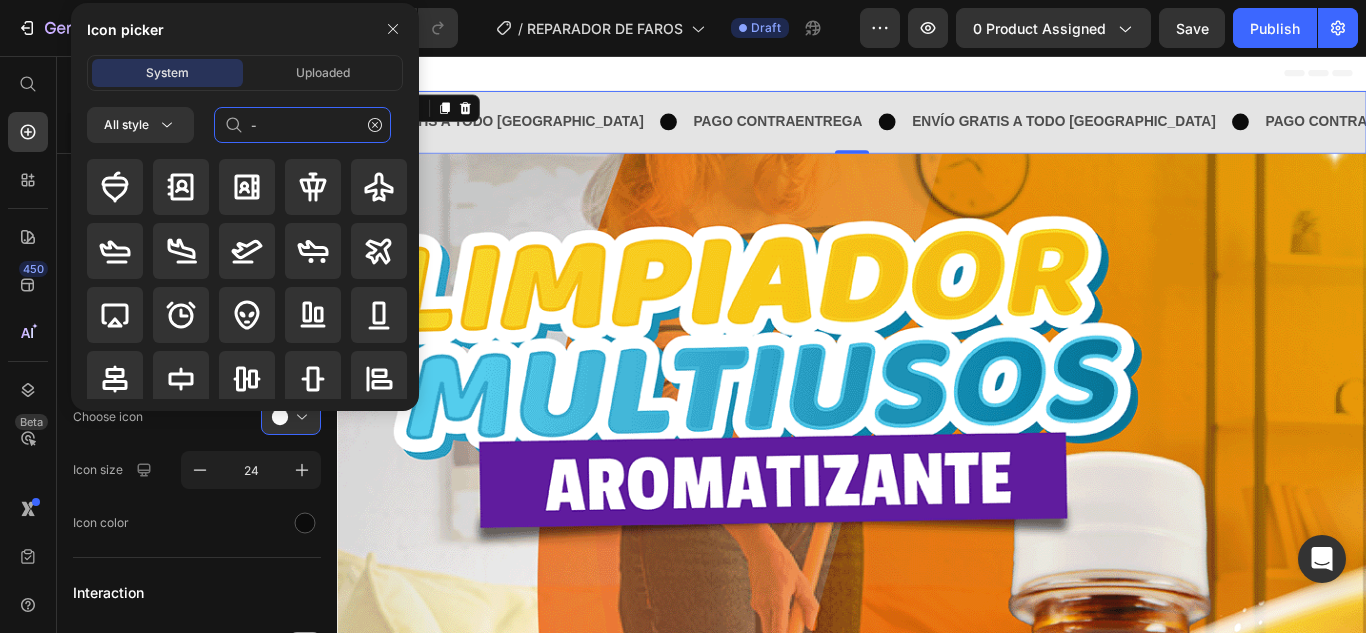 type 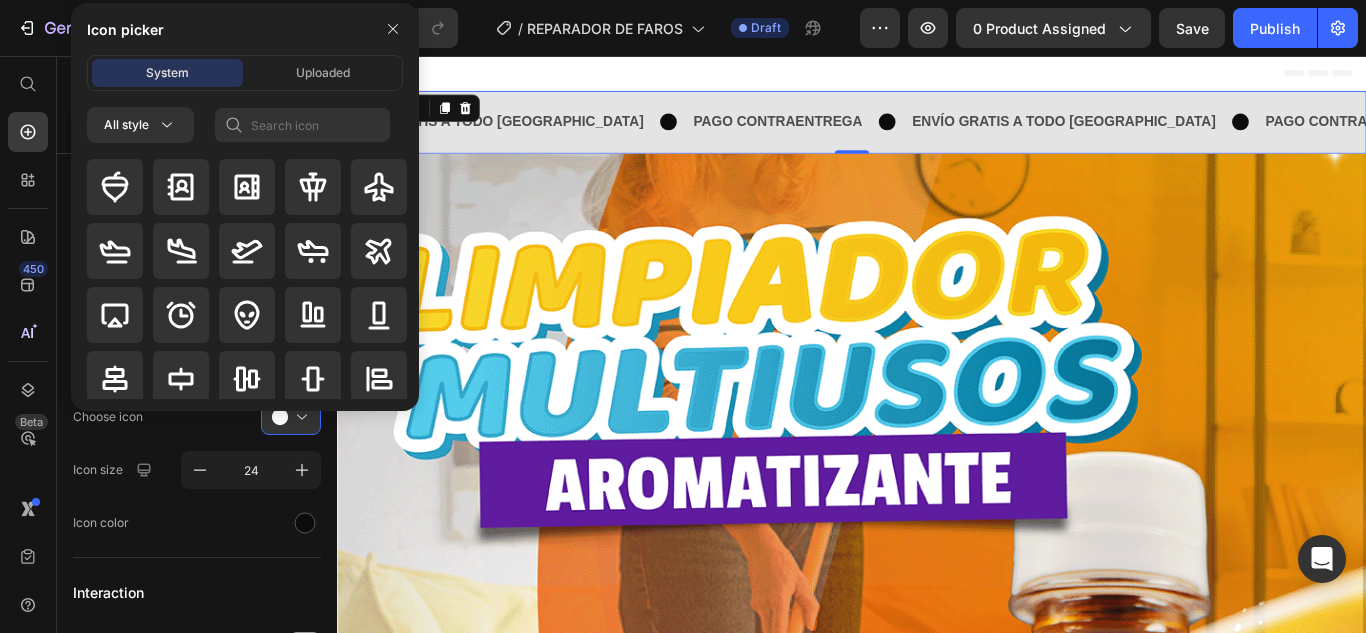 click on "Choose icon" 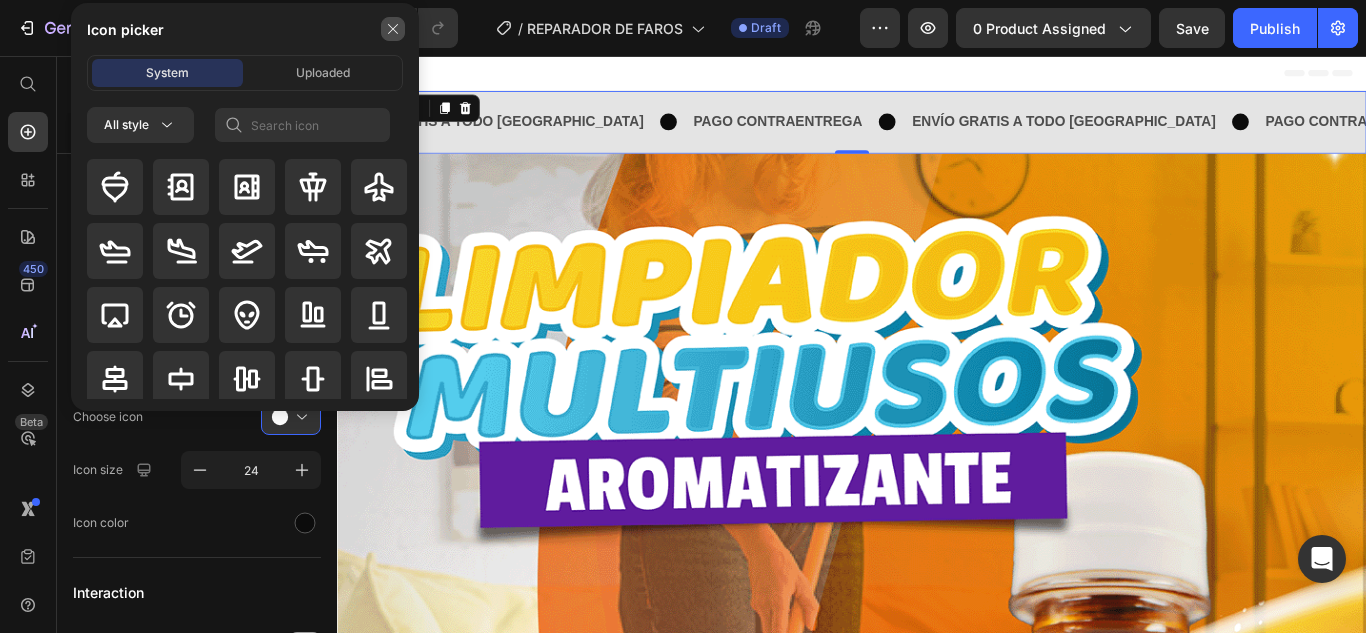 click at bounding box center (393, 29) 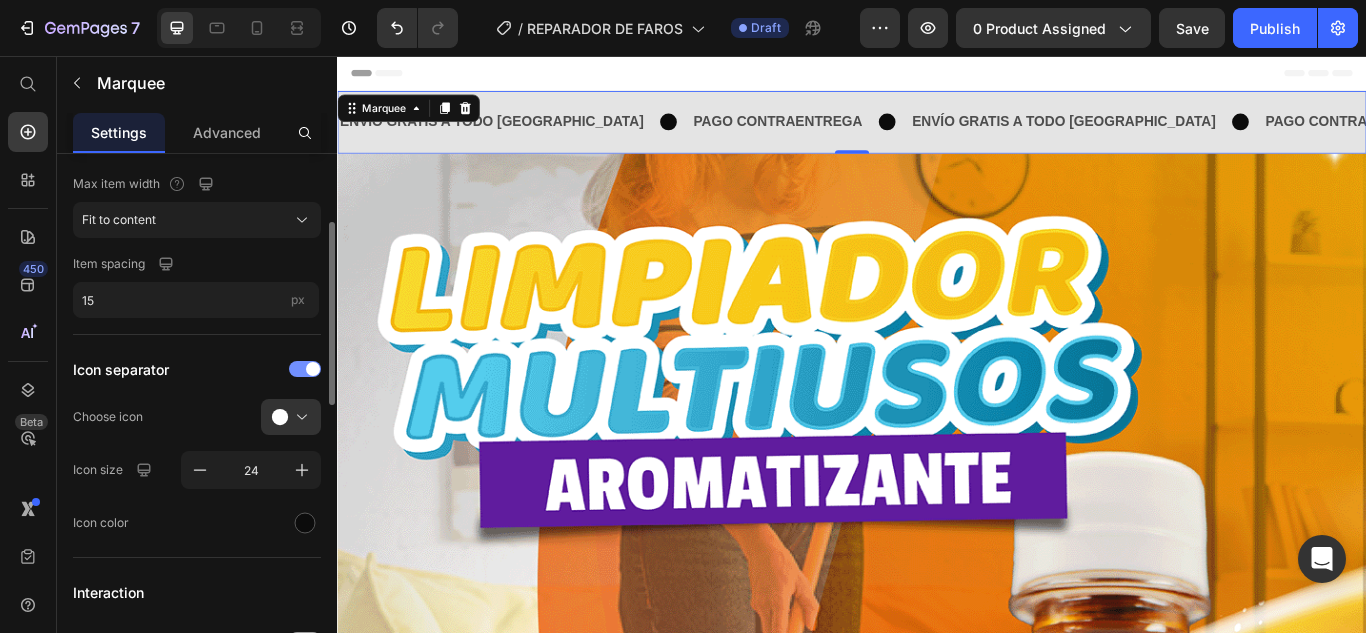 click at bounding box center (305, 369) 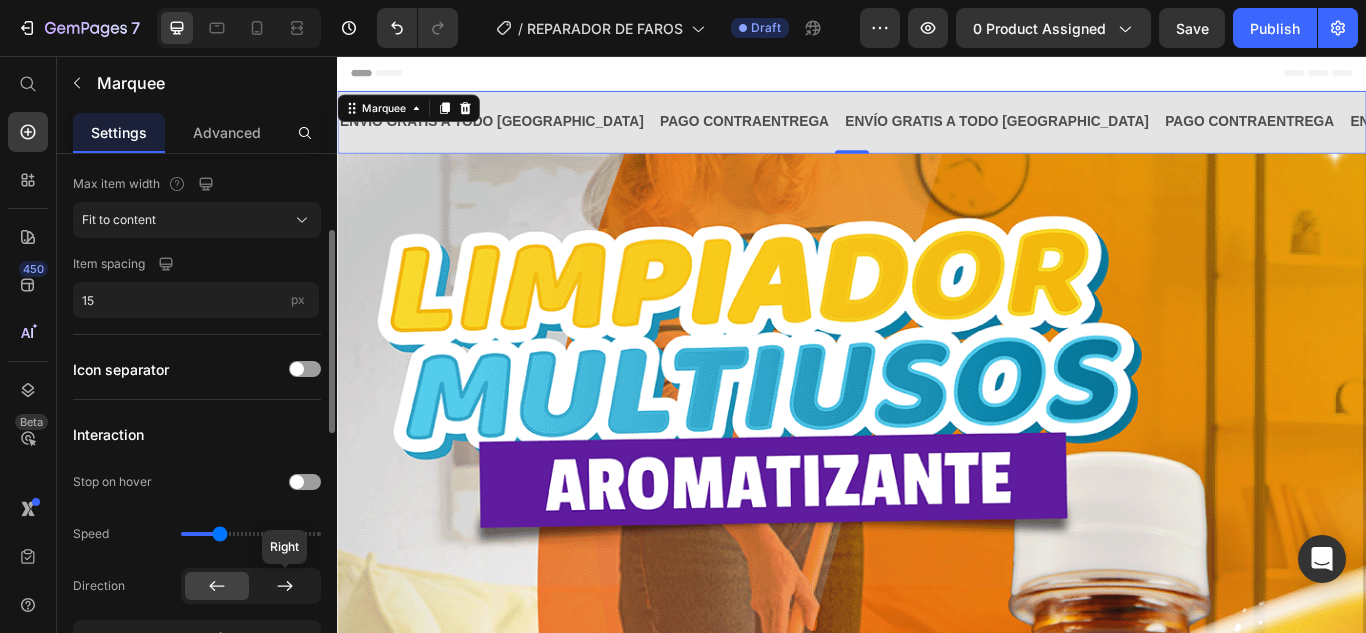 click 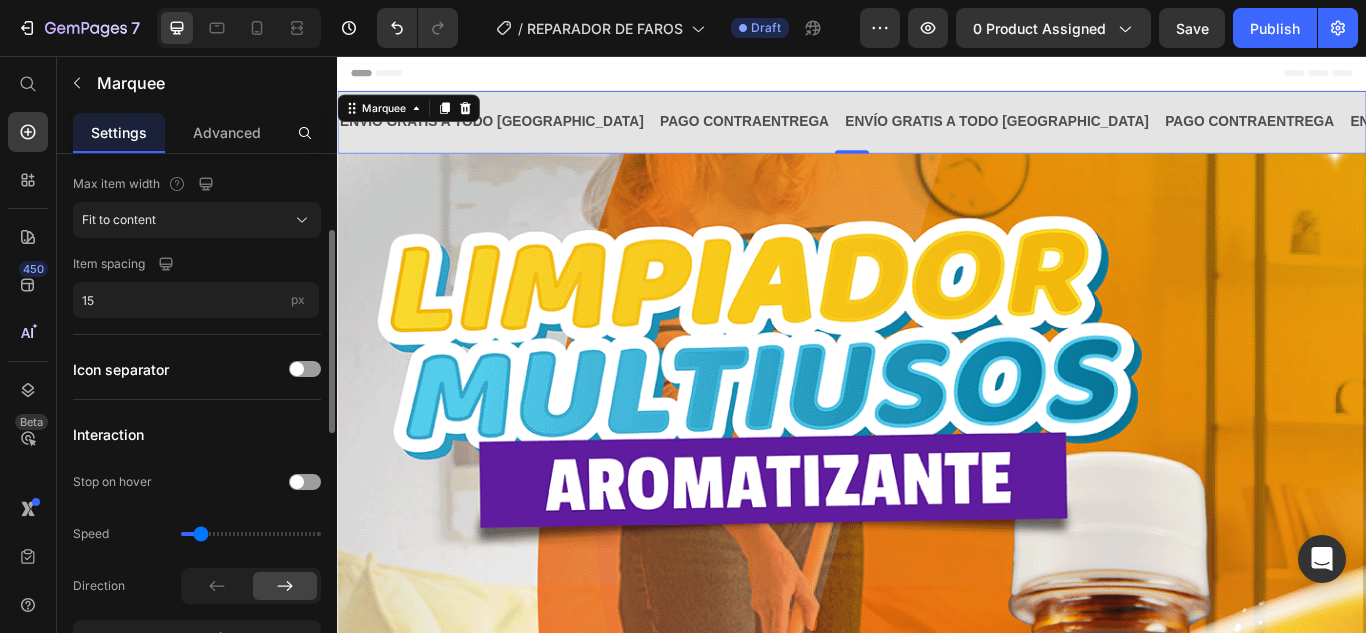 drag, startPoint x: 220, startPoint y: 530, endPoint x: 202, endPoint y: 531, distance: 18.027756 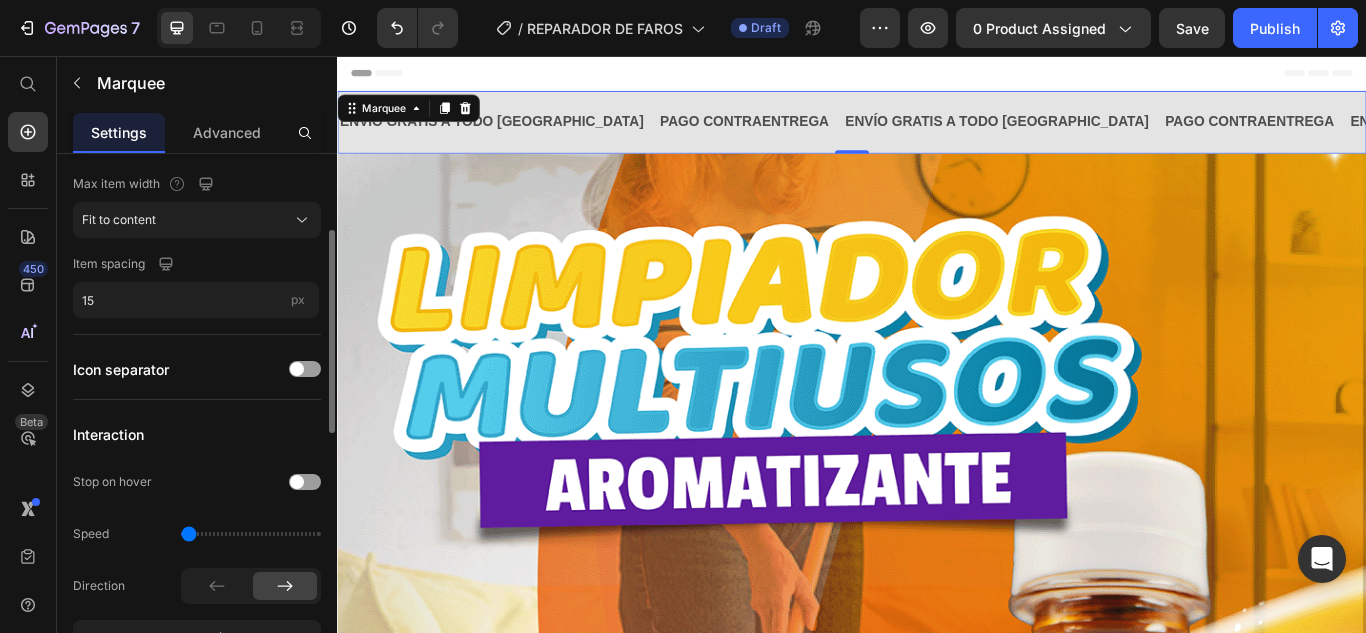 drag, startPoint x: 202, startPoint y: 531, endPoint x: 188, endPoint y: 534, distance: 14.3178215 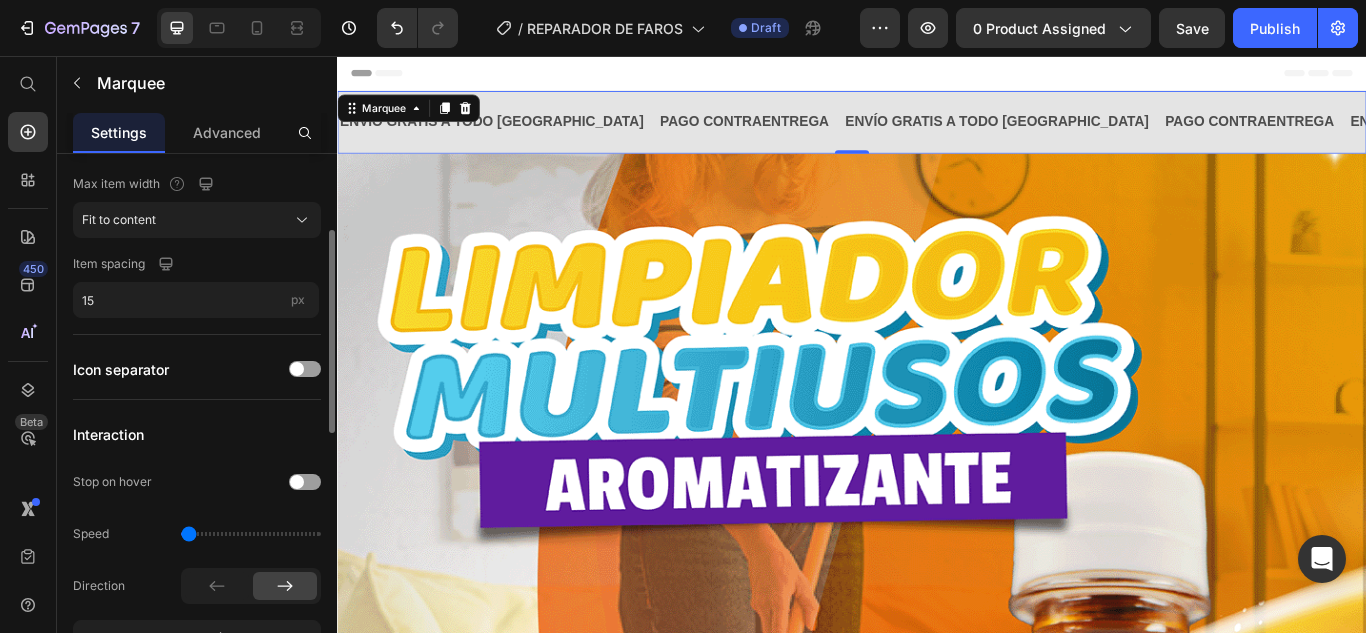 click at bounding box center [251, 534] 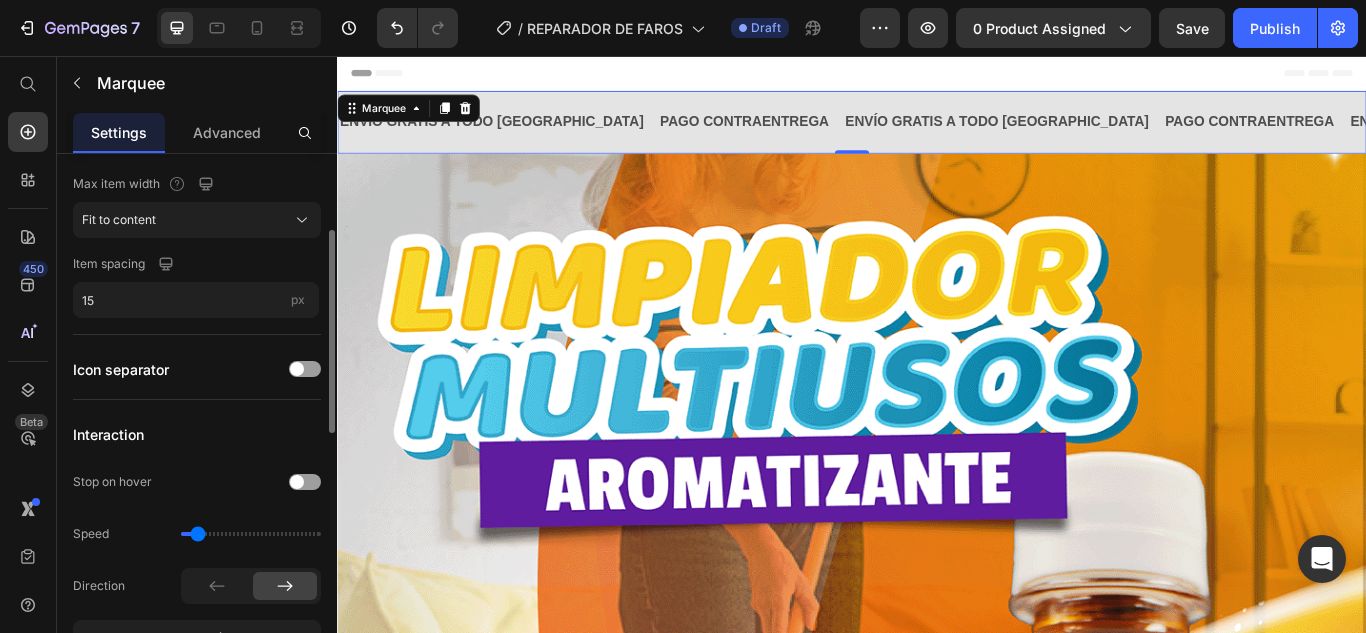 click at bounding box center [251, 534] 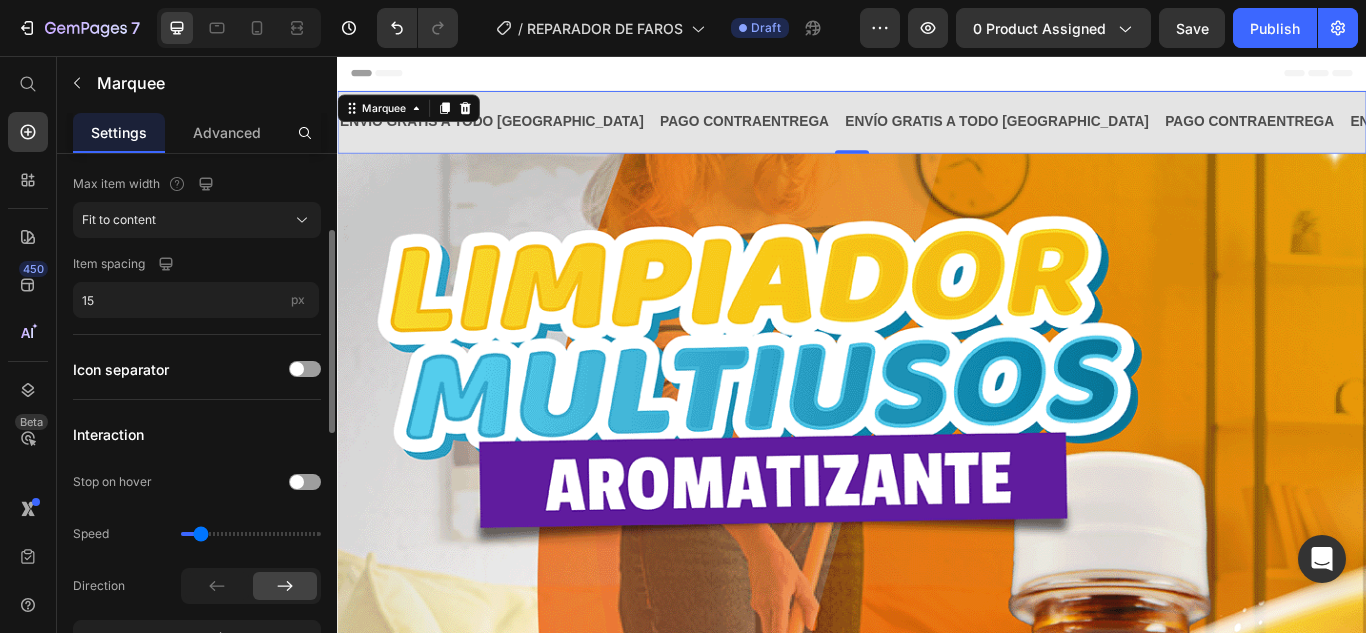 type on "0.4" 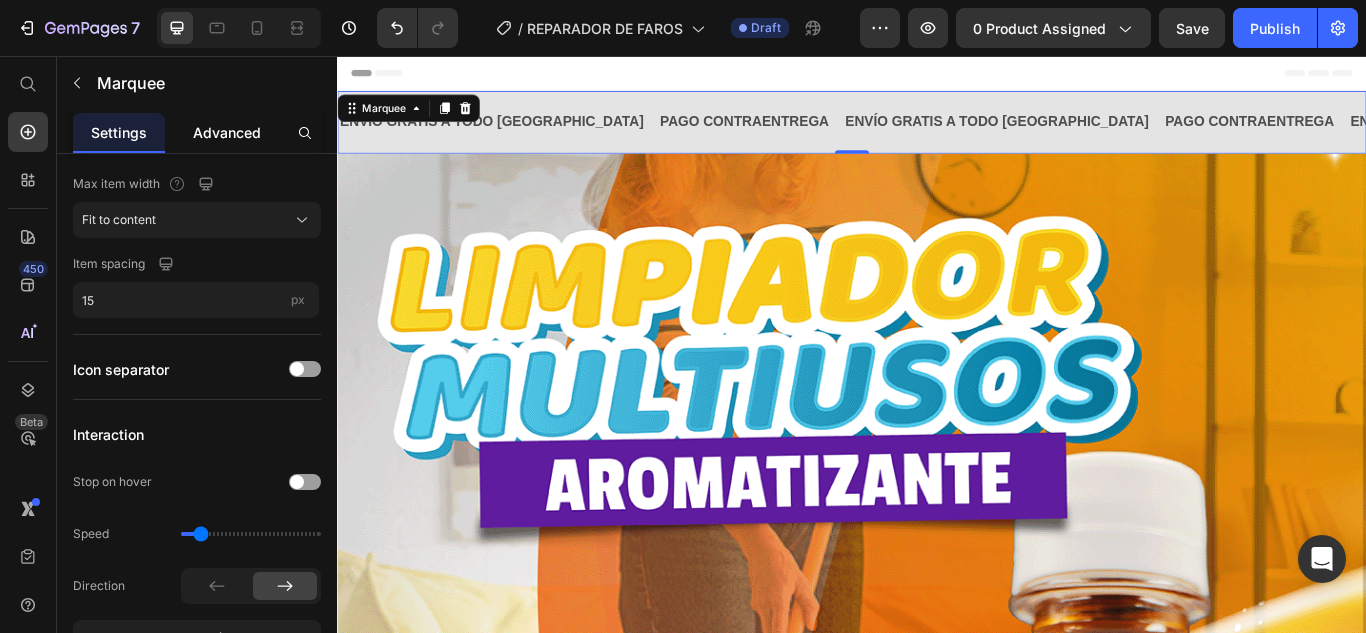click on "Advanced" at bounding box center [227, 132] 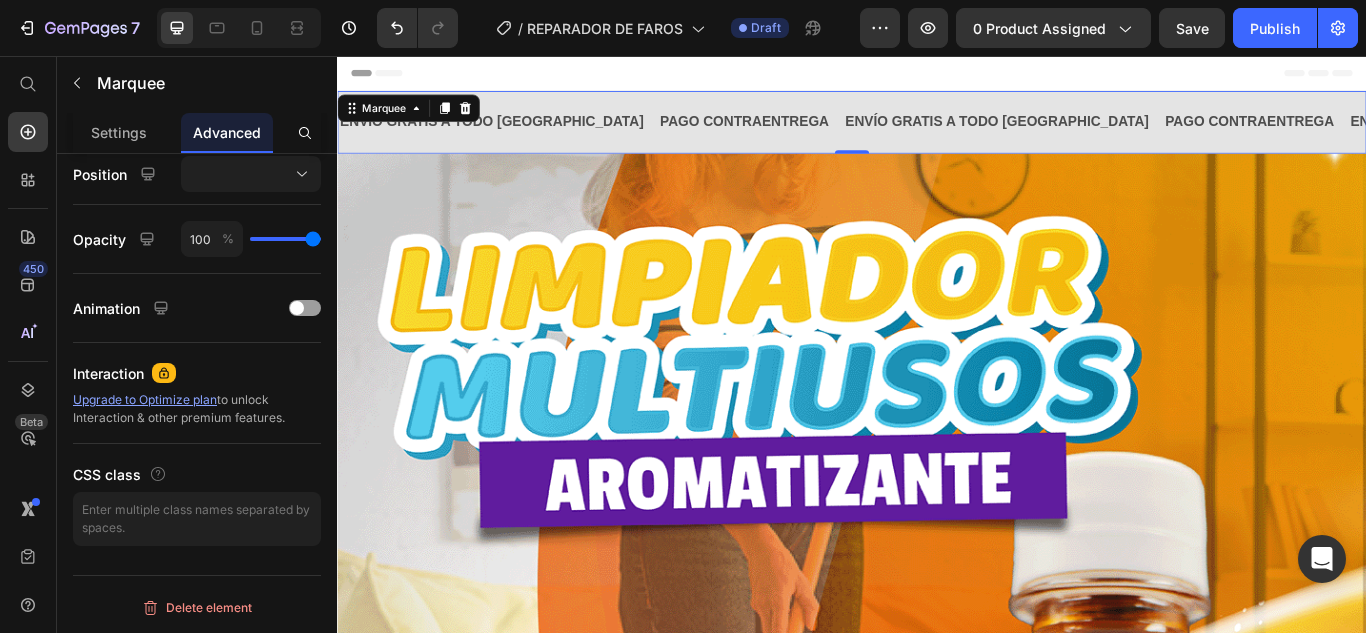 scroll, scrollTop: 0, scrollLeft: 0, axis: both 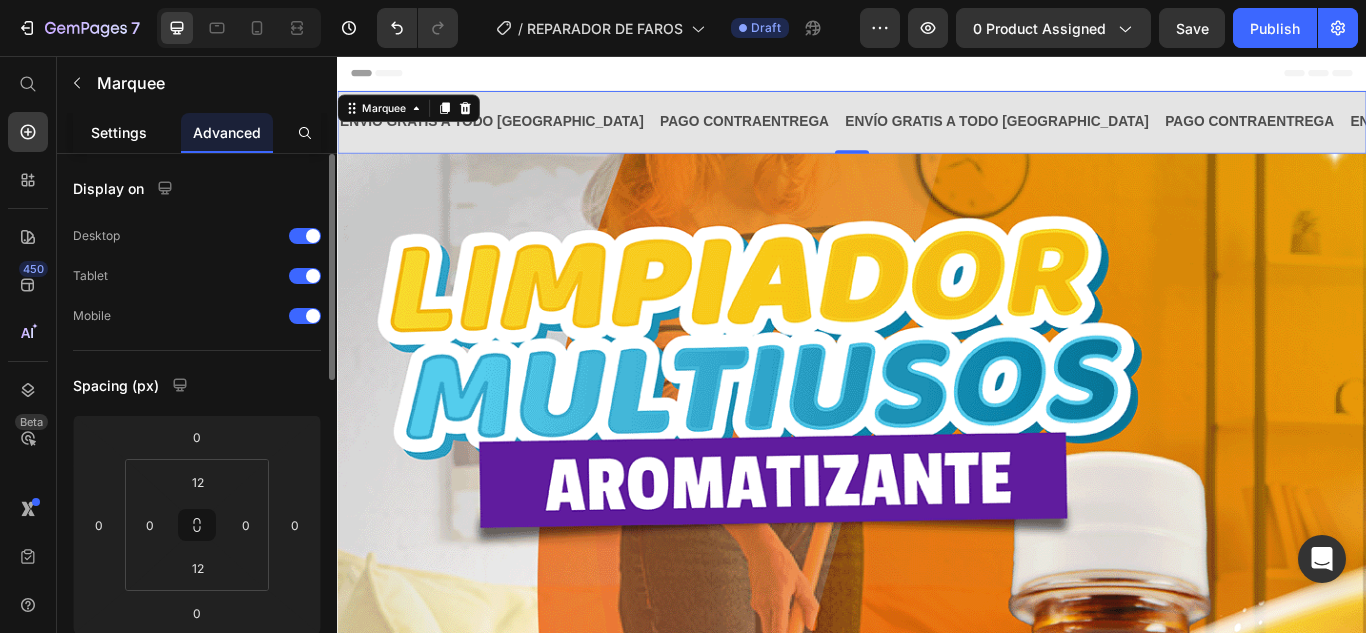 click on "Settings" at bounding box center (119, 132) 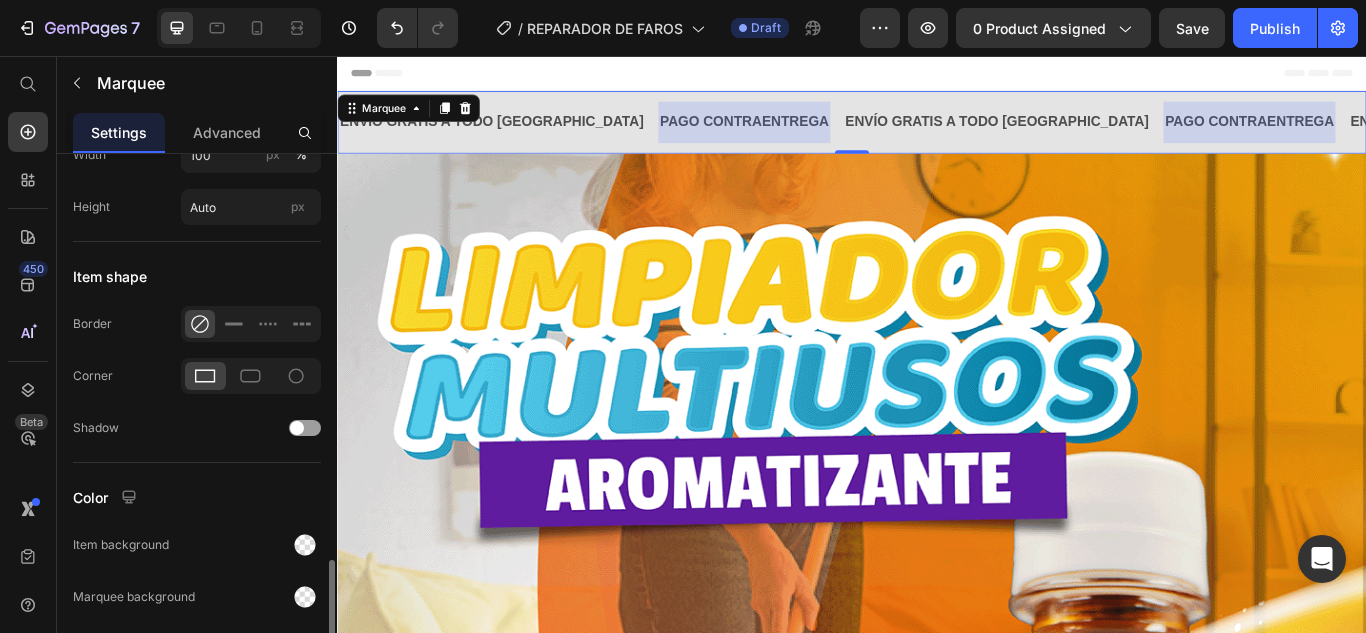 scroll, scrollTop: 873, scrollLeft: 0, axis: vertical 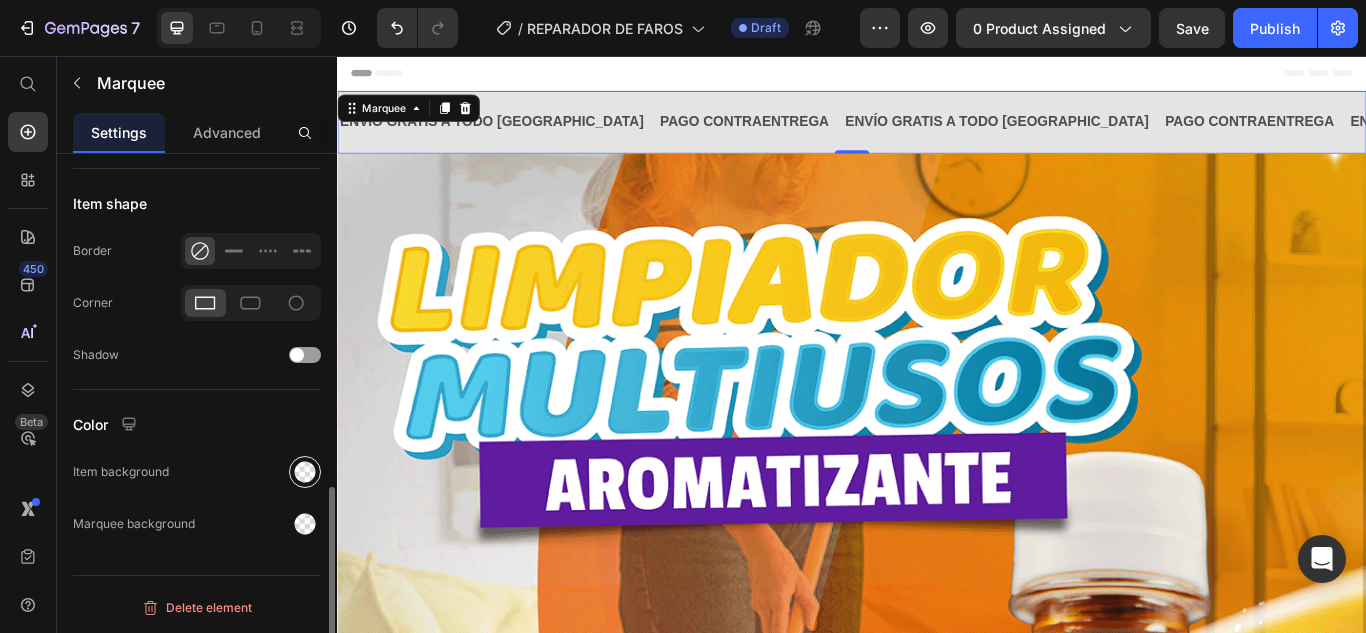 click at bounding box center (305, 472) 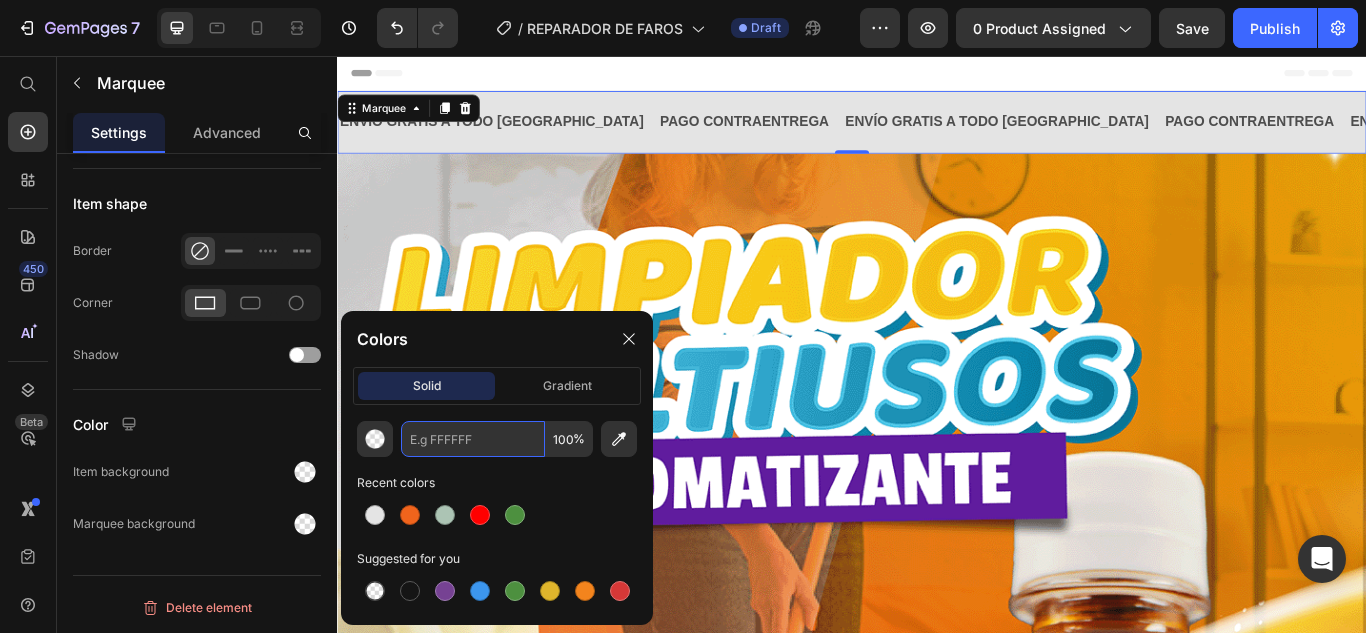 click at bounding box center (473, 439) 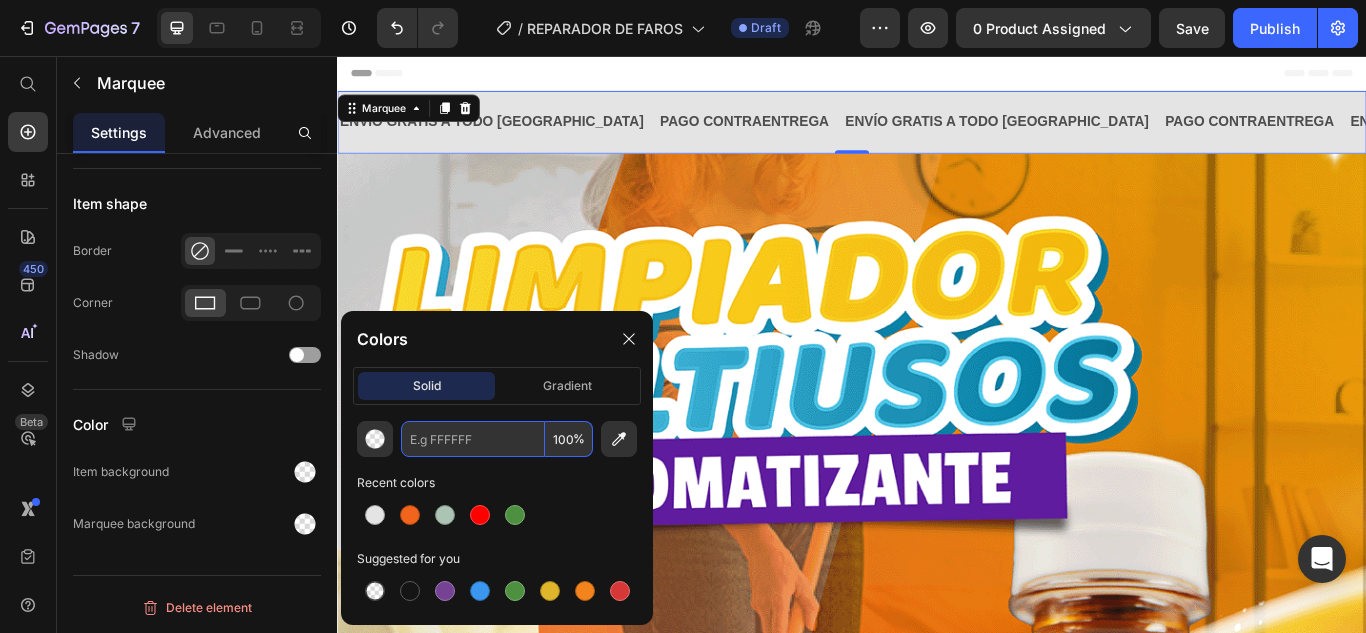 paste on "#08448c" 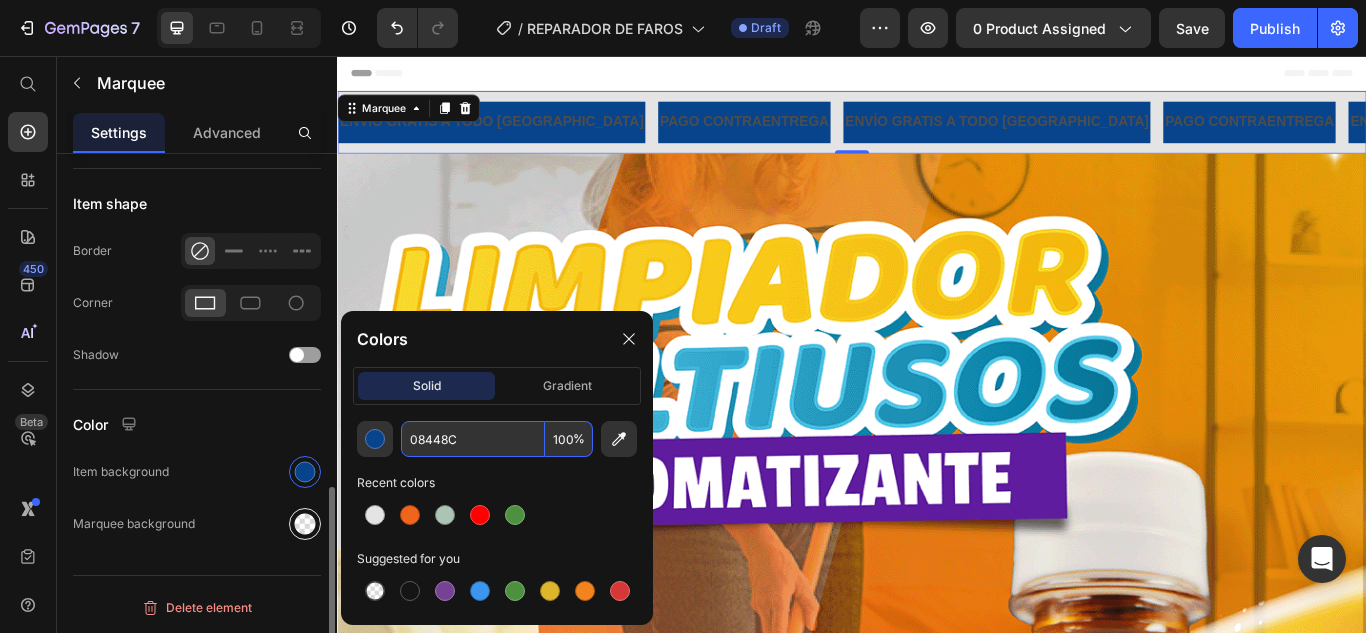 type on "08448C" 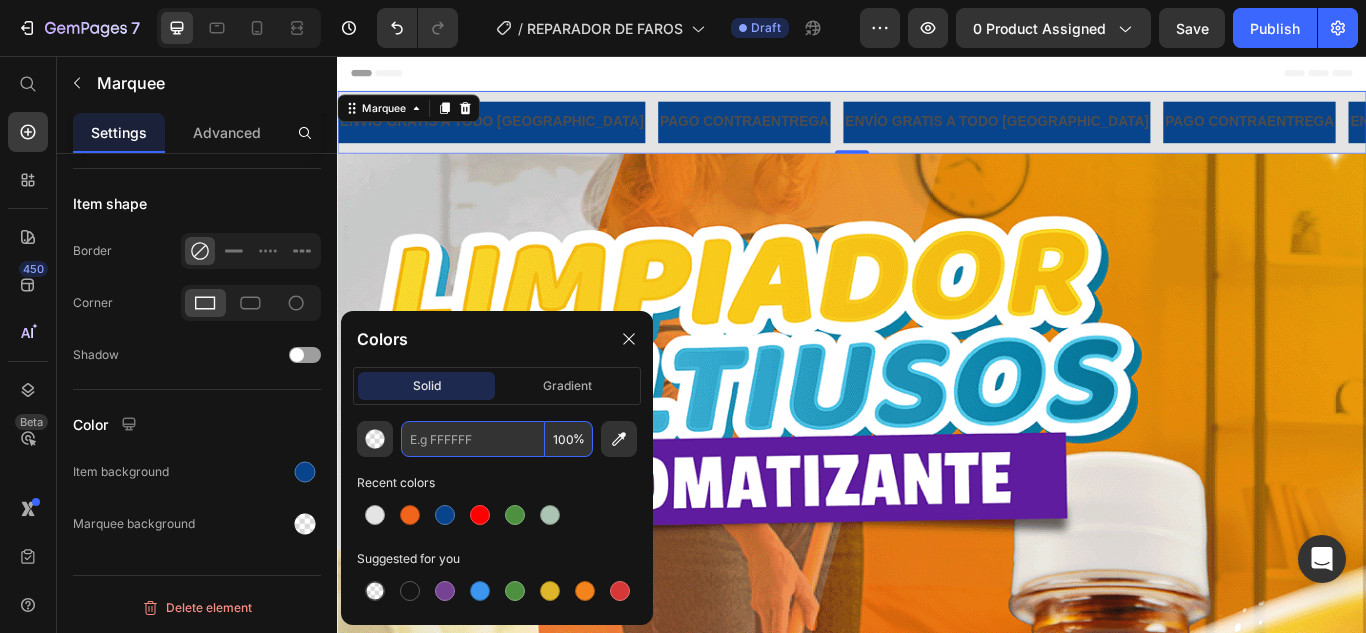 click at bounding box center [473, 439] 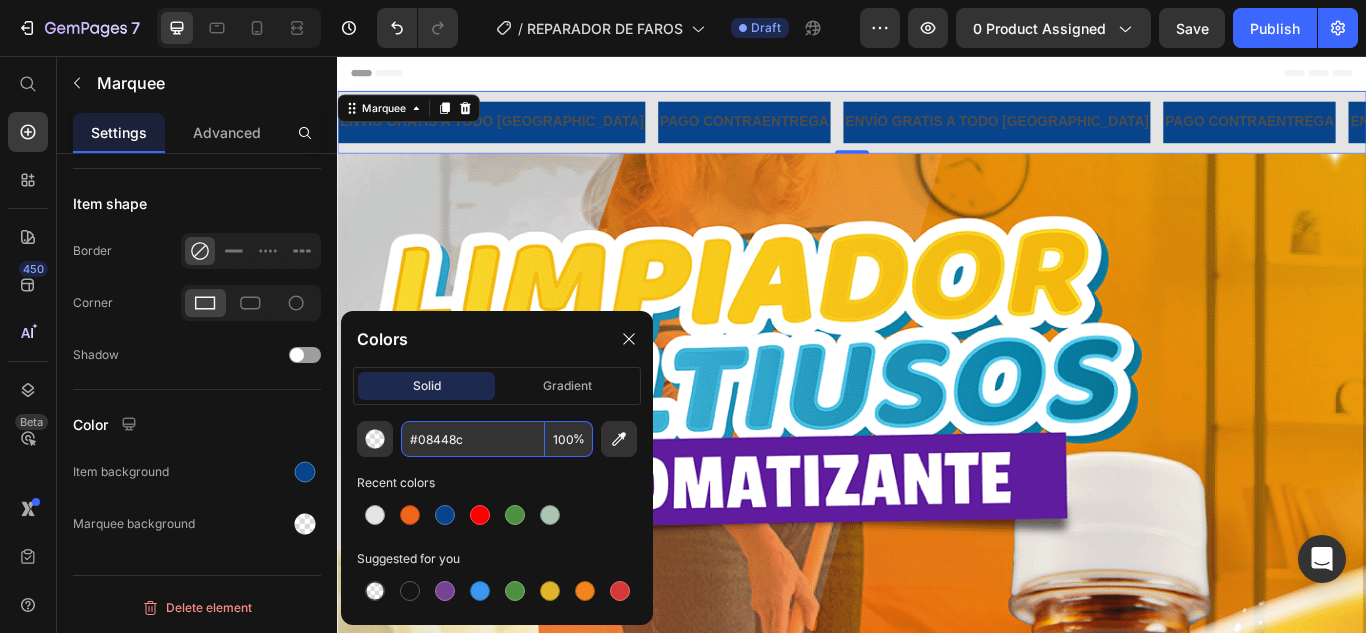 type on "08448C" 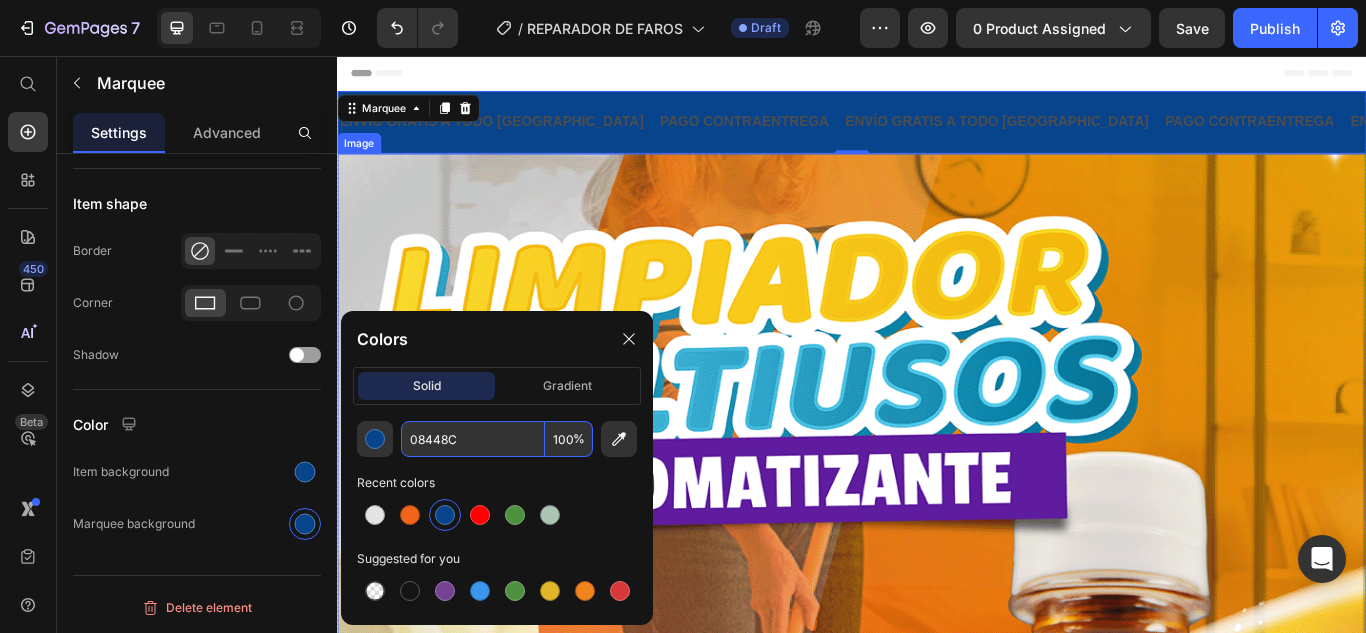 click at bounding box center (937, 1125) 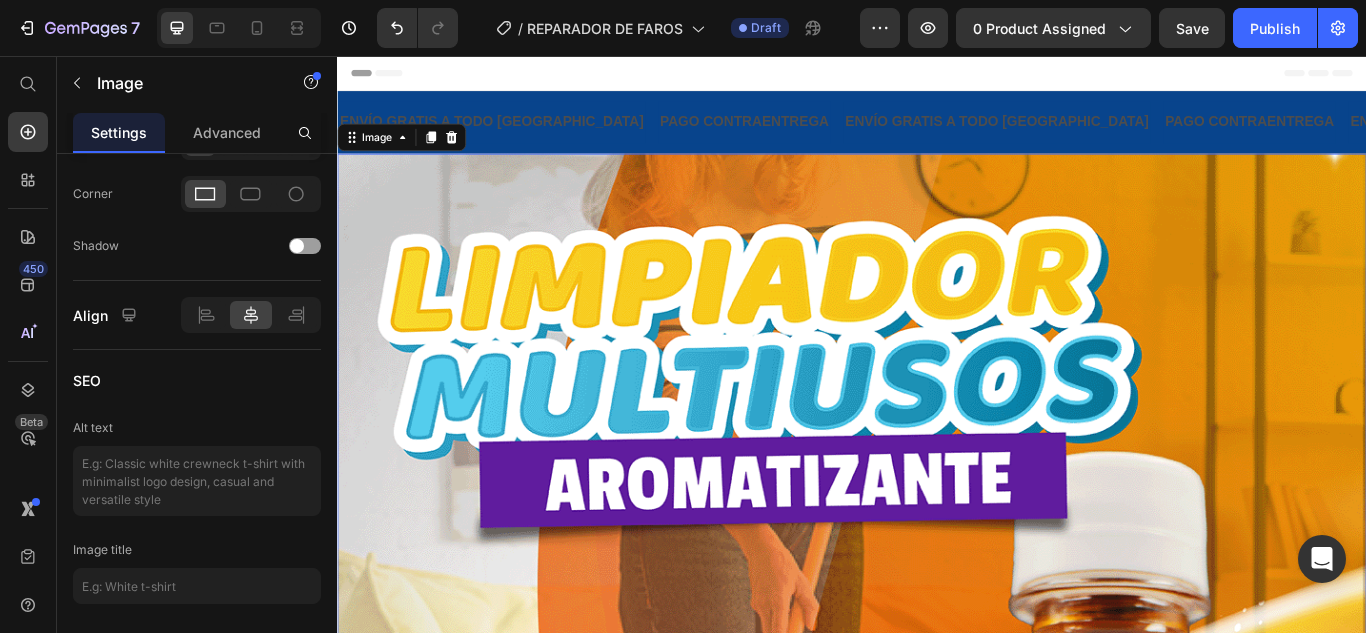scroll, scrollTop: 0, scrollLeft: 0, axis: both 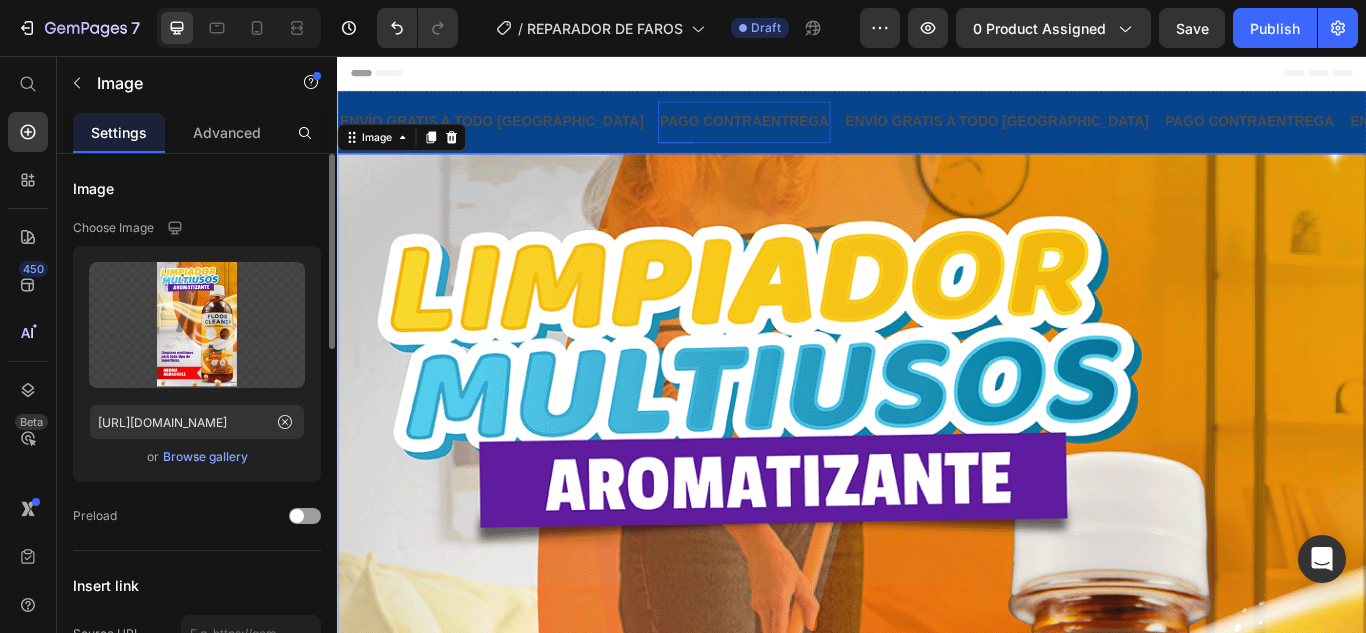 click on "PAGO CONTRAENTREGA" at bounding box center [-1544, 133] 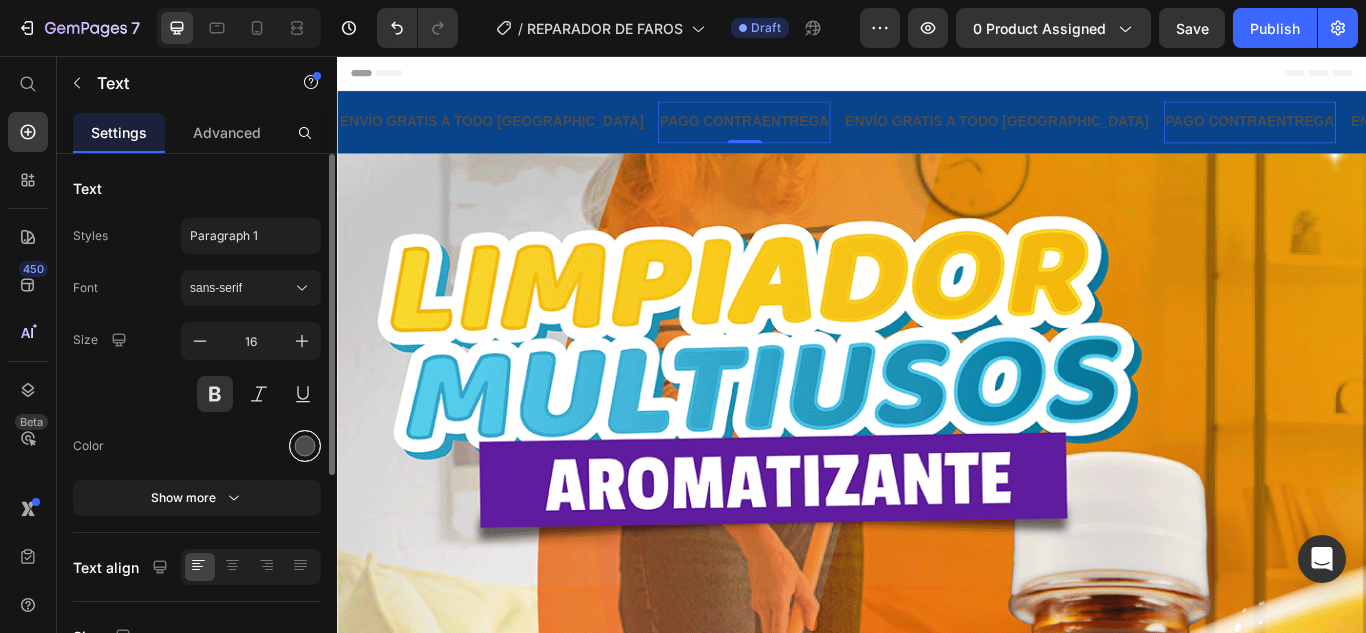 click at bounding box center [305, 446] 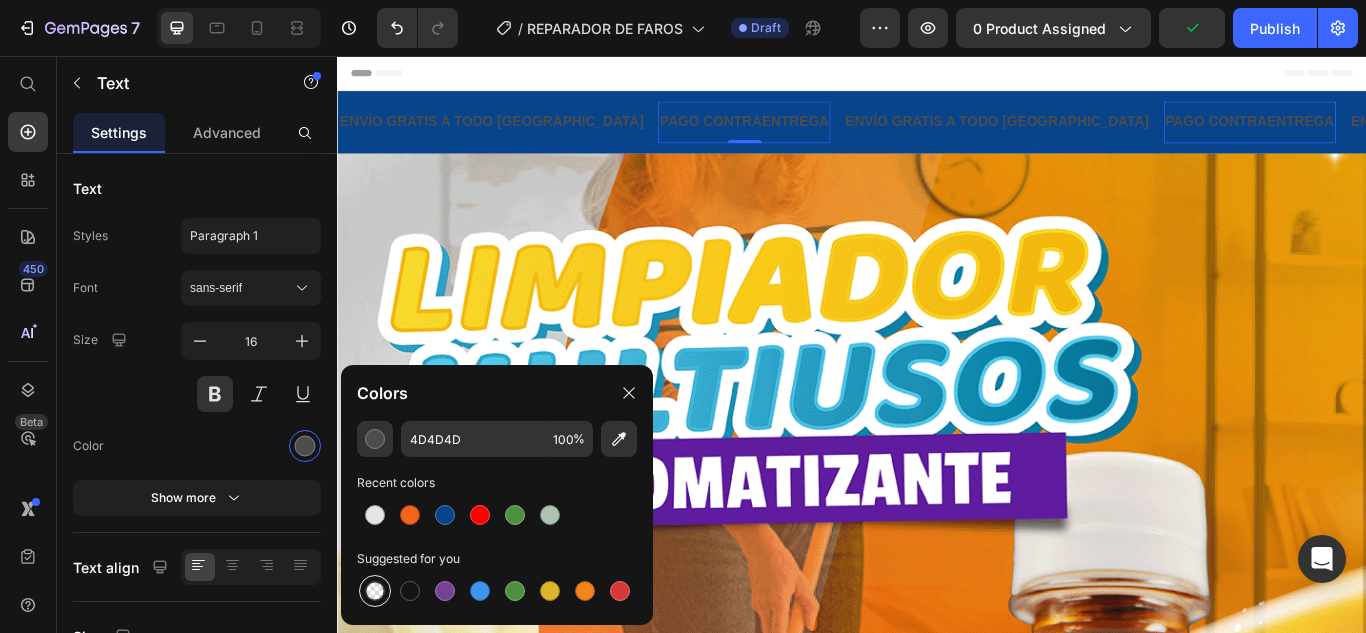 click at bounding box center (375, 591) 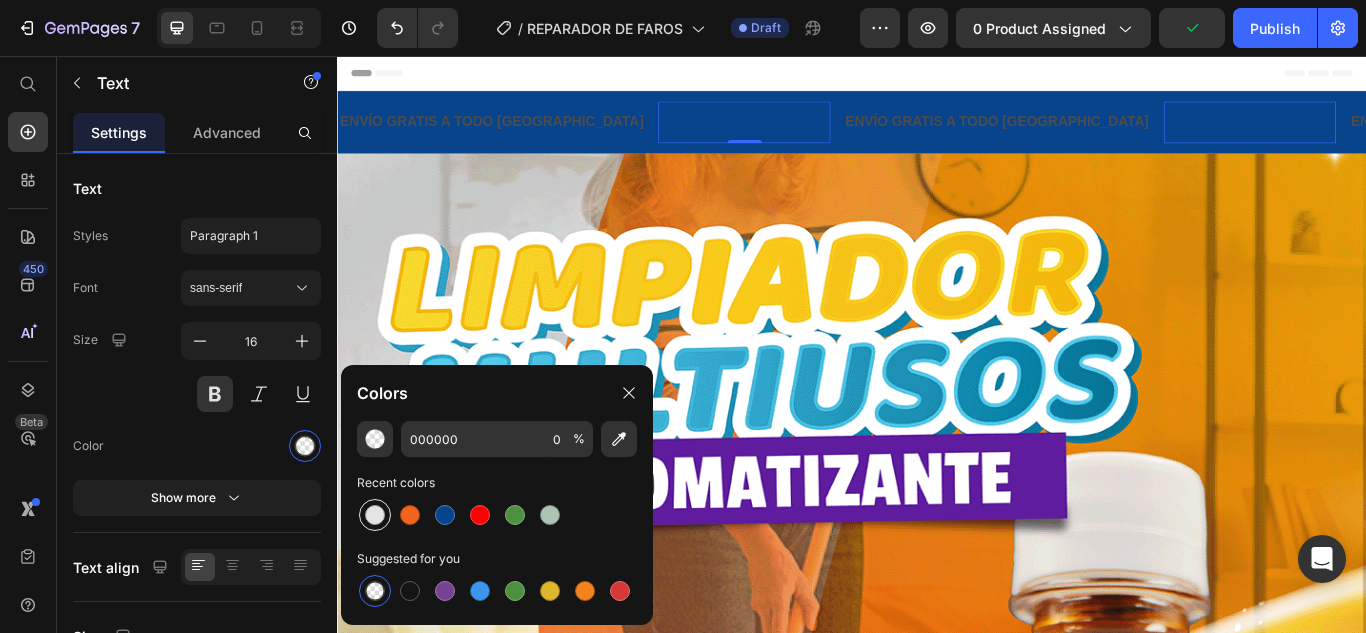 click at bounding box center (375, 515) 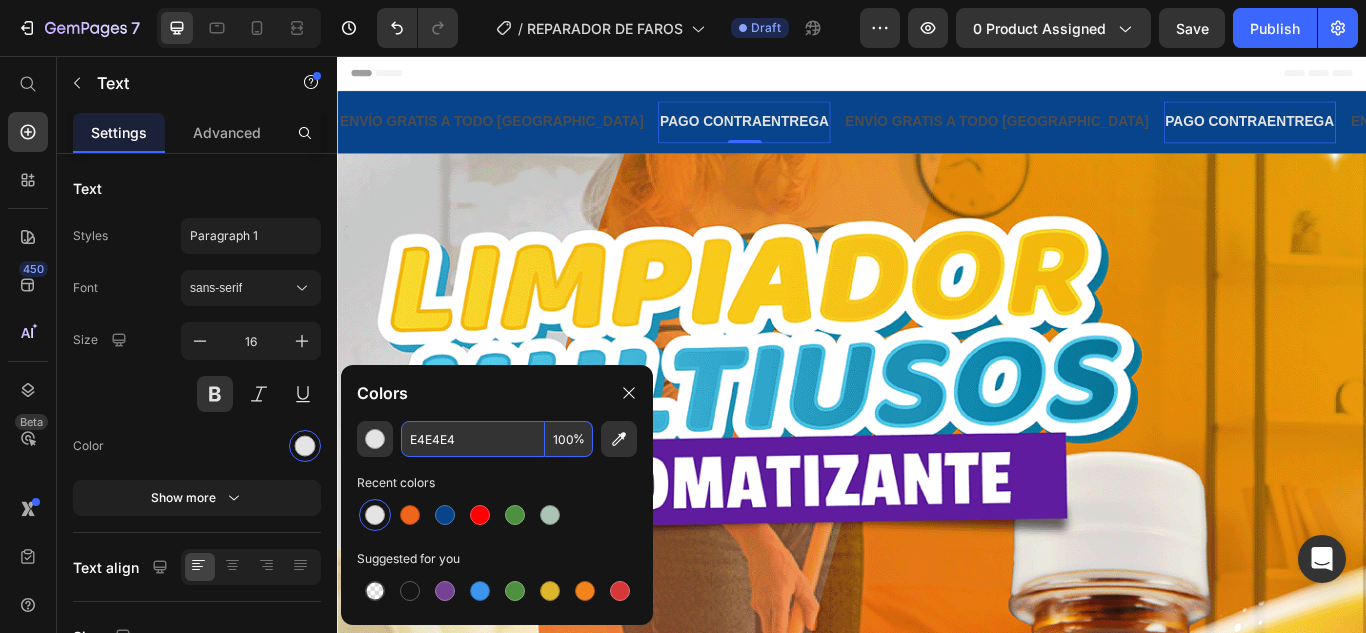 click on "E4E4E4" at bounding box center (473, 439) 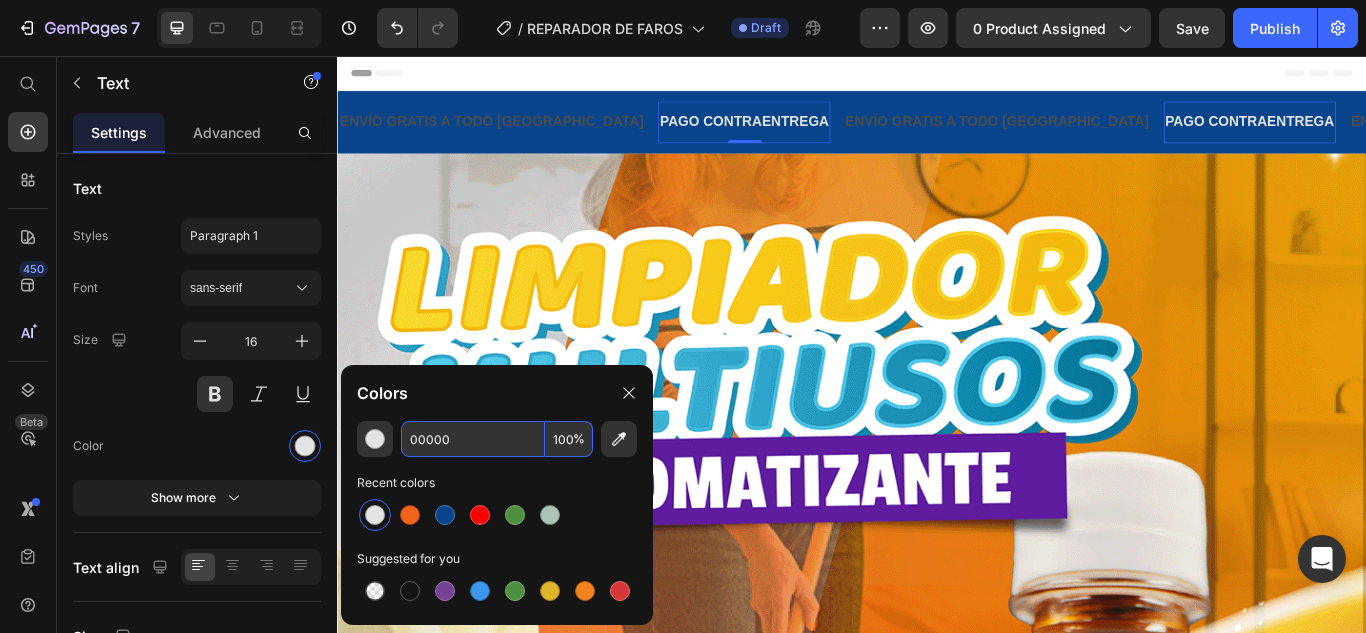 type on "E4E4E4" 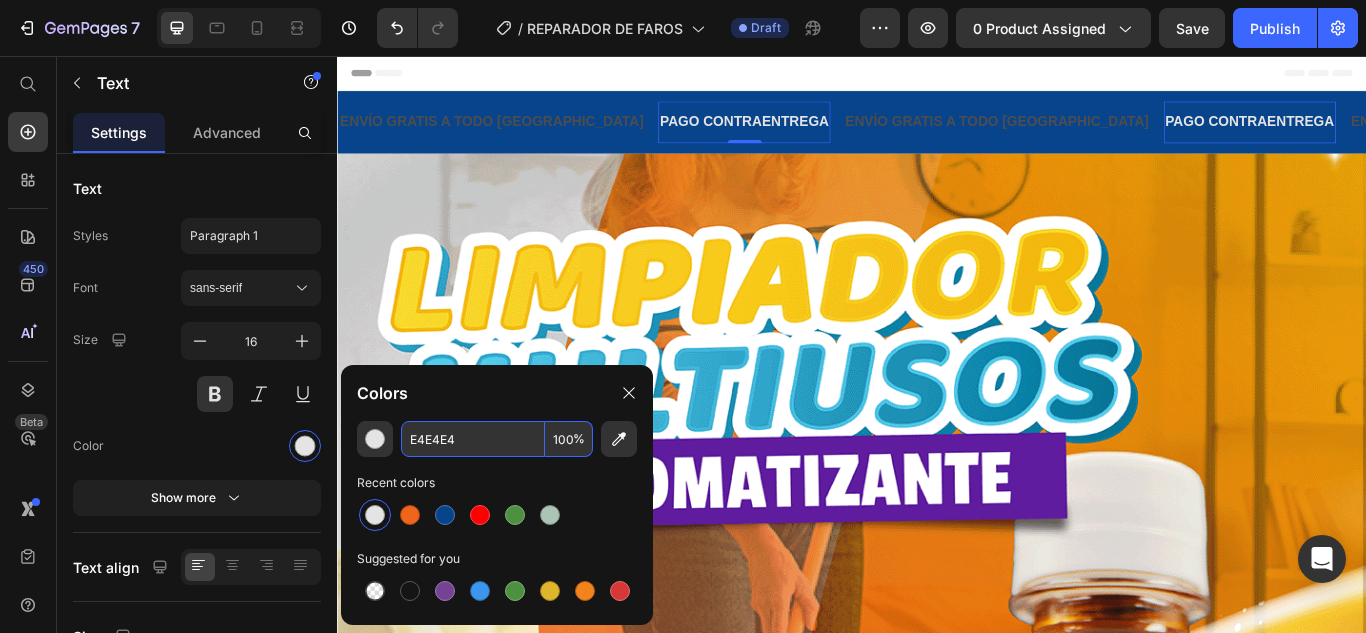 click on "Colors" 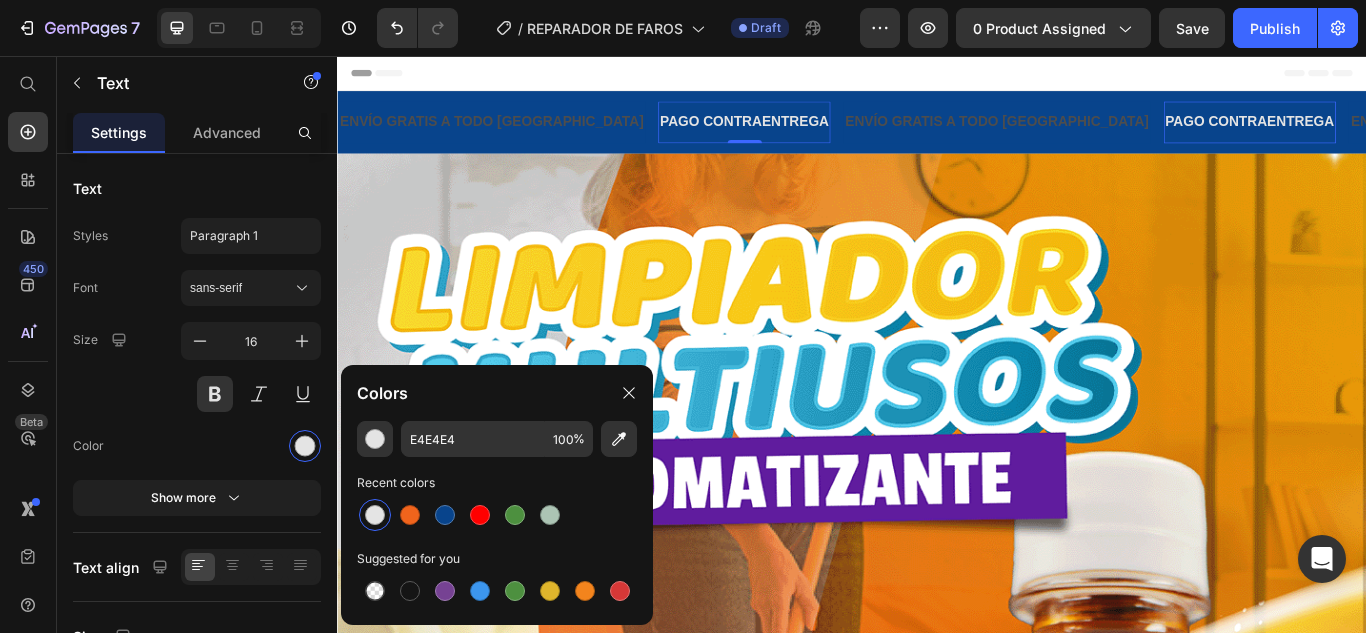 click at bounding box center [375, 515] 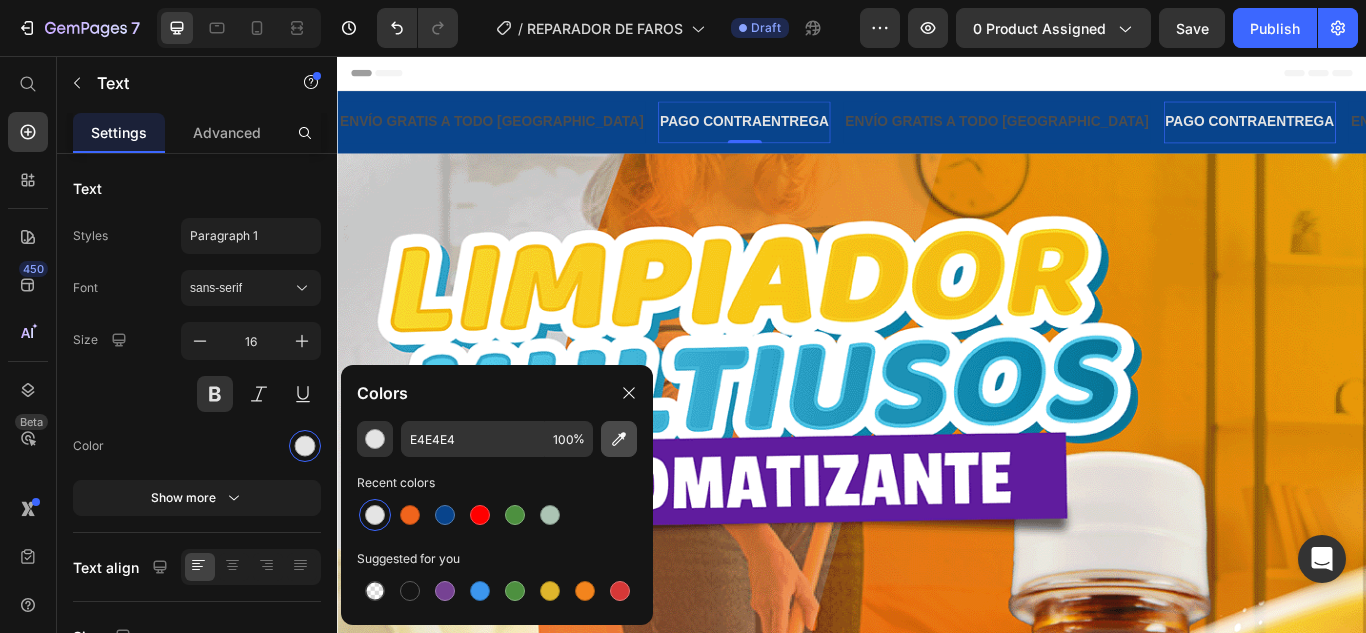 click 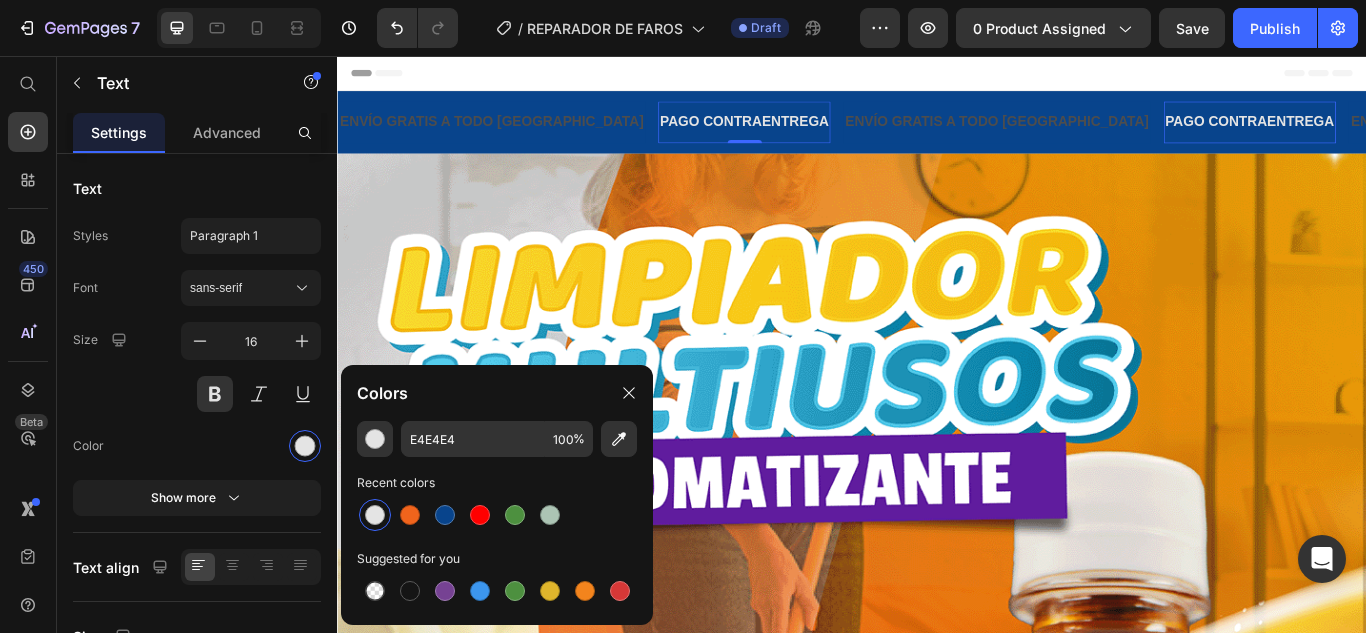 click on "Header" at bounding box center (937, 76) 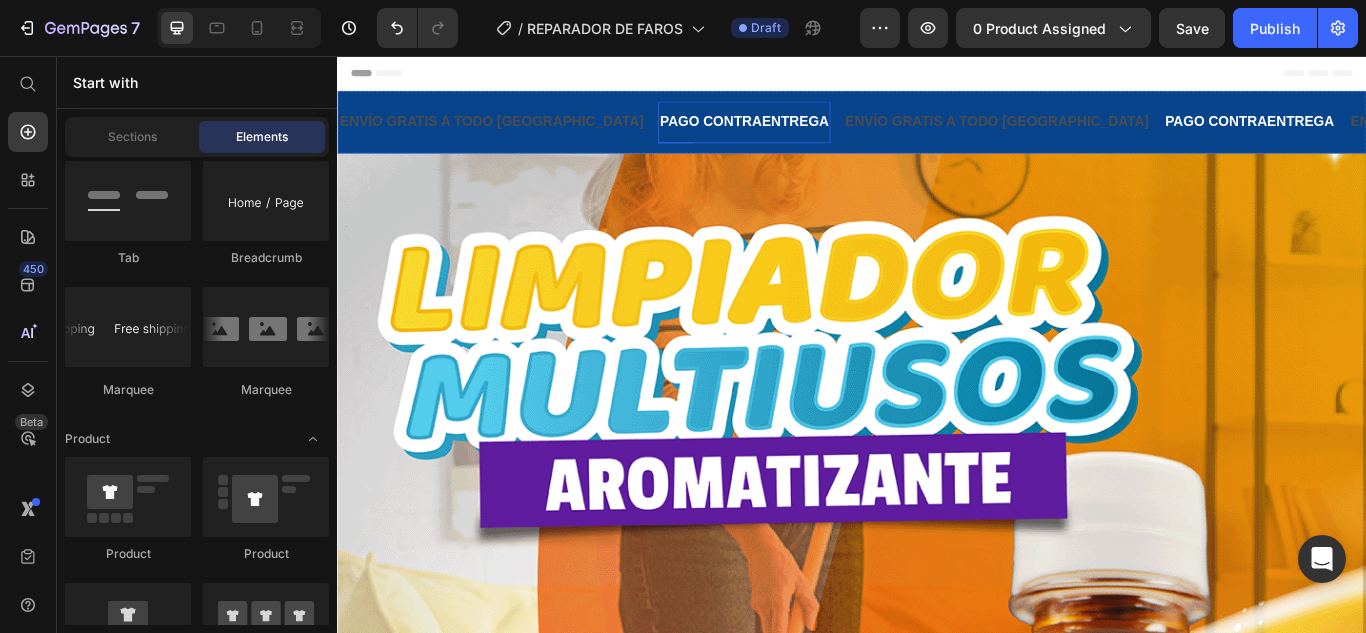 click on "PAGO CONTRAENTREGA" at bounding box center [-1536, 133] 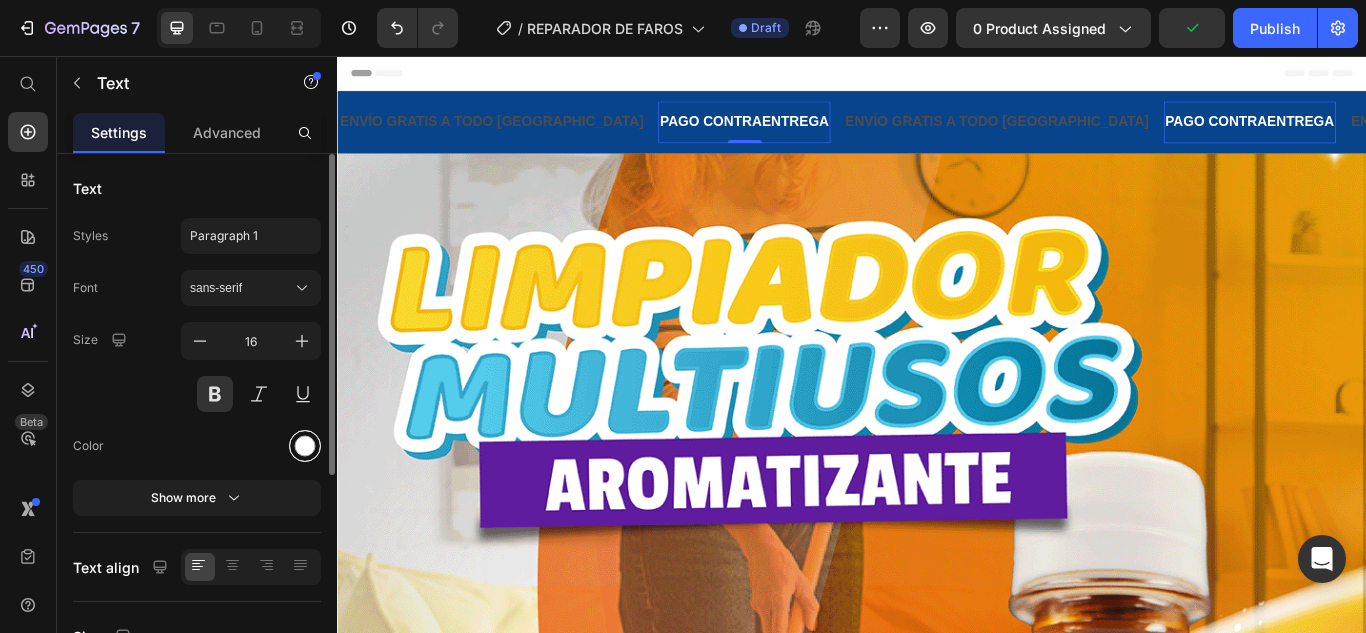 click at bounding box center (305, 446) 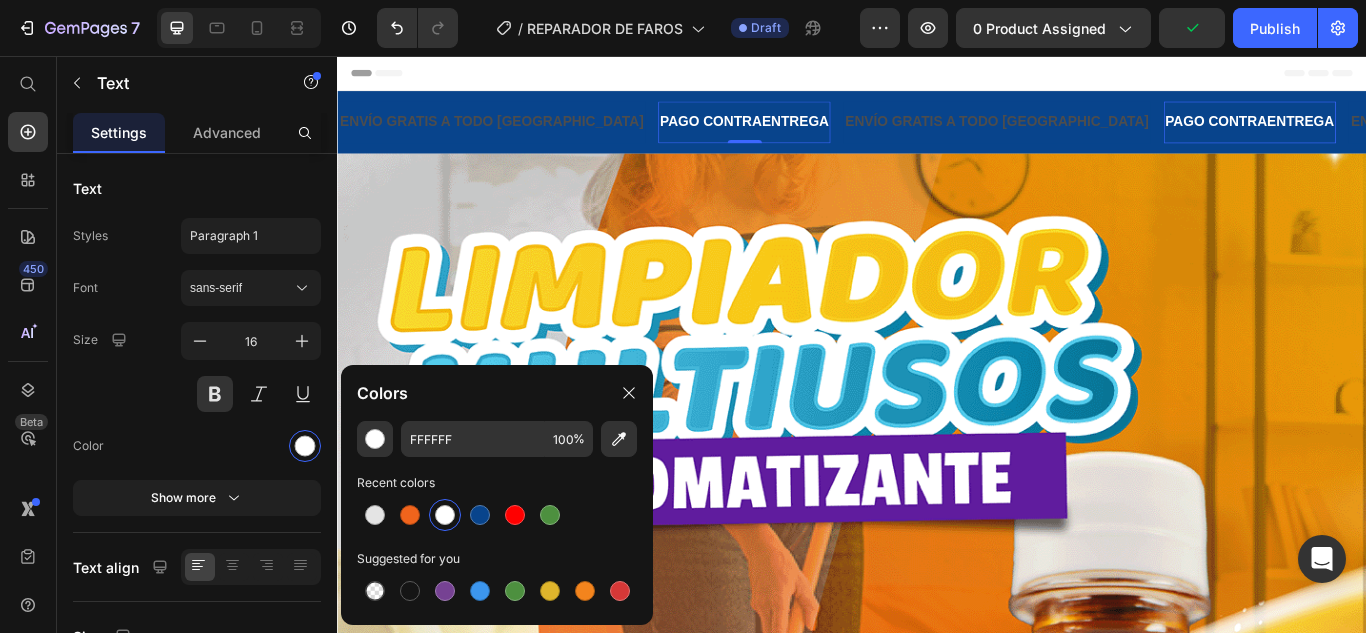 click on "Colors" 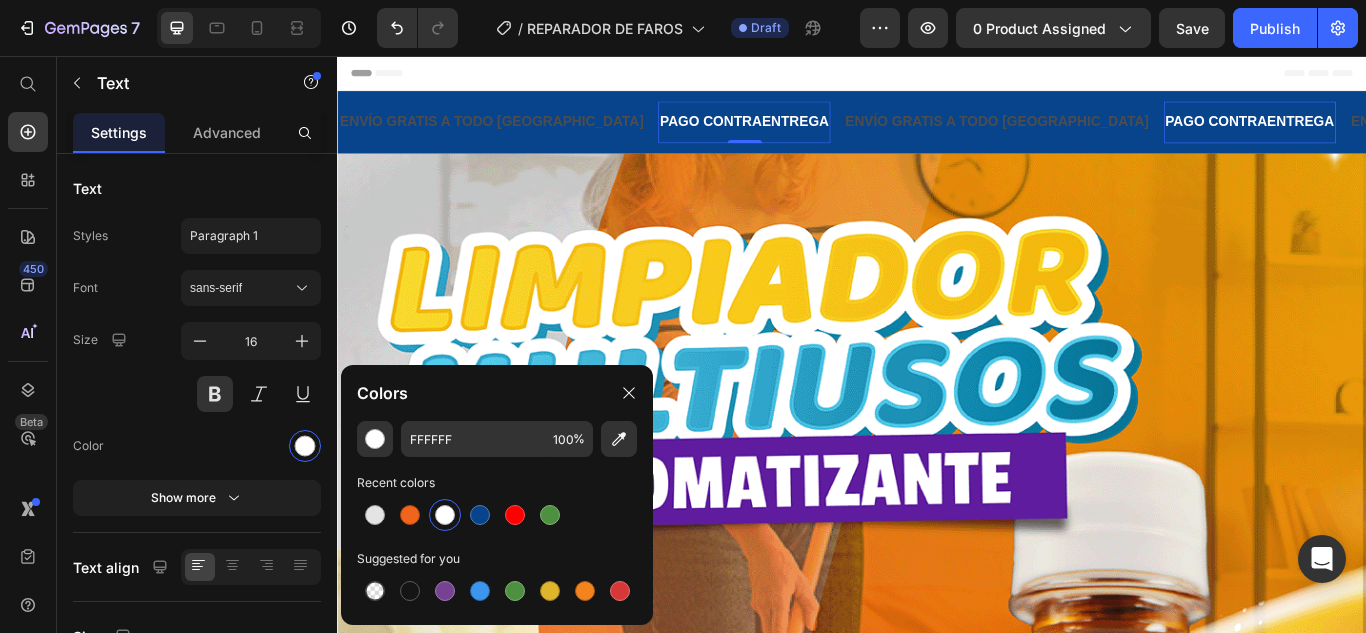 drag, startPoint x: 524, startPoint y: 406, endPoint x: 242, endPoint y: 311, distance: 297.57184 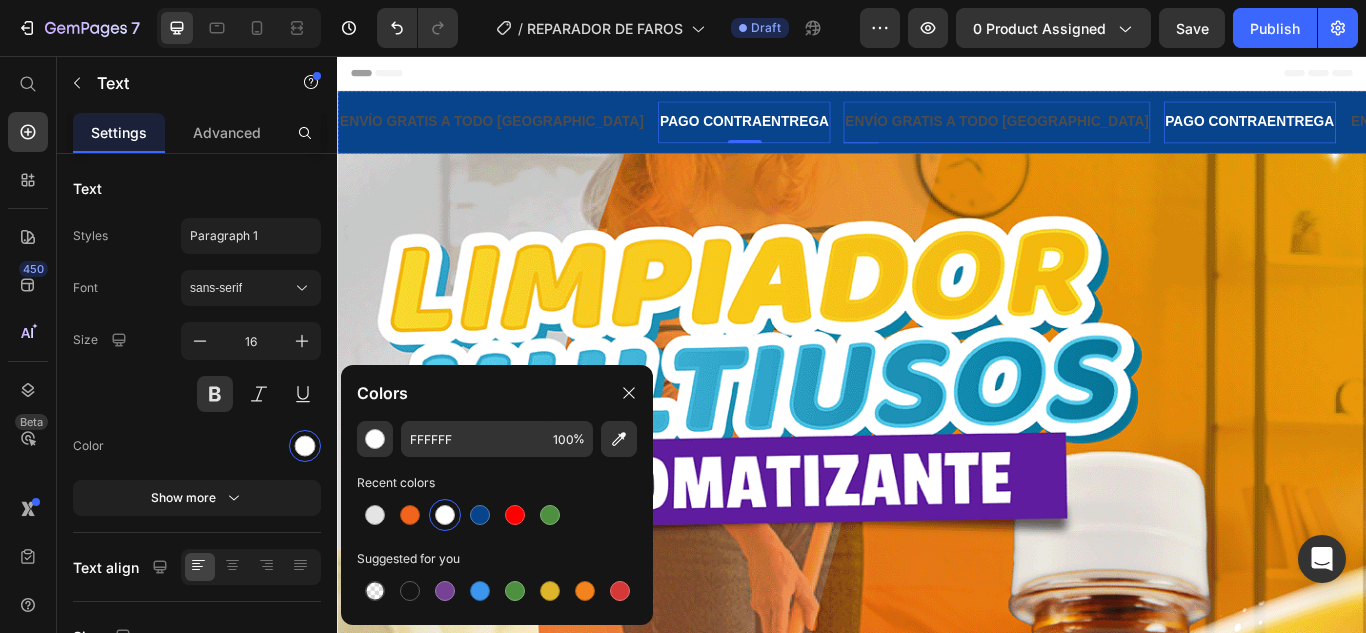click on "ENVÍO GRATIS A TODO [GEOGRAPHIC_DATA]" at bounding box center (-1250, 133) 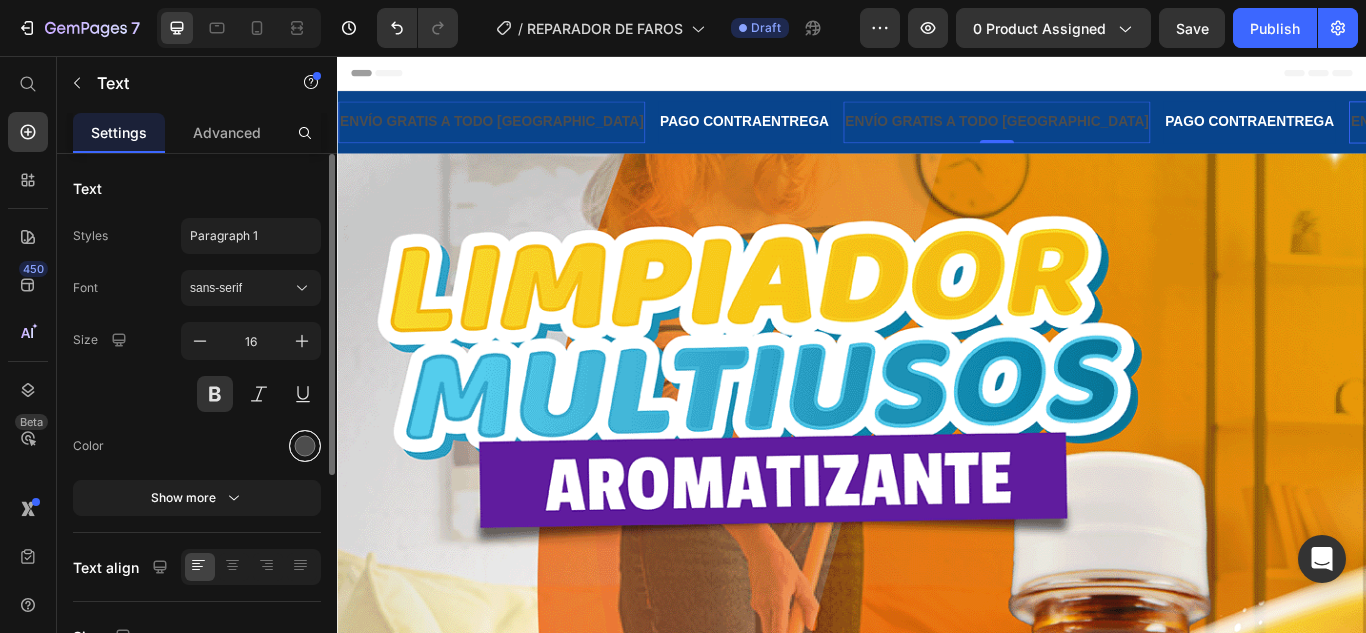 click at bounding box center [305, 446] 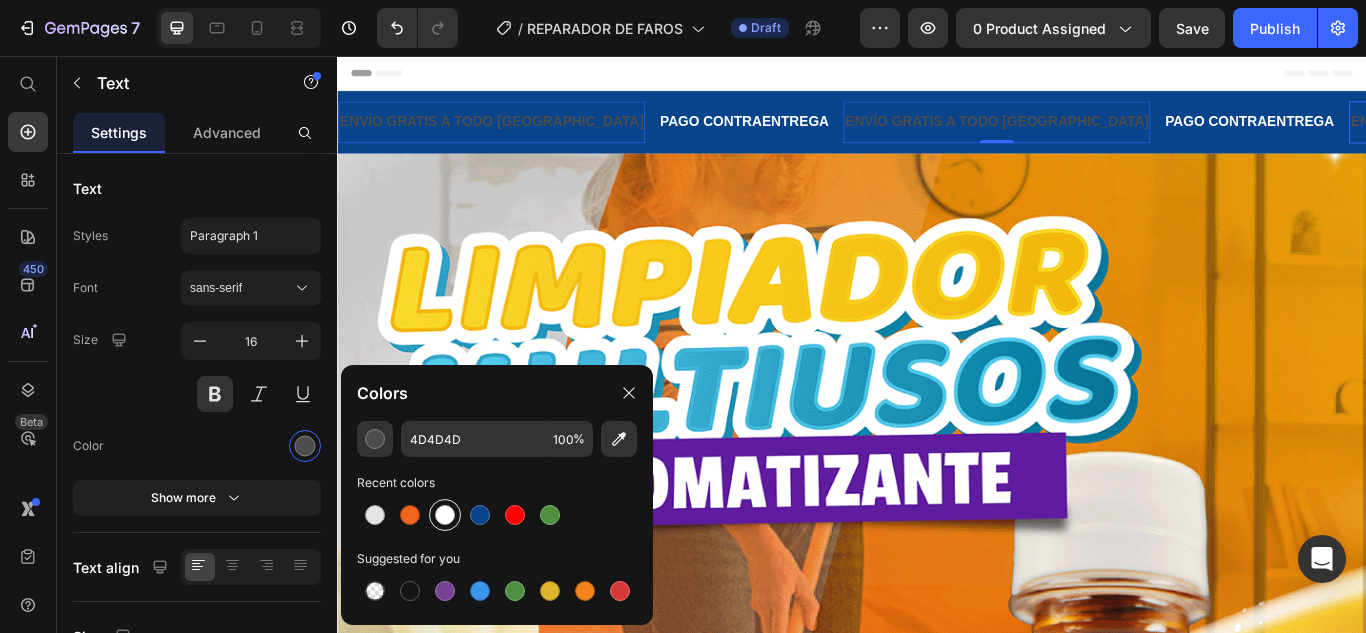 click at bounding box center [445, 515] 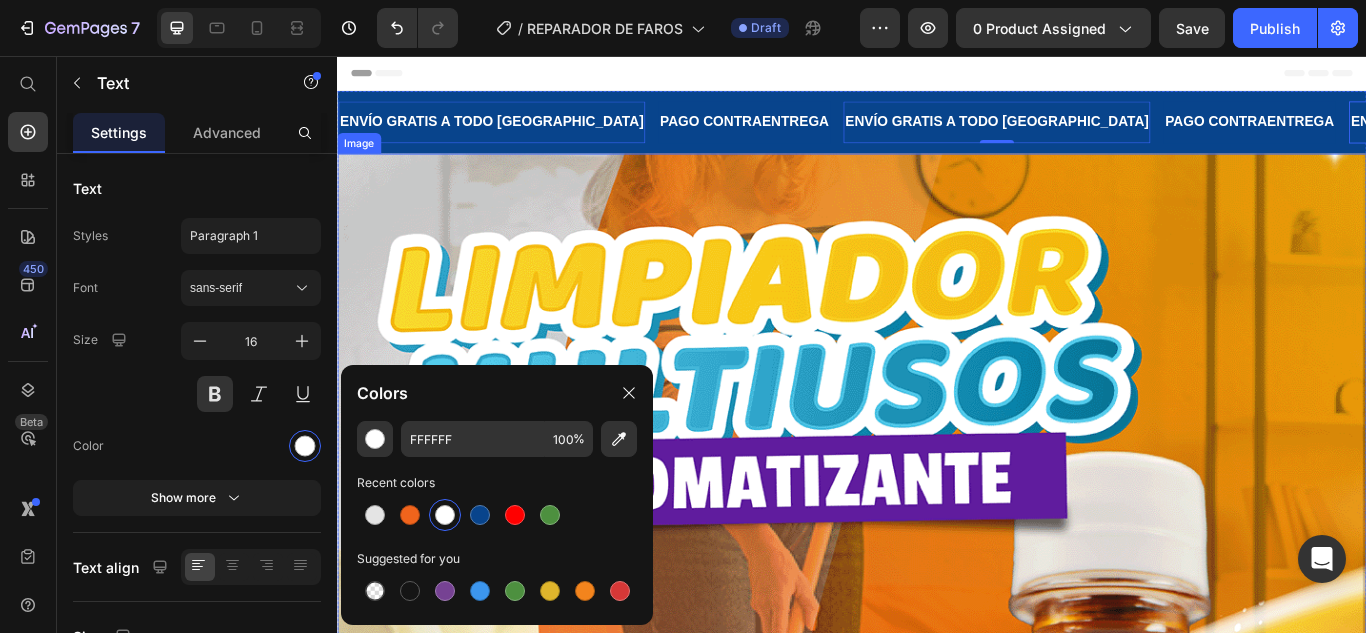 click at bounding box center [937, 1125] 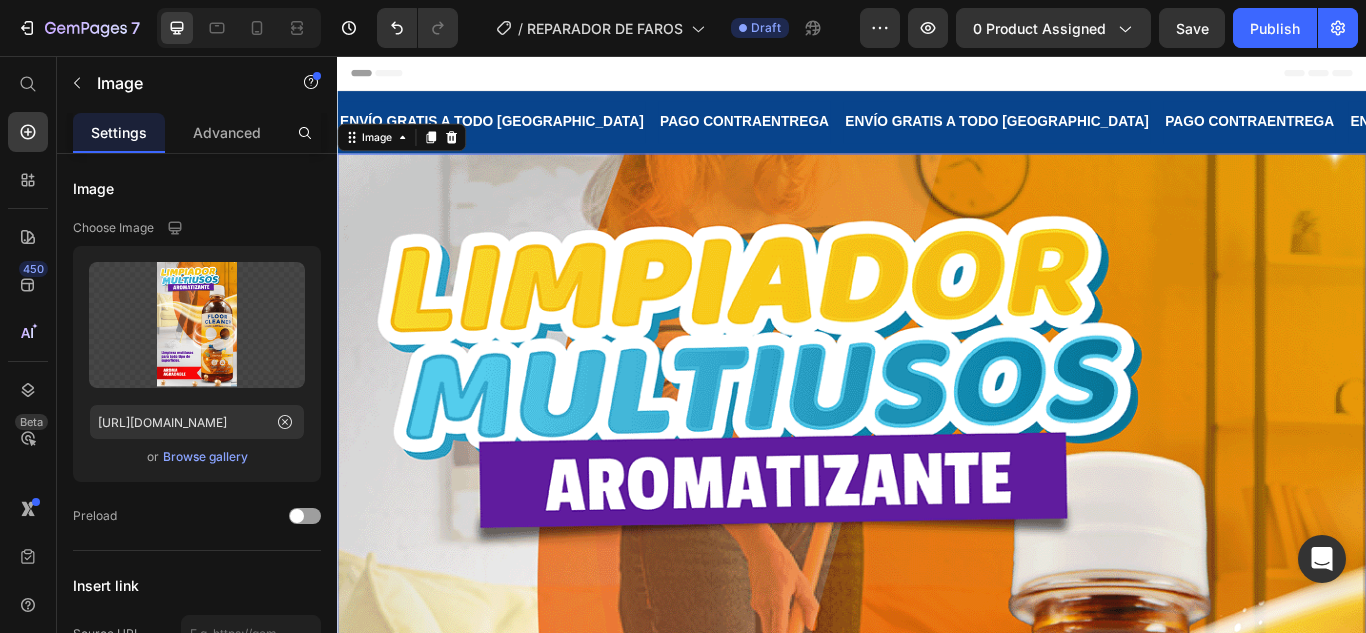click on "Header" at bounding box center [937, 76] 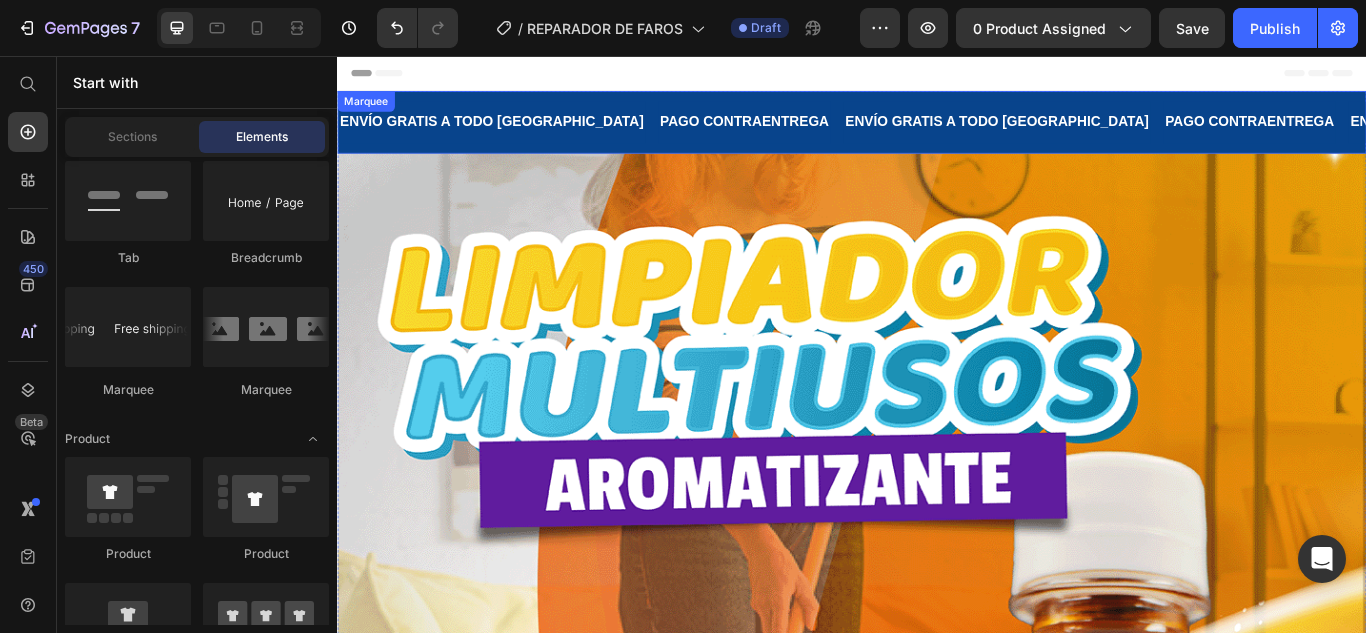 click on "ENVÍO GRATIS A TODO [GEOGRAPHIC_DATA] Text" at bounding box center [-1246, 133] 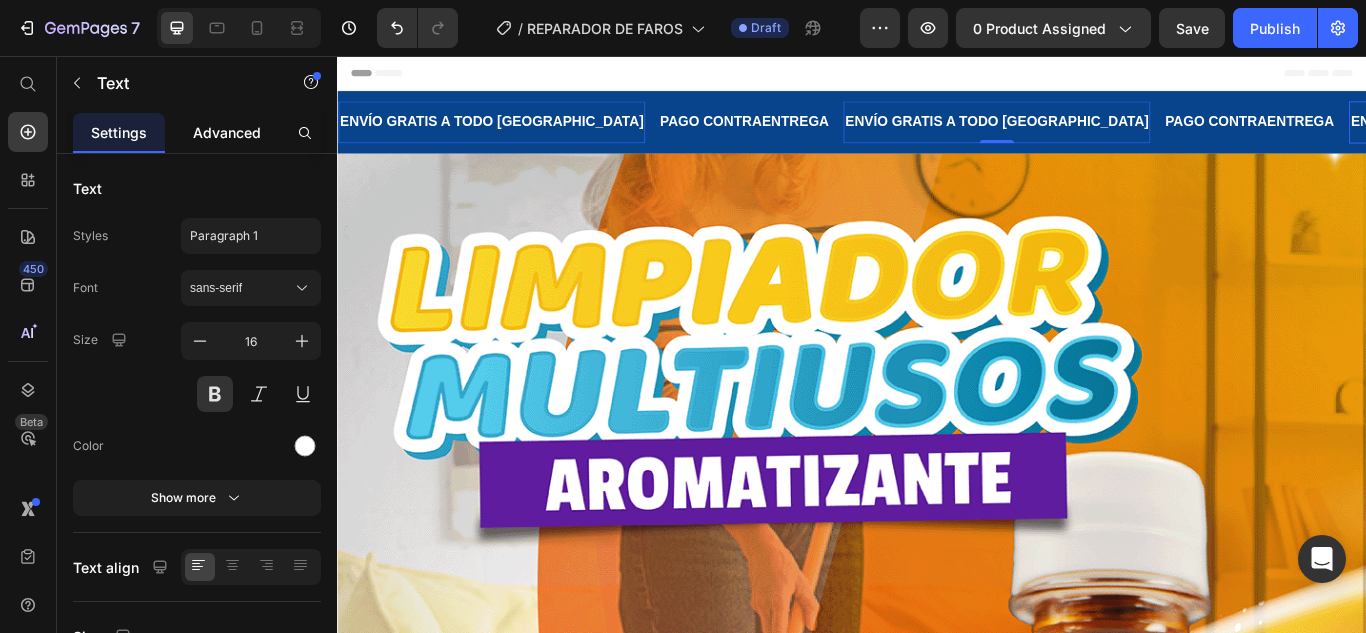 click on "Advanced" at bounding box center (227, 132) 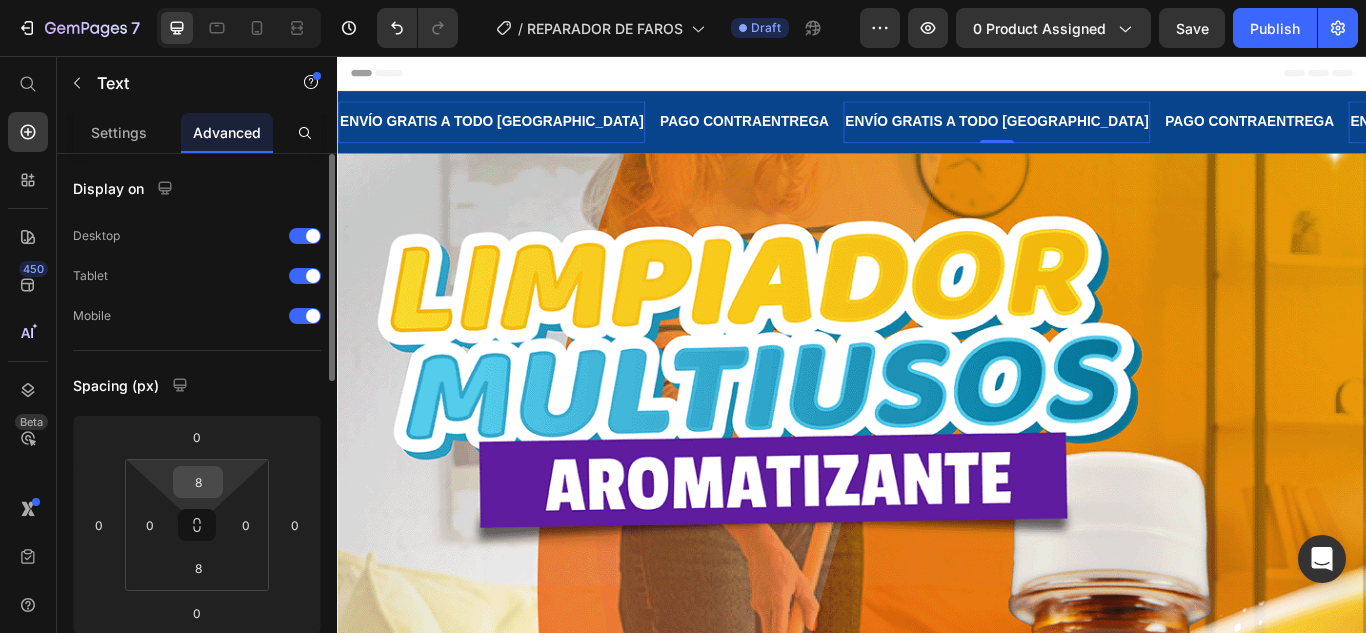 click on "8" at bounding box center (198, 482) 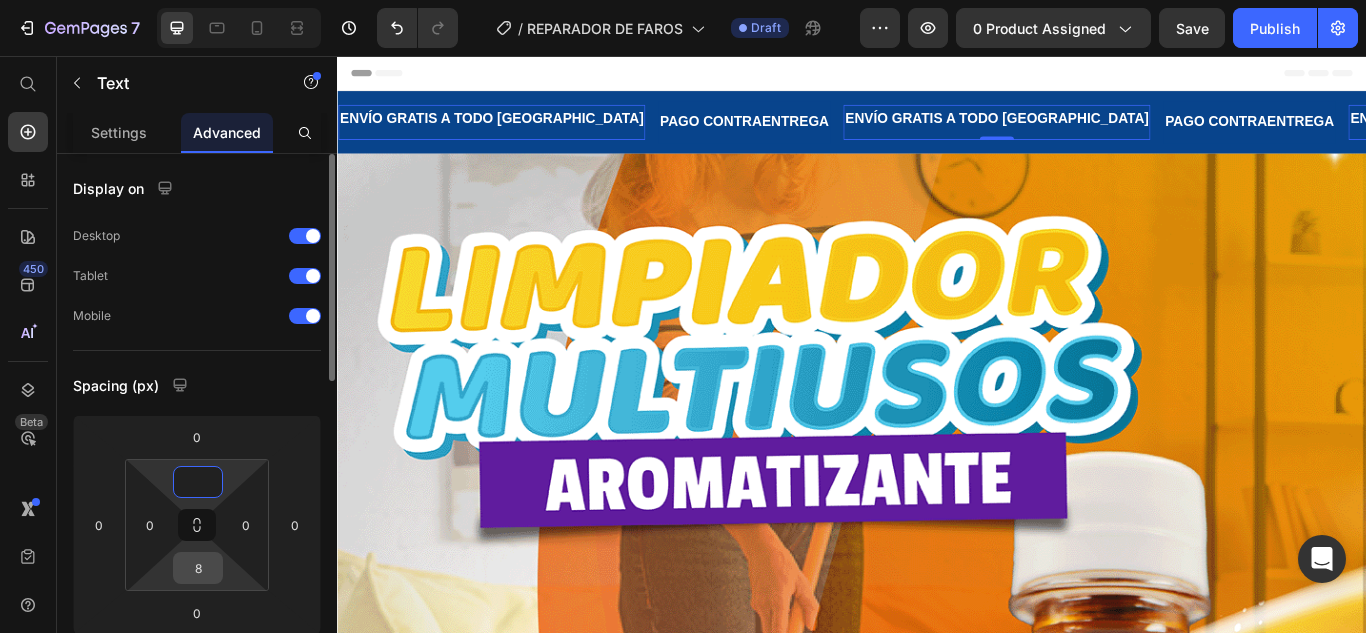 type on "0" 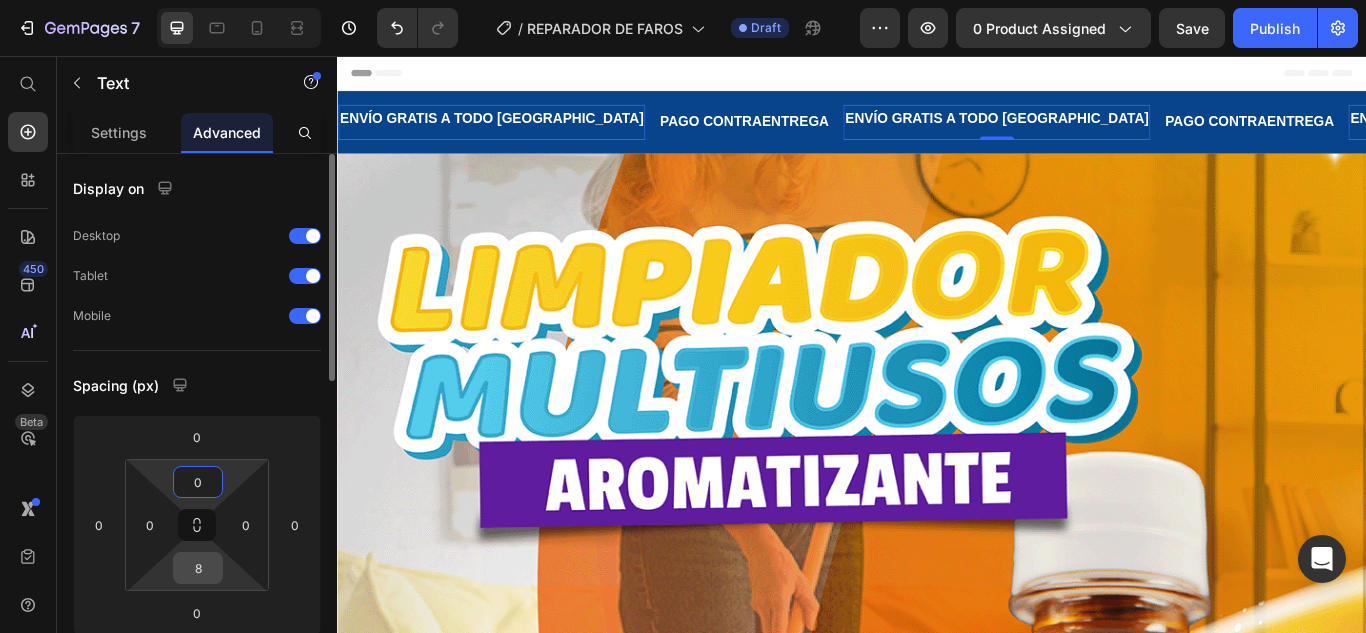 click on "8" at bounding box center [198, 568] 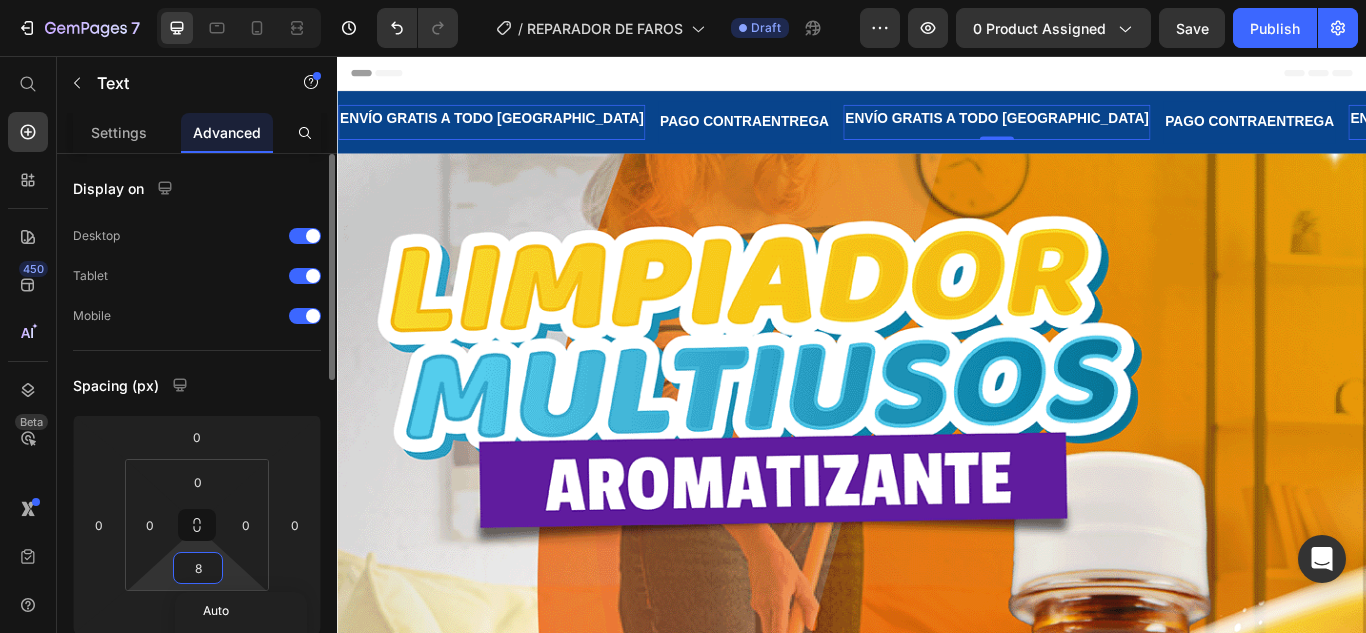 type 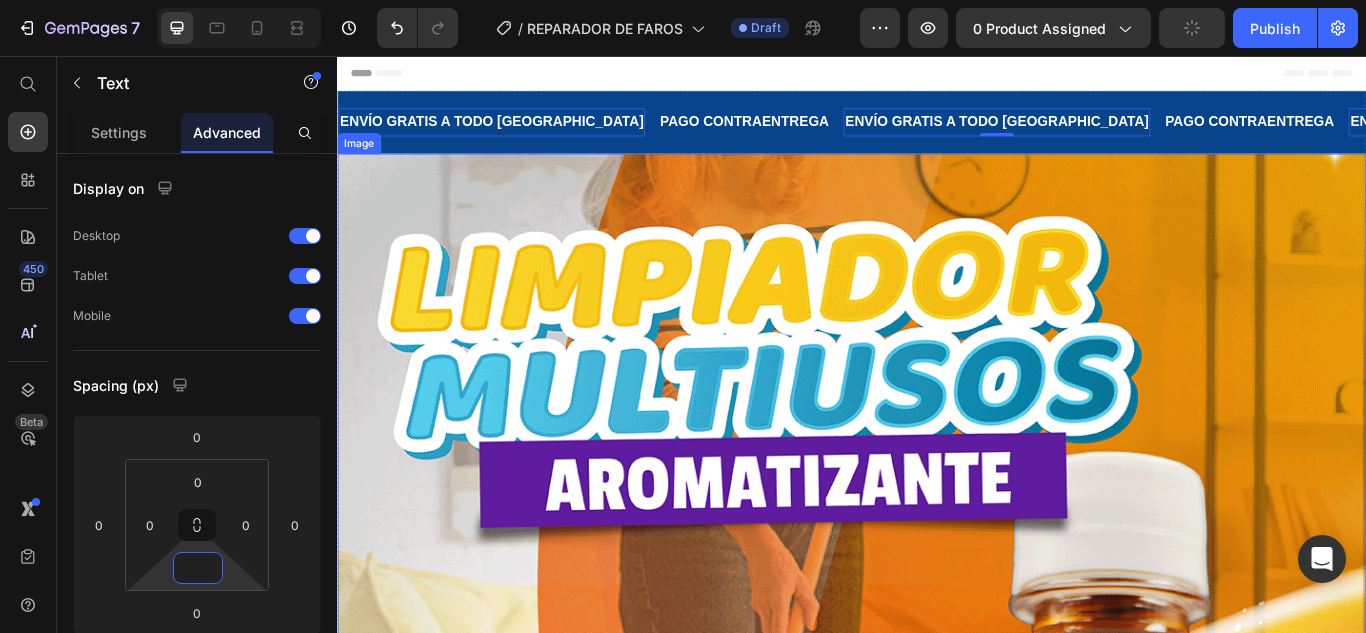 click at bounding box center [937, 1125] 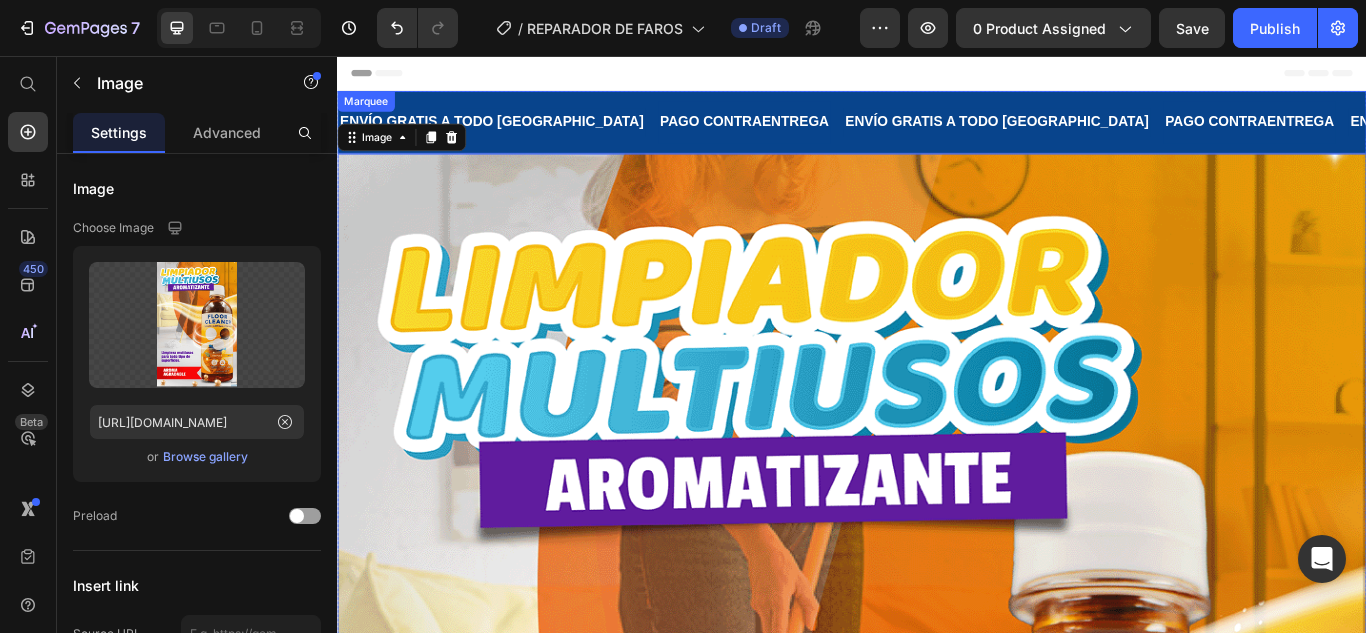 click on "ENVÍO GRATIS A TODO MEXICO Text PAGO CONTRAENTREGA Text ENVÍO GRATIS A TODO [GEOGRAPHIC_DATA] Text PAGO CONTRAENTREGA Text ENVÍO GRATIS A TODO [GEOGRAPHIC_DATA] Text PAGO CONTRAENTREGA Text ENVÍO GRATIS A TODO [GEOGRAPHIC_DATA] Text PAGO CONTRAENTREGA Text ENVÍO GRATIS A TODO [GEOGRAPHIC_DATA] Text PAGO CONTRAENTREGA Text ENVÍO GRATIS A TODO [GEOGRAPHIC_DATA] Text PAGO CONTRAENTREGA Text ENVÍO GRATIS A TODO [GEOGRAPHIC_DATA] Text PAGO CONTRAENTREGA Text ENVÍO GRATIS A TODO [GEOGRAPHIC_DATA] Text PAGO CONTRAENTREGA Text Marquee" at bounding box center (937, 133) 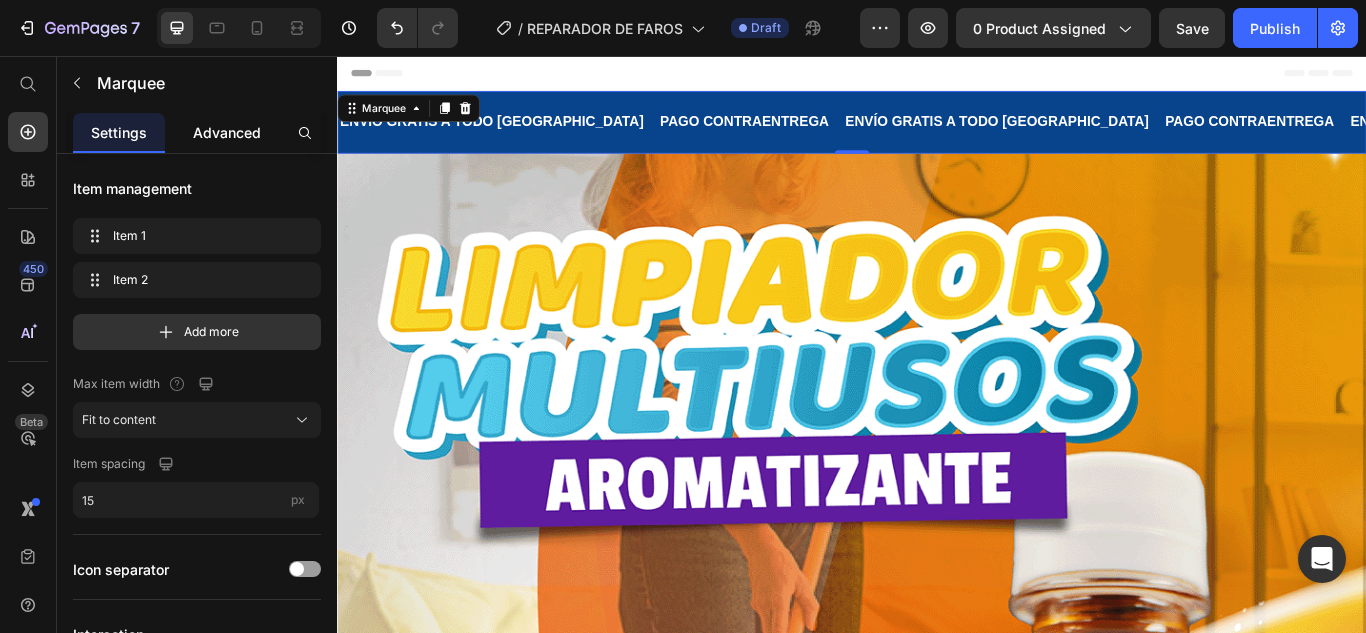 click on "Advanced" at bounding box center (227, 132) 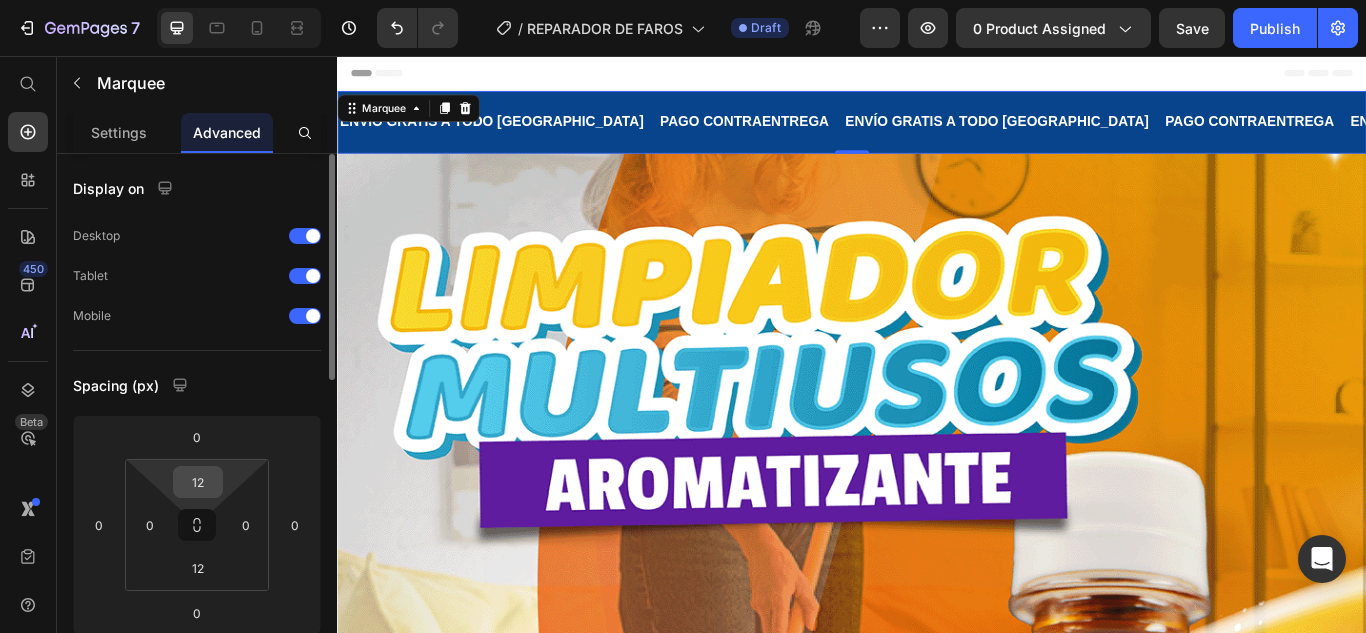 click on "12" at bounding box center (198, 482) 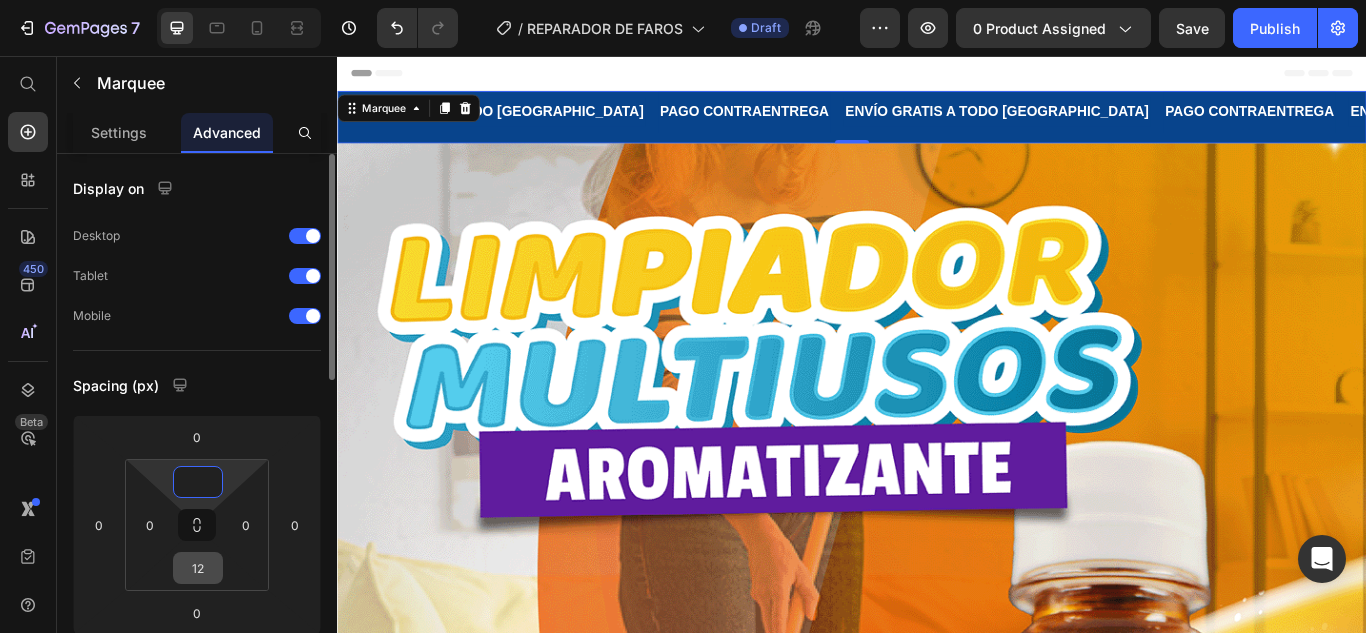type on "0" 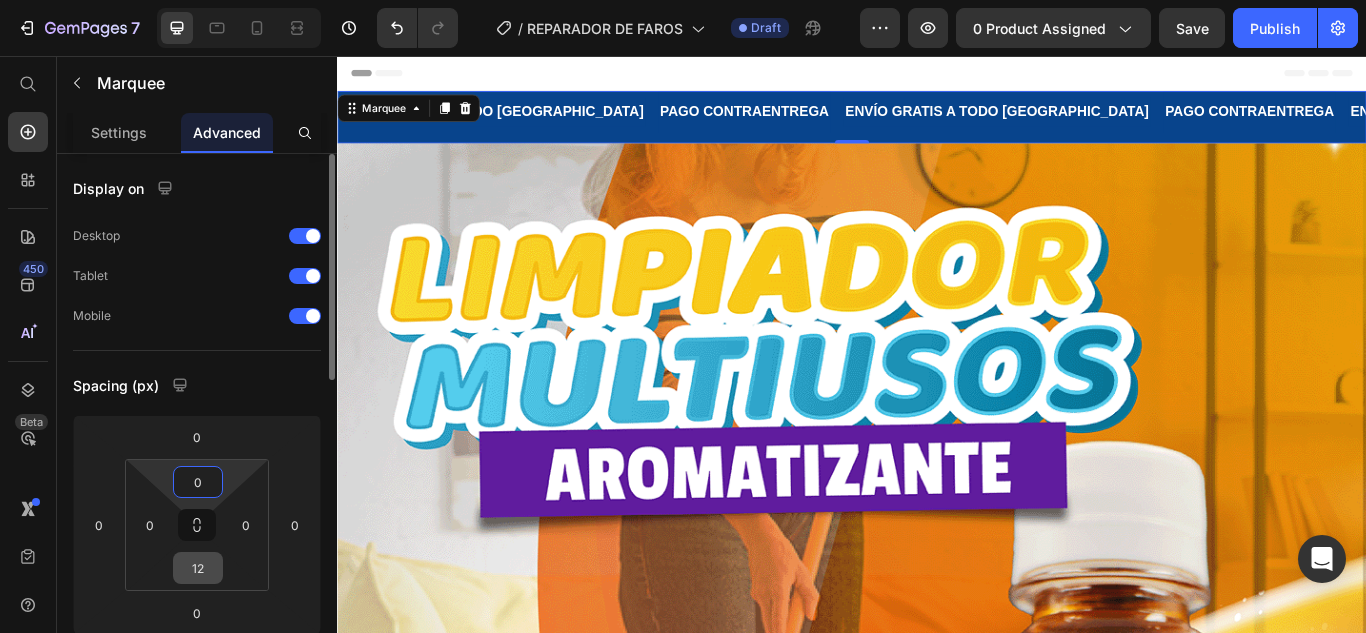 click on "12" at bounding box center [198, 568] 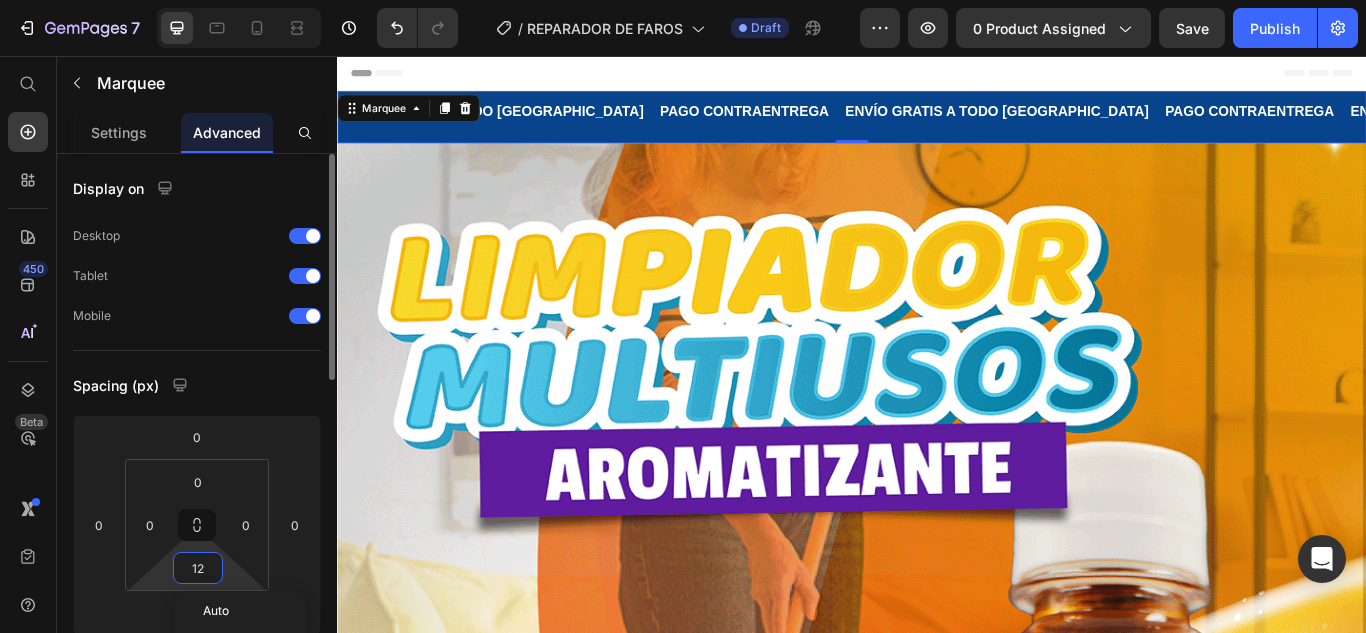 type 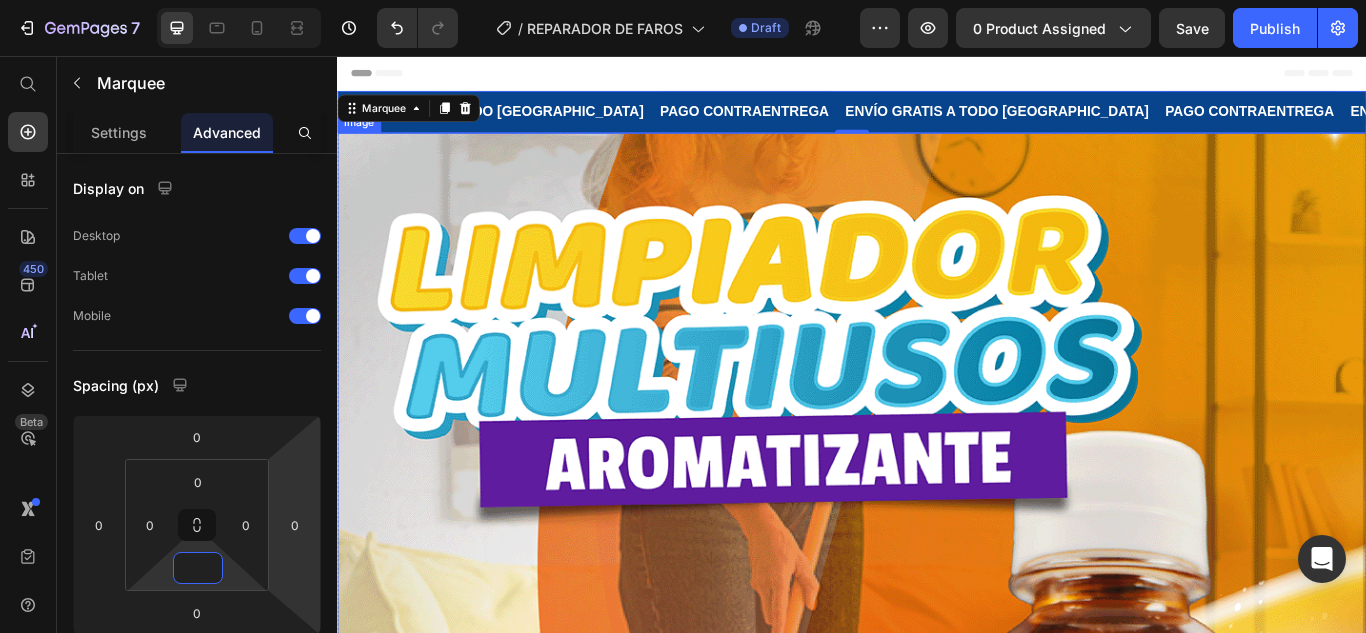 click at bounding box center (937, 1101) 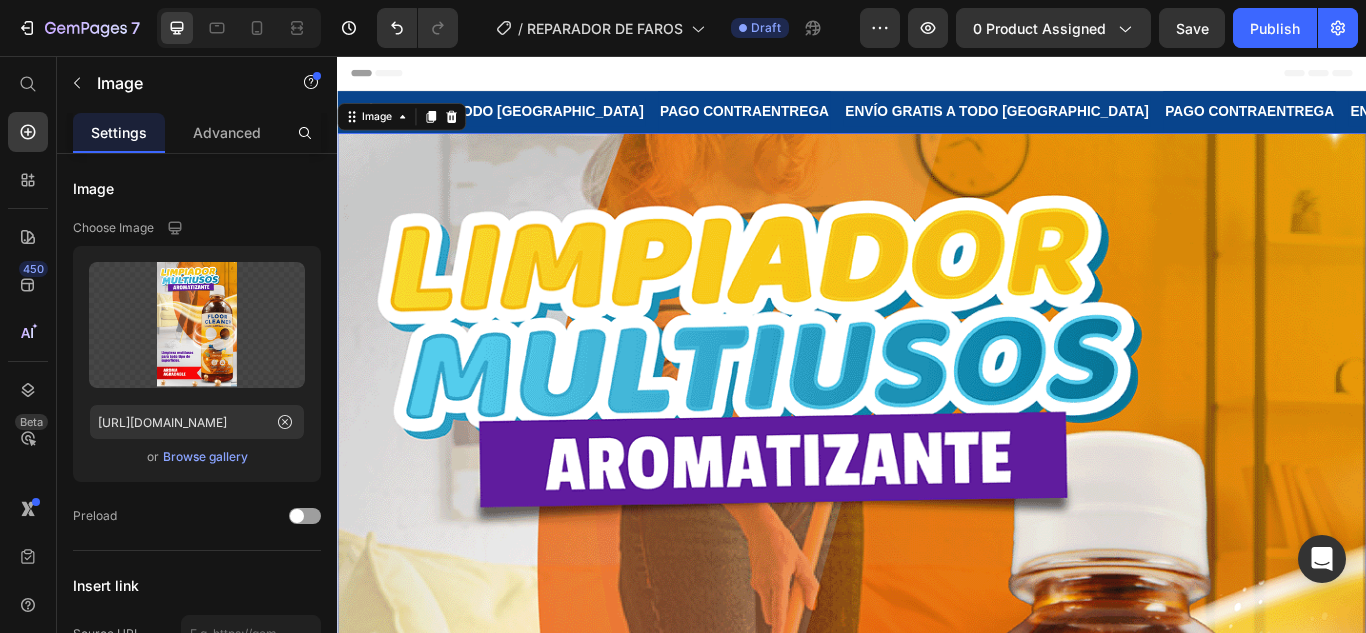 click on "Header" at bounding box center [937, 76] 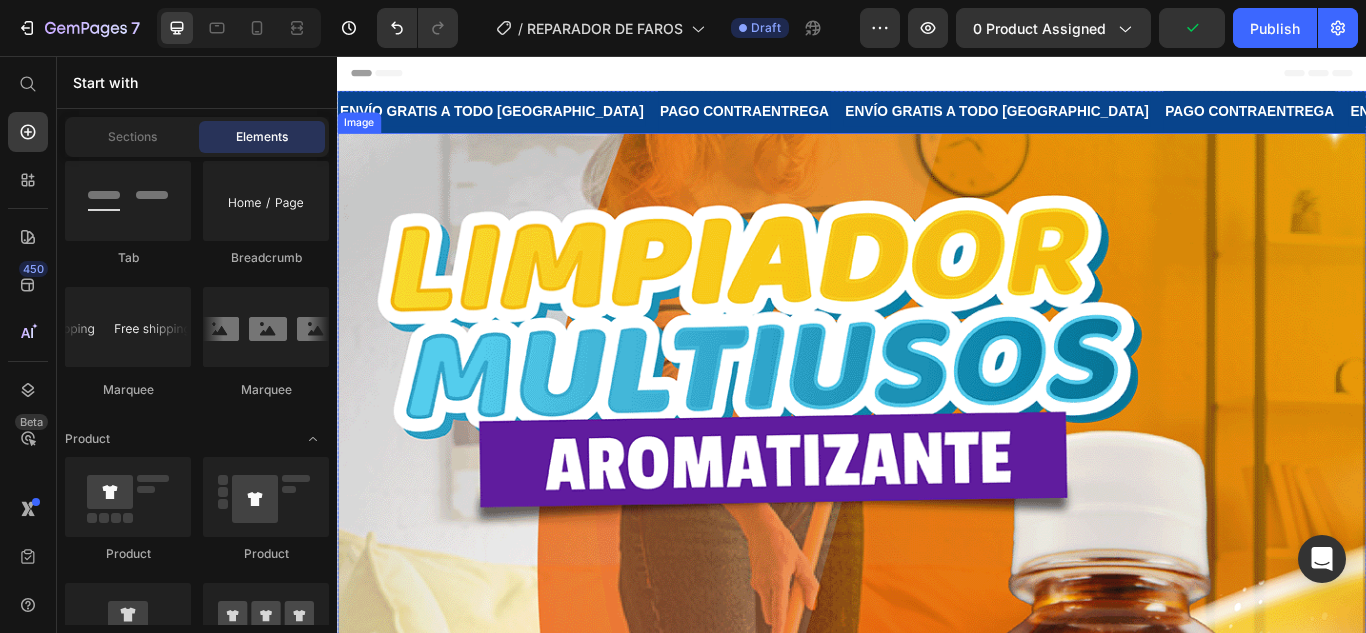 click at bounding box center [937, 1101] 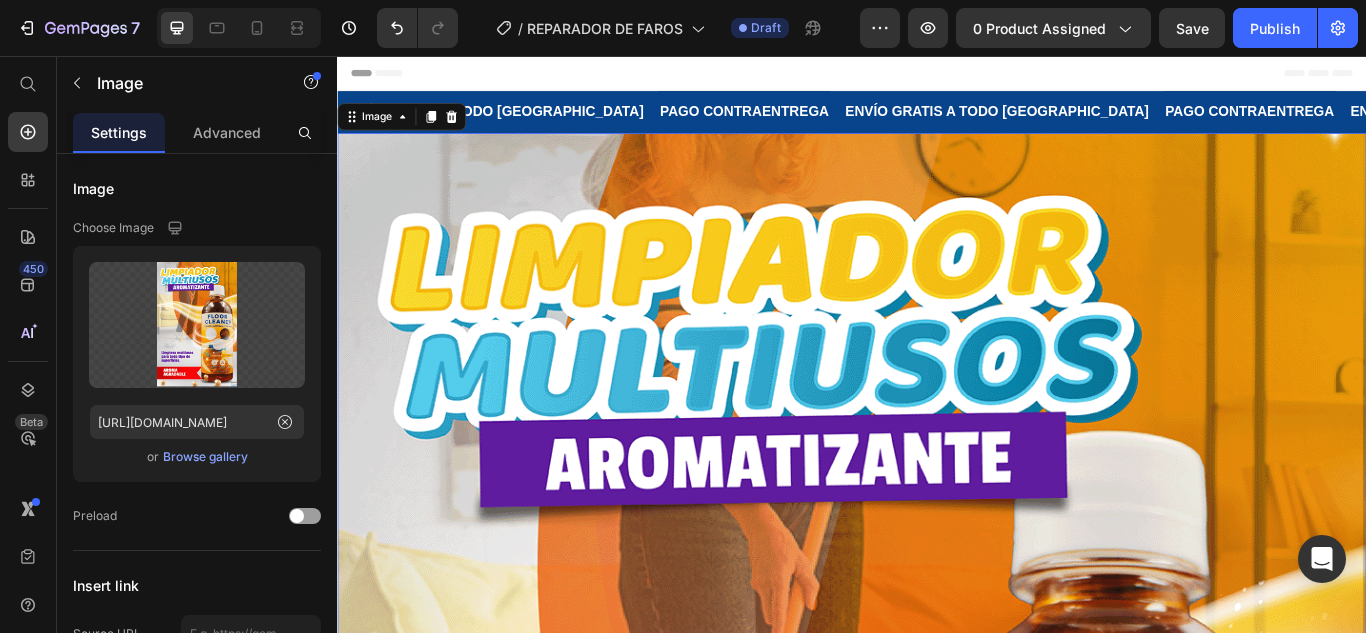 click at bounding box center [937, 1101] 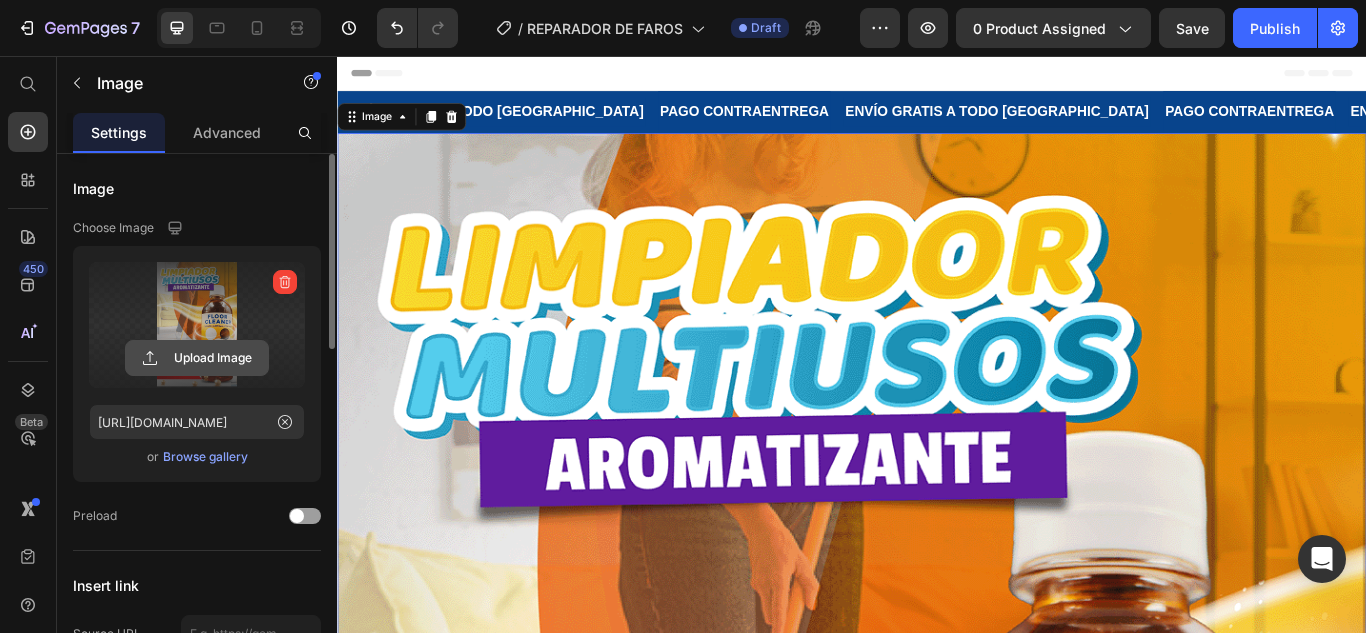 click 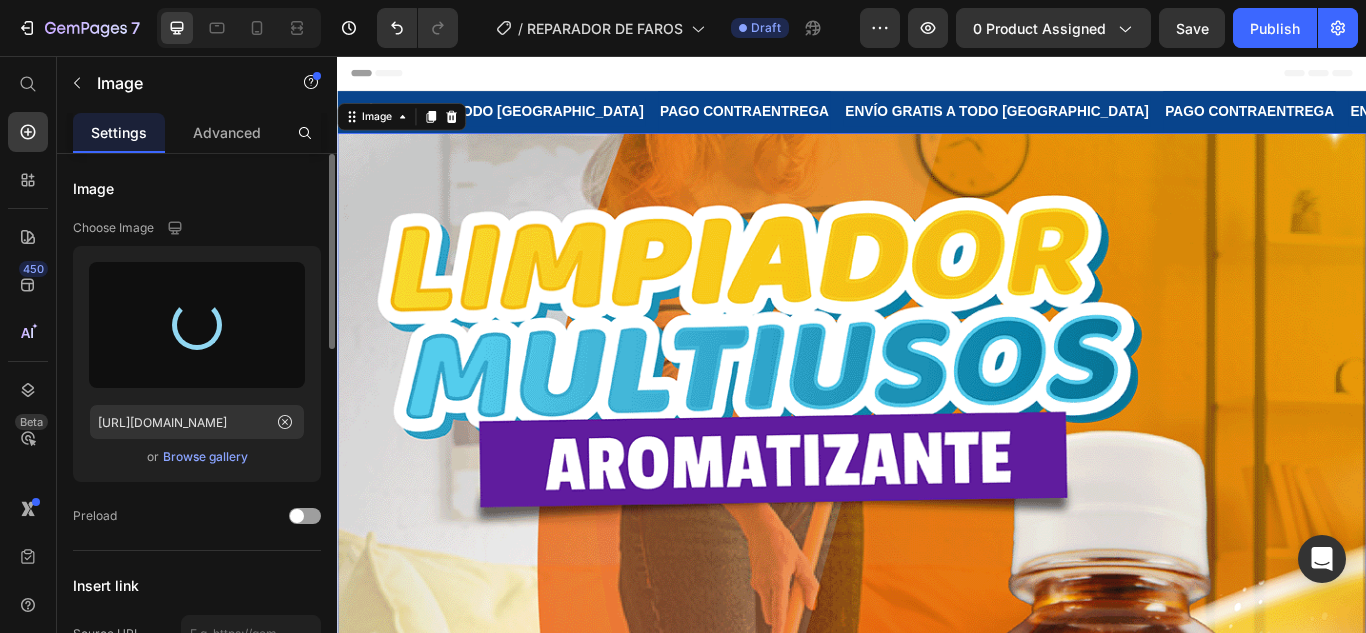 type on "[URL][DOMAIN_NAME]" 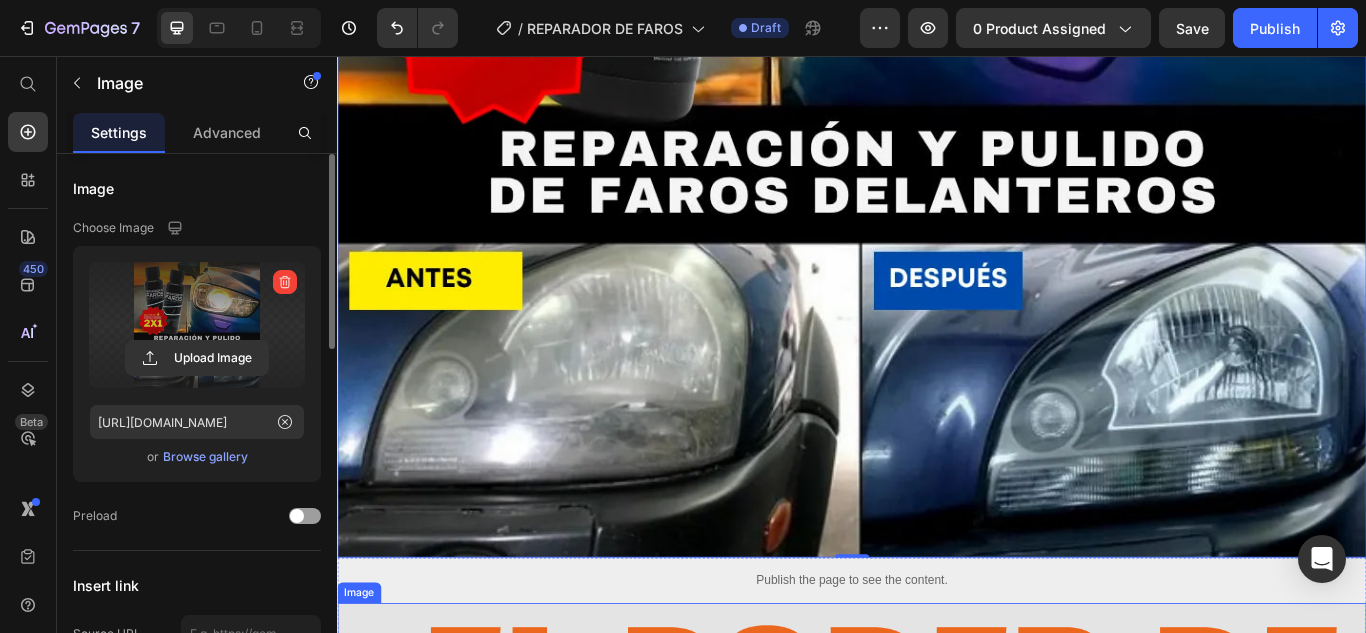 scroll, scrollTop: 700, scrollLeft: 0, axis: vertical 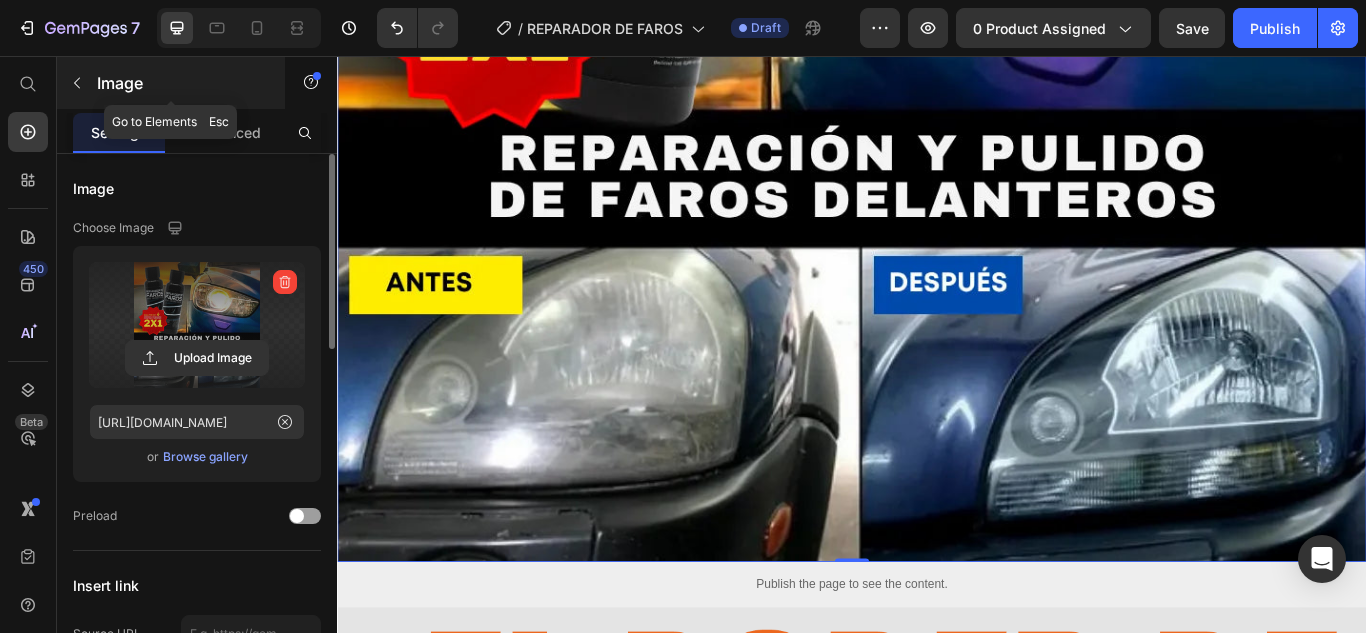 click at bounding box center (77, 83) 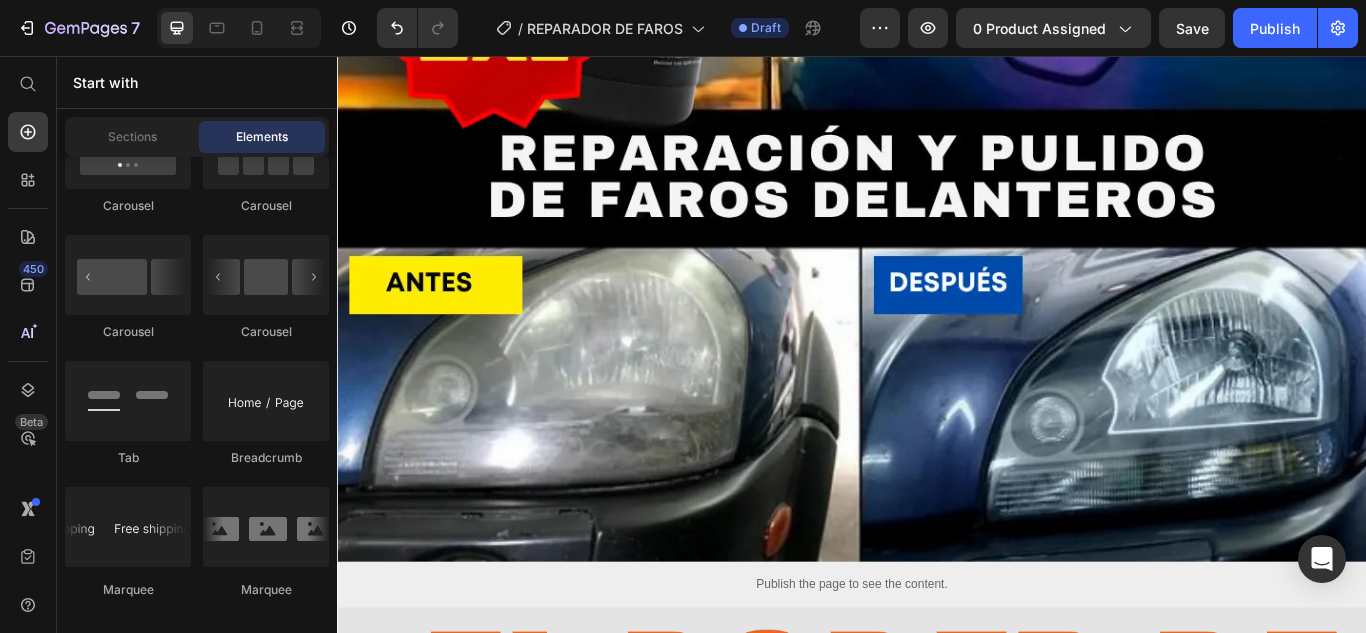 scroll, scrollTop: 2016, scrollLeft: 0, axis: vertical 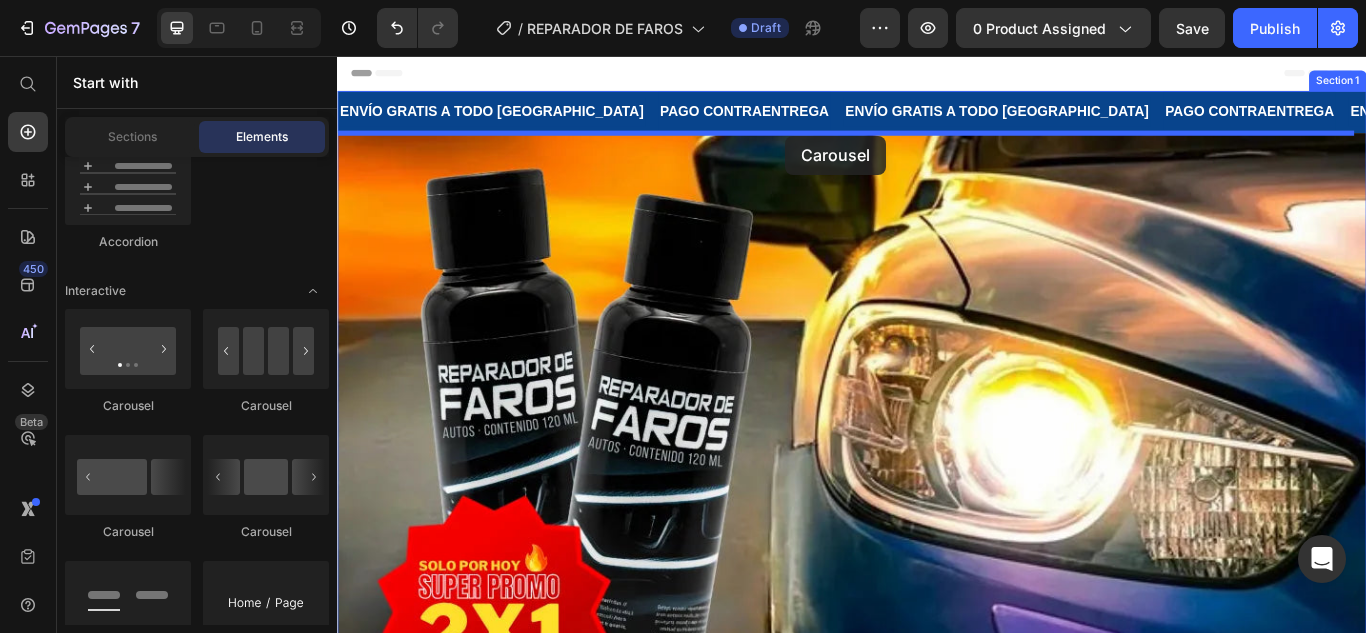 drag, startPoint x: 454, startPoint y: 416, endPoint x: 859, endPoint y: 149, distance: 485.09174 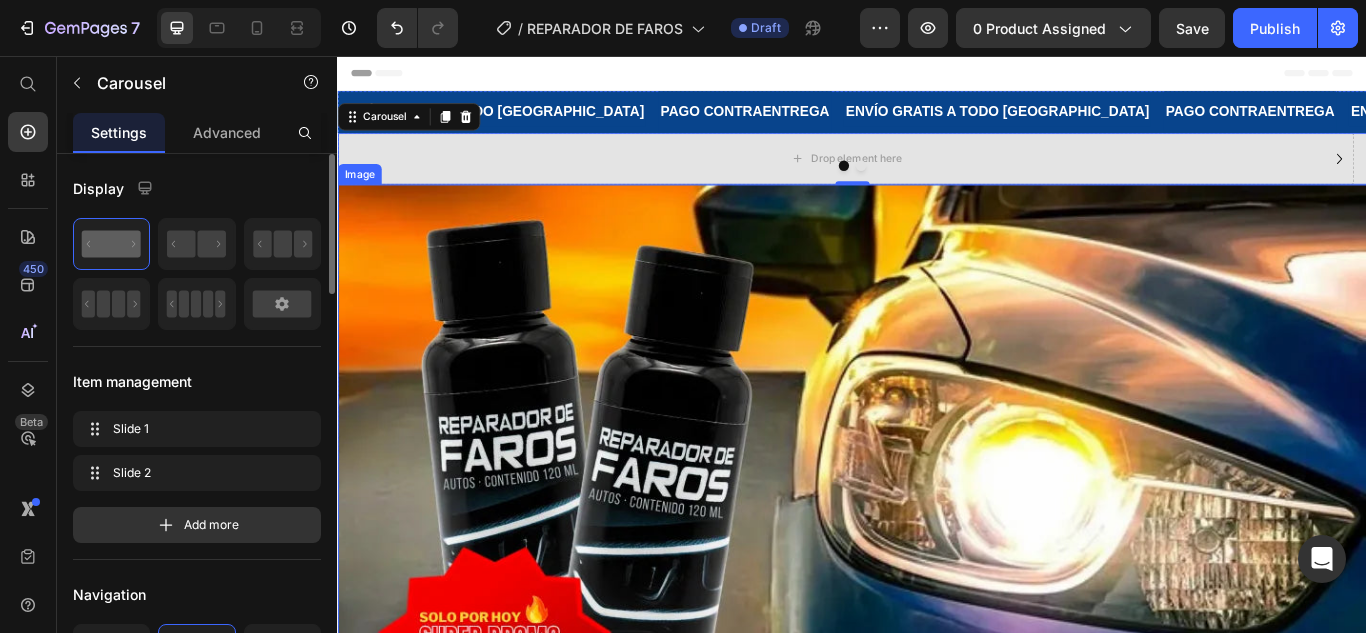click at bounding box center (937, 806) 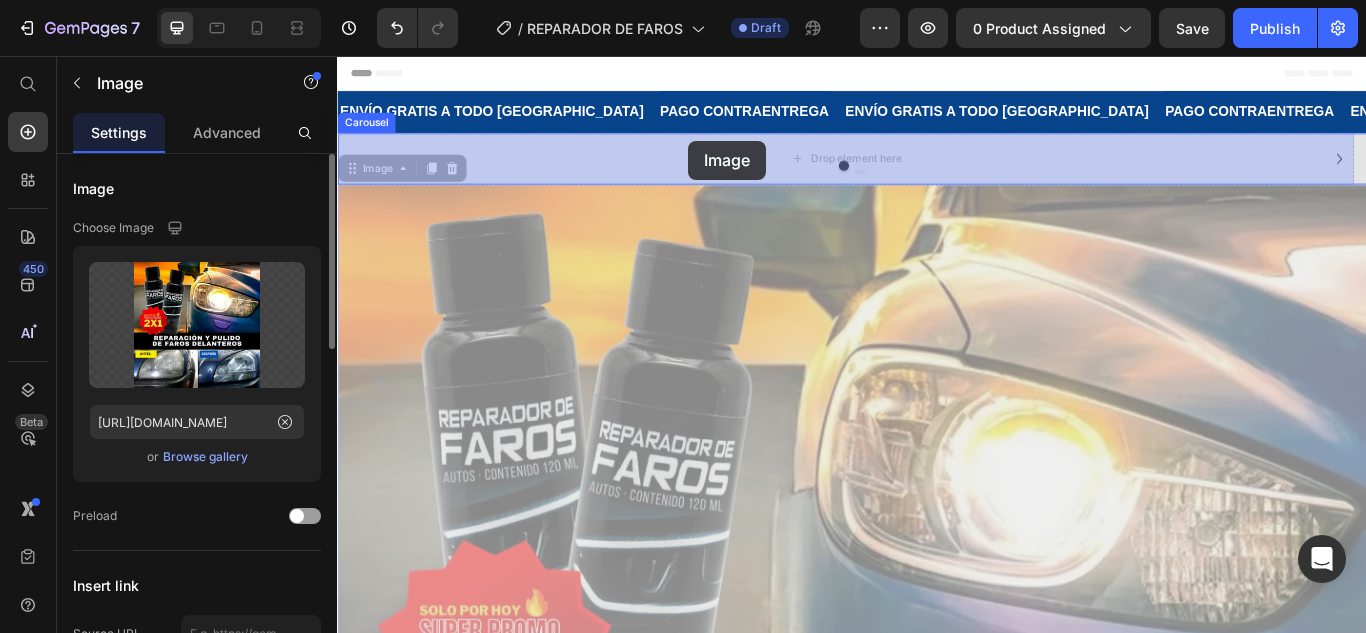 drag, startPoint x: 390, startPoint y: 185, endPoint x: 746, endPoint y: 155, distance: 357.2618 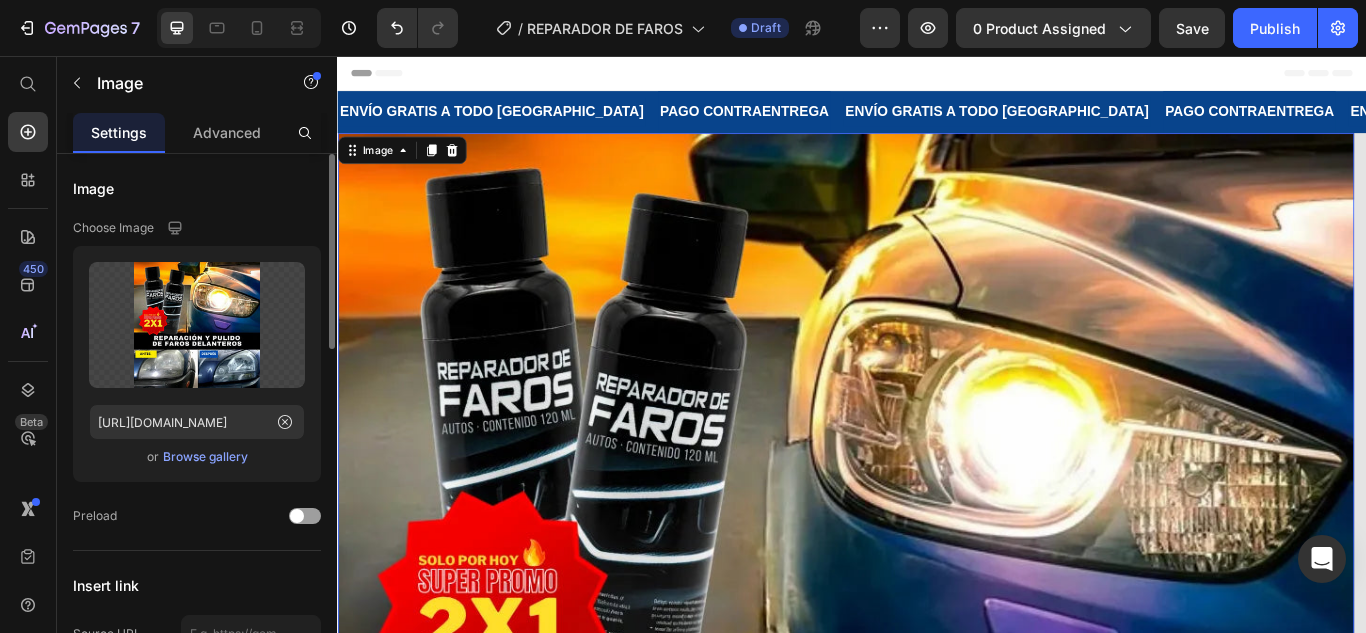 click at bounding box center [929, 738] 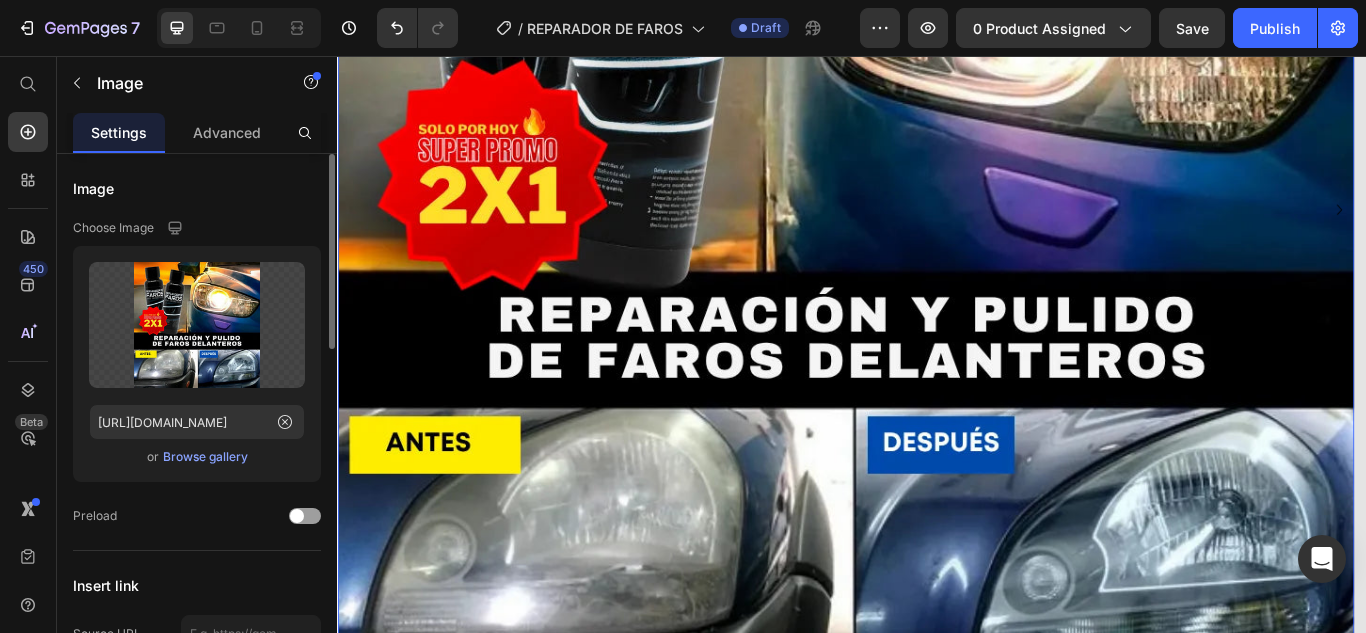 scroll, scrollTop: 500, scrollLeft: 0, axis: vertical 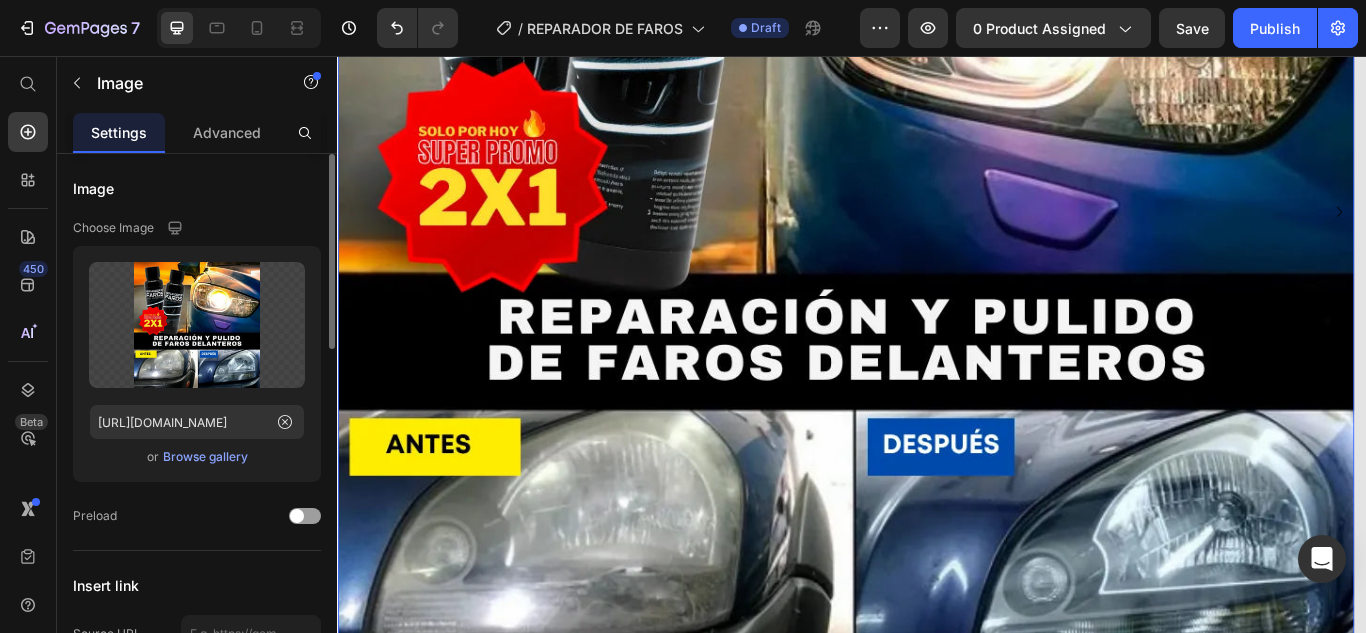 click at bounding box center [929, 238] 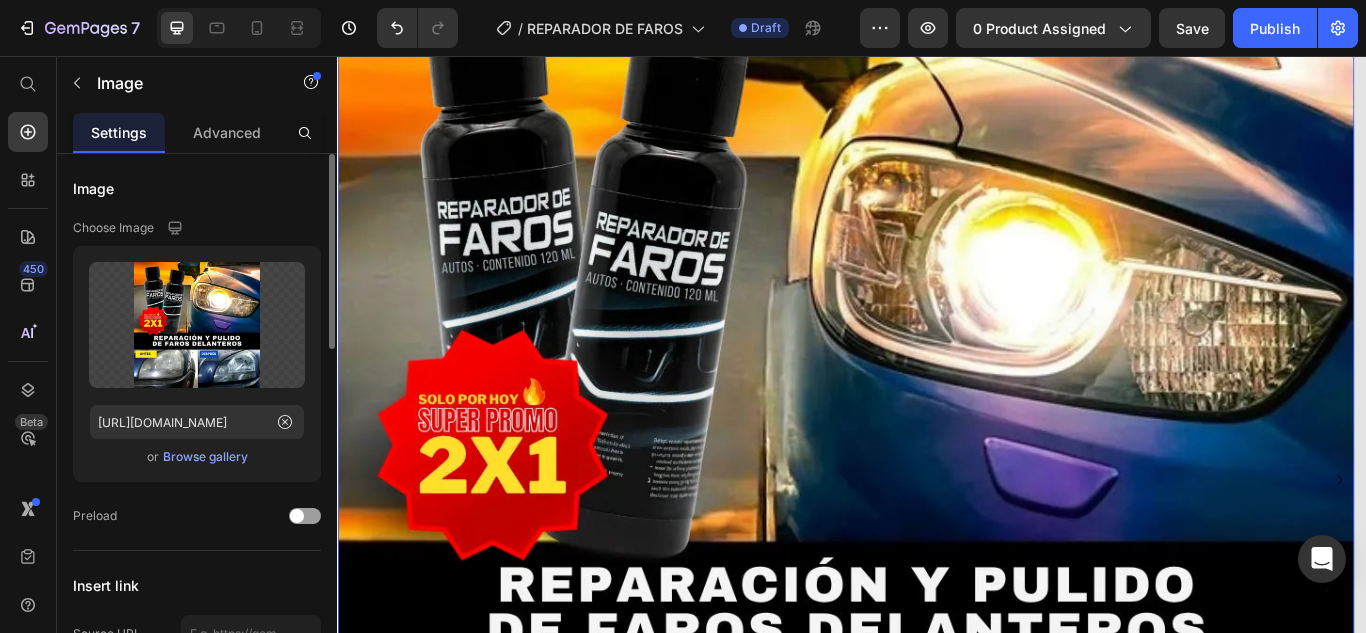 scroll, scrollTop: 0, scrollLeft: 0, axis: both 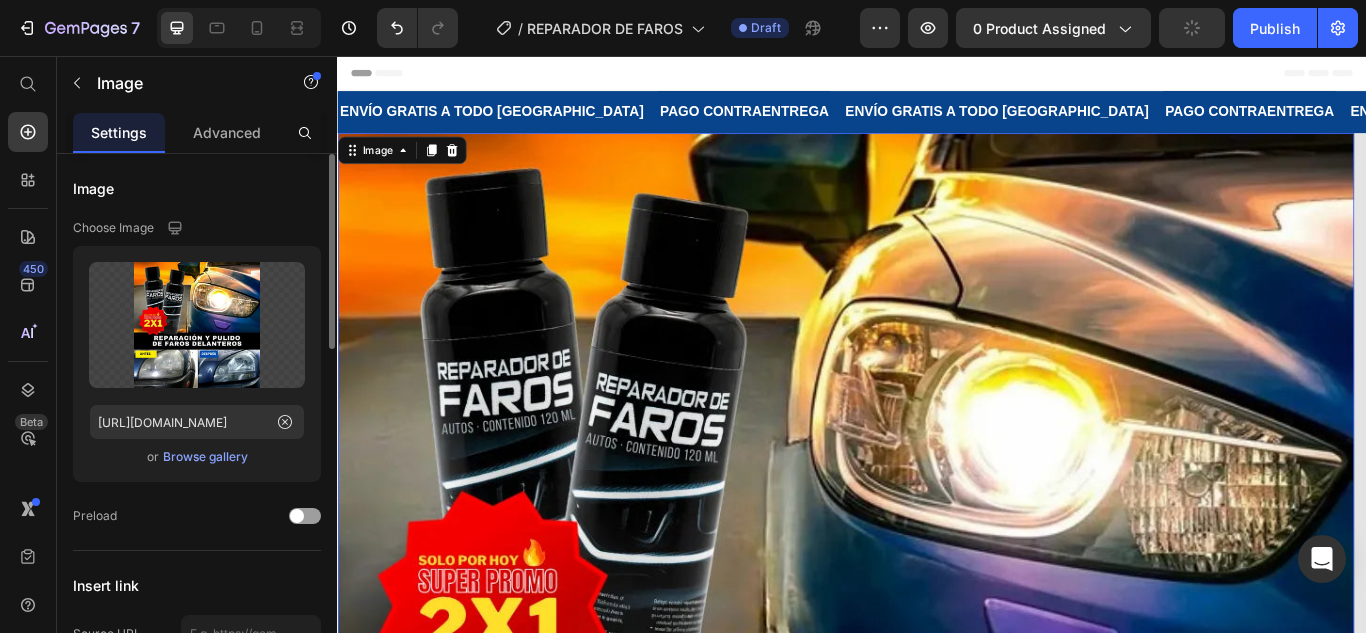 click at bounding box center [929, 738] 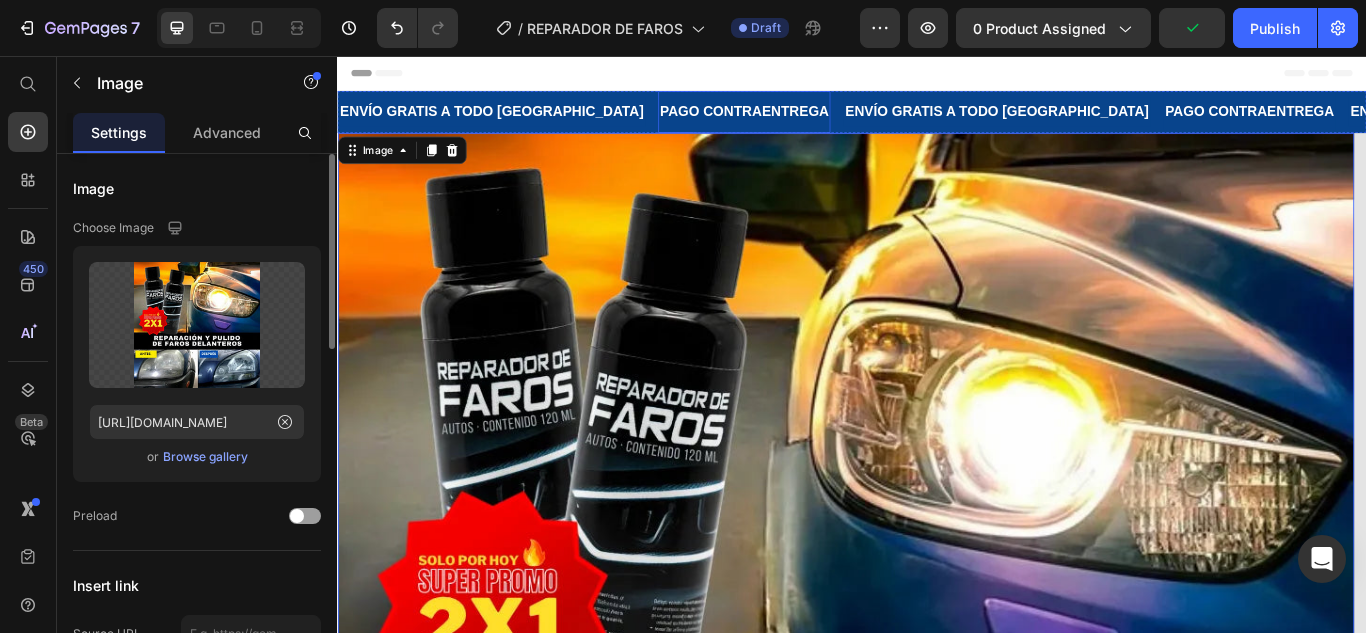 click on "PAGO CONTRAENTREGA" at bounding box center [-1544, 121] 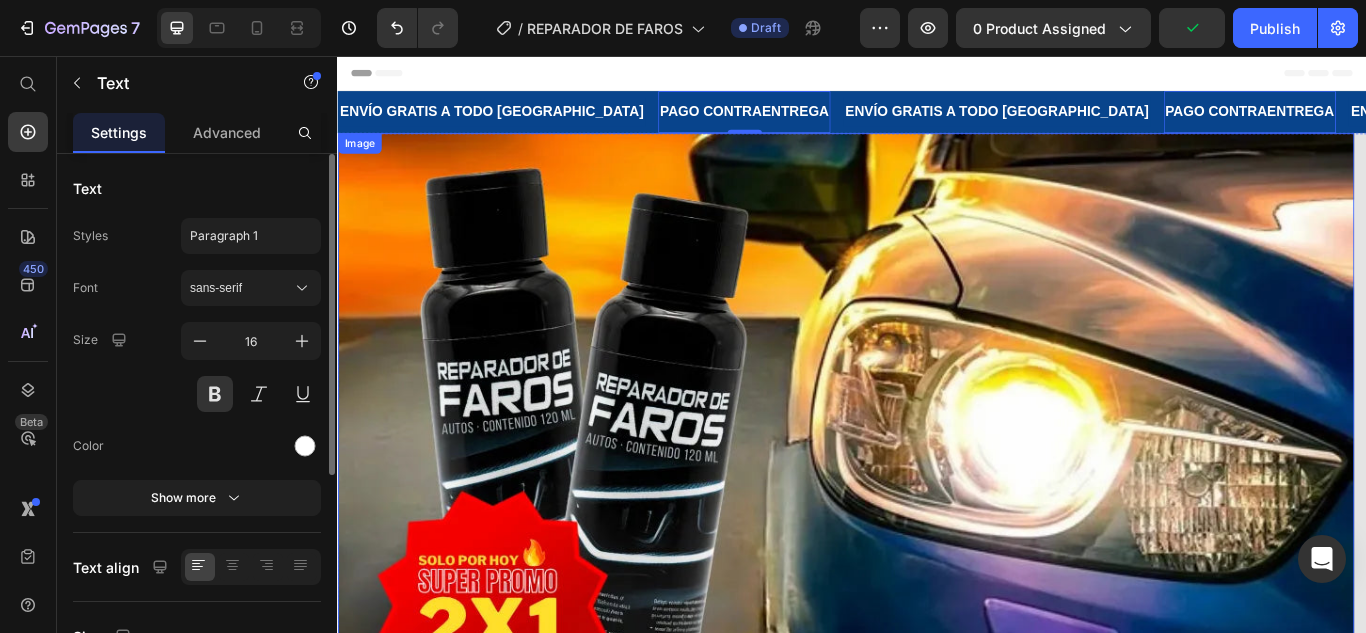 click at bounding box center (929, 738) 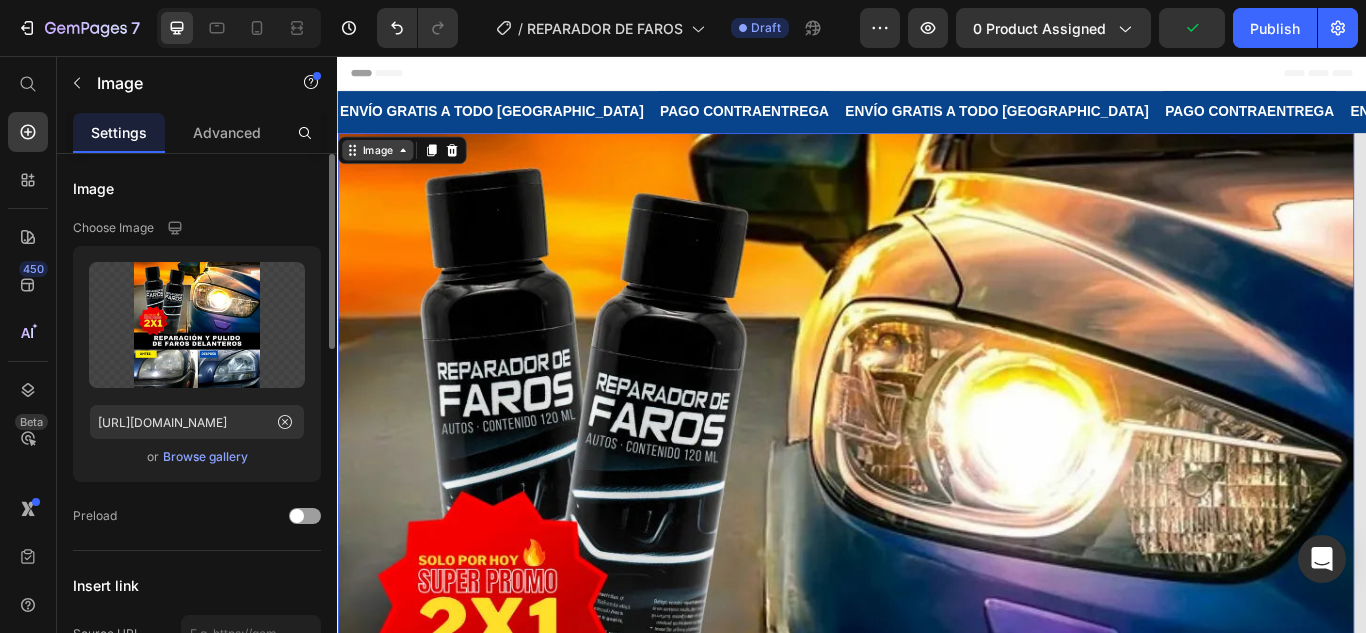 click on "Image" at bounding box center [383, 166] 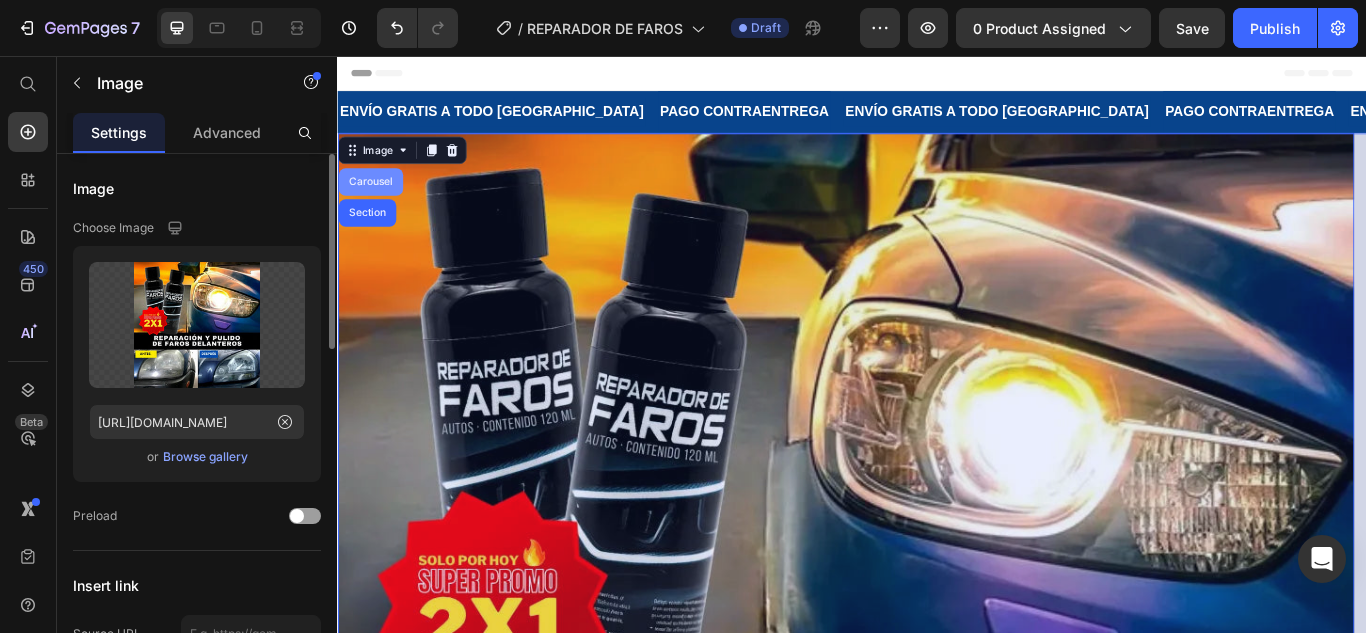 click on "Carousel" at bounding box center [375, 203] 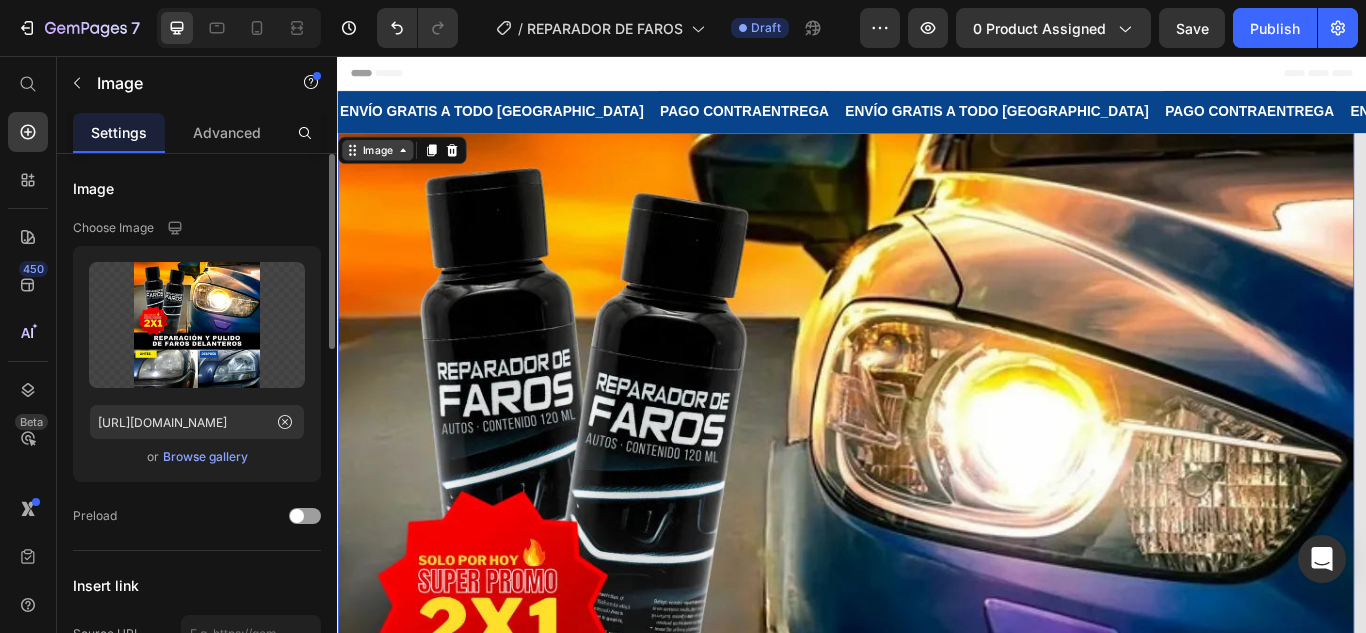 click on "Image" at bounding box center [383, 166] 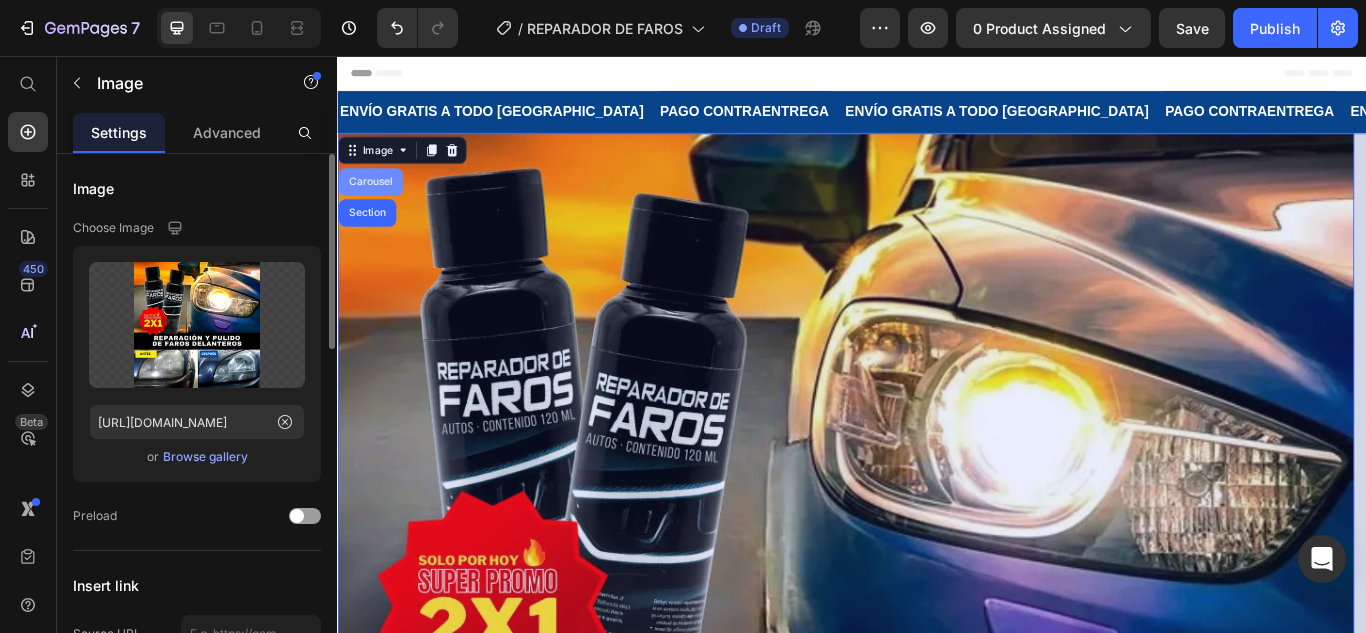 click on "Carousel" at bounding box center [375, 203] 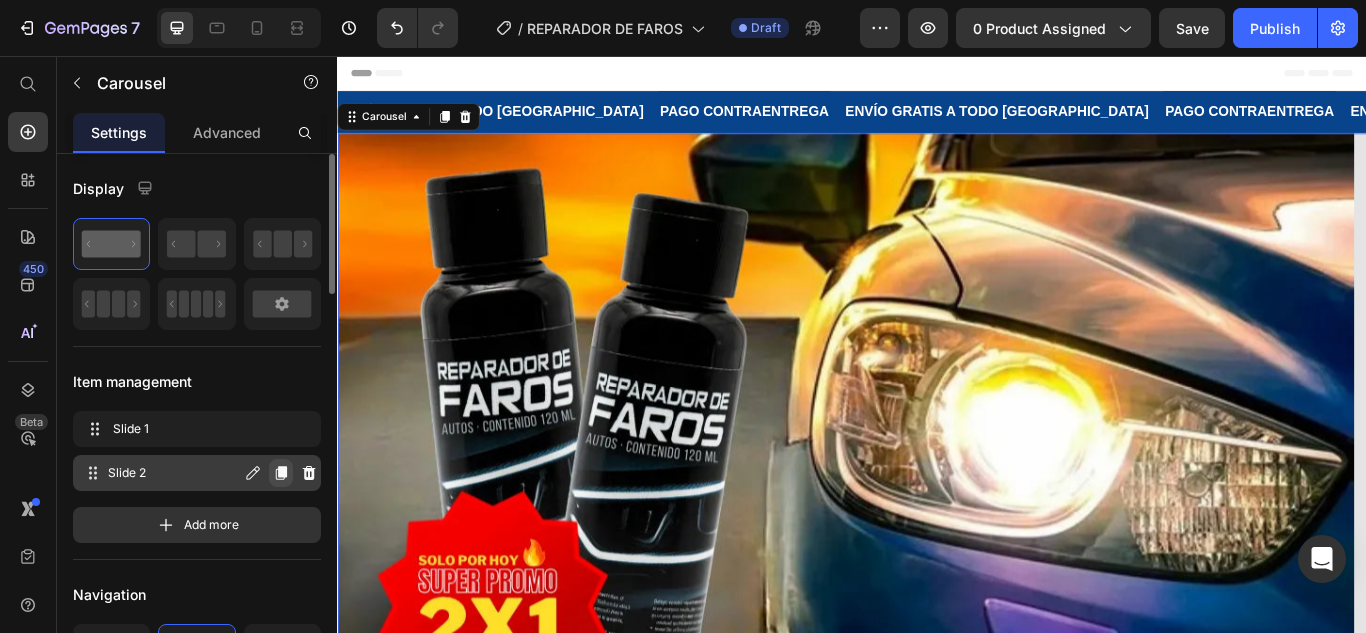click 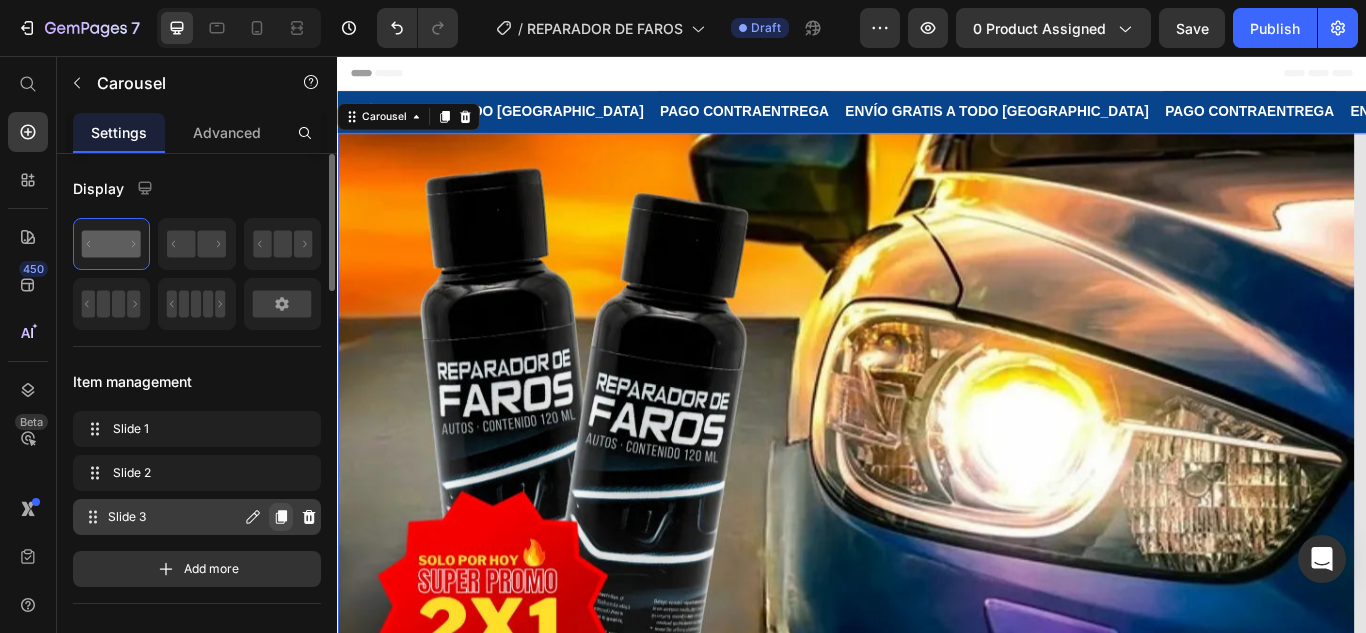 click 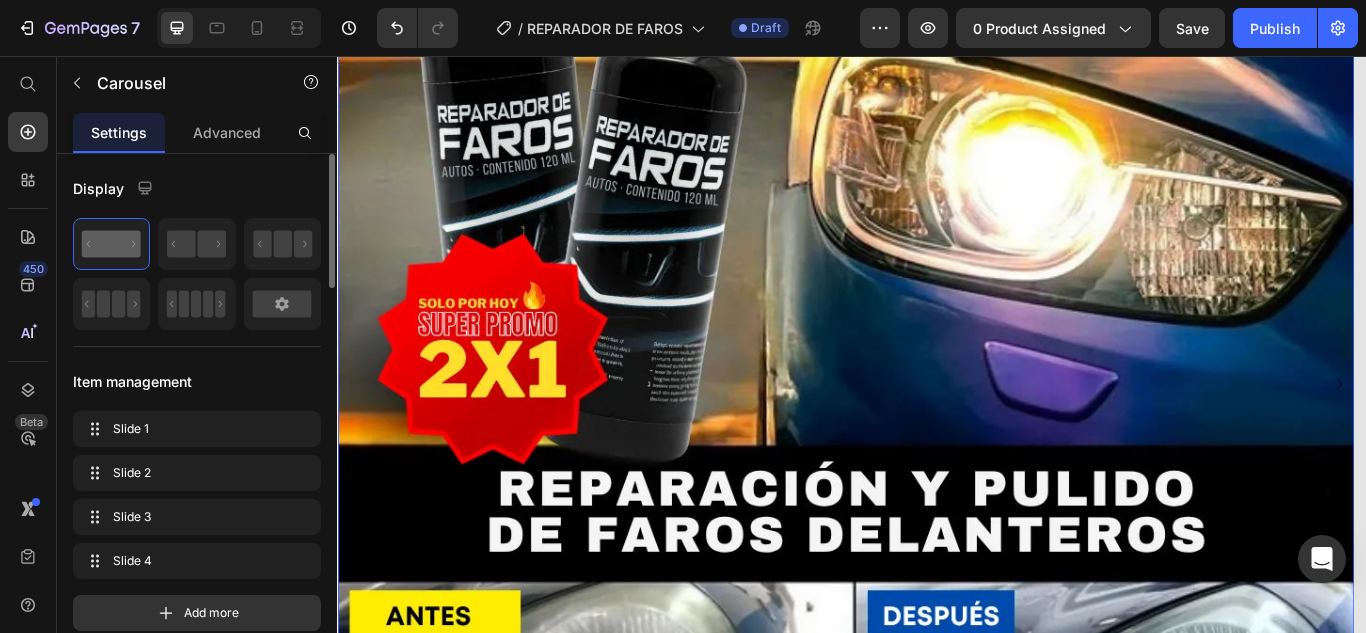 click at bounding box center [929, 438] 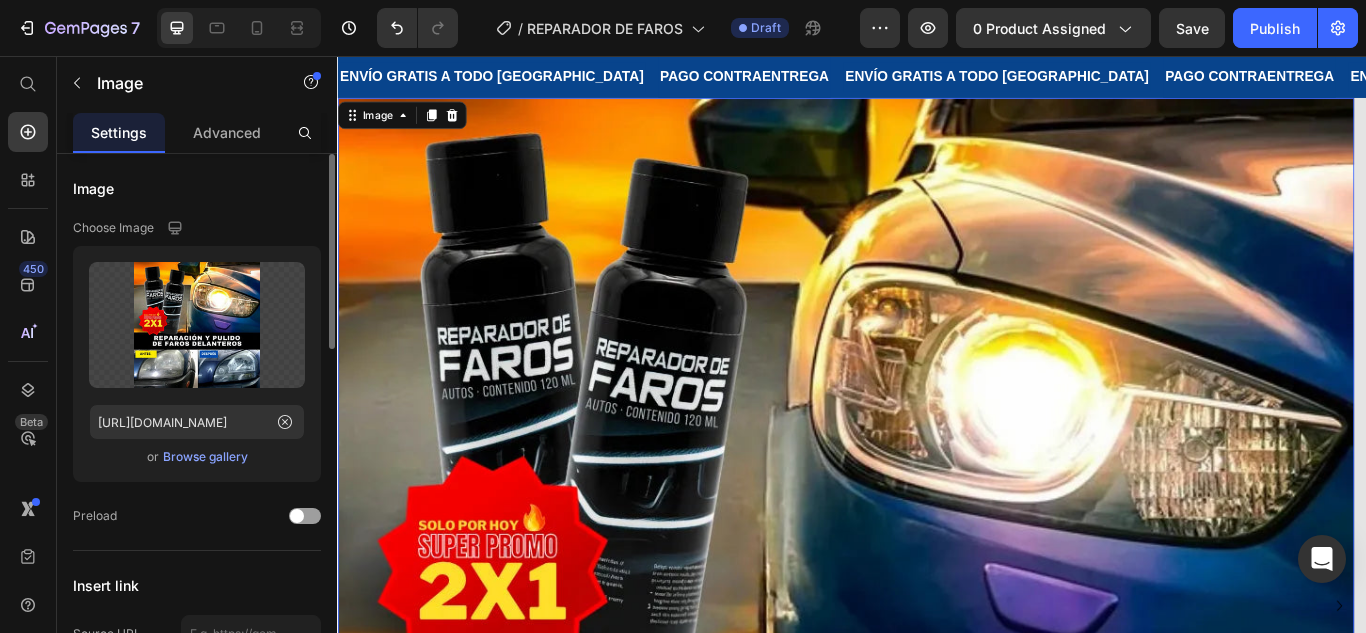 scroll, scrollTop: 0, scrollLeft: 0, axis: both 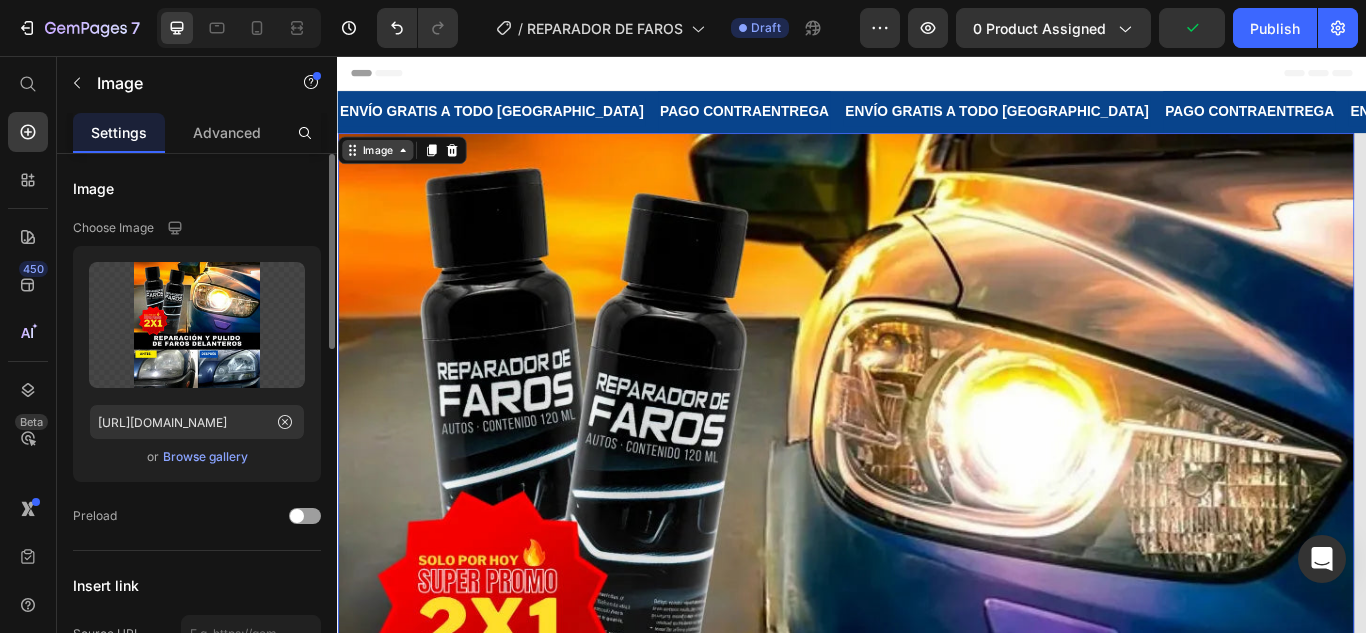 click on "Image" at bounding box center (383, 166) 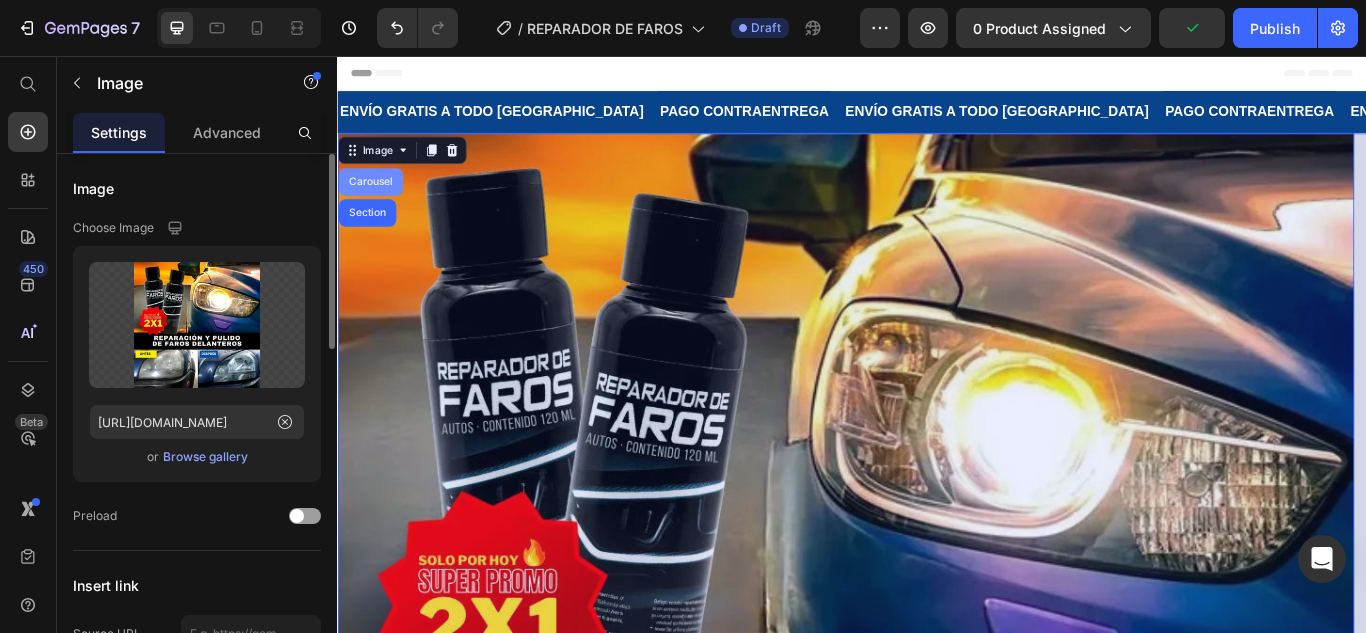 click on "Carousel" at bounding box center (375, 203) 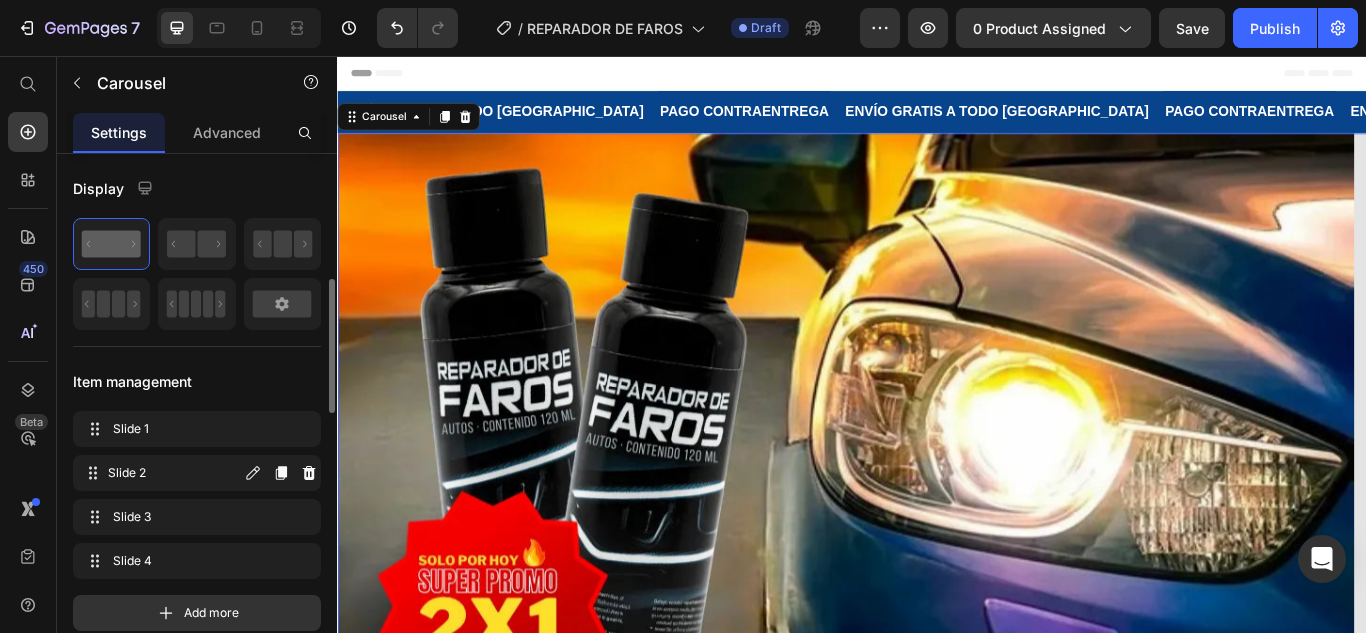 scroll, scrollTop: 100, scrollLeft: 0, axis: vertical 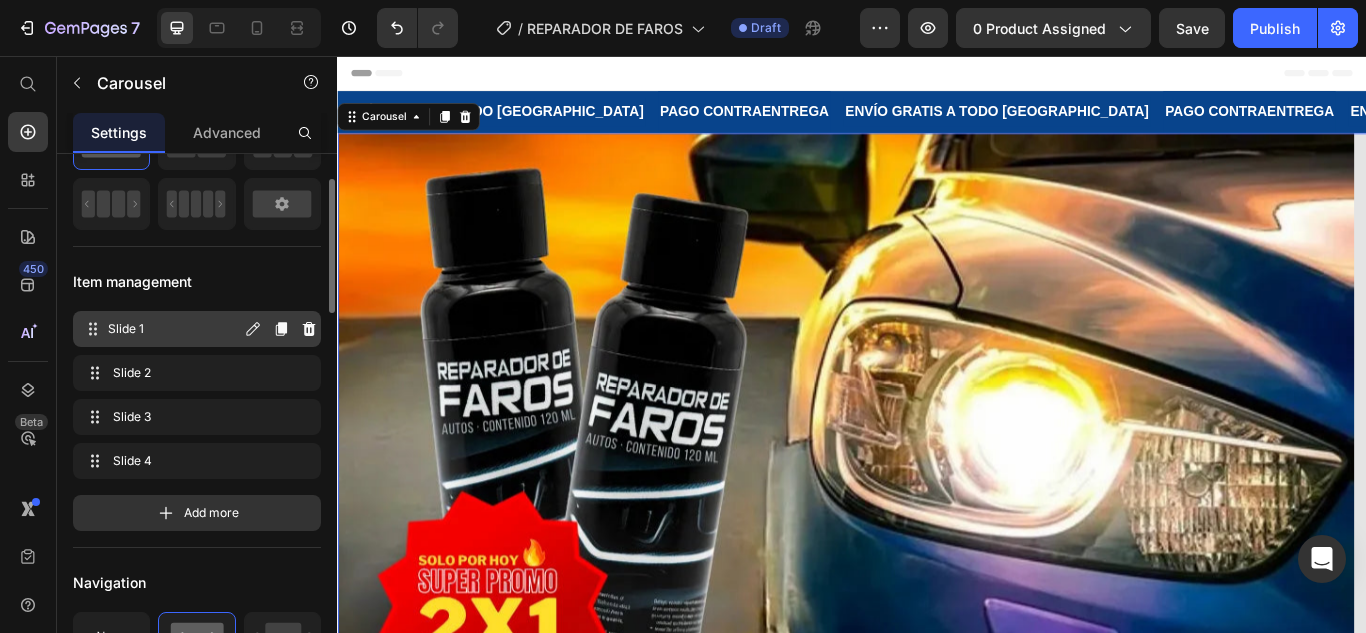 click on "Slide 1" at bounding box center (174, 329) 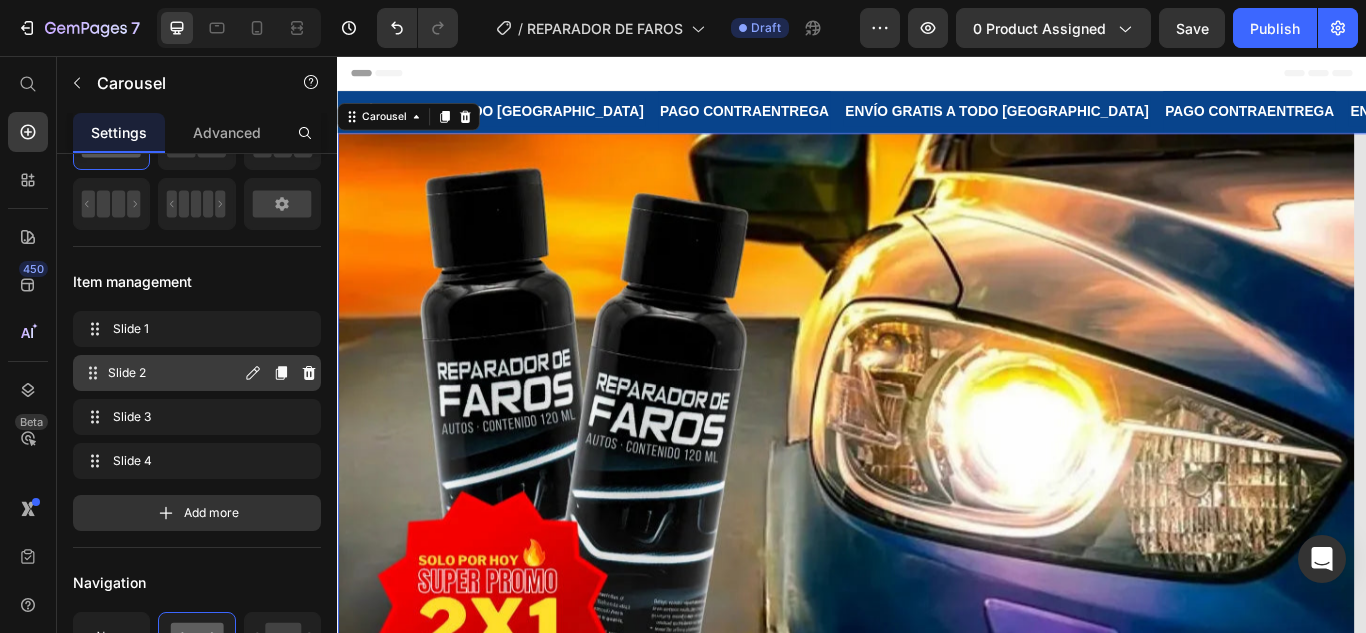 click on "Slide 2" at bounding box center [174, 373] 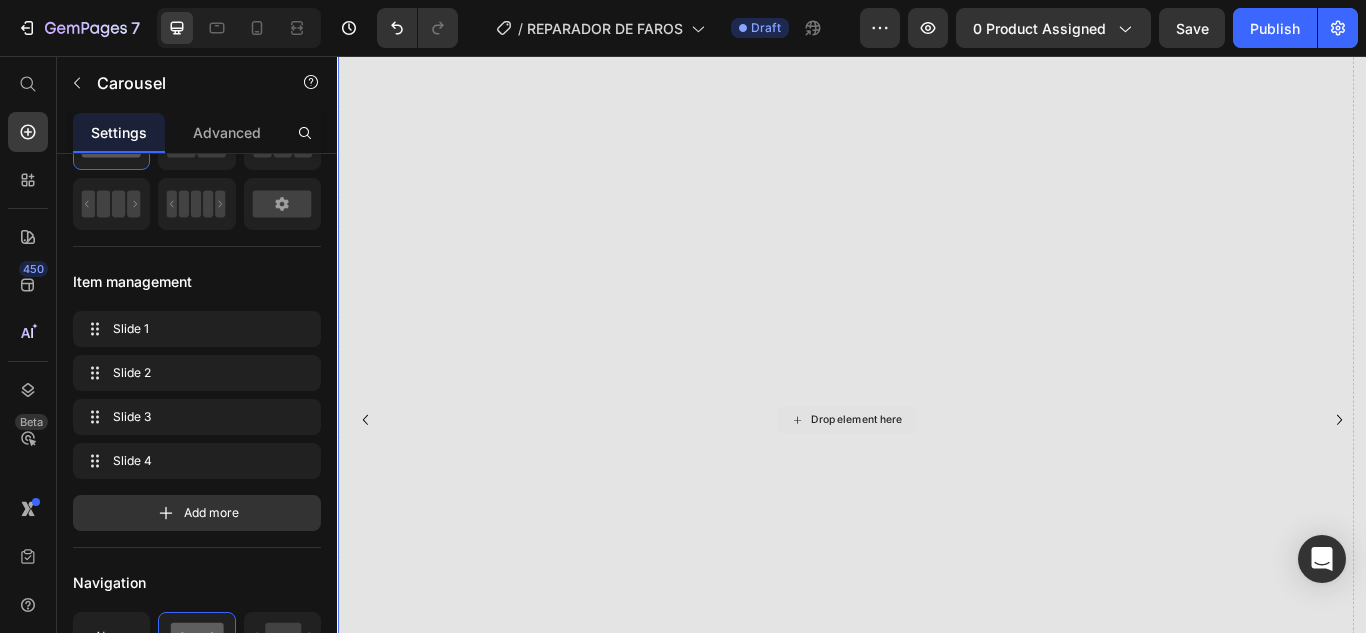 scroll, scrollTop: 300, scrollLeft: 0, axis: vertical 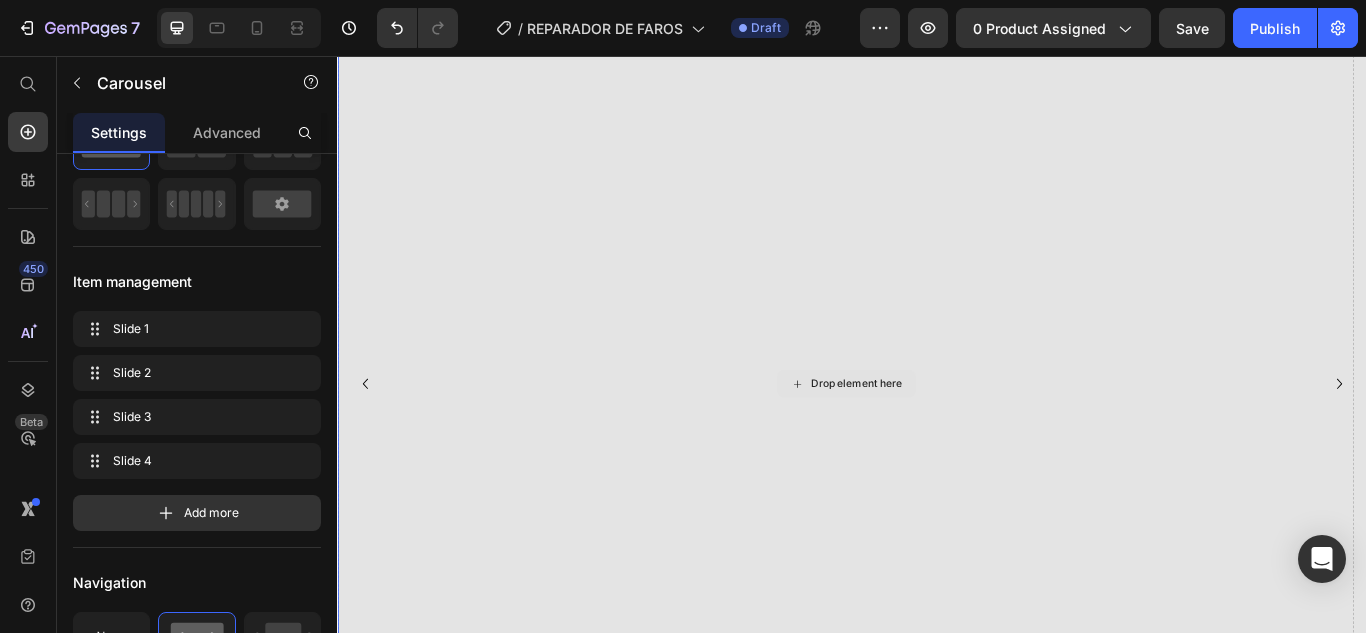 click on "Drop element here" at bounding box center [942, 438] 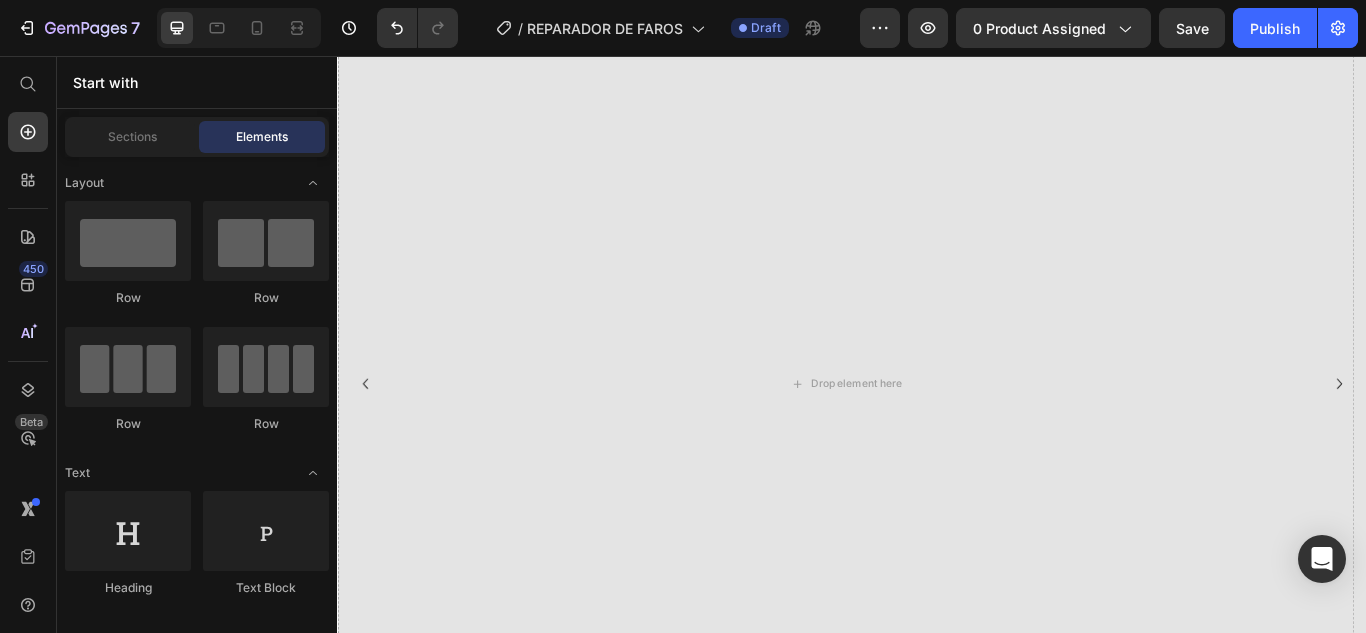 scroll, scrollTop: 600, scrollLeft: 0, axis: vertical 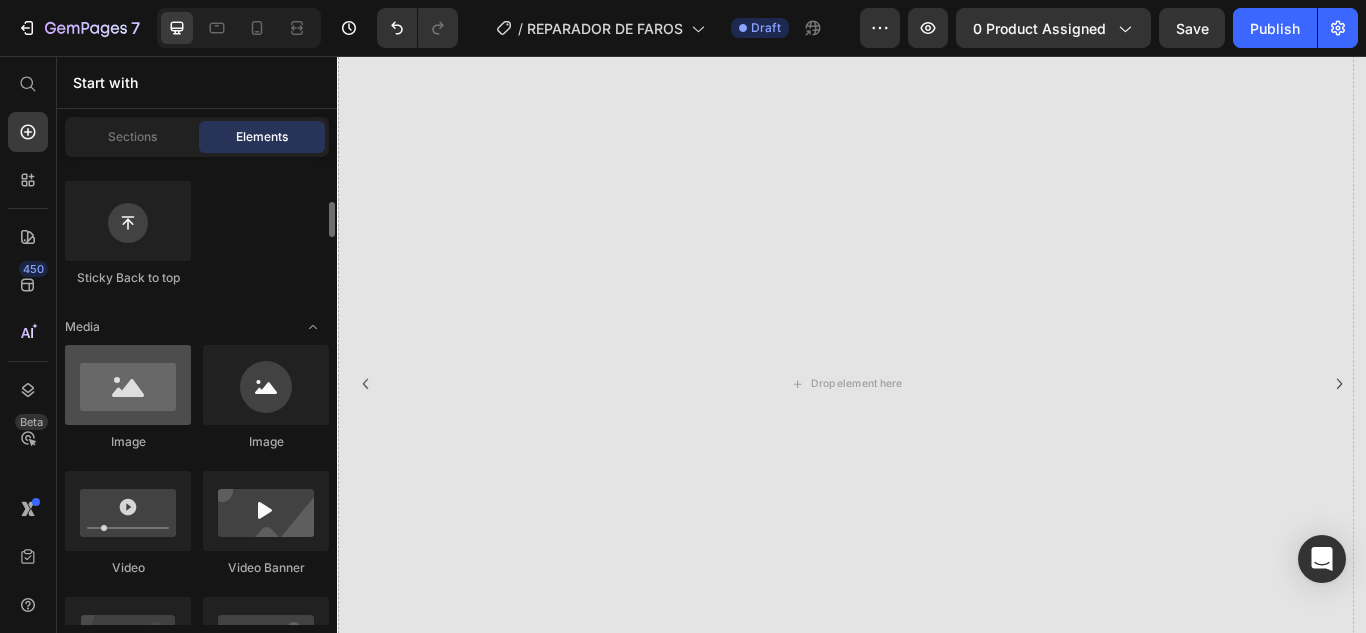 click at bounding box center [128, 385] 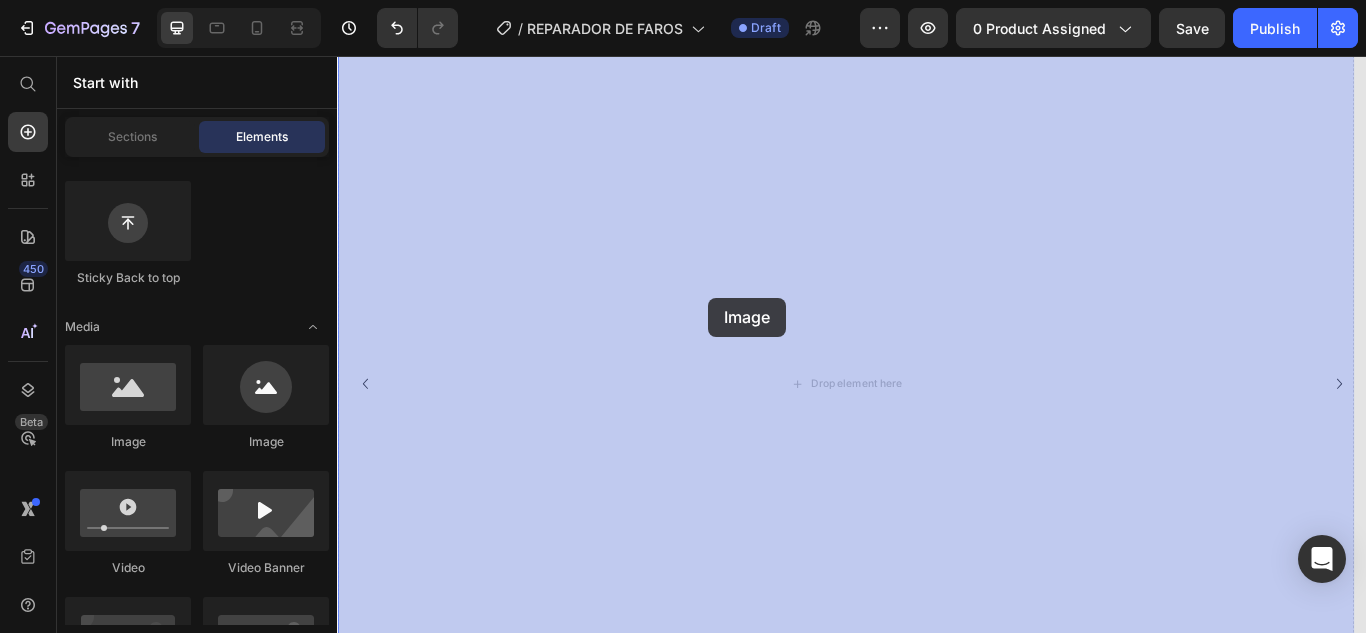 drag, startPoint x: 459, startPoint y: 446, endPoint x: 781, endPoint y: 346, distance: 337.1706 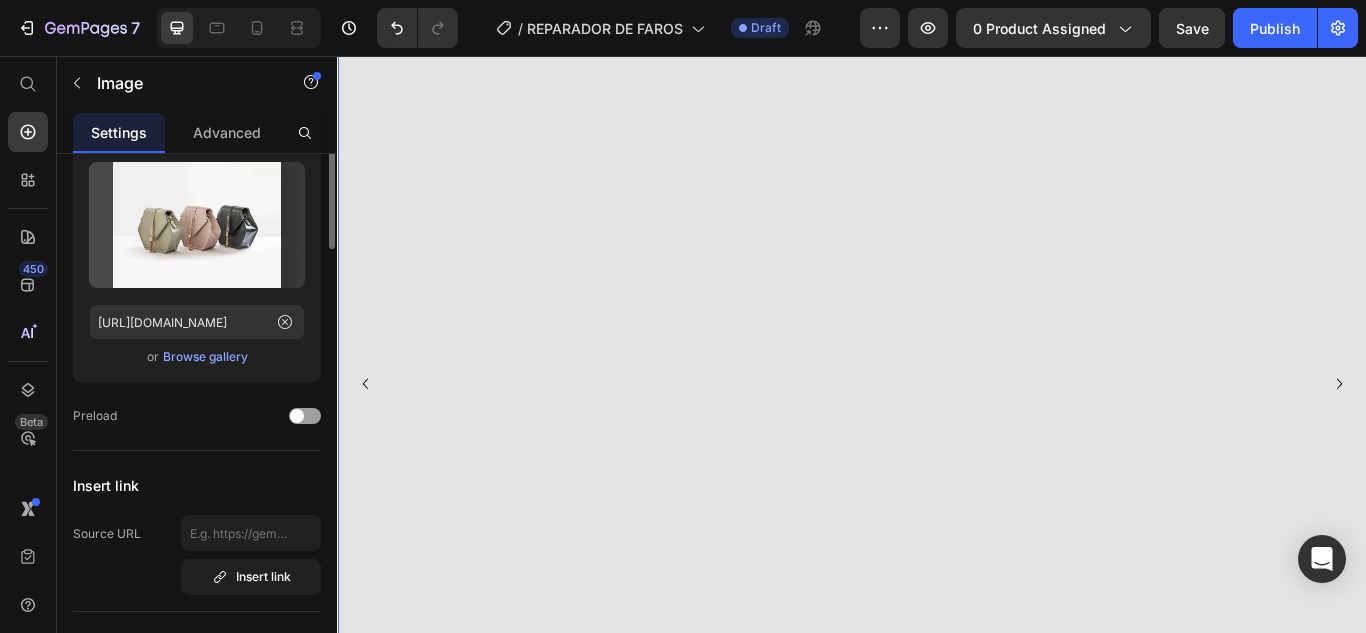 scroll, scrollTop: 0, scrollLeft: 0, axis: both 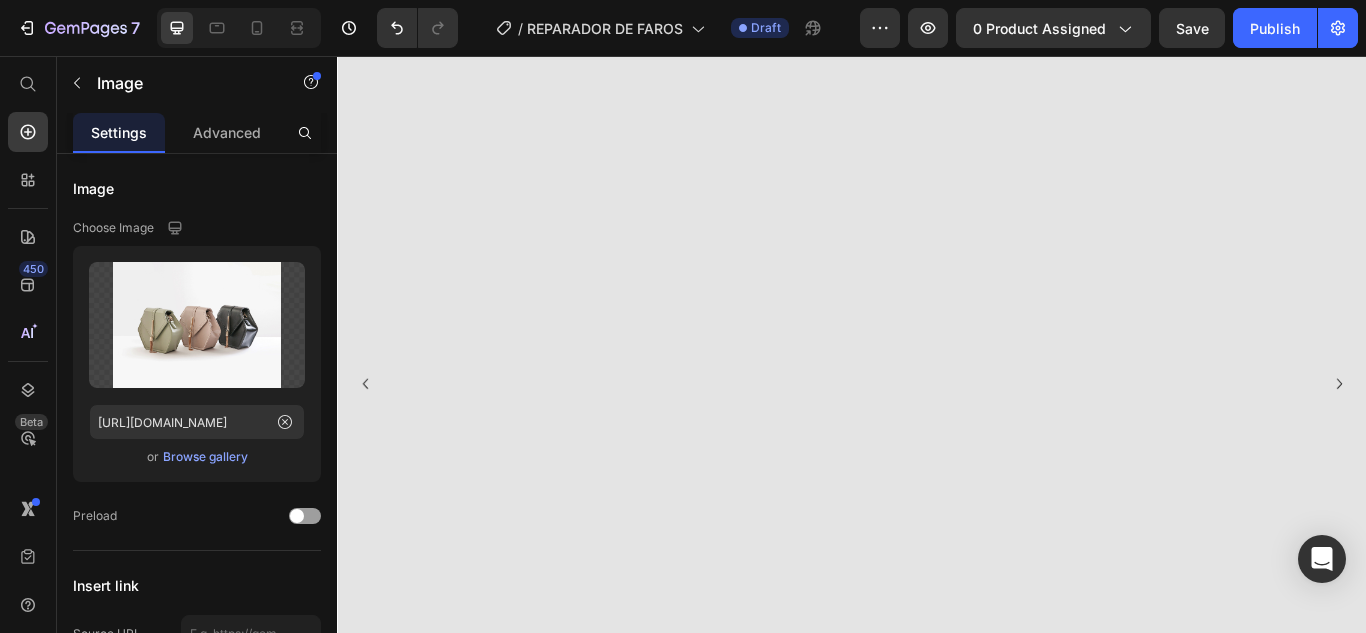 click at bounding box center [929, -154] 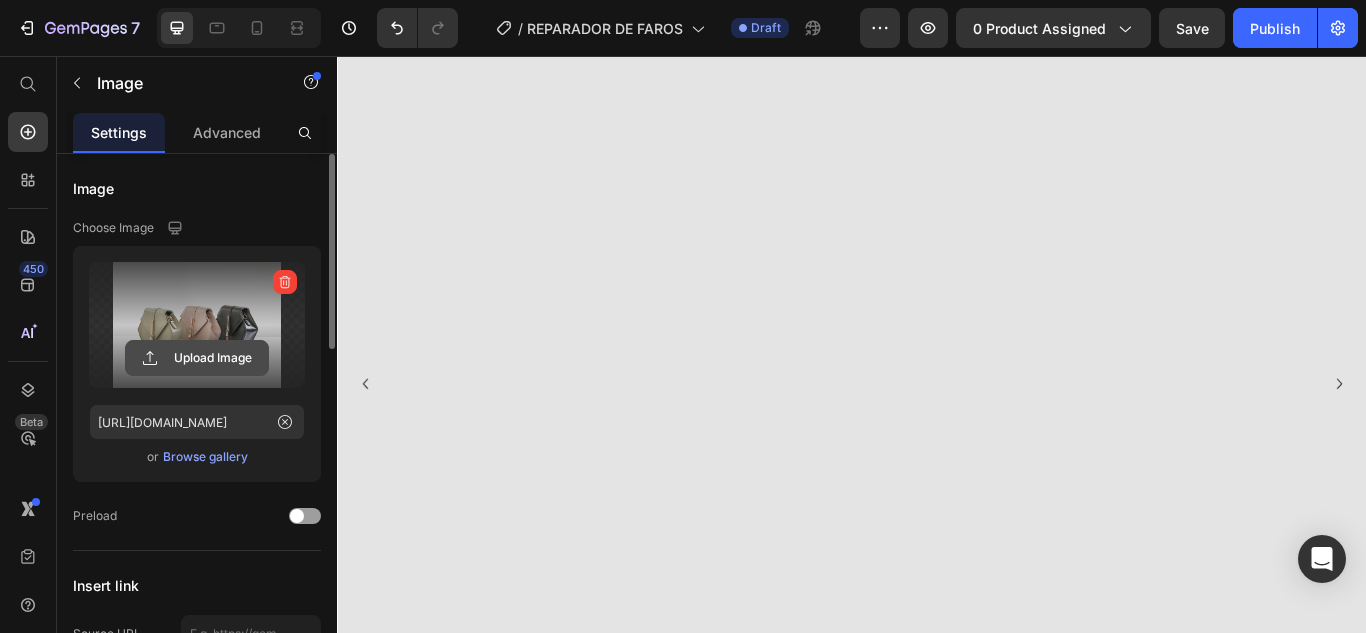 click 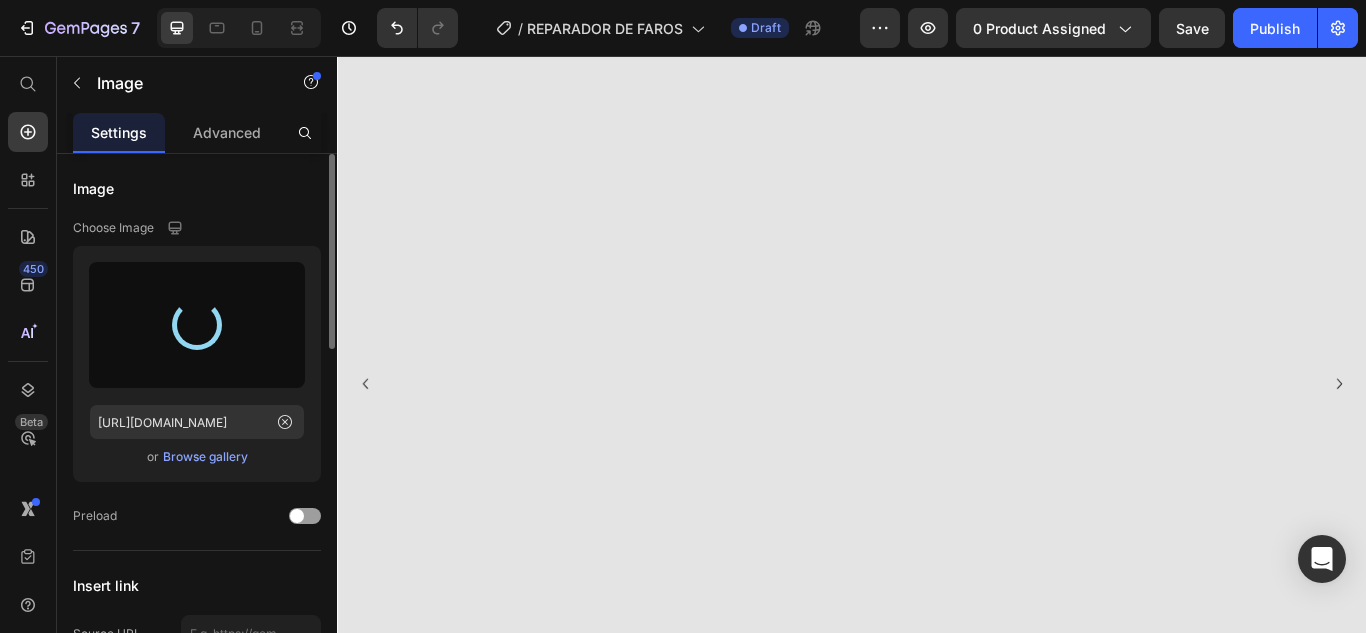 type on "[URL][DOMAIN_NAME]" 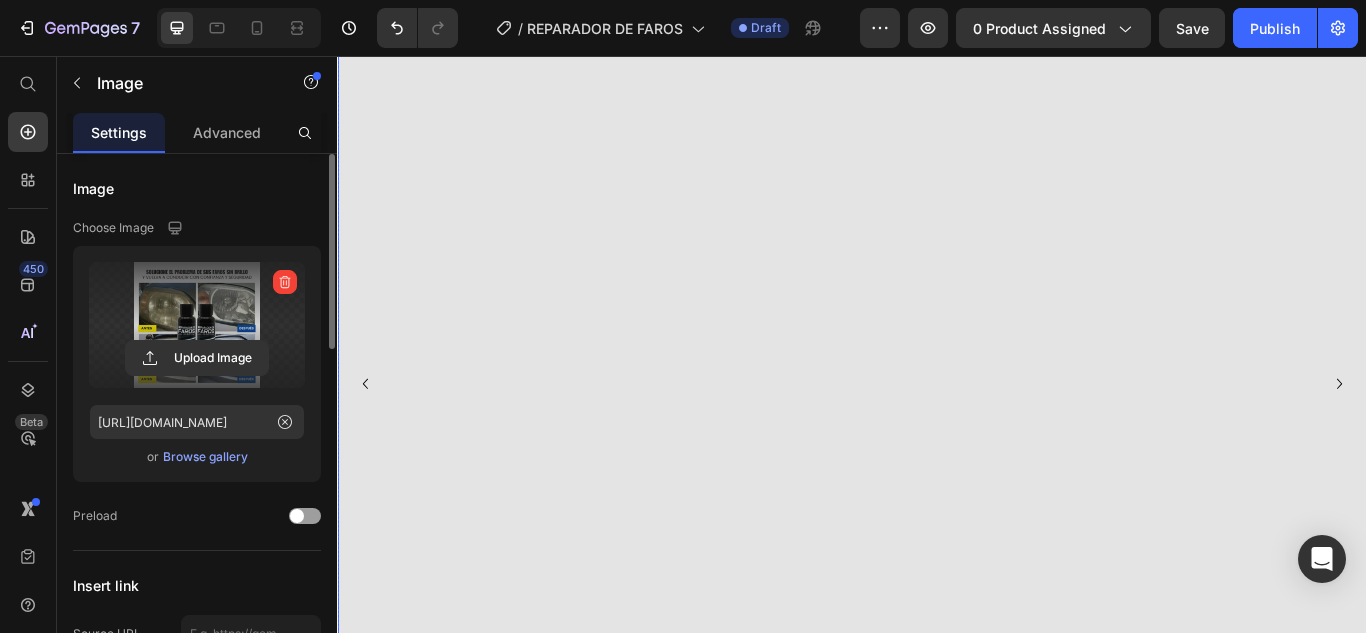 click 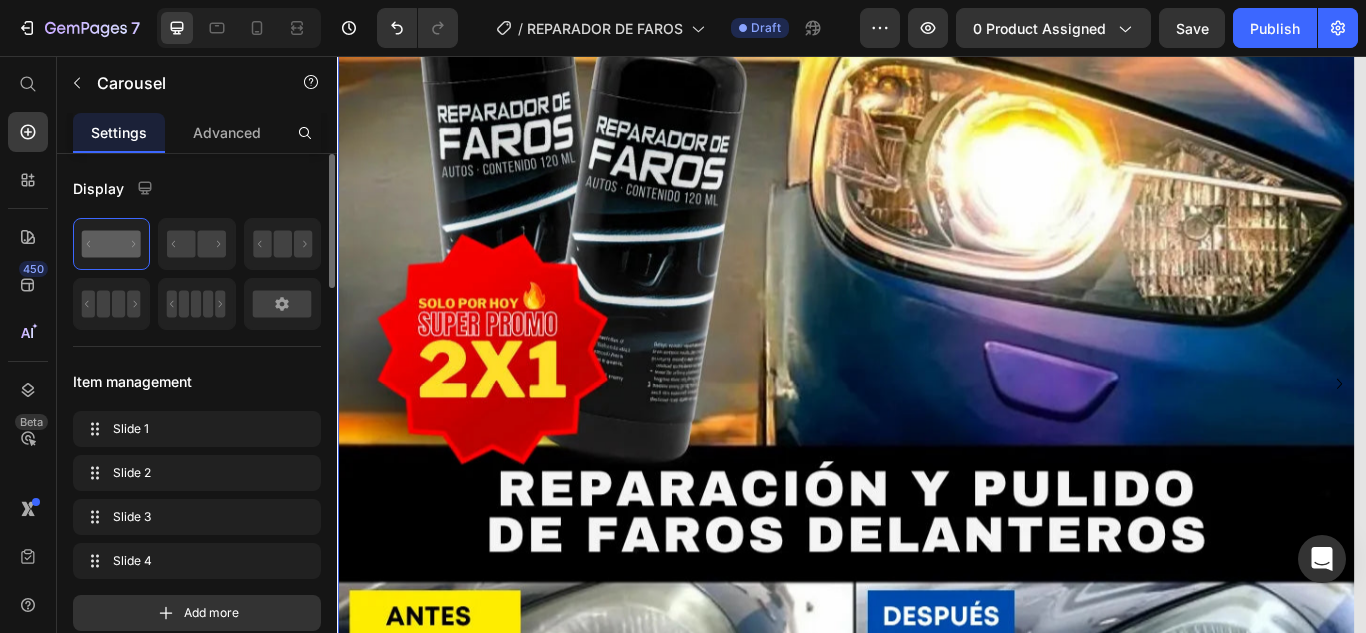 click at bounding box center [929, 438] 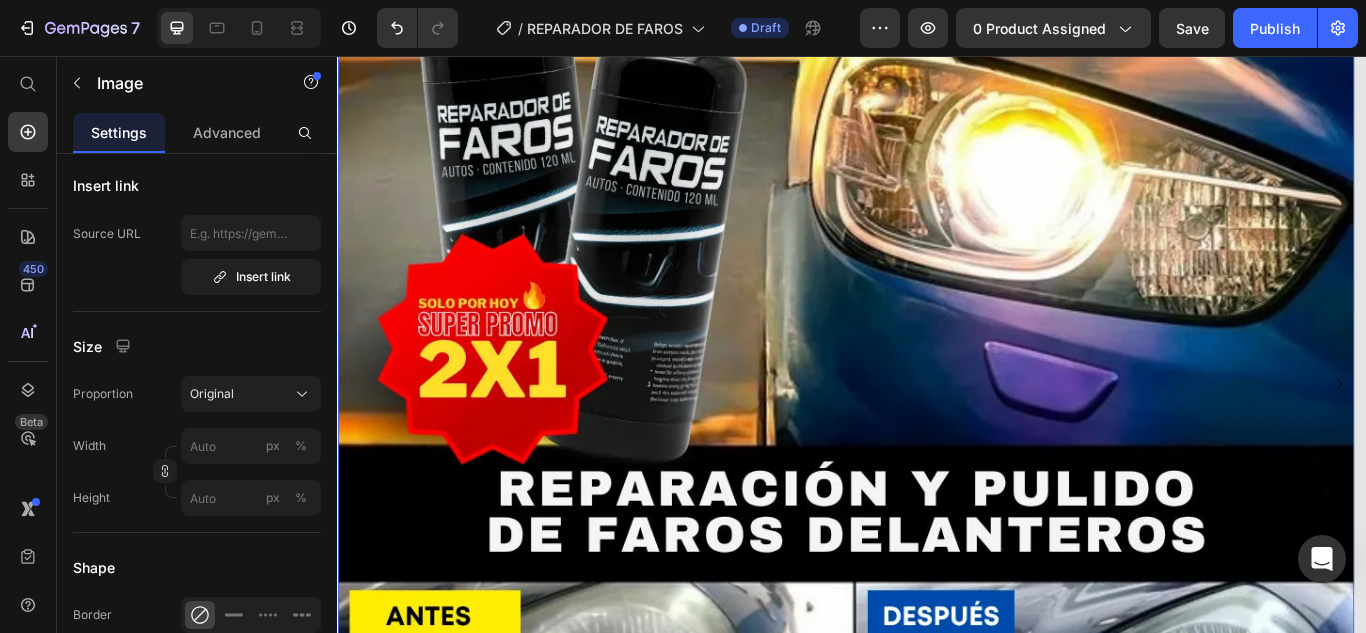 scroll, scrollTop: 0, scrollLeft: 0, axis: both 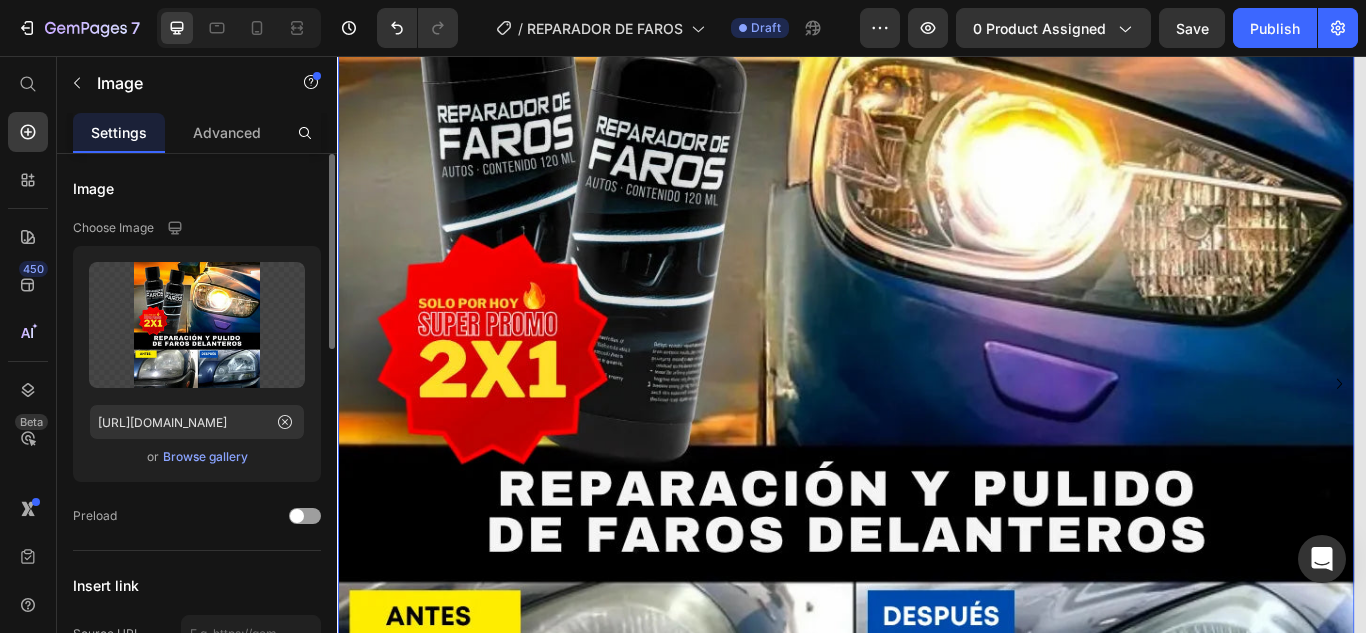 click 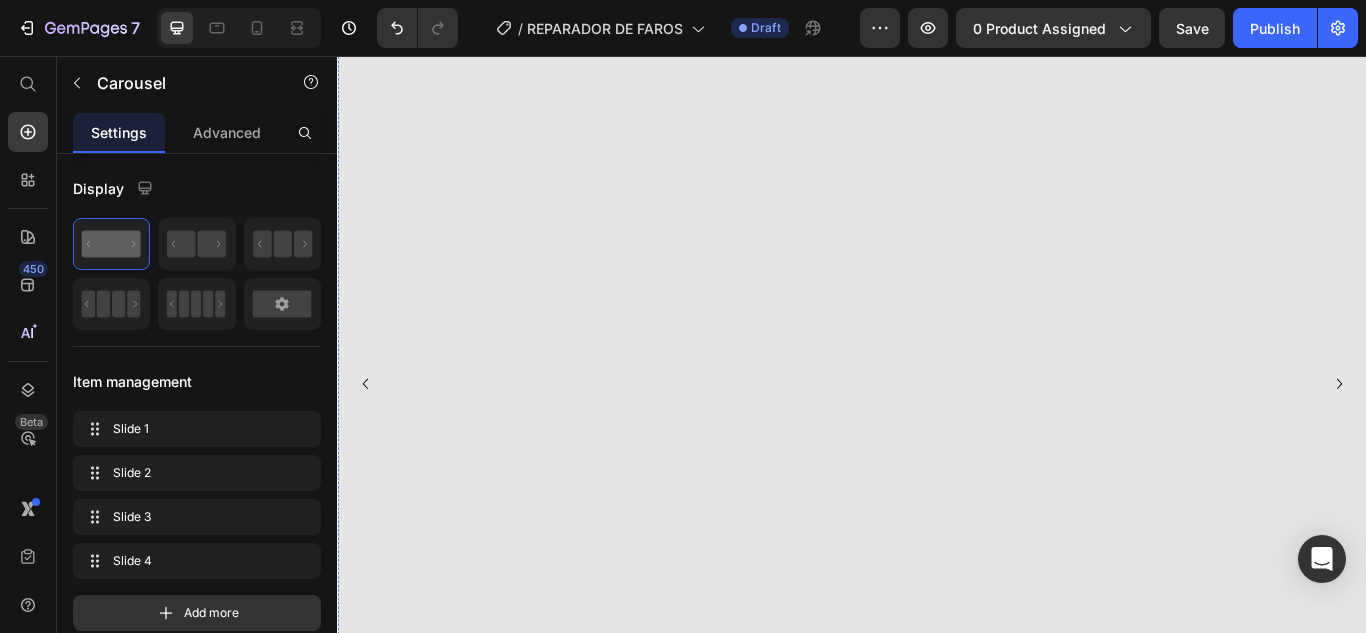 click at bounding box center [929, -154] 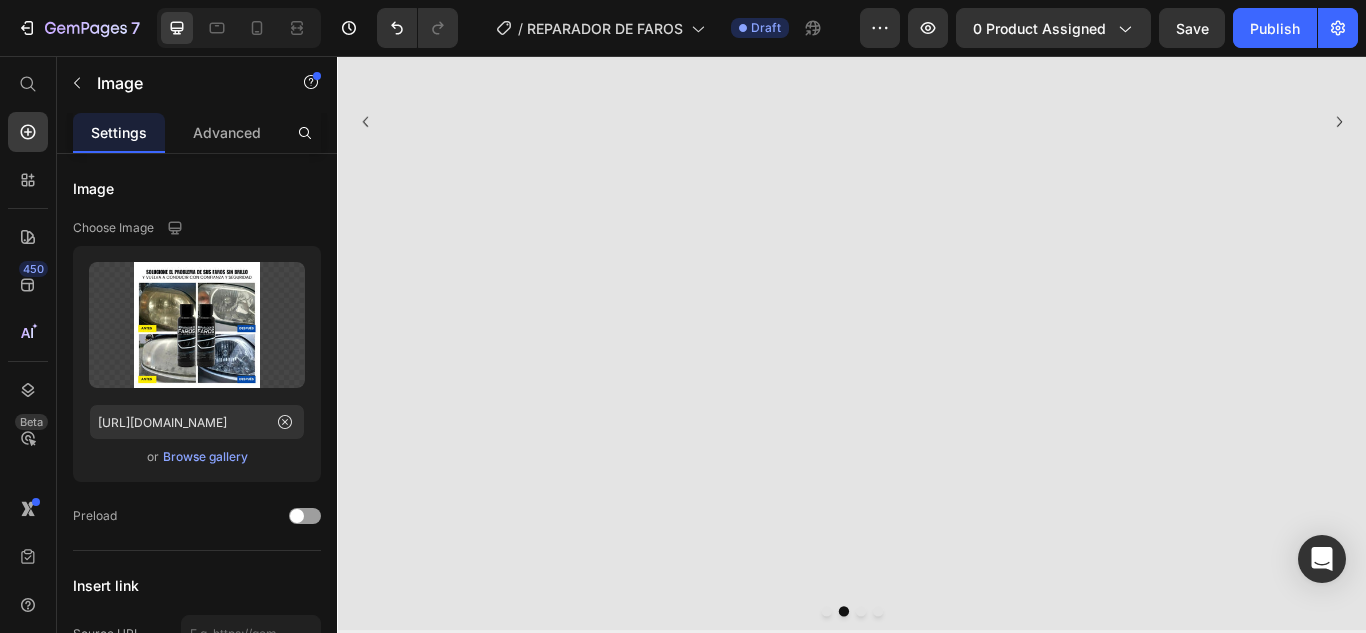 scroll, scrollTop: 600, scrollLeft: 0, axis: vertical 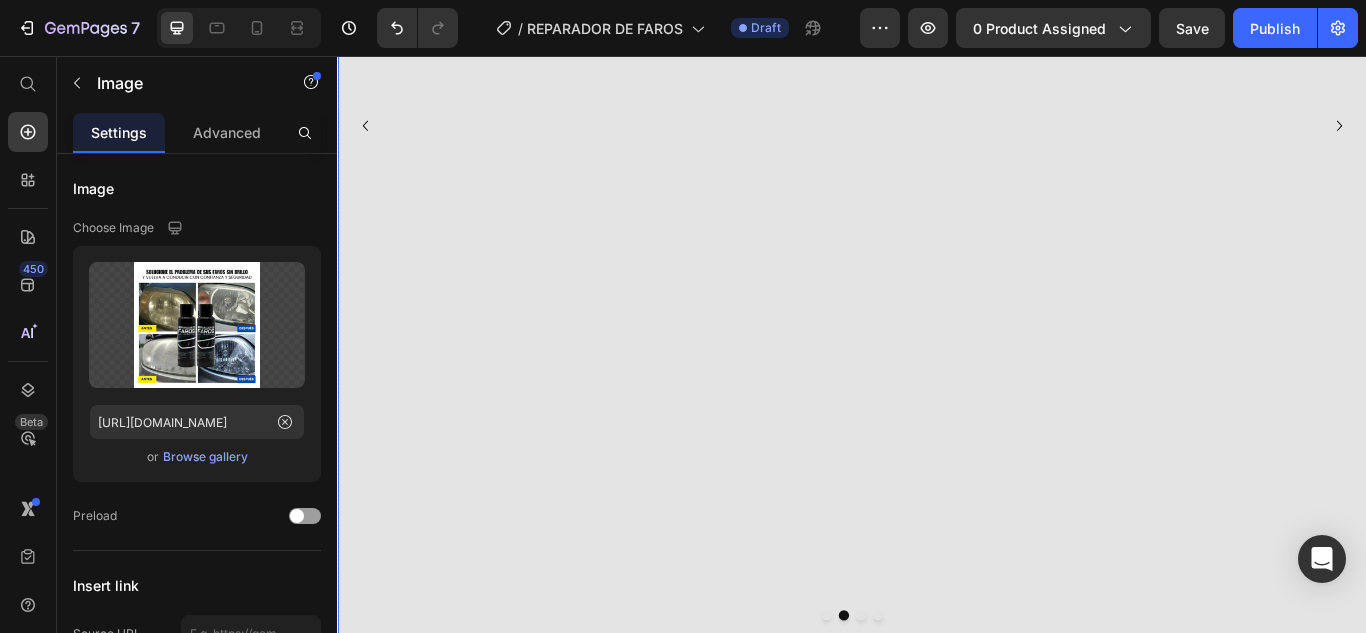 click 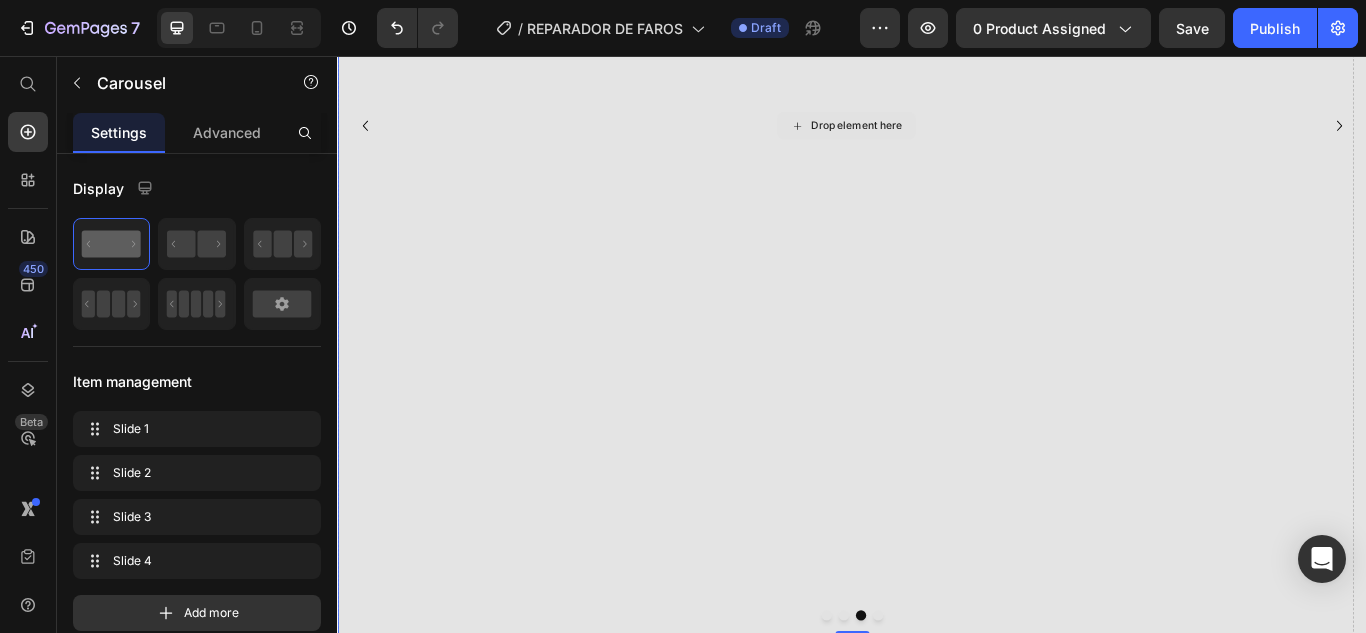 click on "Drop element here" at bounding box center (929, 138) 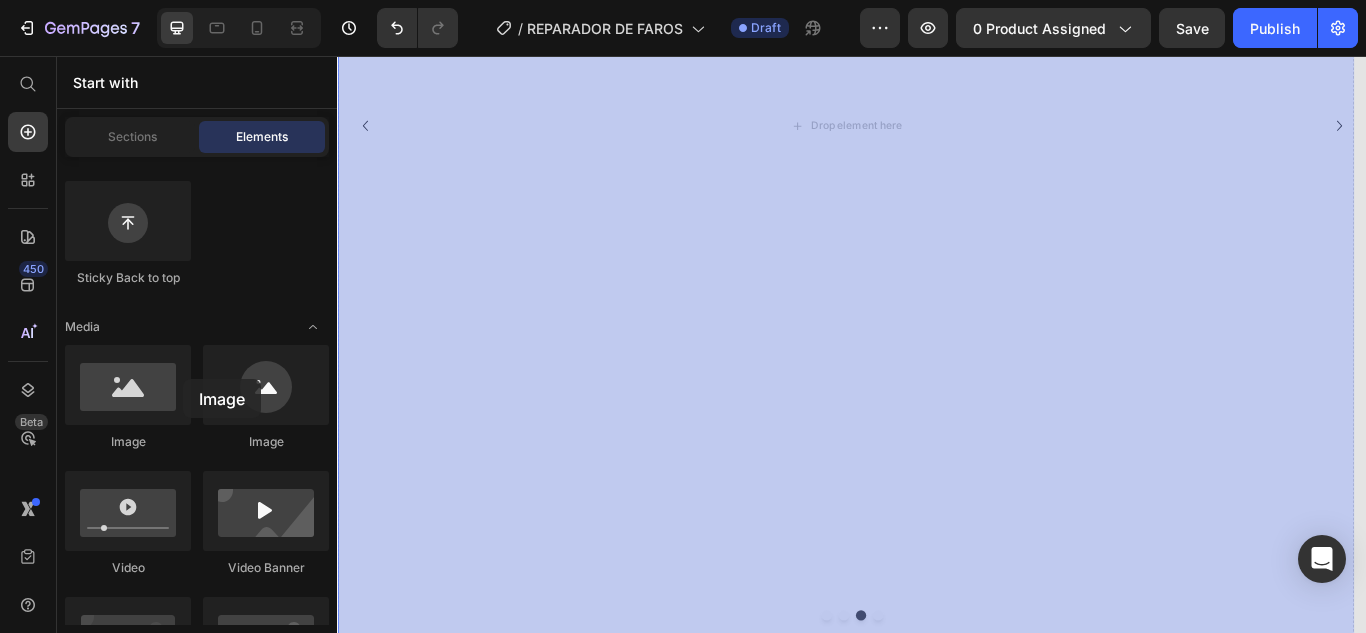 drag, startPoint x: 448, startPoint y: 457, endPoint x: 893, endPoint y: 145, distance: 543.47864 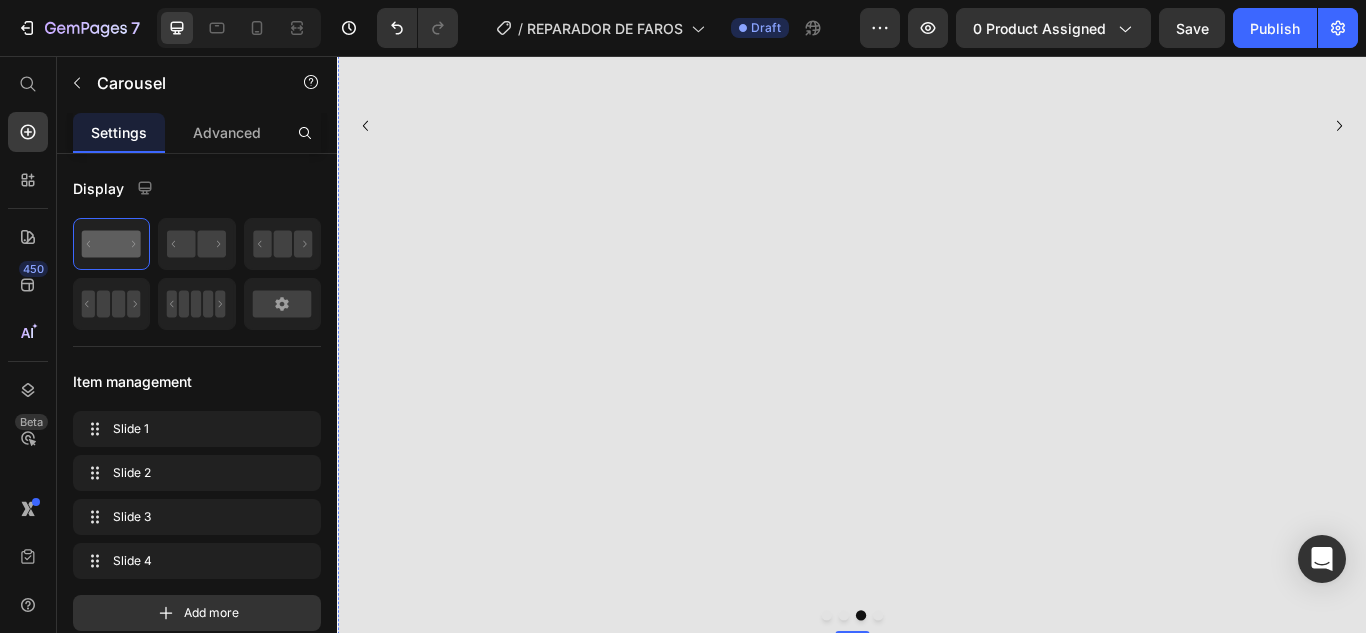 click on "Image" at bounding box center (929, 138) 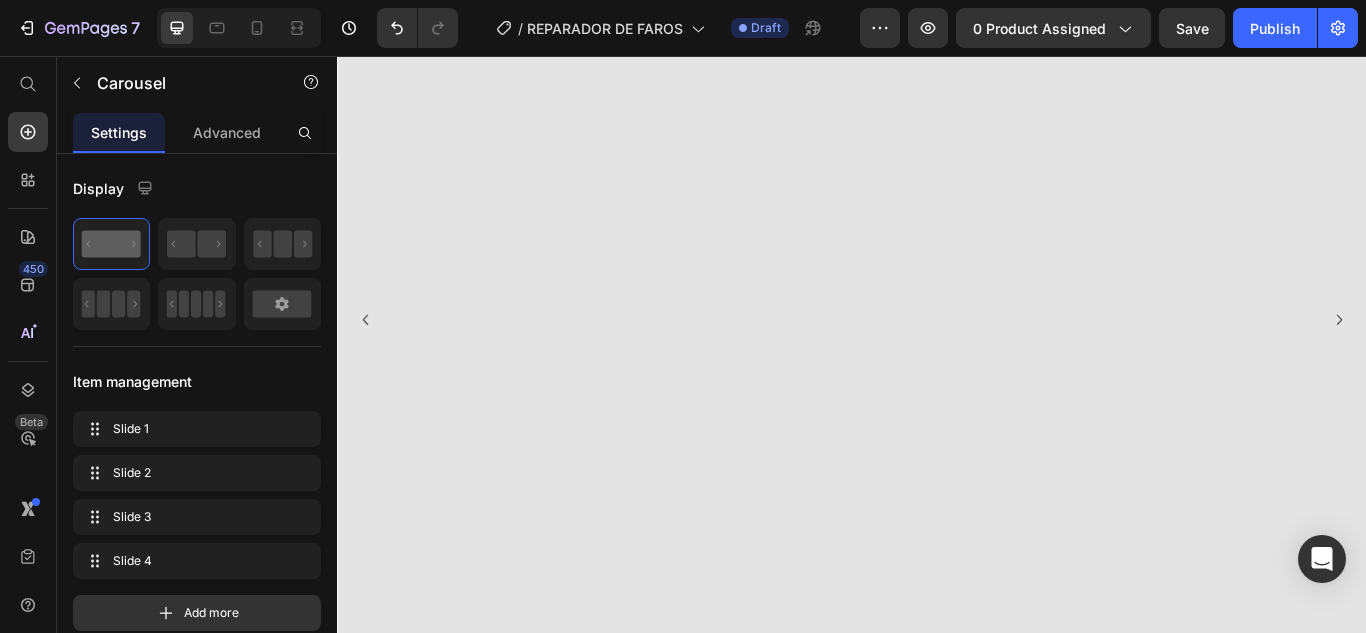 scroll, scrollTop: 300, scrollLeft: 0, axis: vertical 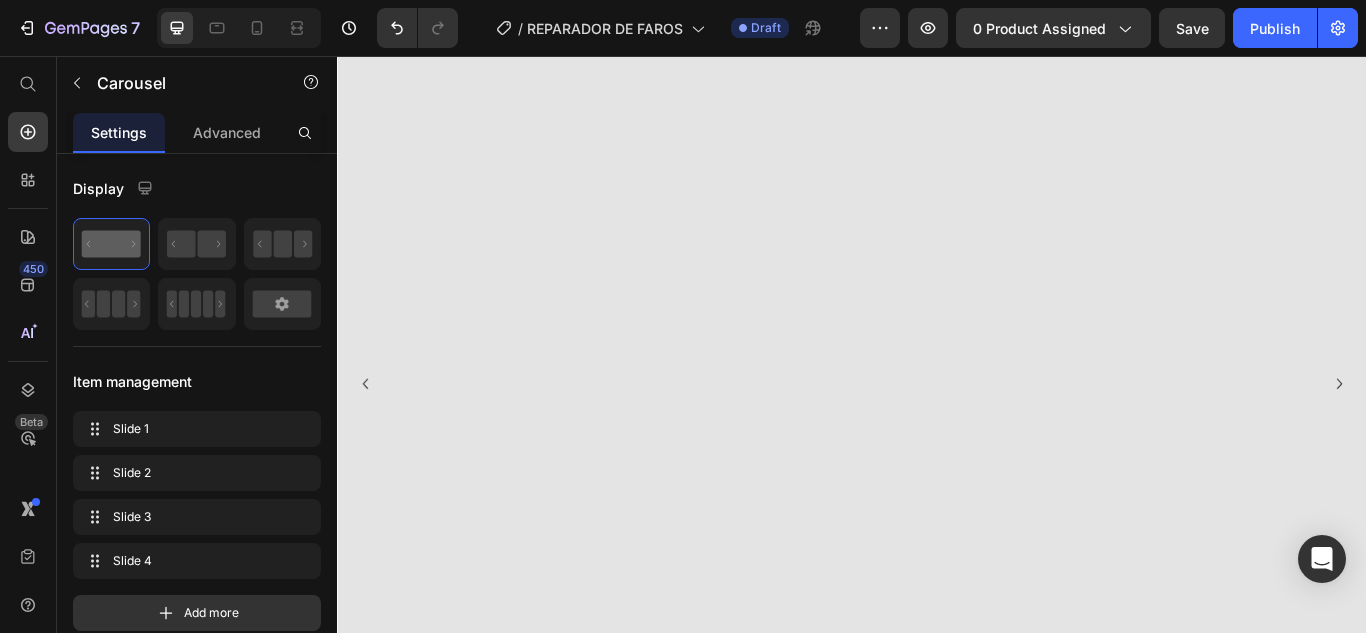 click at bounding box center [929, -154] 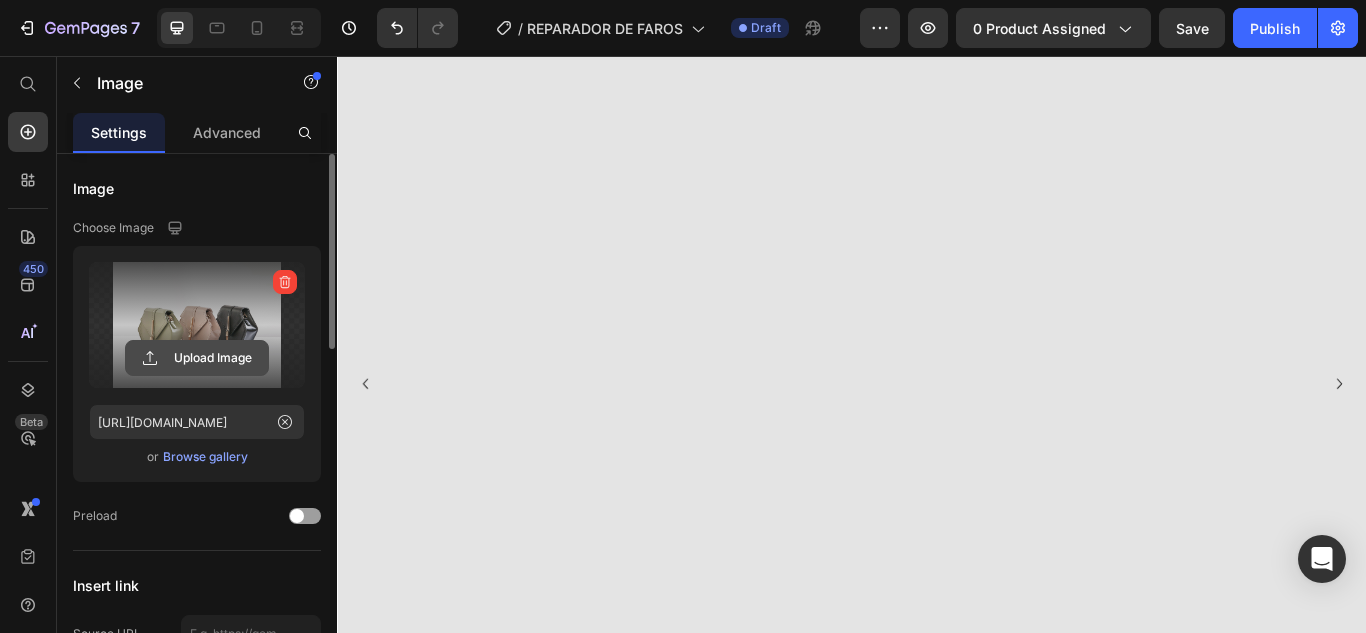 click 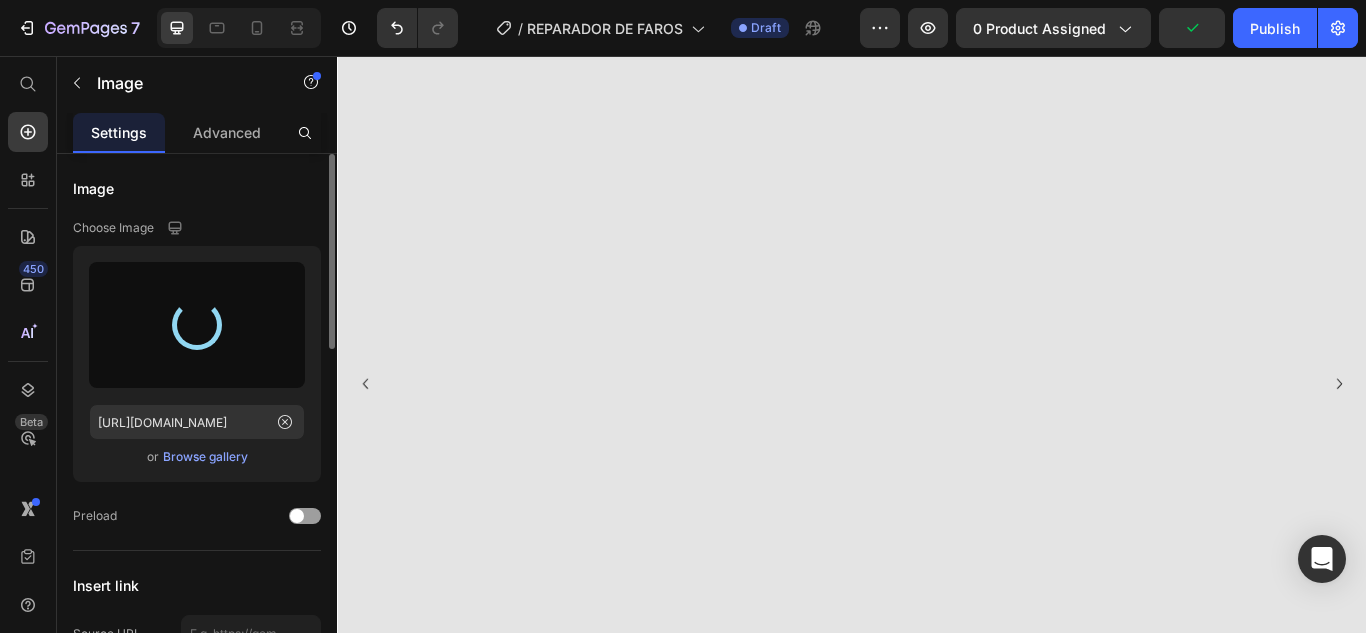 type on "[URL][DOMAIN_NAME]" 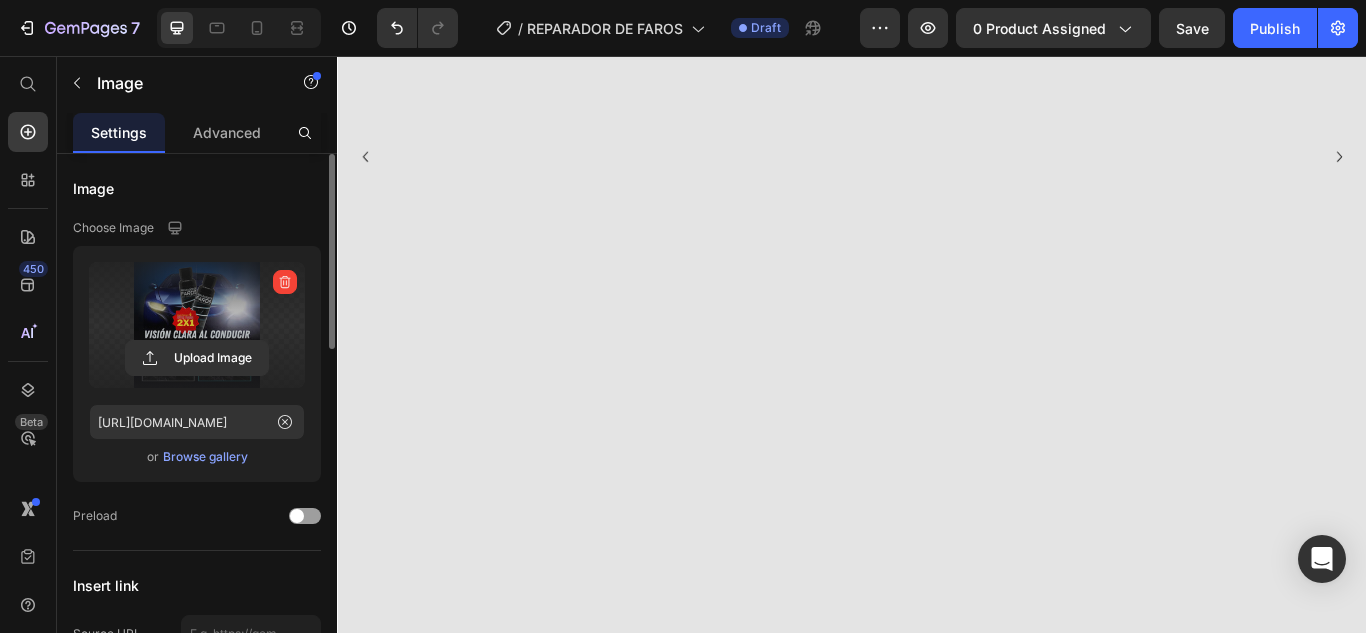 scroll, scrollTop: 500, scrollLeft: 0, axis: vertical 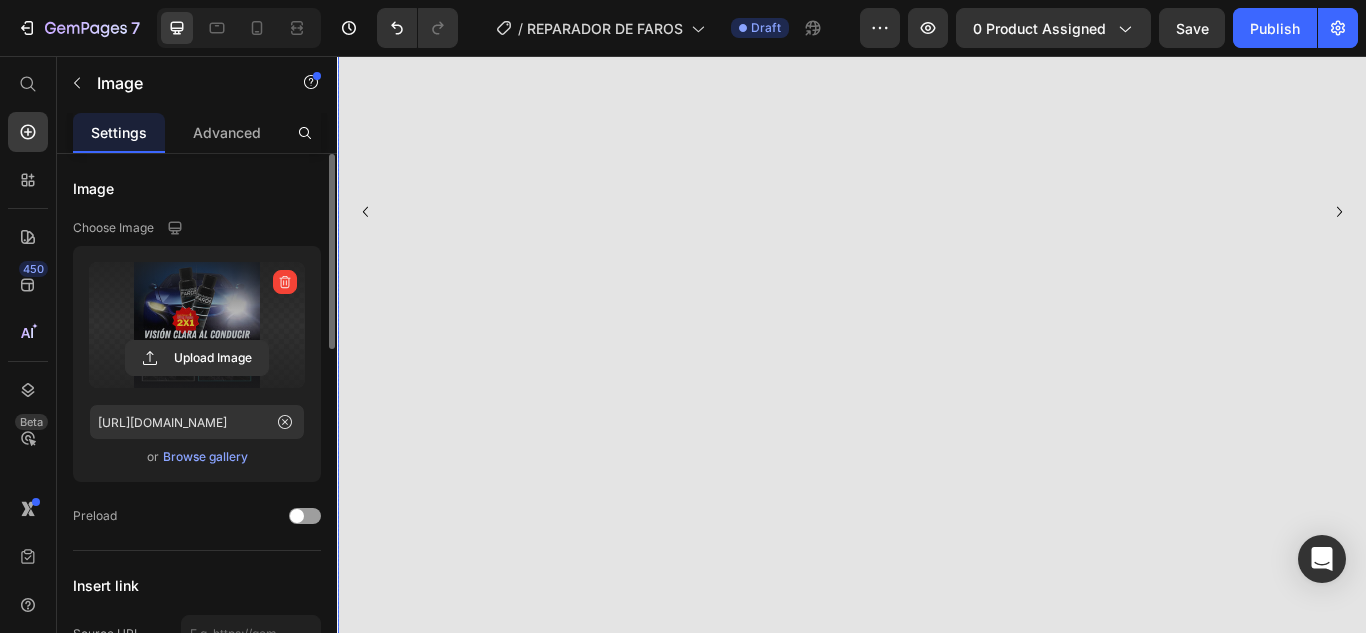 click 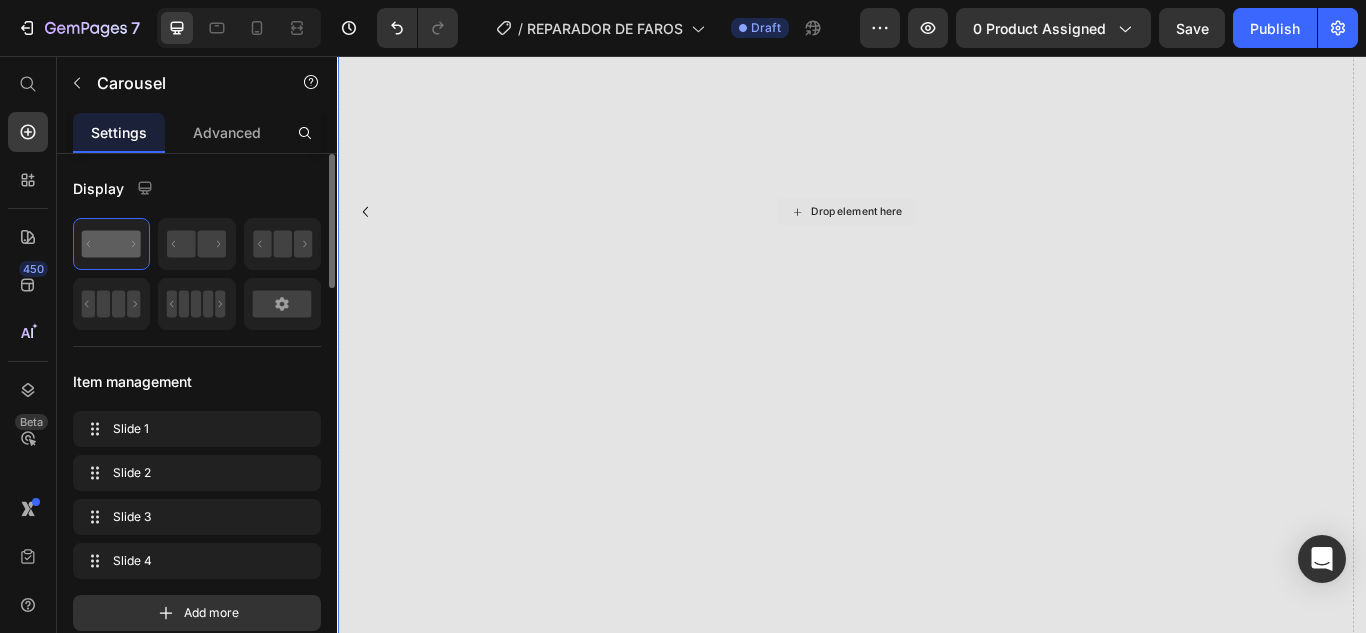 click on "Drop element here" at bounding box center [942, 238] 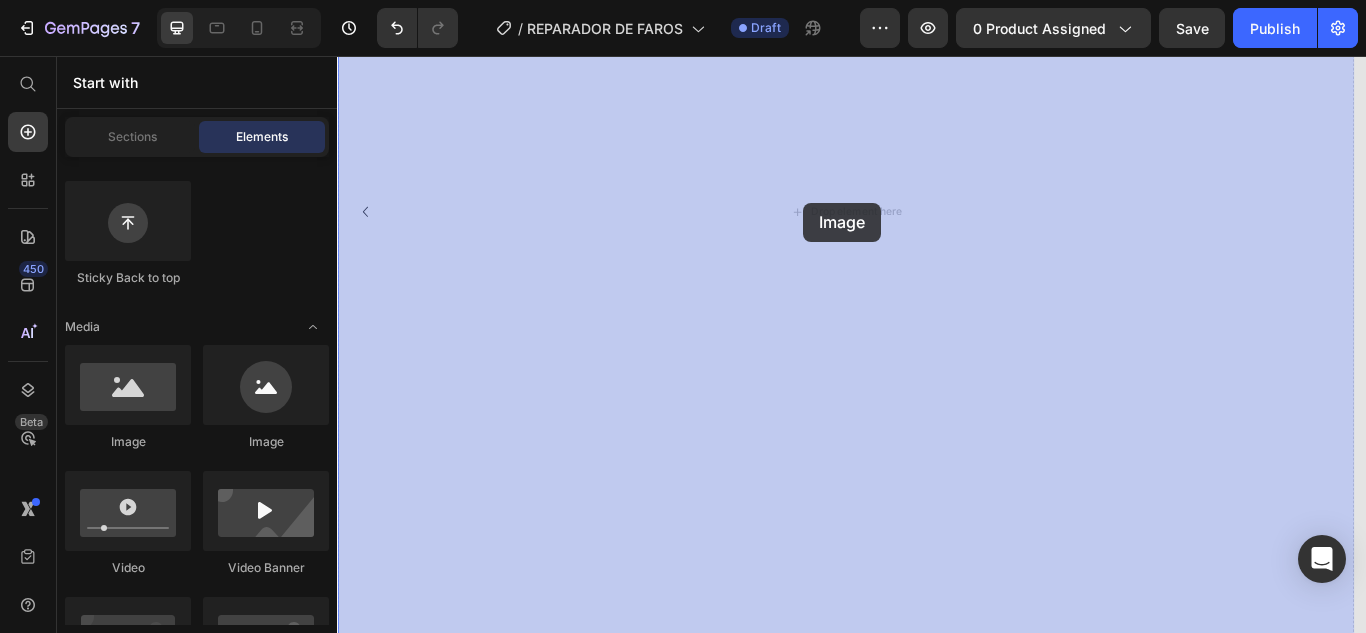 drag, startPoint x: 458, startPoint y: 444, endPoint x: 881, endPoint y: 227, distance: 475.4135 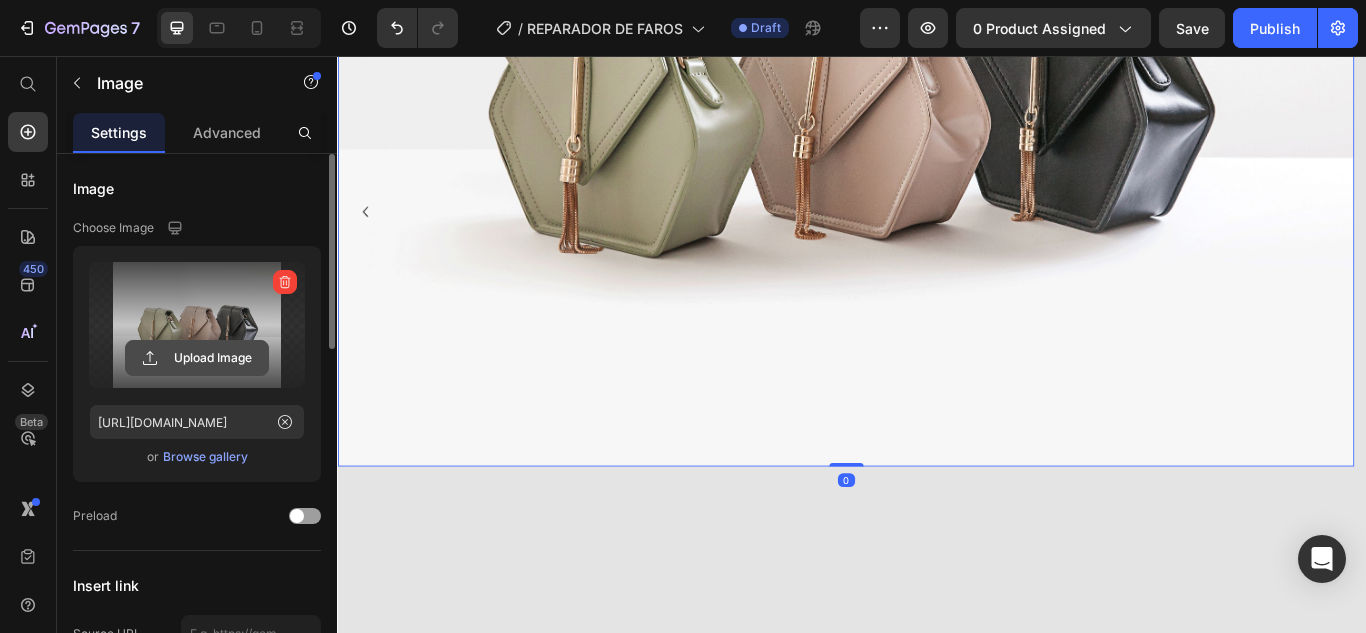 click 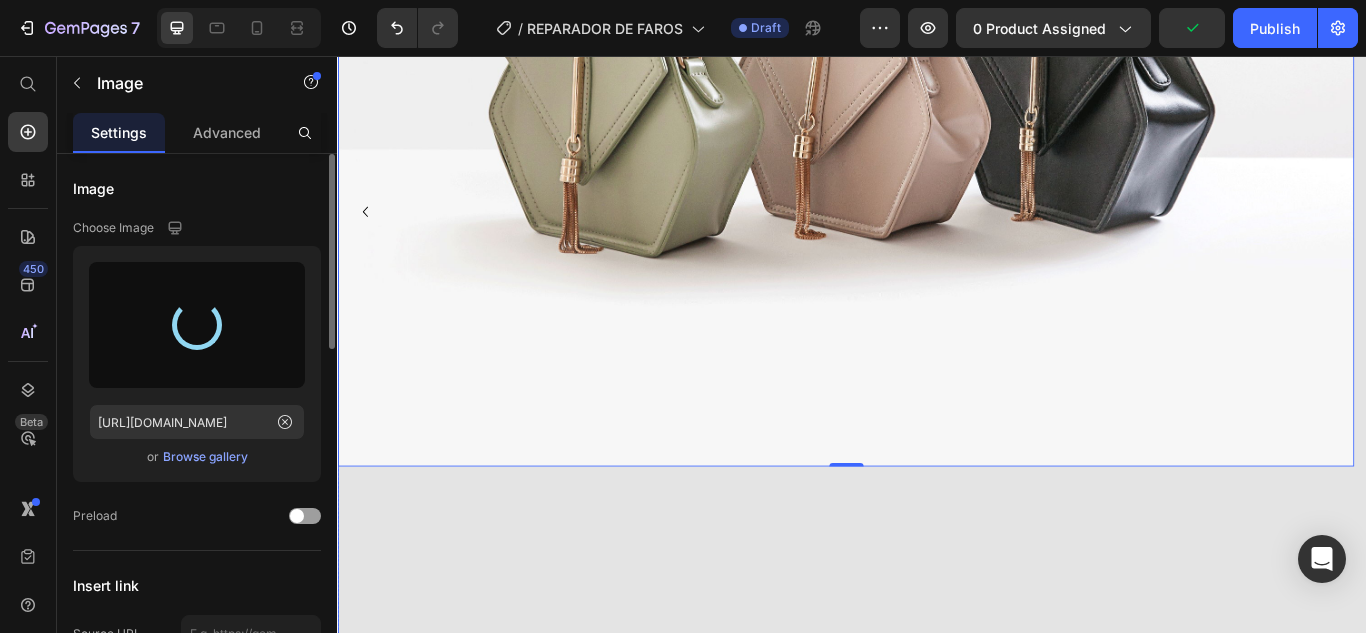 type on "[URL][DOMAIN_NAME]" 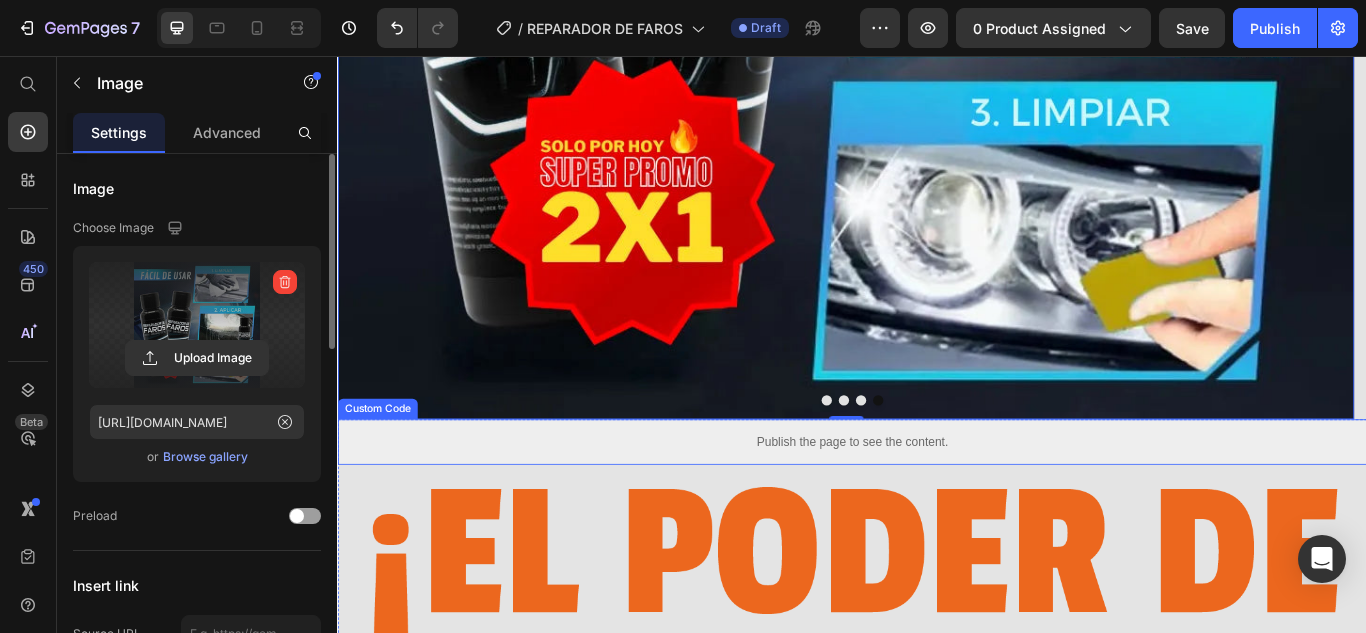scroll, scrollTop: 900, scrollLeft: 0, axis: vertical 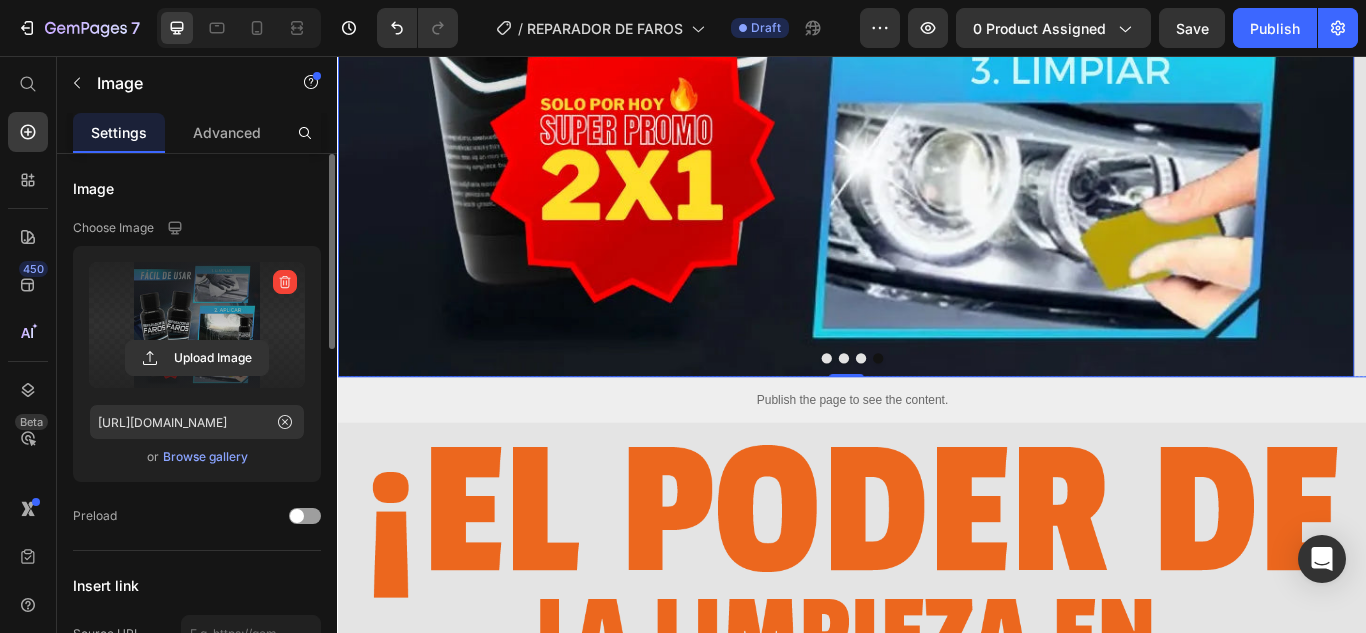 click at bounding box center (927, 409) 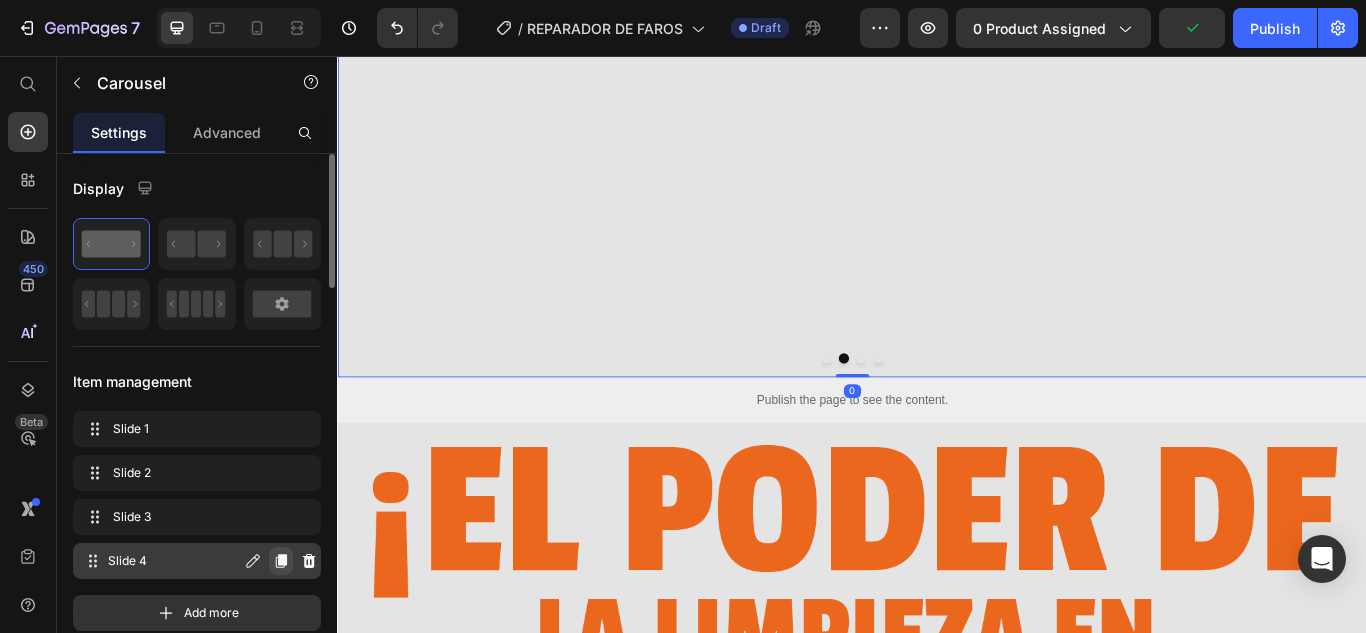 click 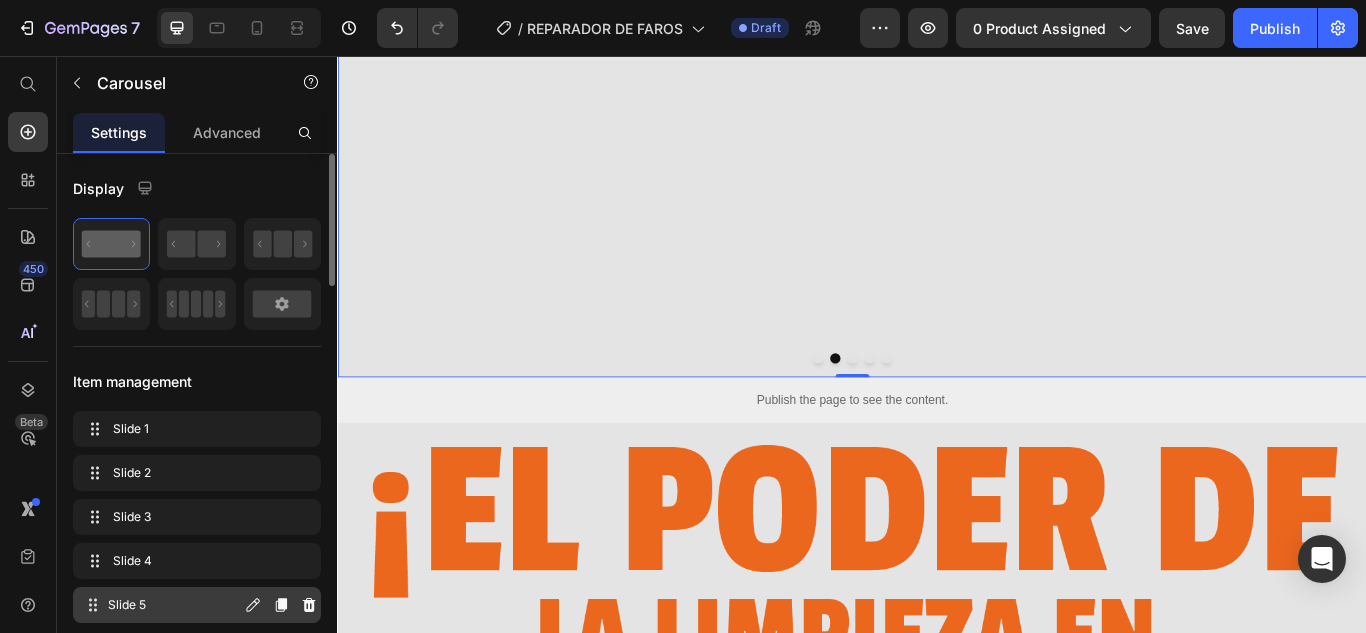 click on "Slide 5" at bounding box center [174, 605] 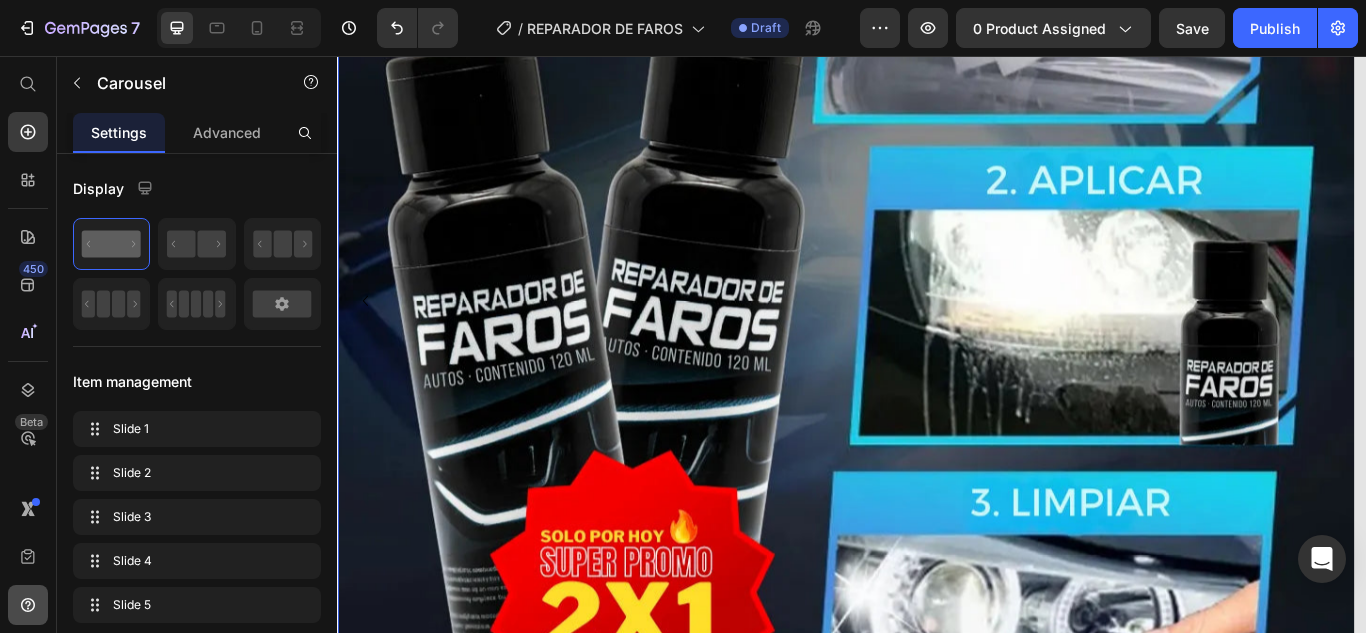 scroll, scrollTop: 400, scrollLeft: 0, axis: vertical 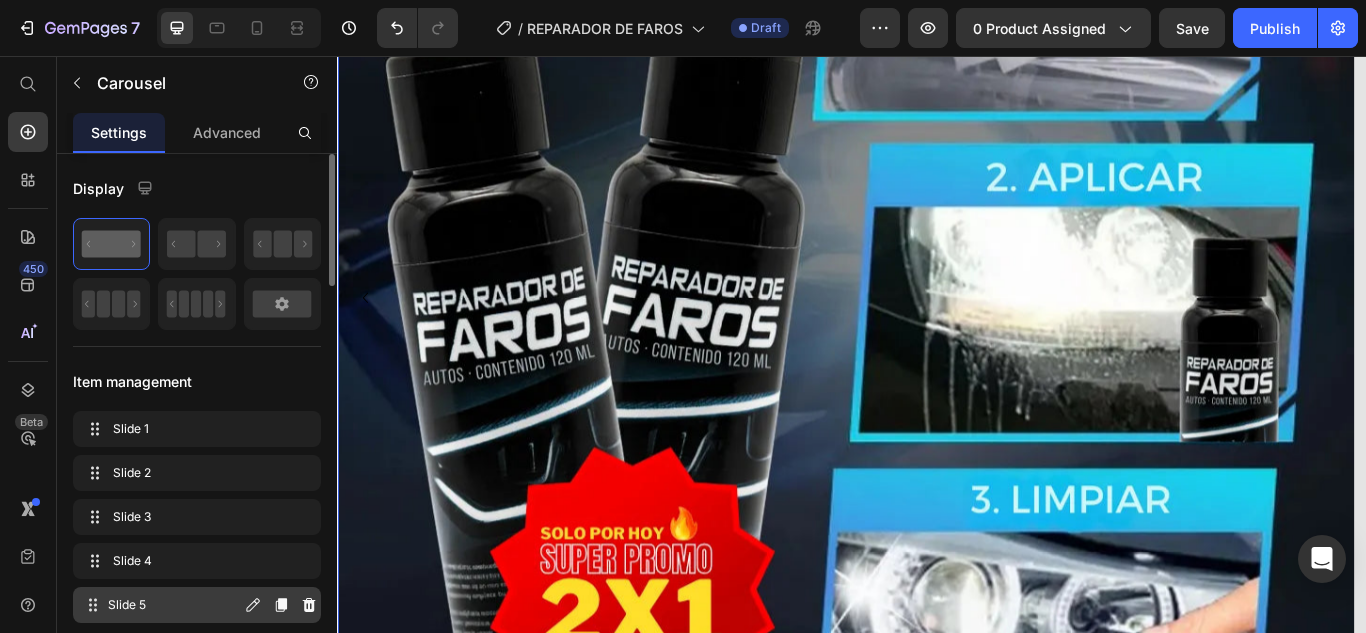 click on "Slide 5" at bounding box center [174, 605] 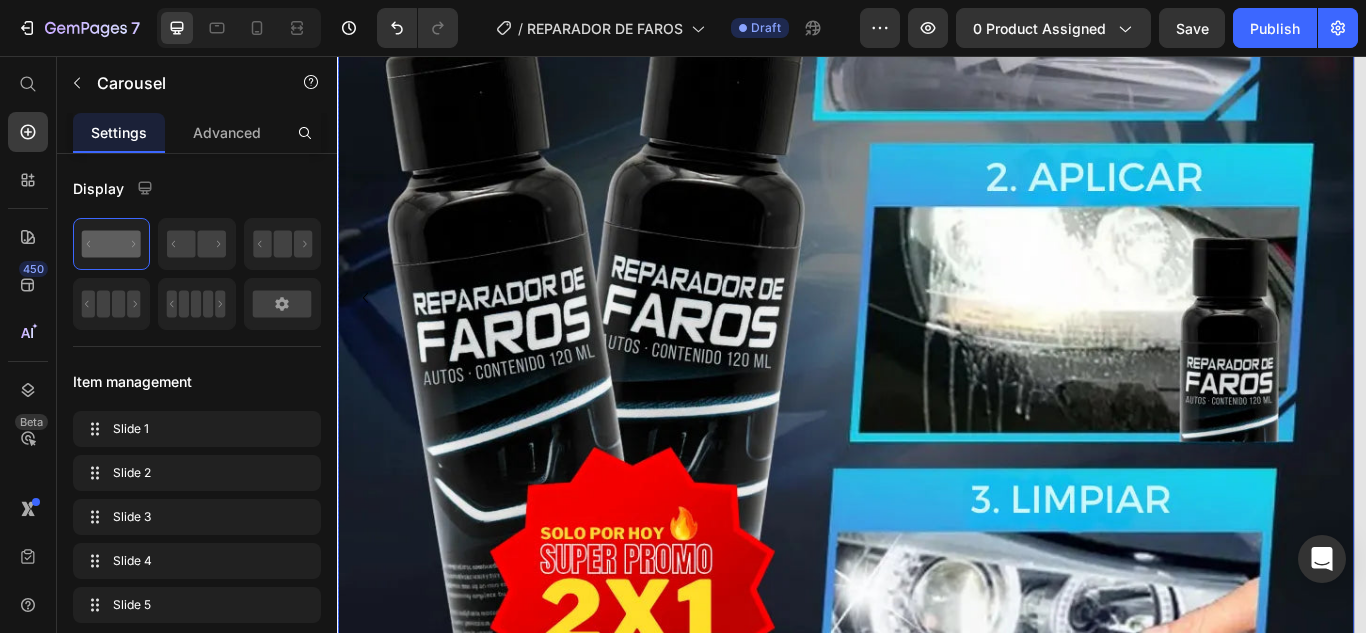 click at bounding box center [929, 338] 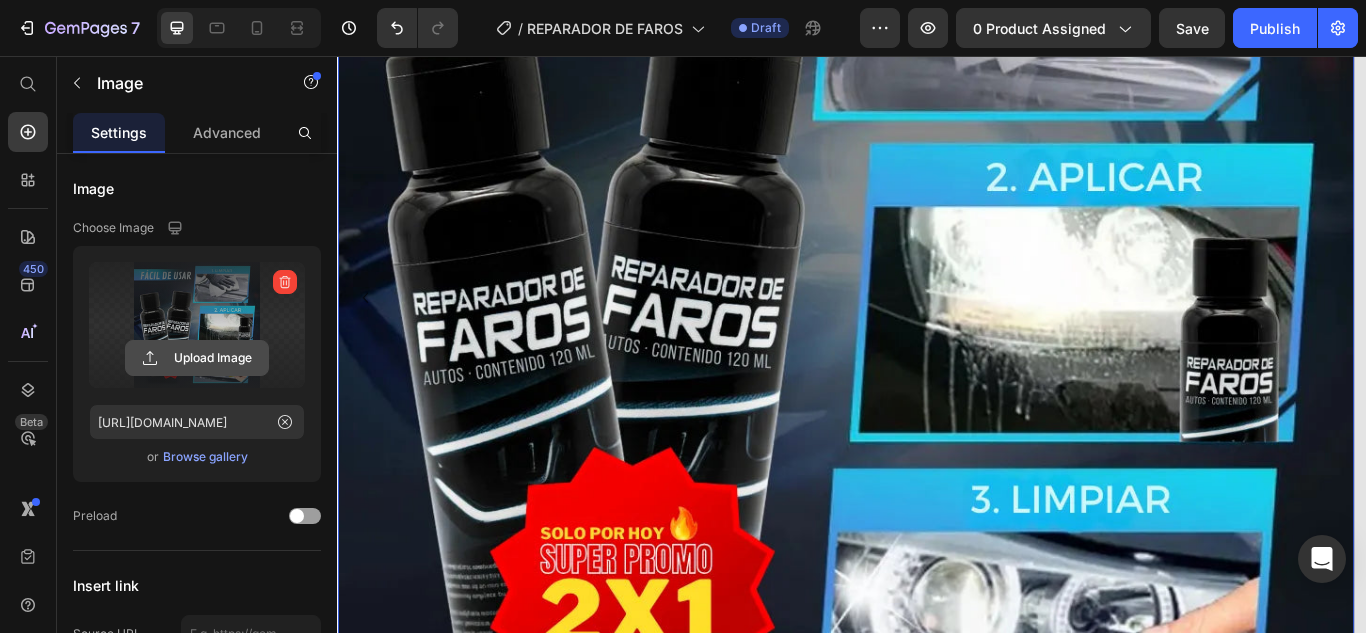 click 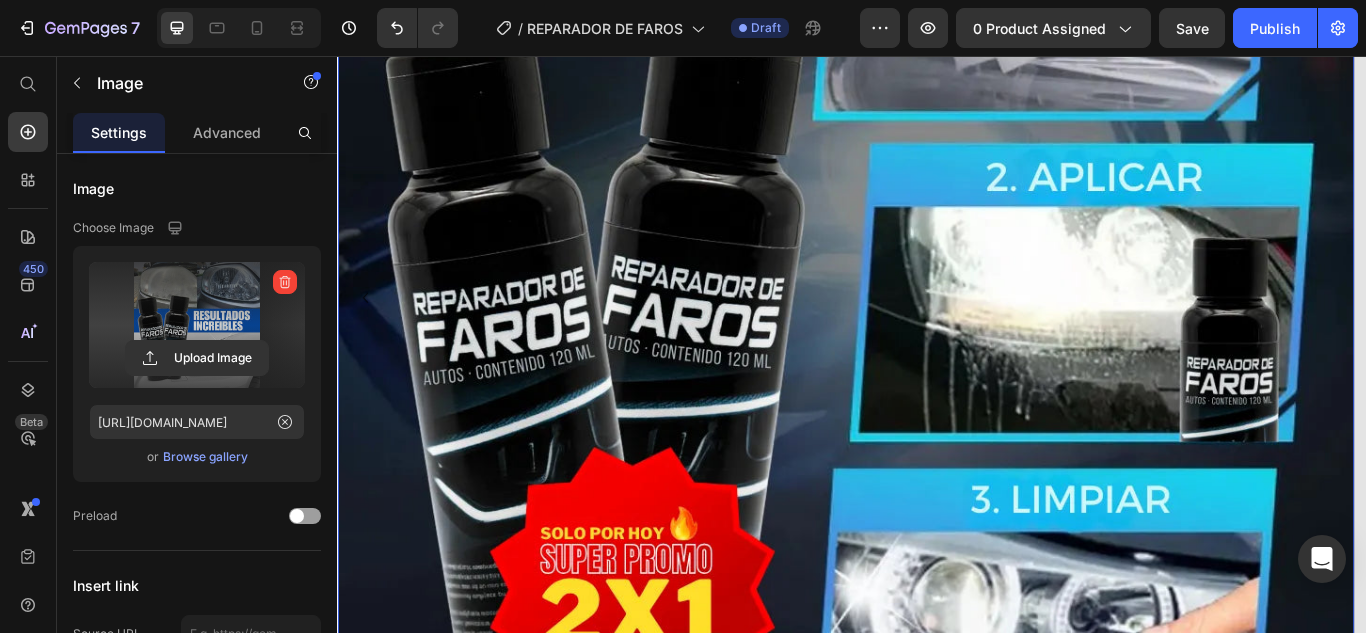 type on "[URL][DOMAIN_NAME]" 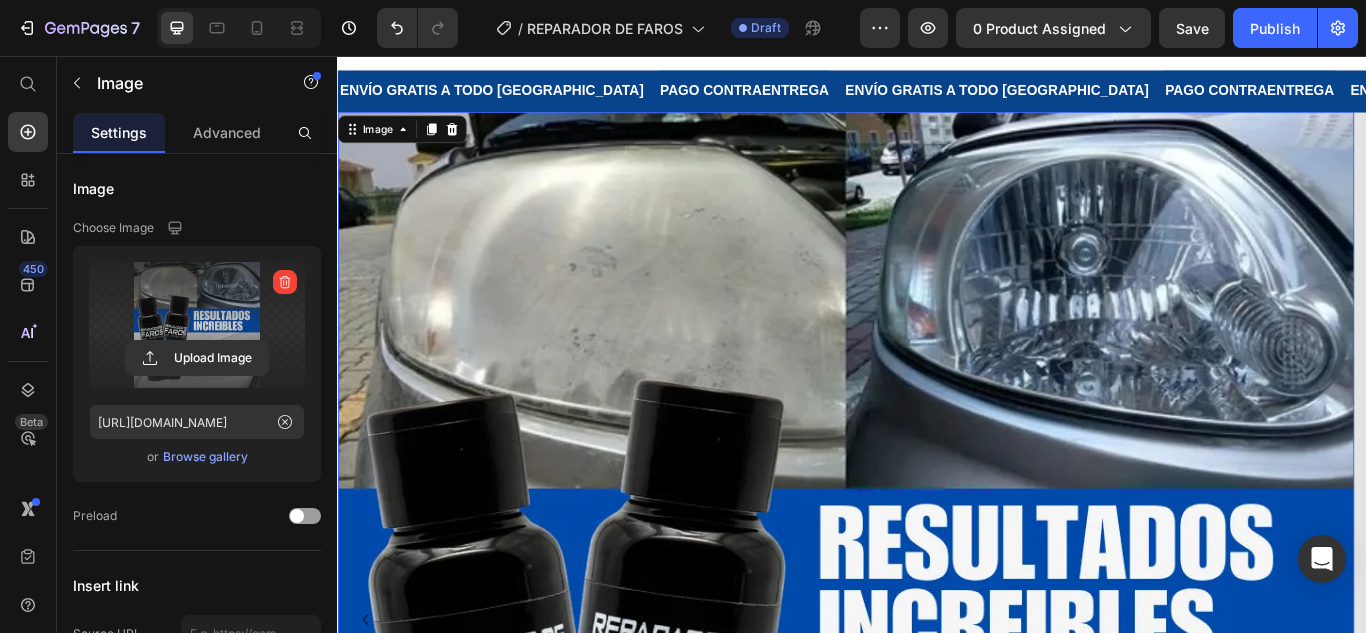 scroll, scrollTop: 900, scrollLeft: 0, axis: vertical 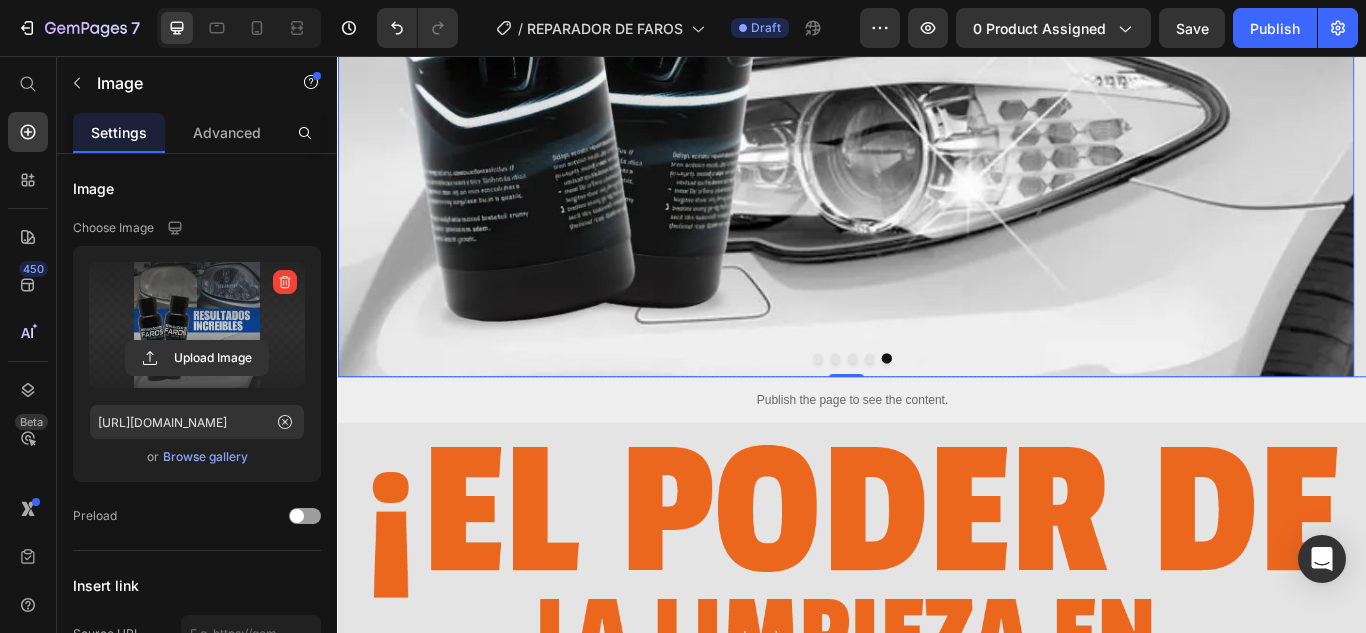 click at bounding box center [897, 409] 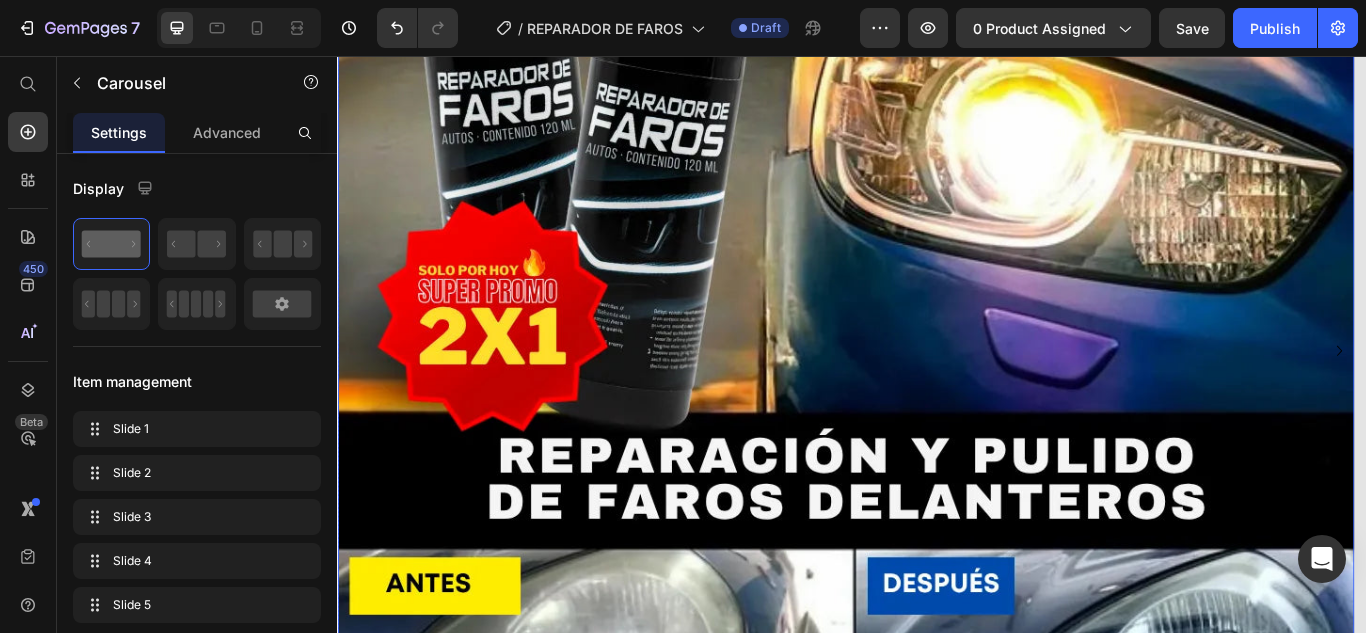 scroll, scrollTop: 300, scrollLeft: 0, axis: vertical 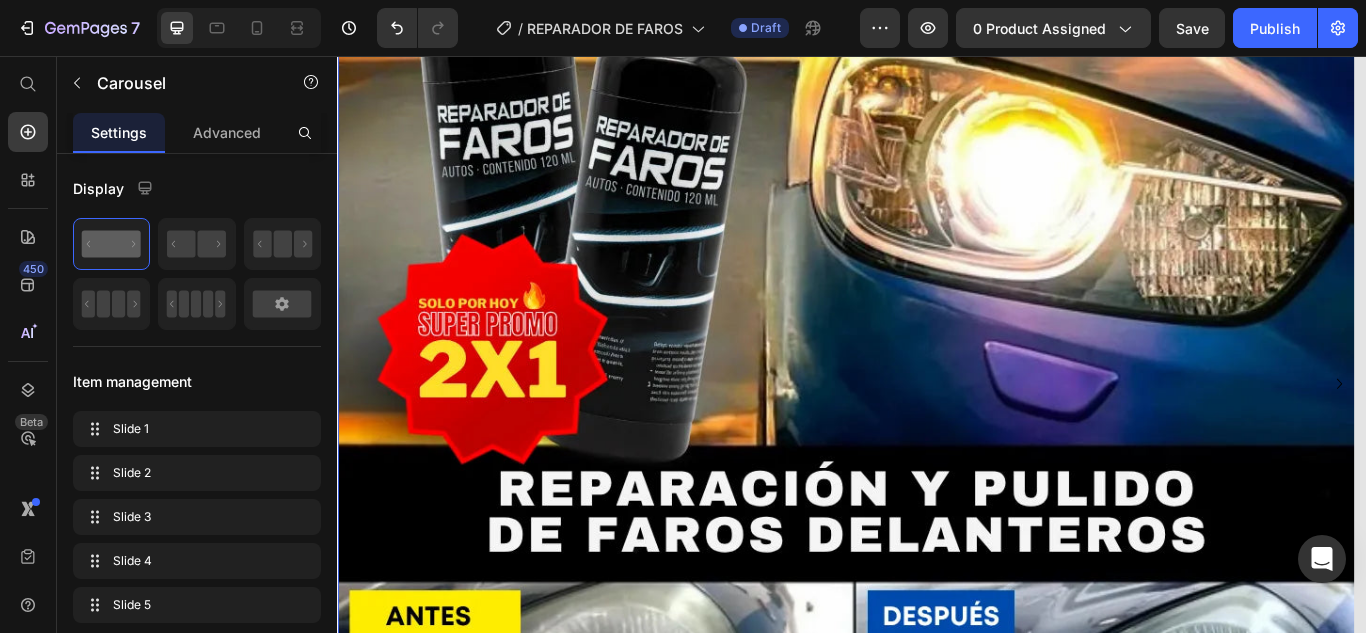 click 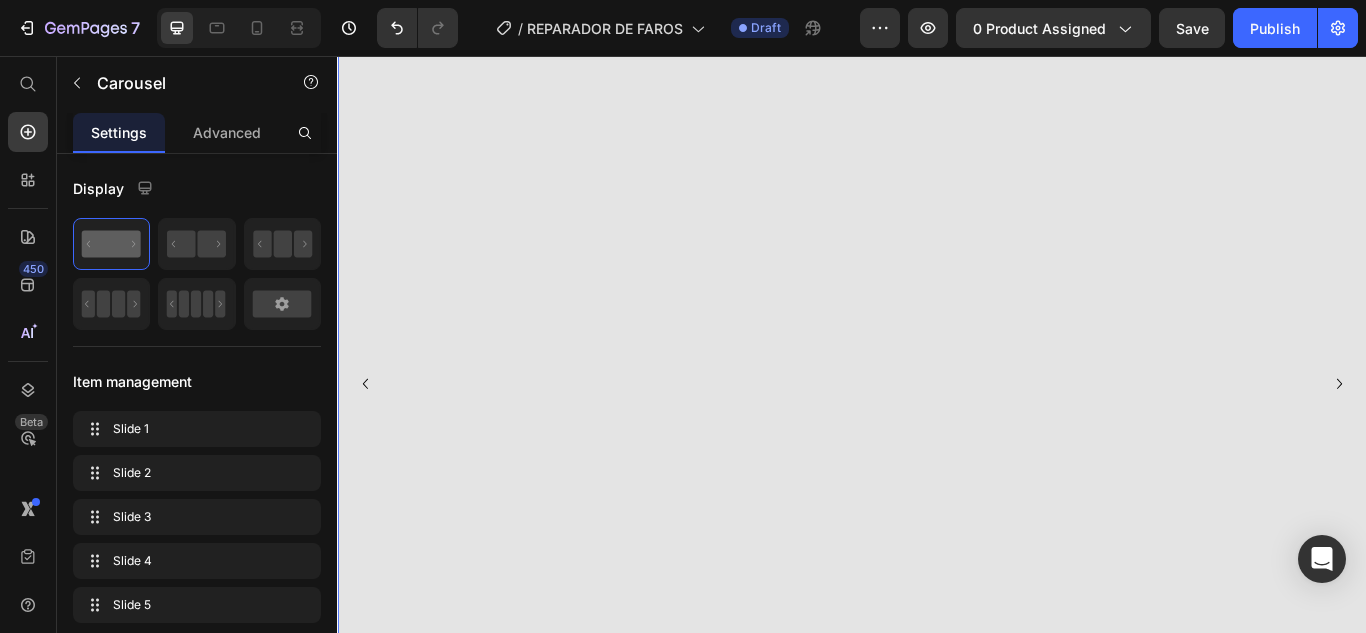 click 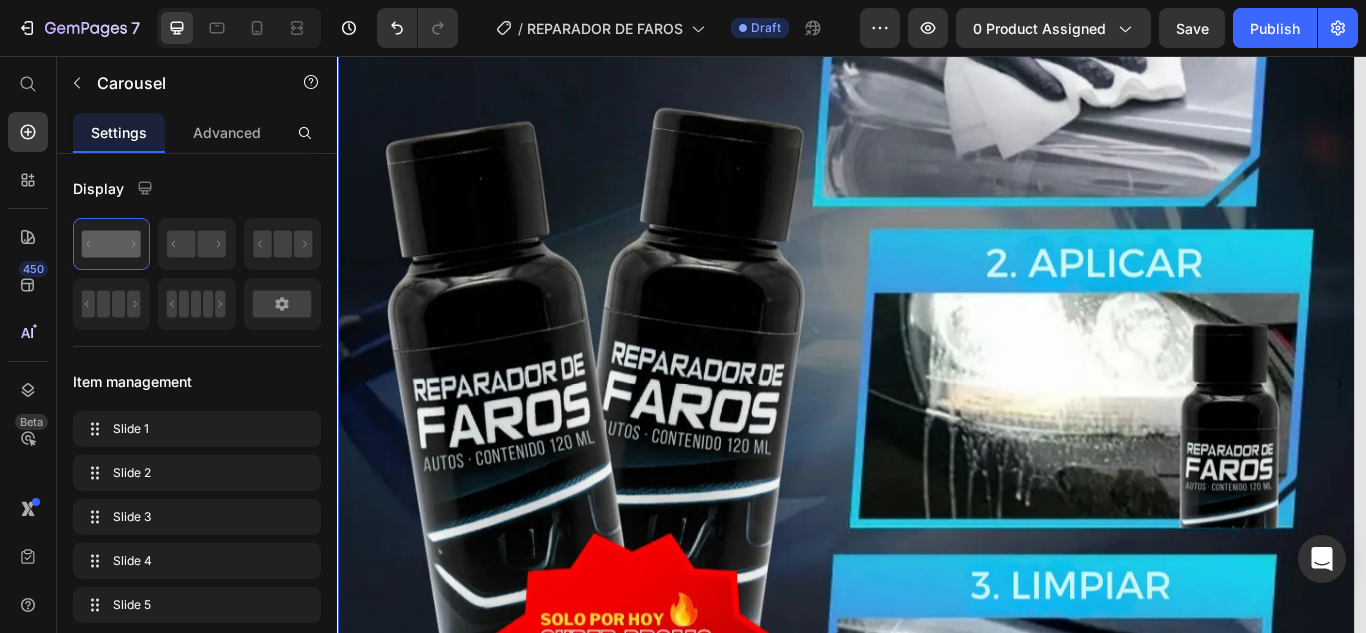 click 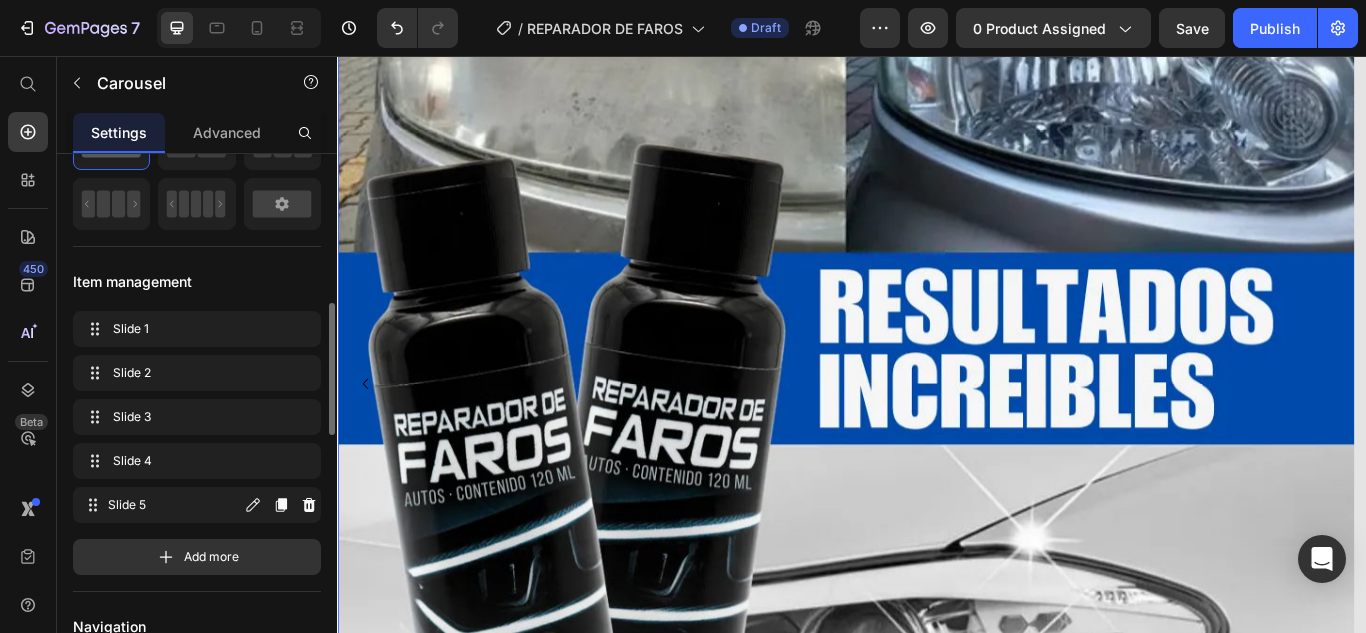 scroll, scrollTop: 400, scrollLeft: 0, axis: vertical 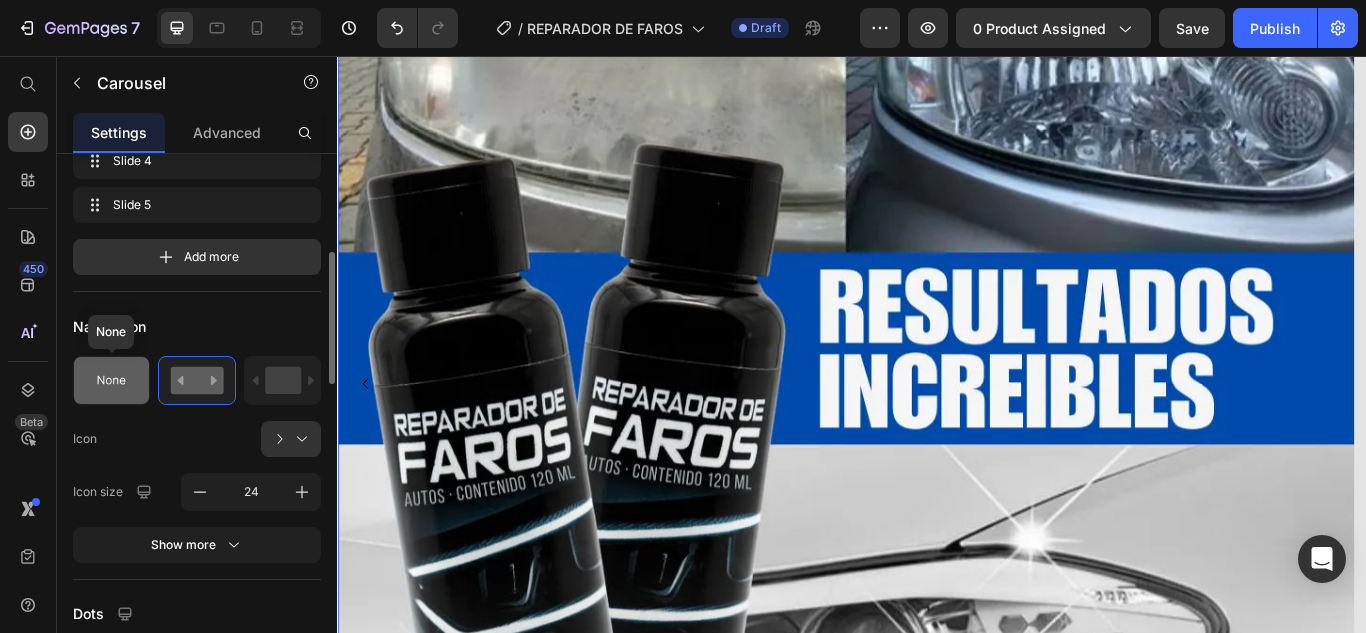 click 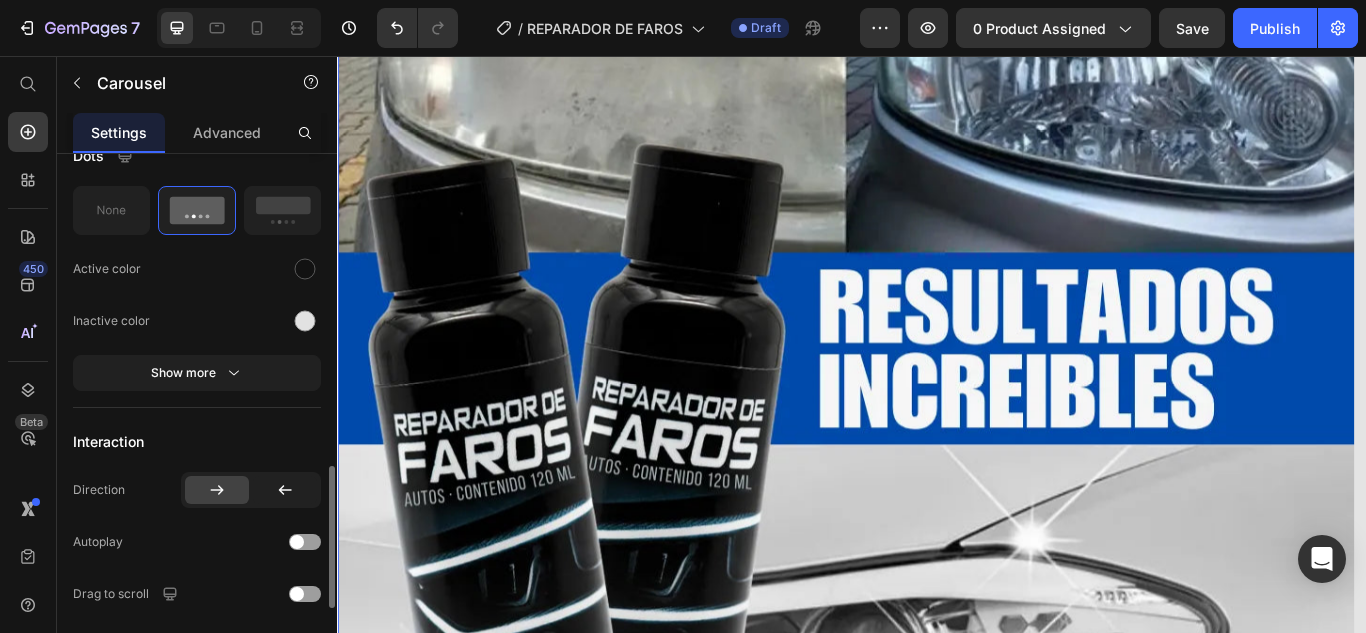 scroll, scrollTop: 800, scrollLeft: 0, axis: vertical 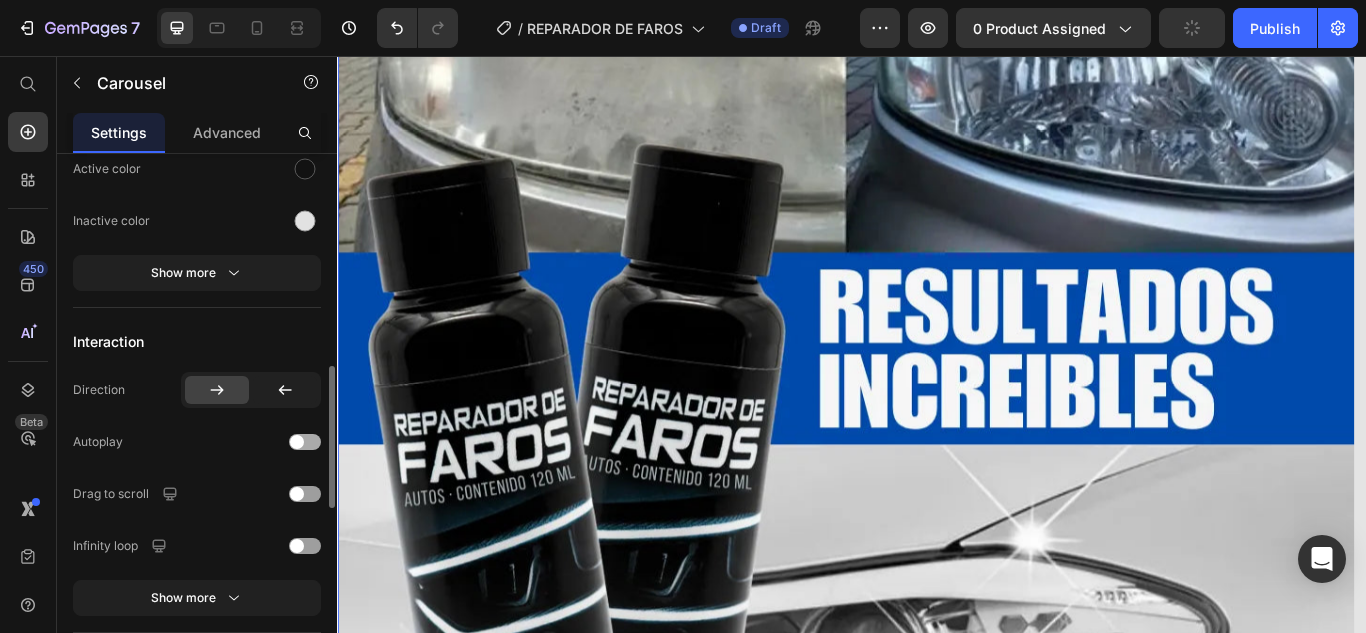 click at bounding box center [297, 442] 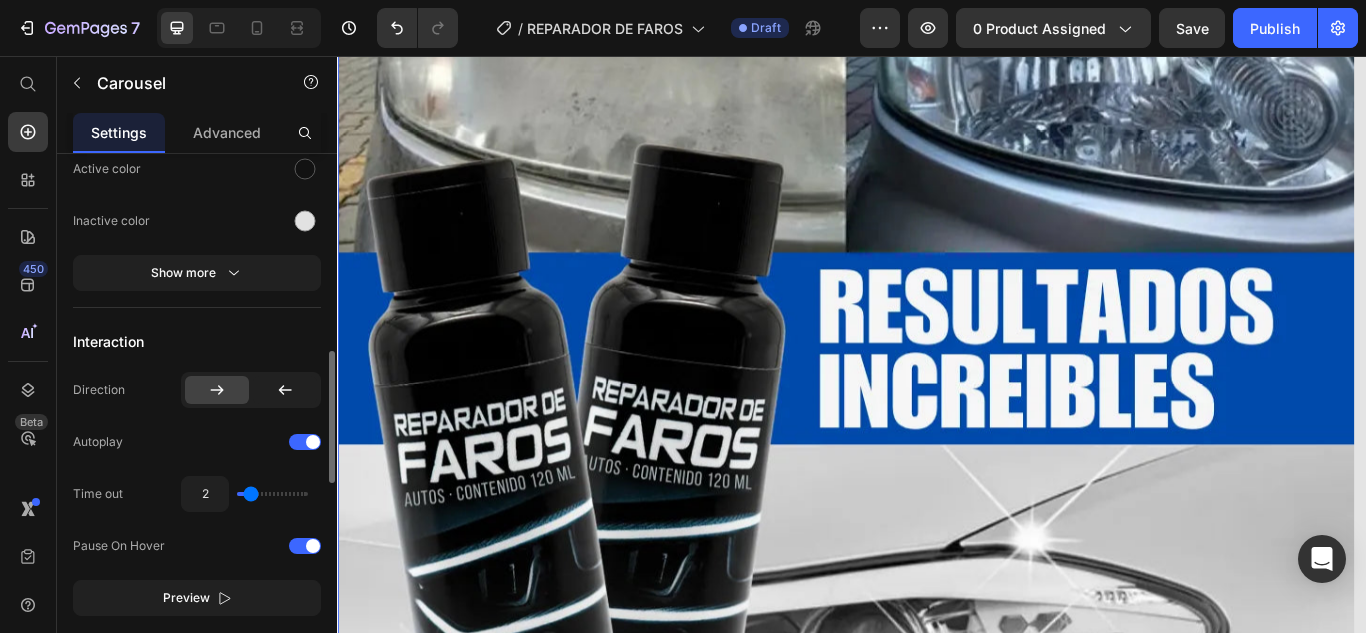 type on "3" 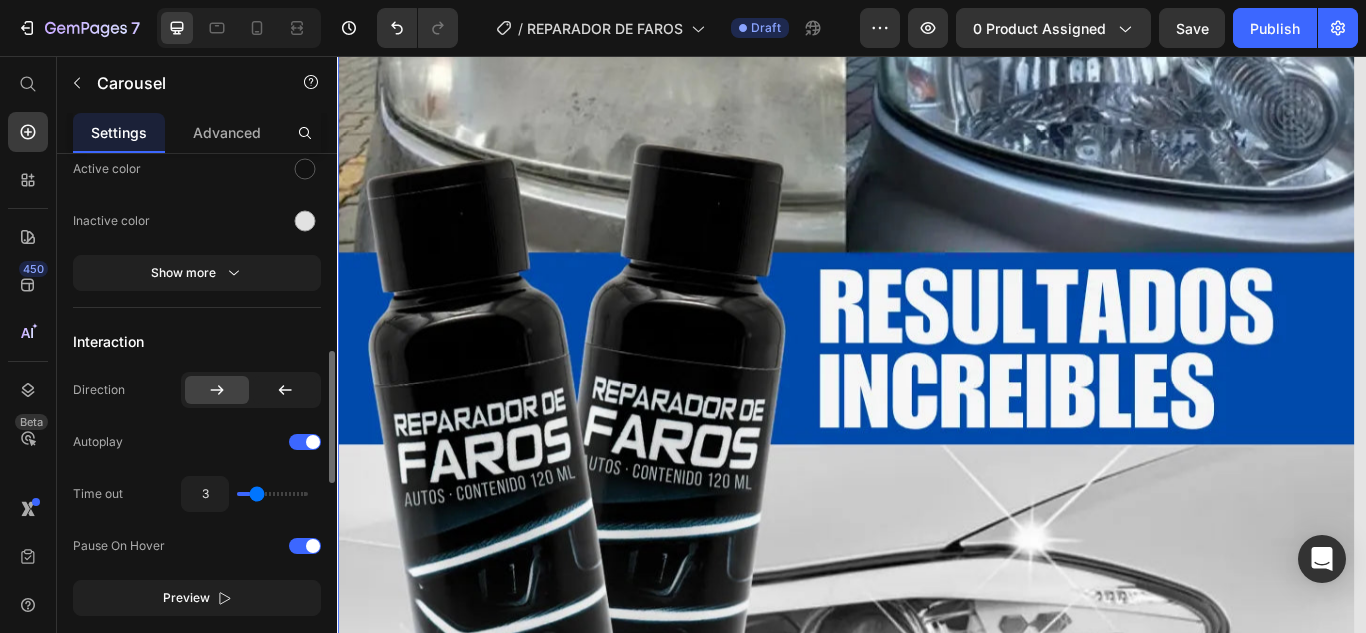 type on "3.1" 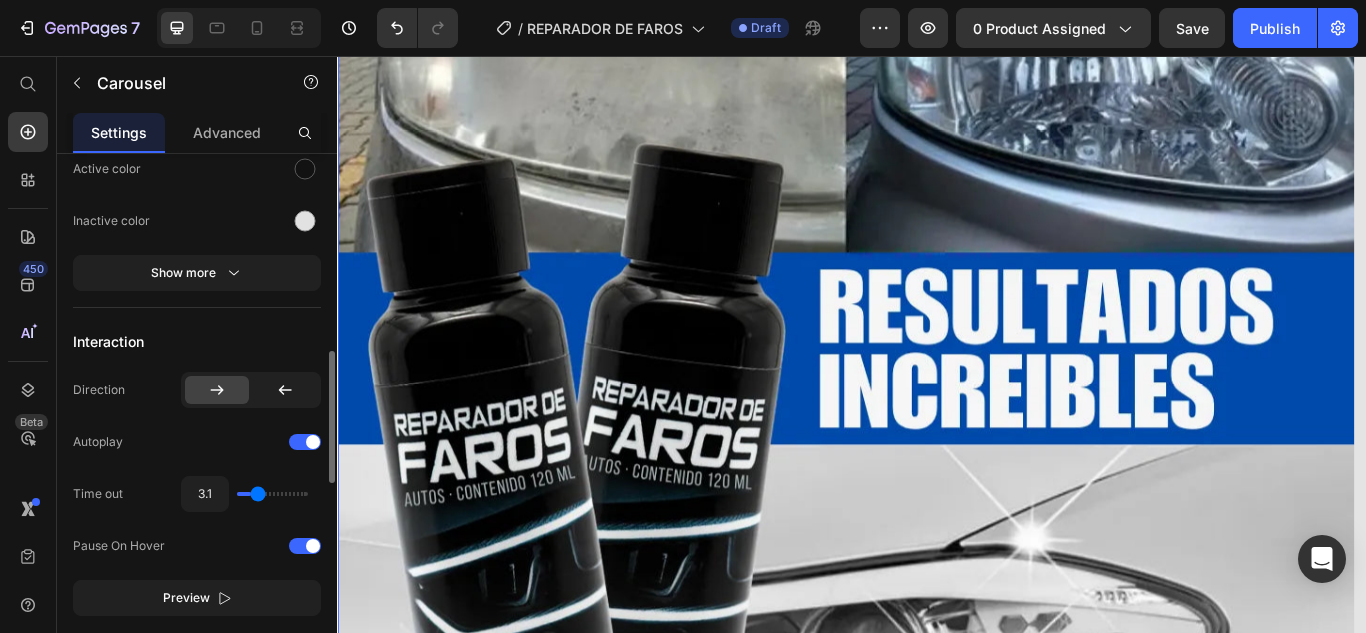 type on "3.3" 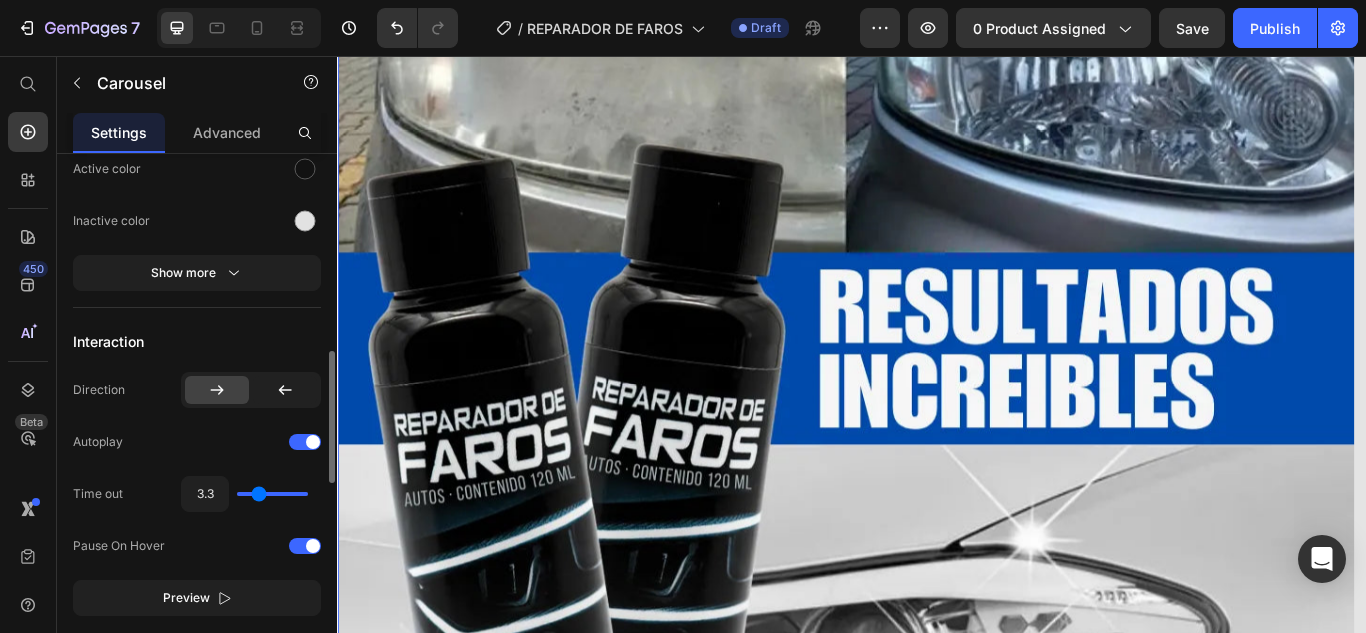 type on "3.5" 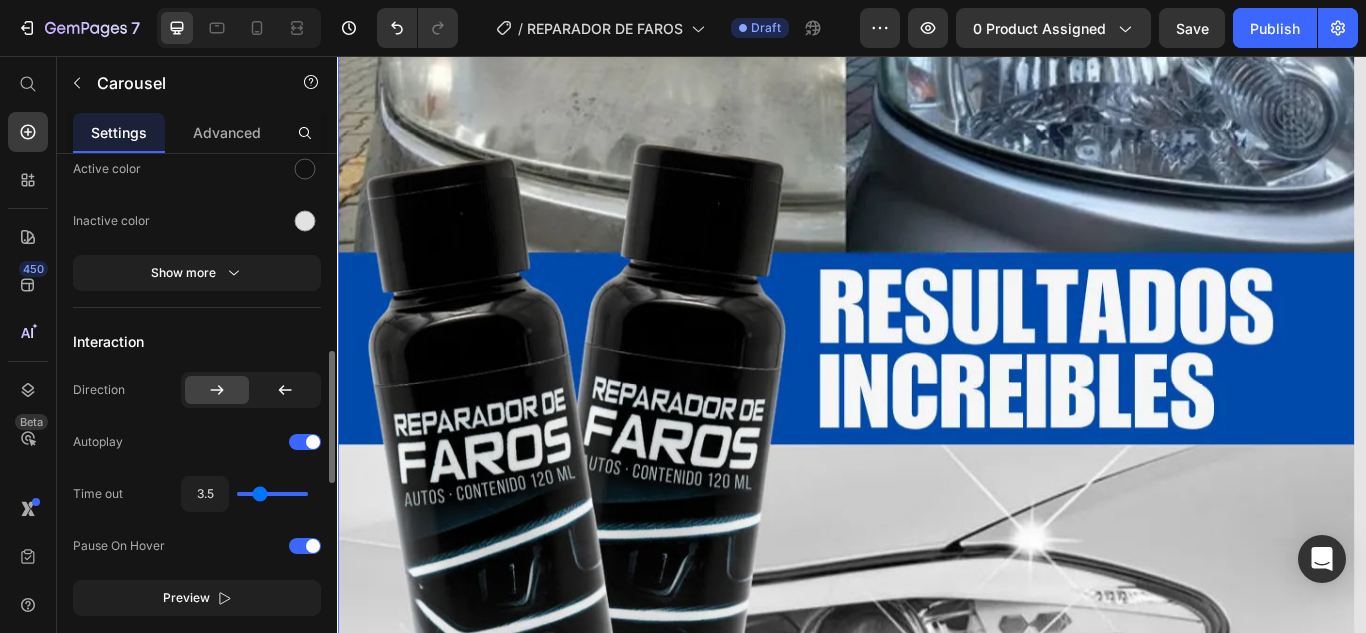 type on "3.5" 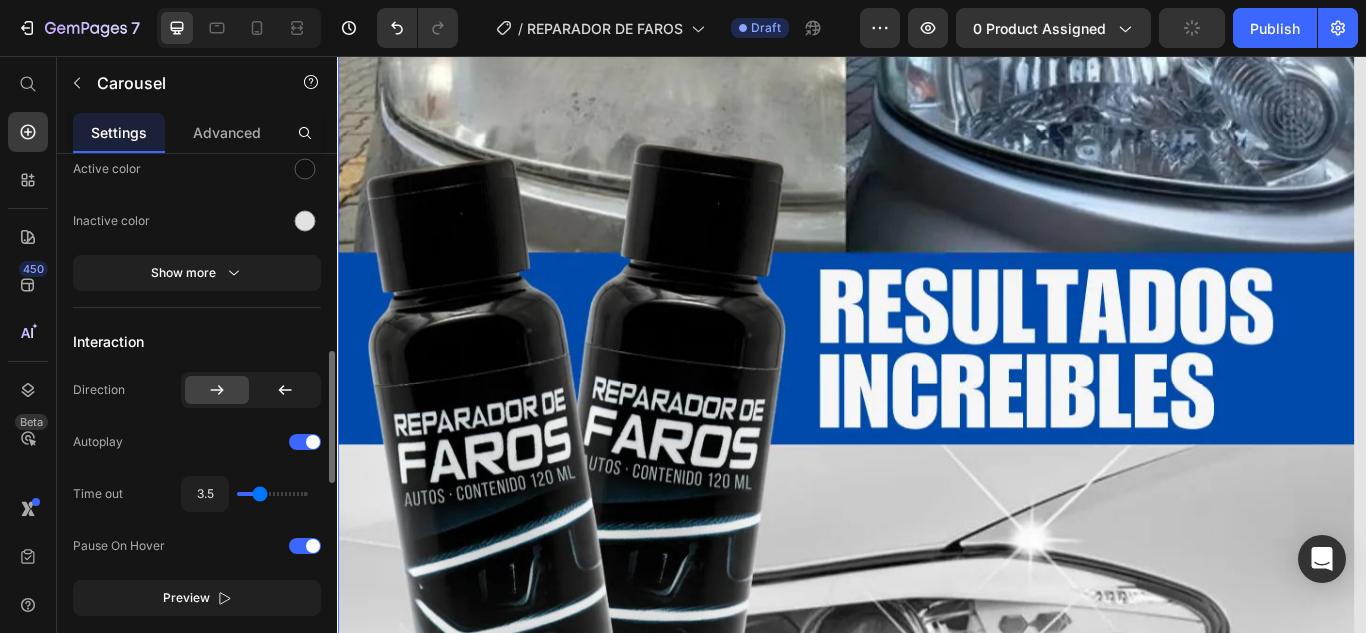 type on "3" 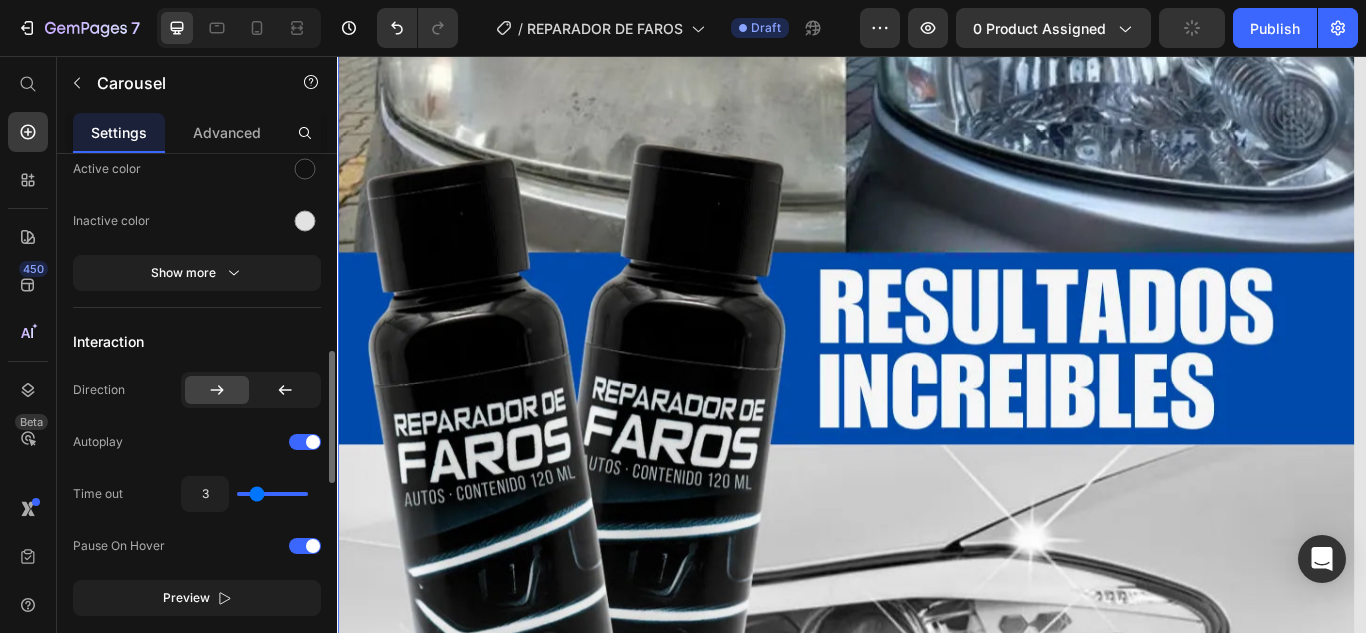 type on "2.5" 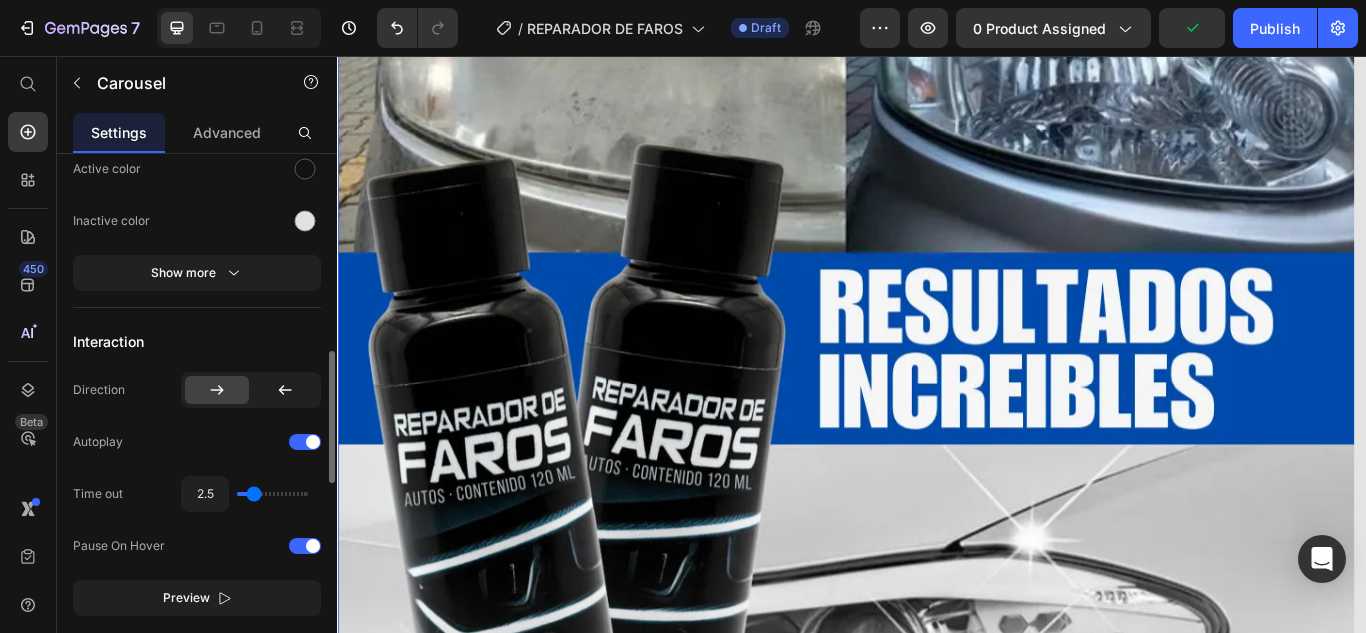 type on "2.5" 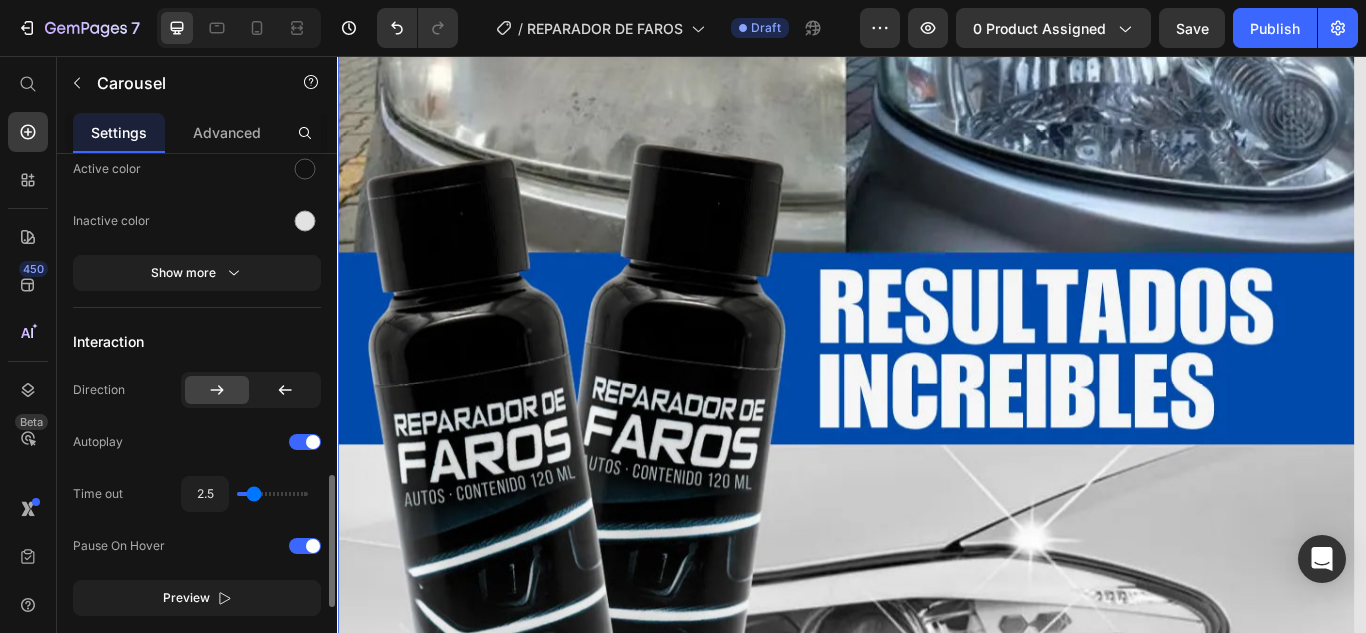scroll, scrollTop: 900, scrollLeft: 0, axis: vertical 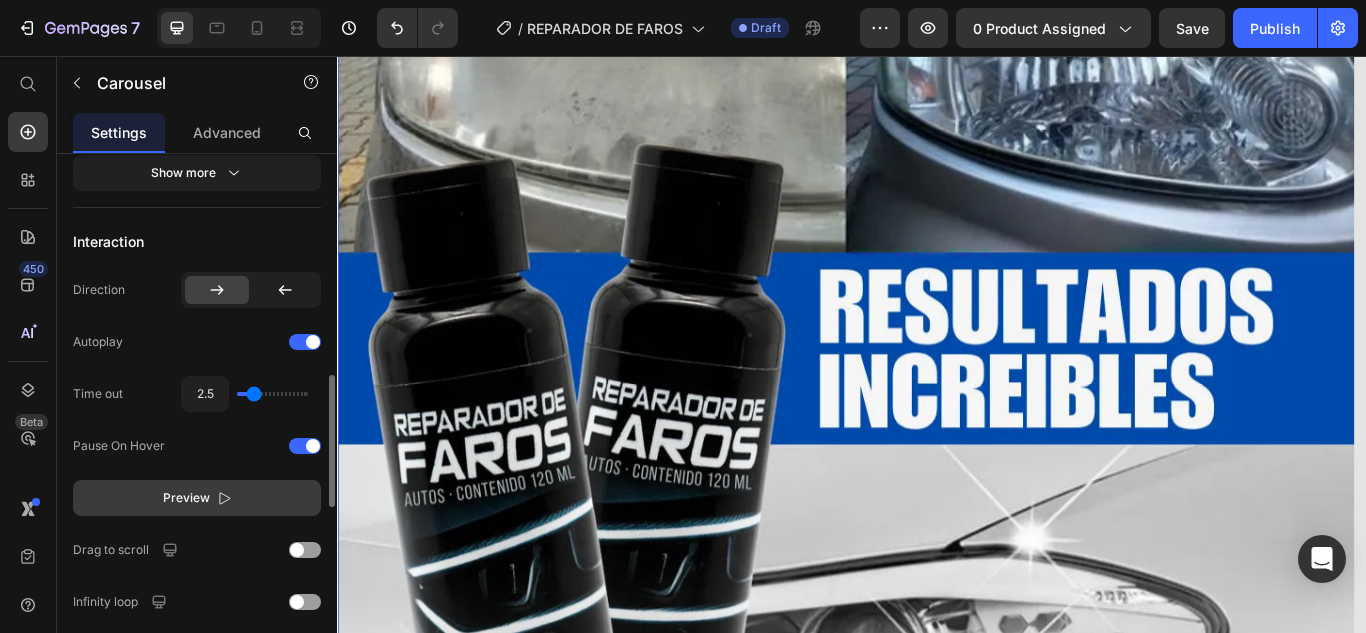 click on "Preview" 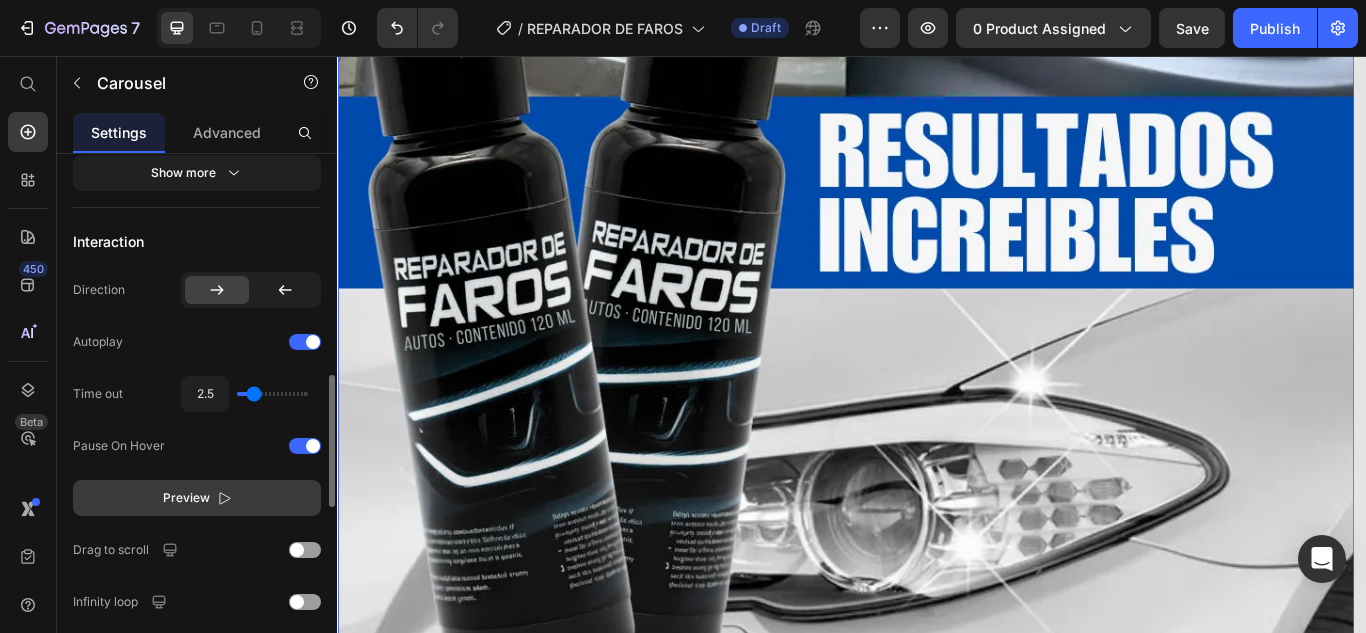 scroll, scrollTop: 500, scrollLeft: 0, axis: vertical 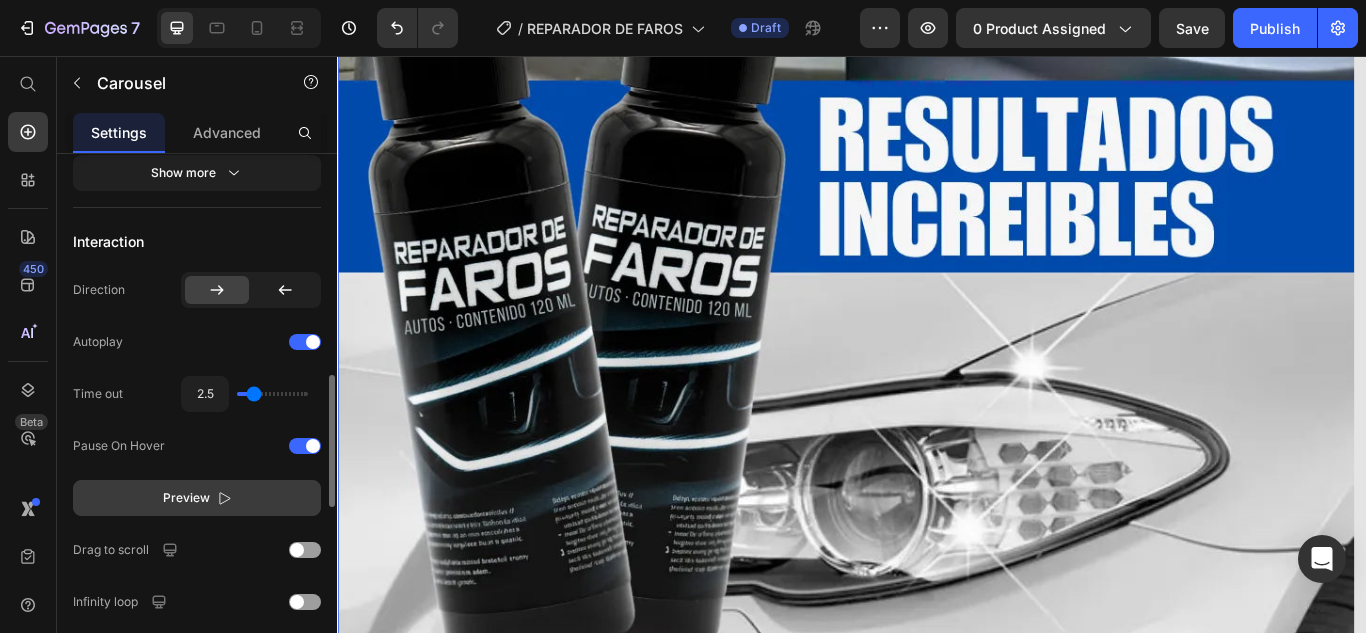 click 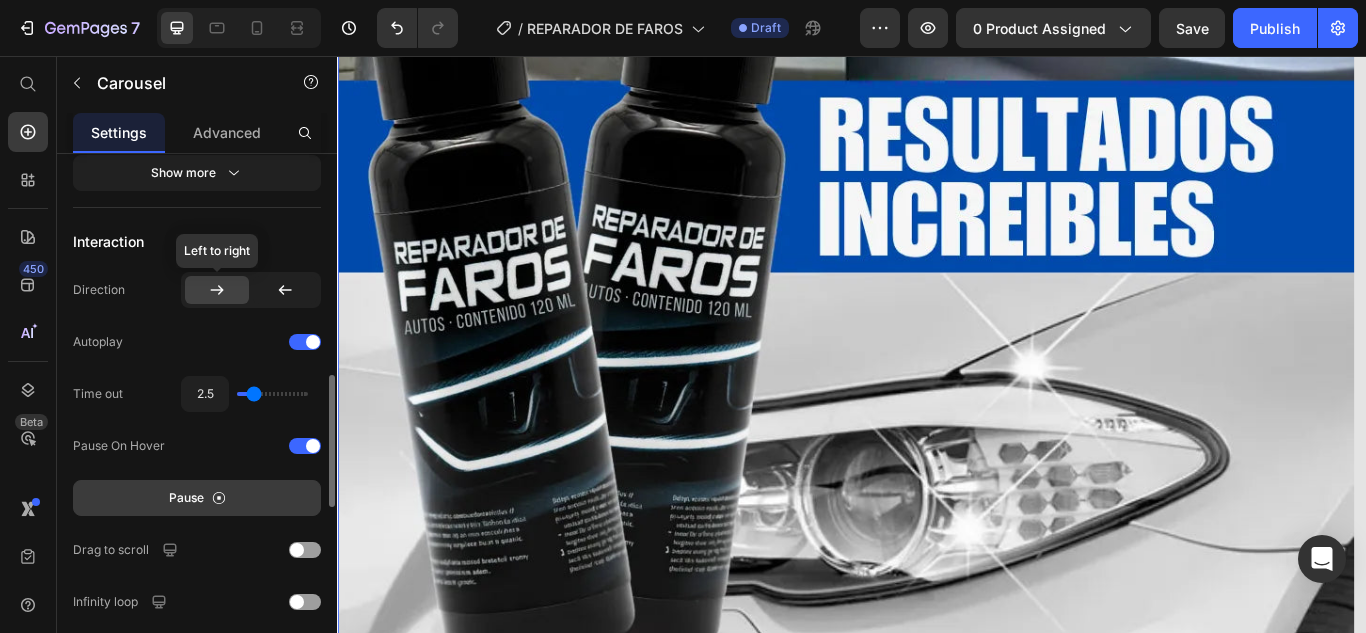 click 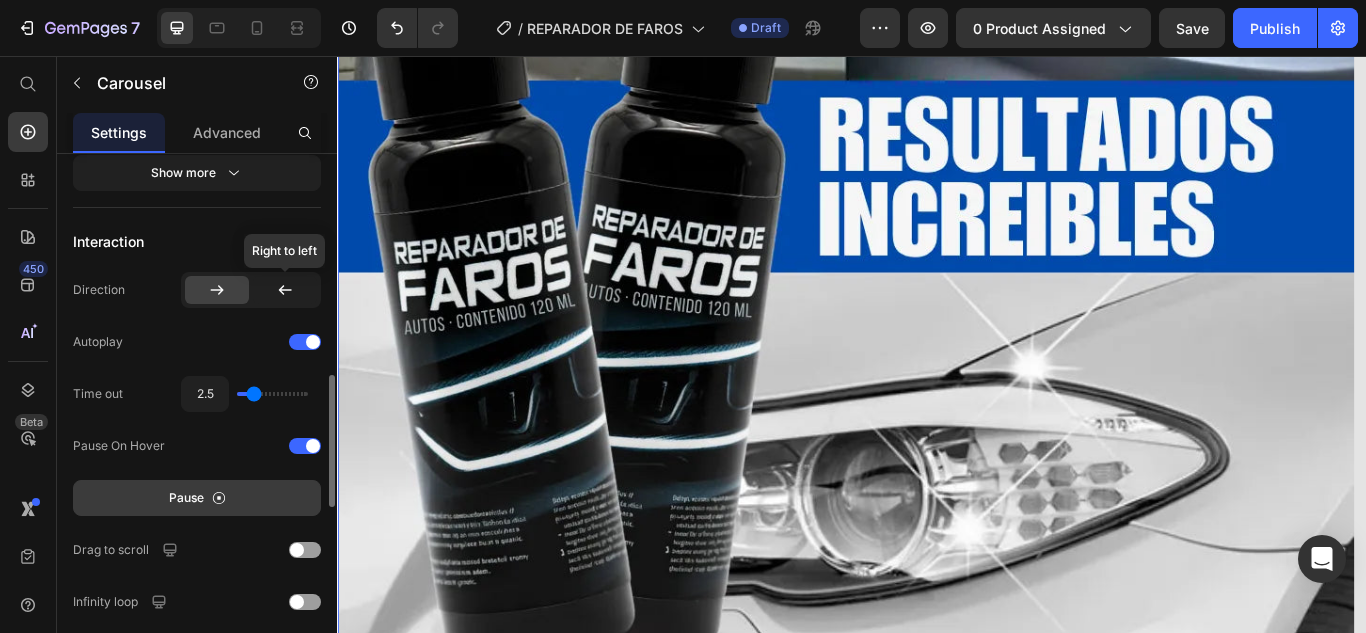 click 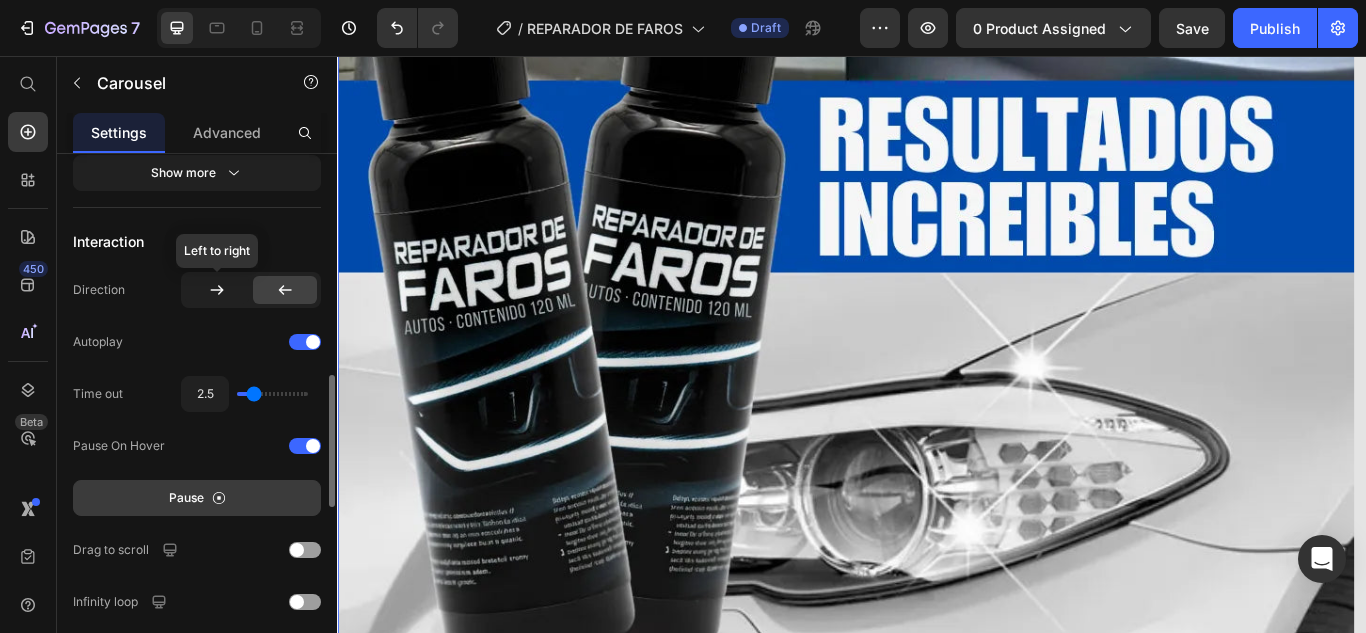 click 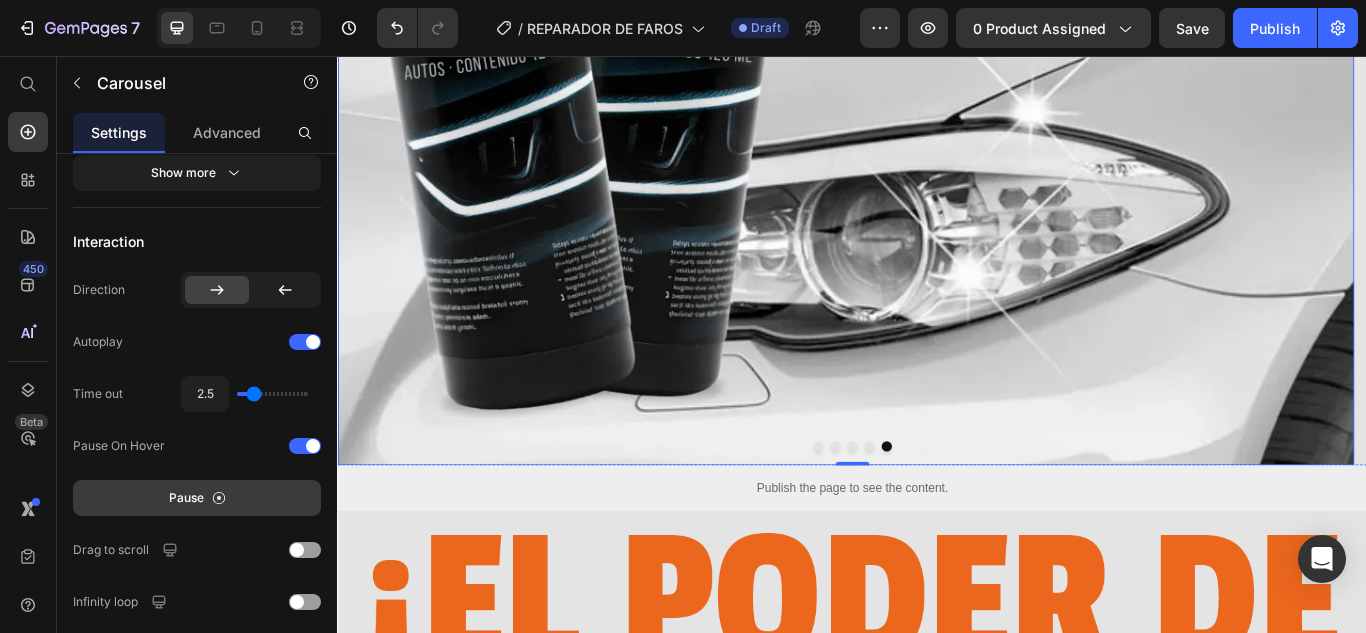 scroll, scrollTop: 800, scrollLeft: 0, axis: vertical 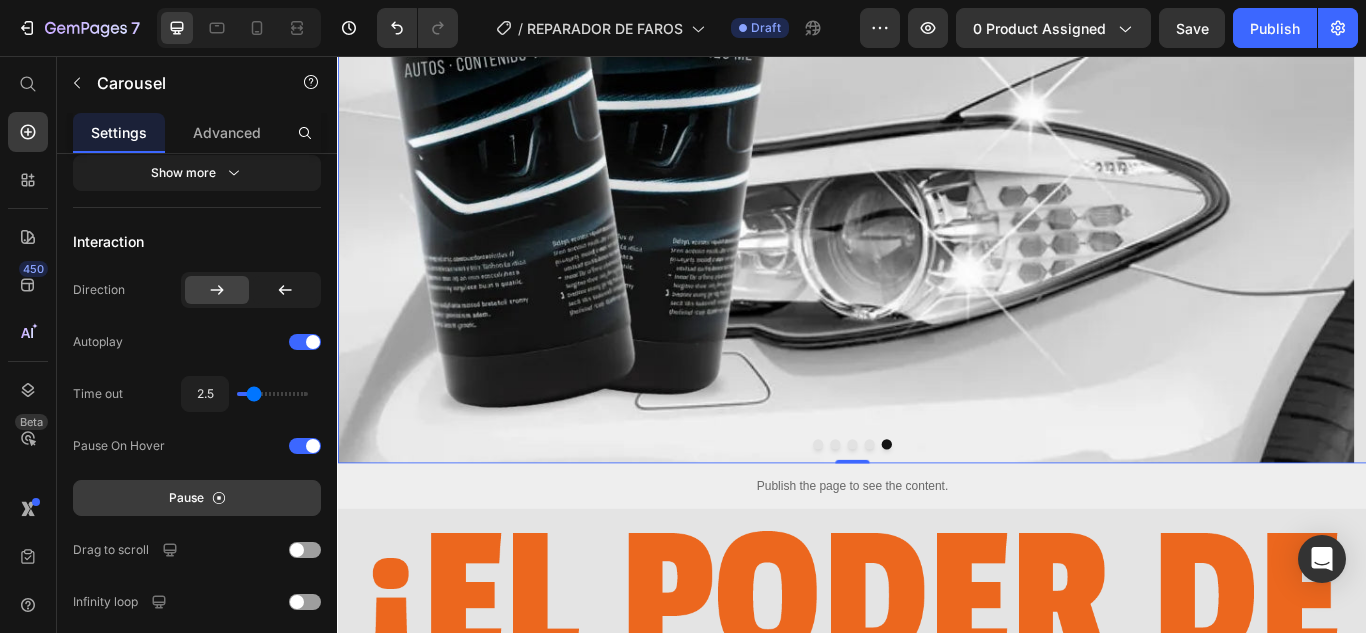 click at bounding box center (897, 509) 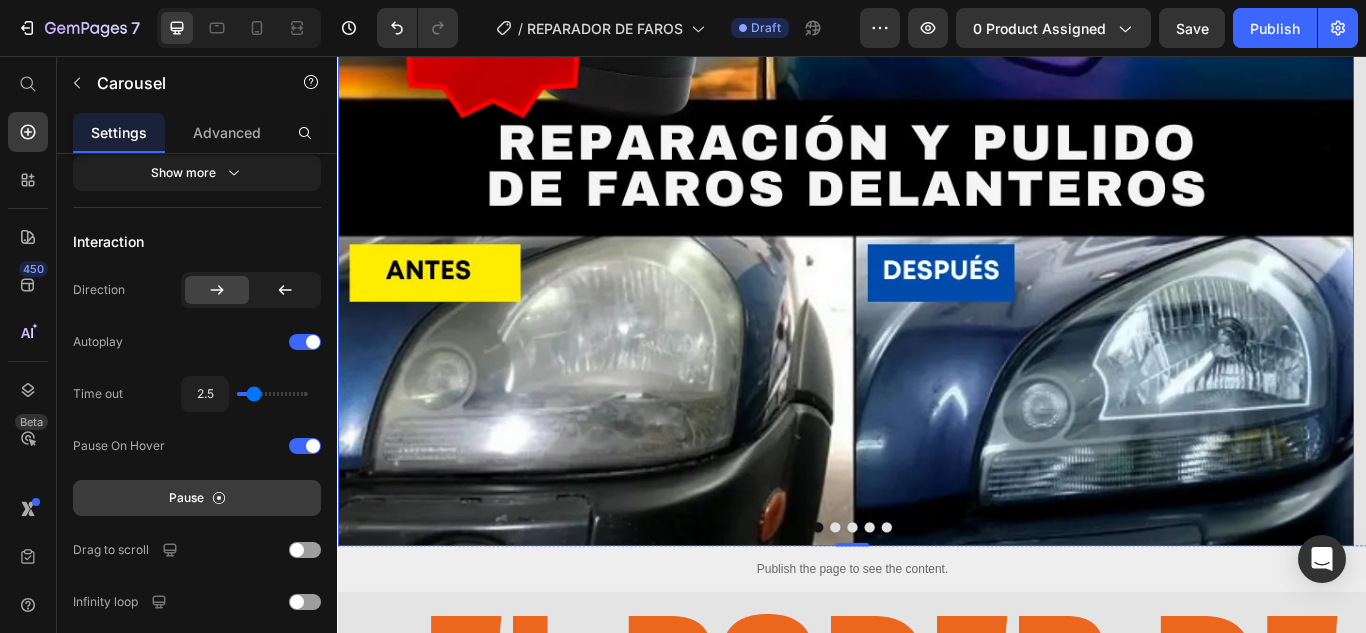 scroll, scrollTop: 600, scrollLeft: 0, axis: vertical 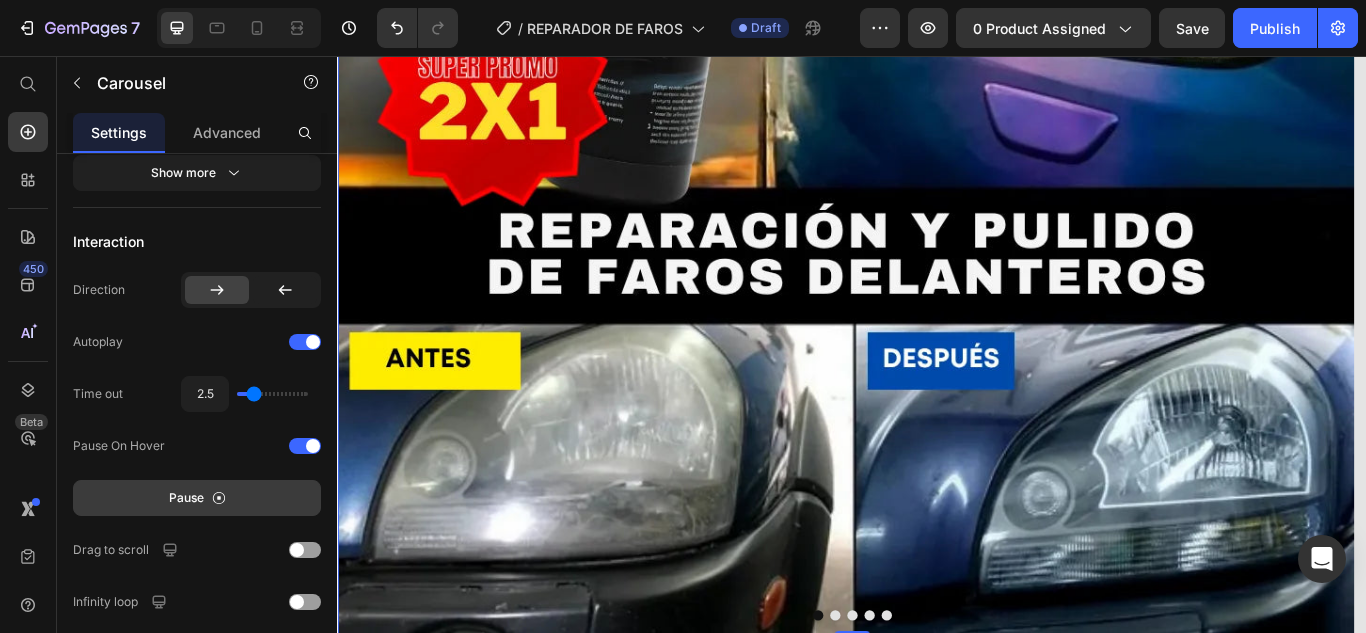 click on "Pause" 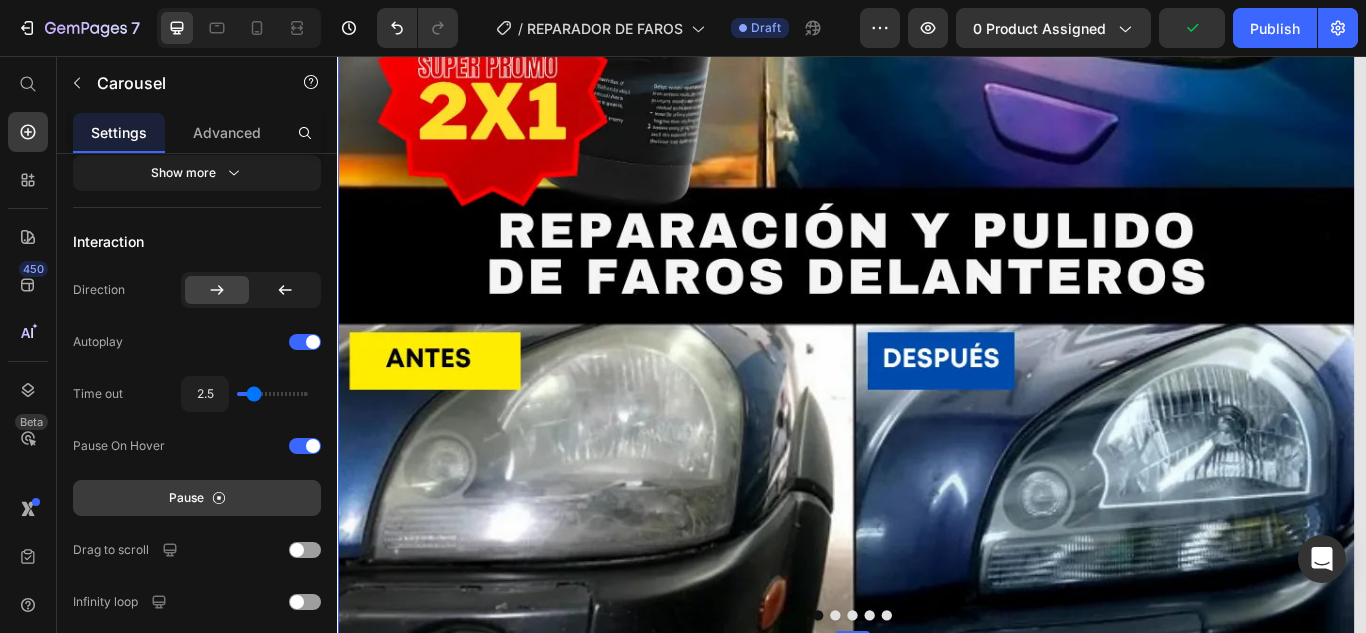 click 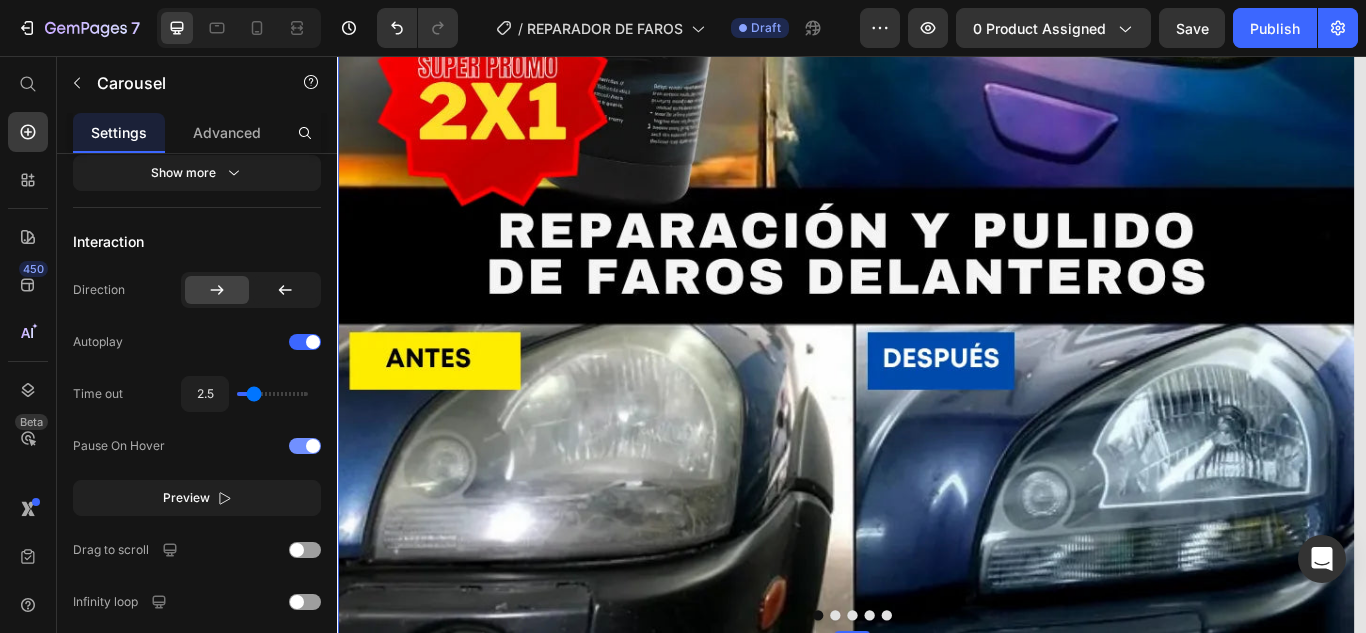click at bounding box center (305, 446) 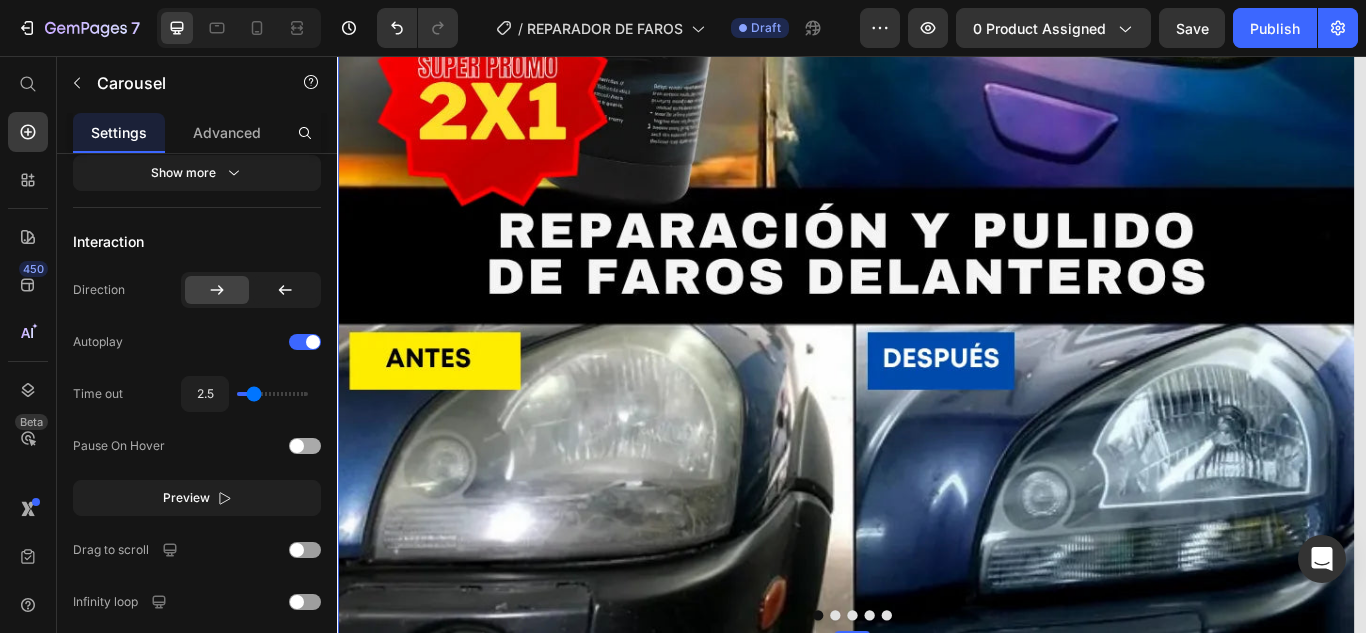 click at bounding box center [297, 446] 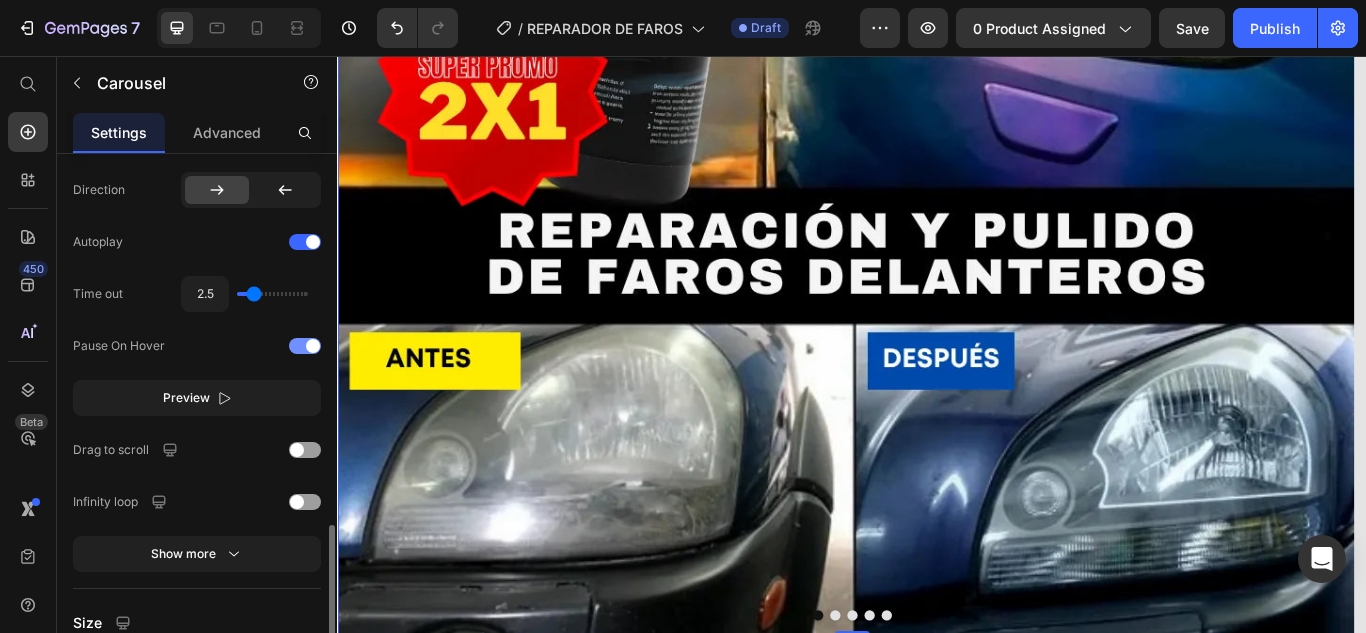 scroll, scrollTop: 1200, scrollLeft: 0, axis: vertical 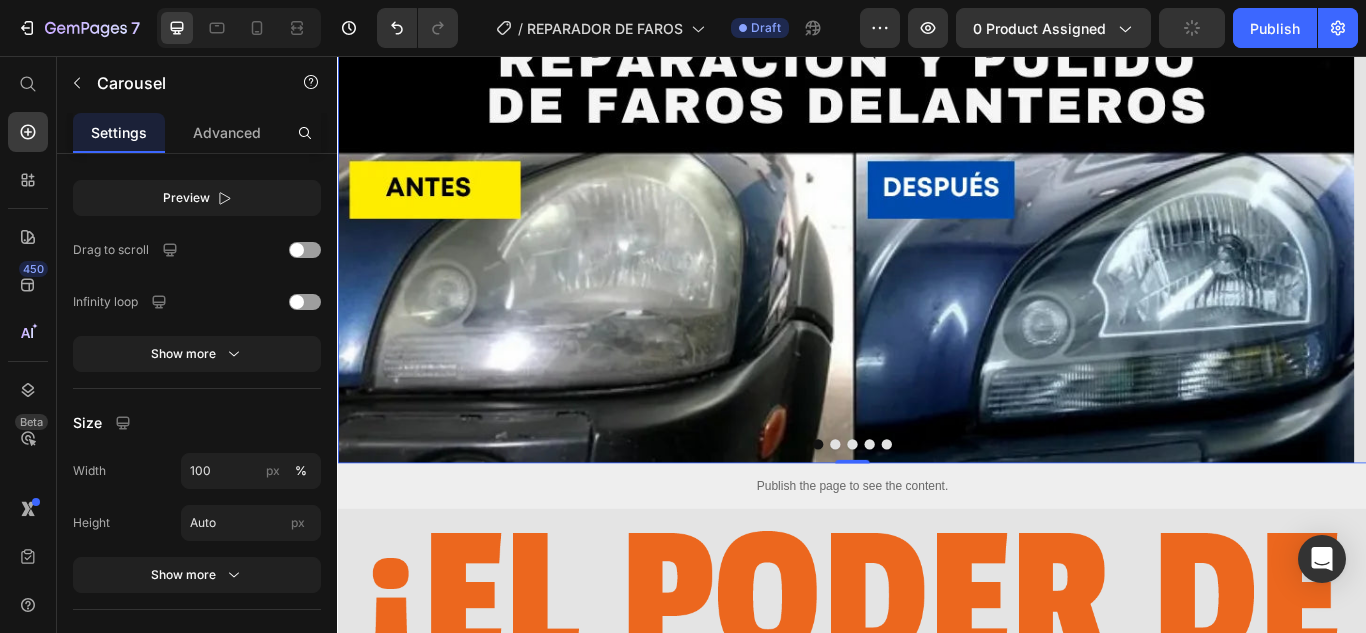 click at bounding box center (917, 509) 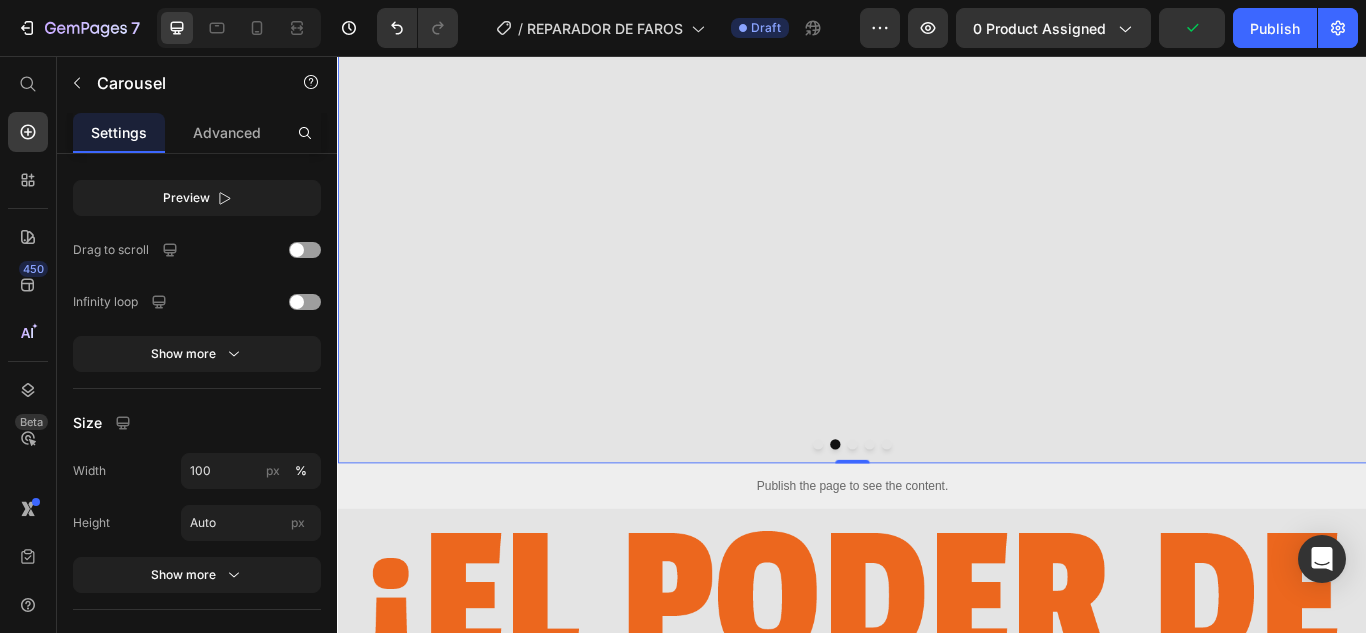 click at bounding box center (897, 509) 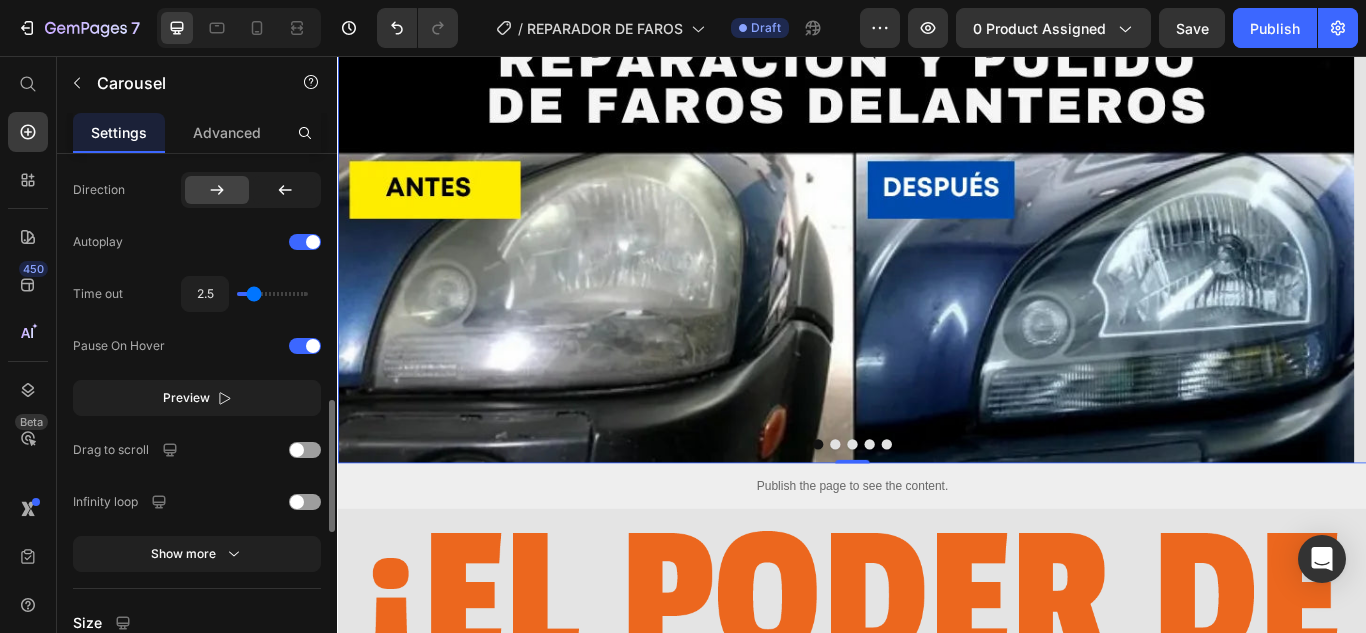 scroll, scrollTop: 900, scrollLeft: 0, axis: vertical 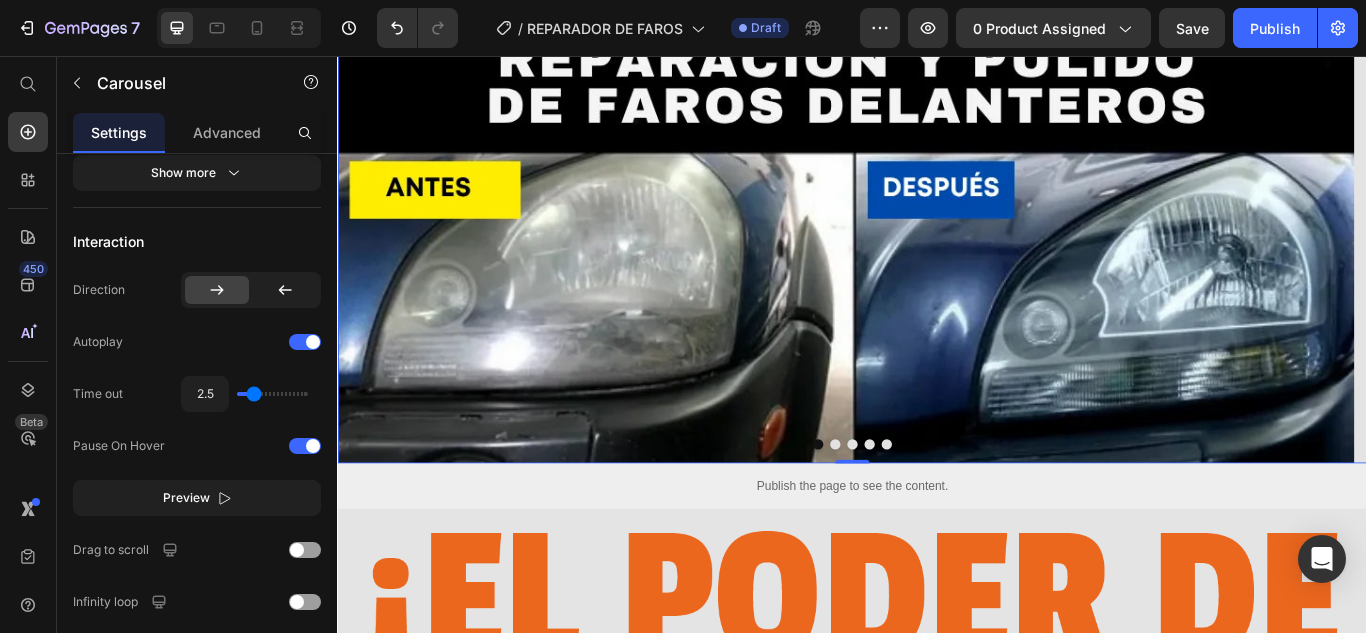 click 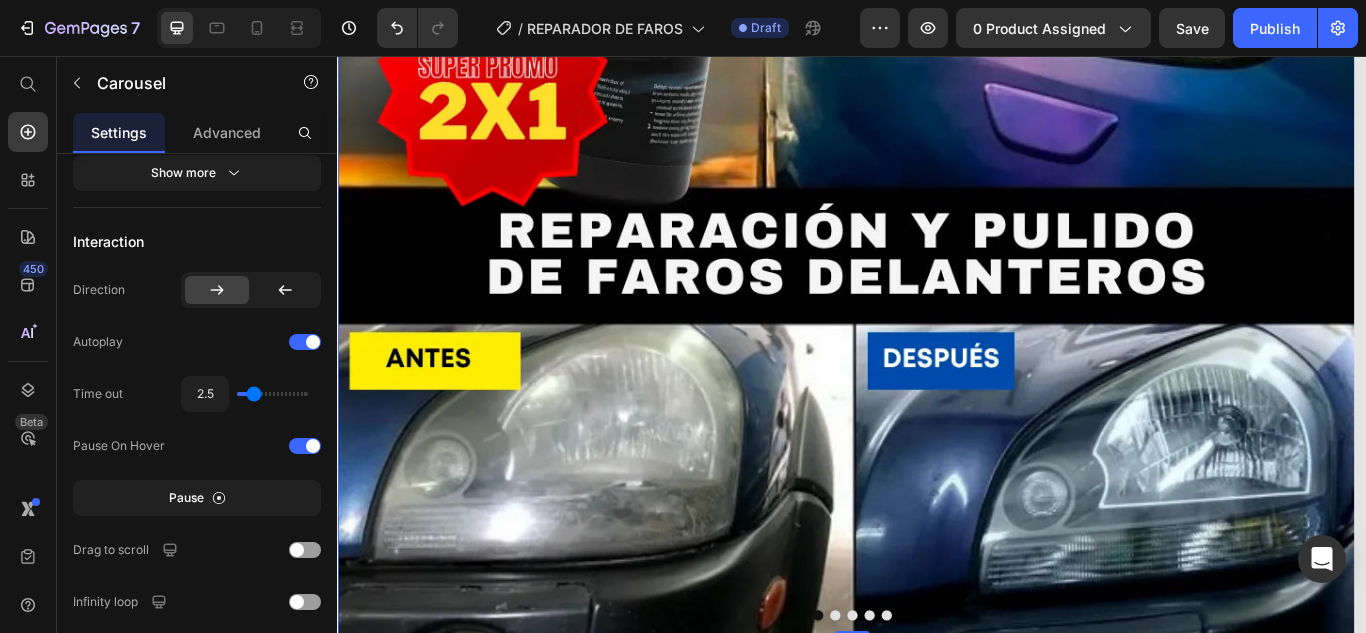 scroll, scrollTop: 600, scrollLeft: 0, axis: vertical 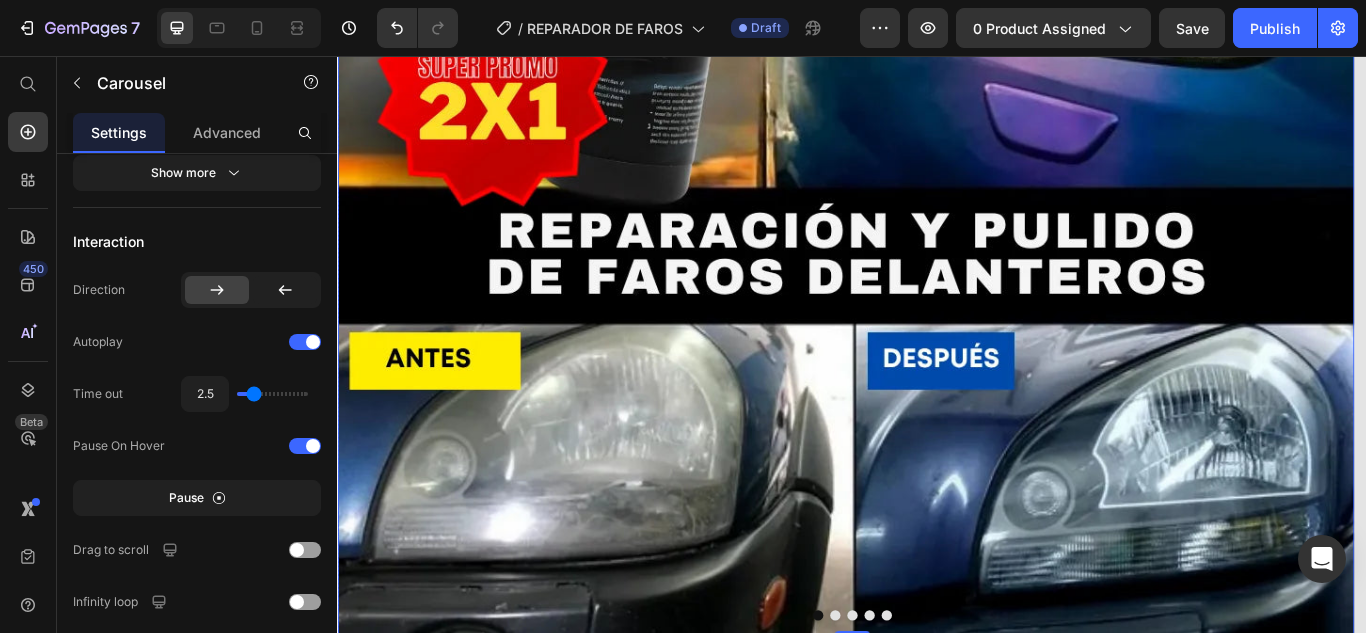 click at bounding box center (929, 138) 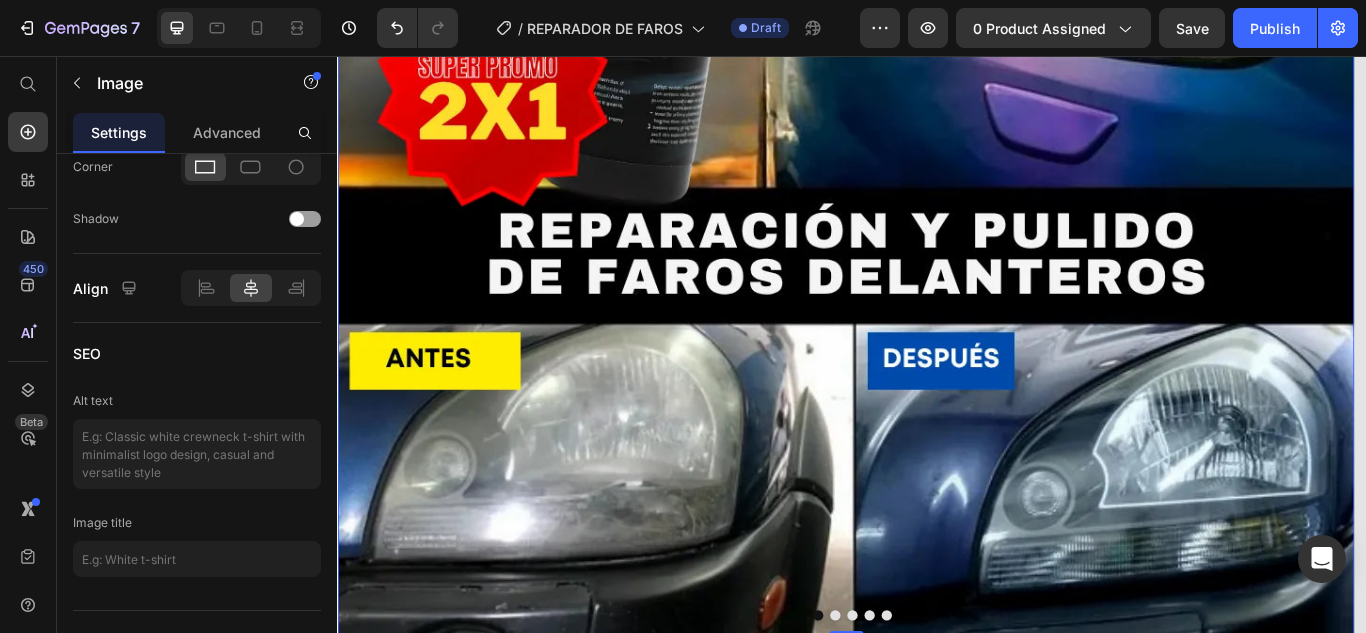 scroll, scrollTop: 0, scrollLeft: 0, axis: both 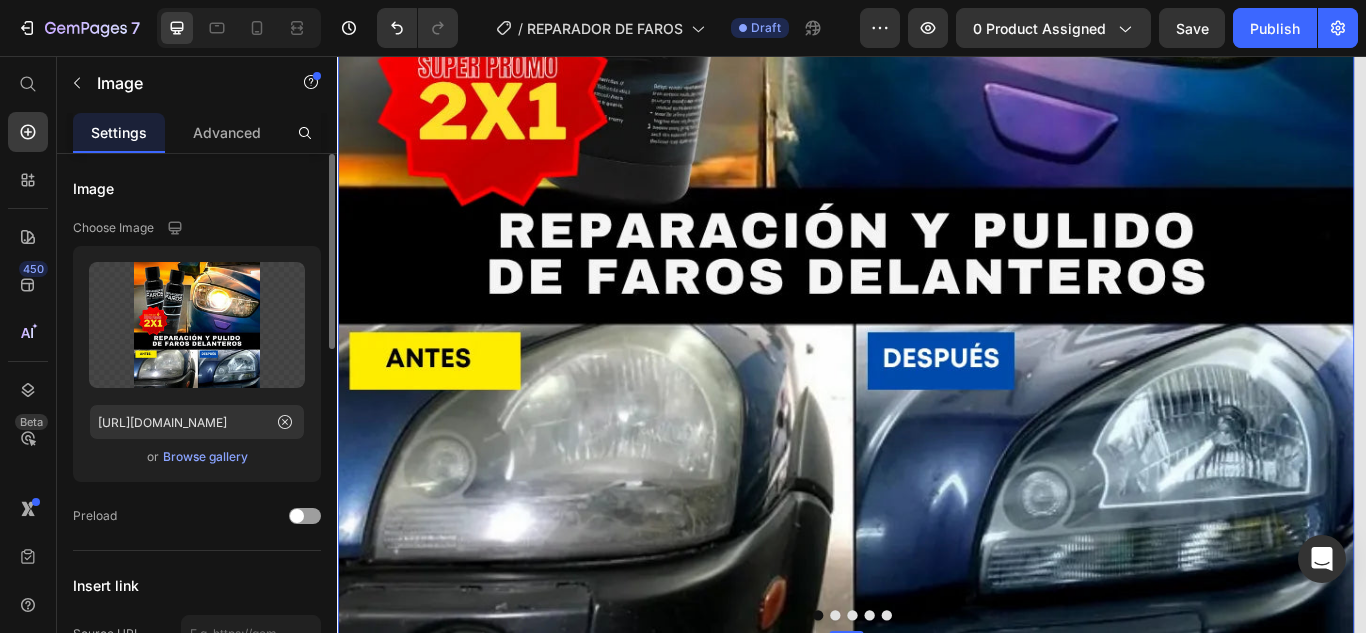 click at bounding box center [929, 138] 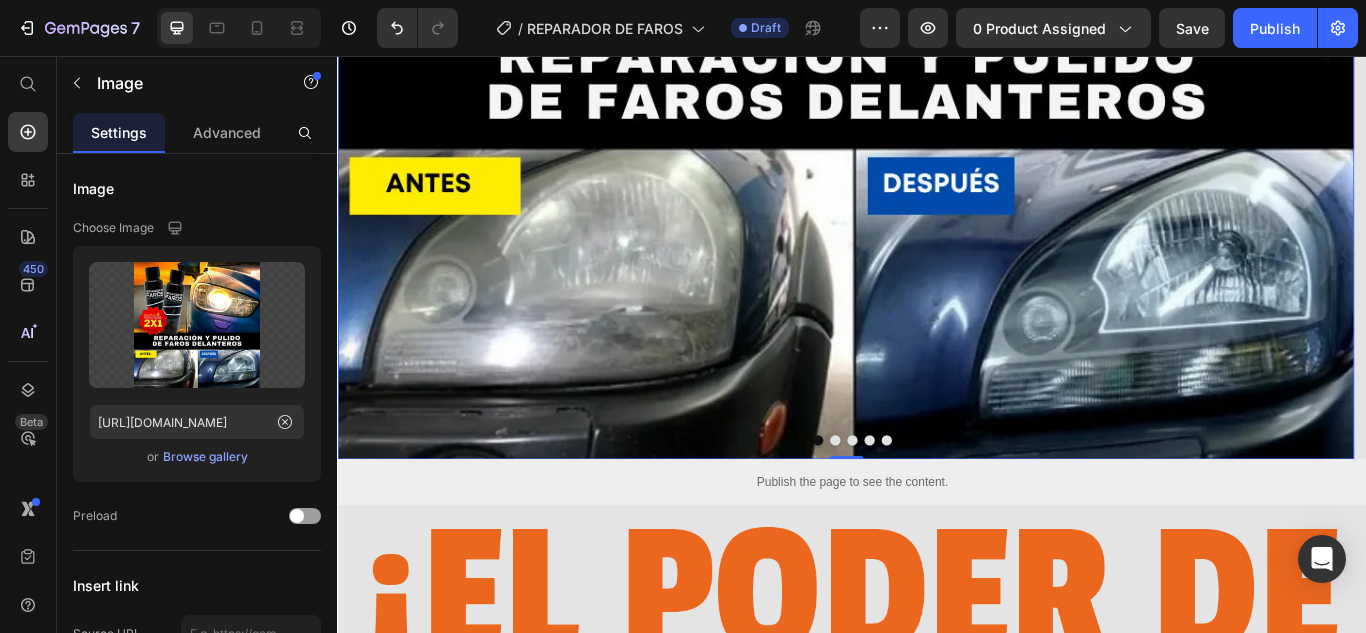 scroll, scrollTop: 900, scrollLeft: 0, axis: vertical 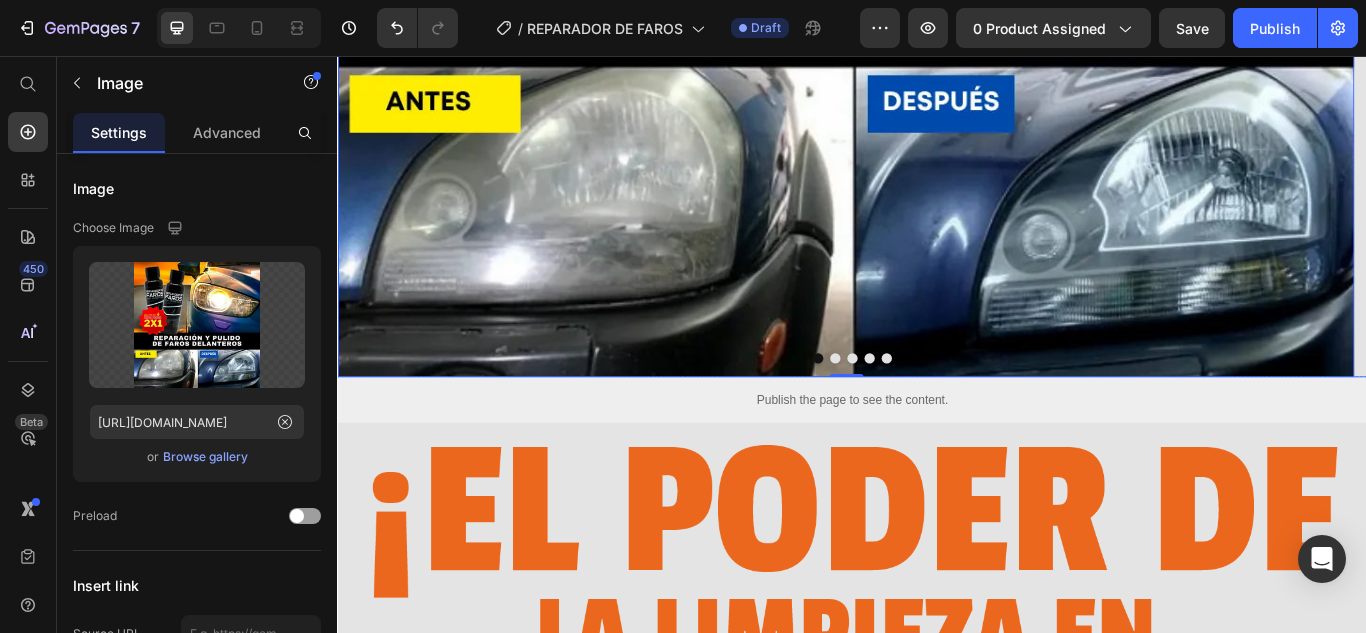 click at bounding box center (917, 409) 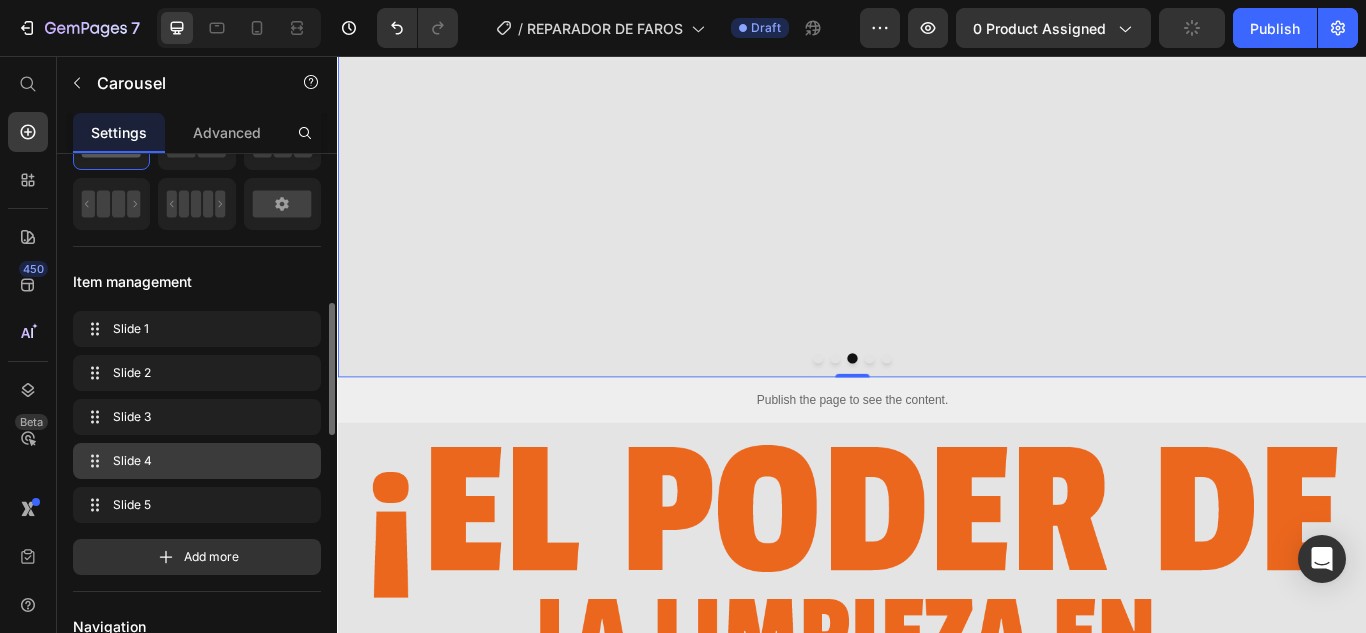 scroll, scrollTop: 200, scrollLeft: 0, axis: vertical 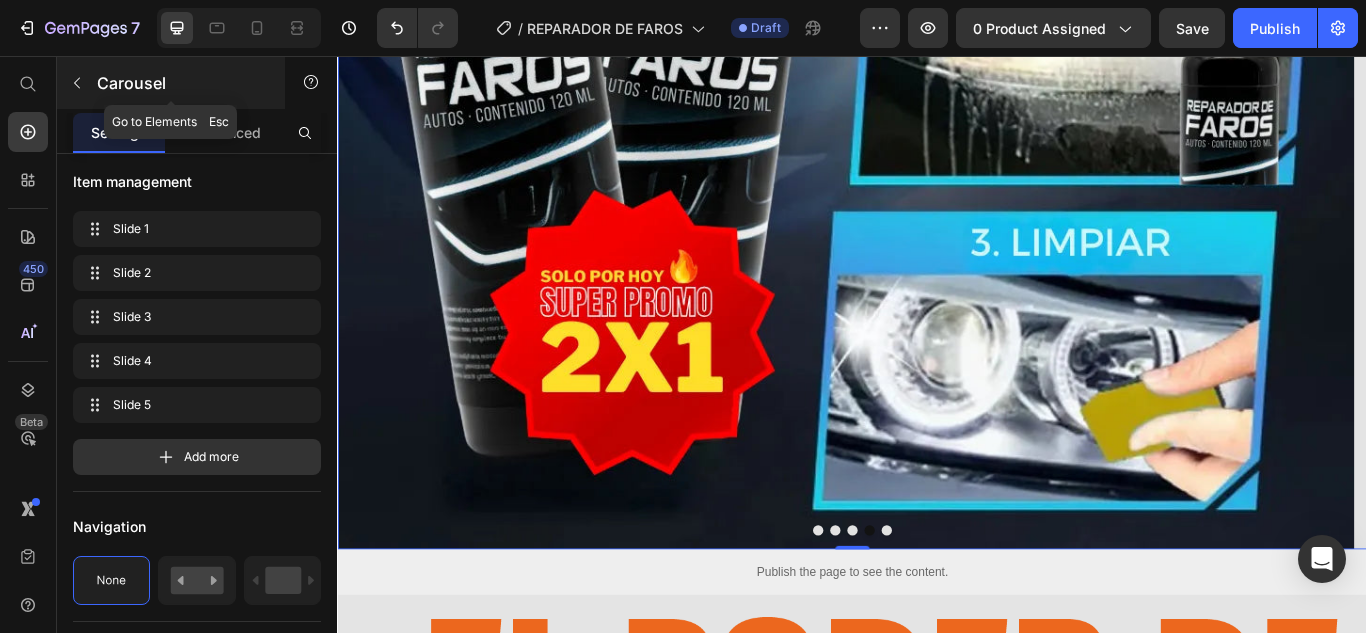 click at bounding box center [77, 83] 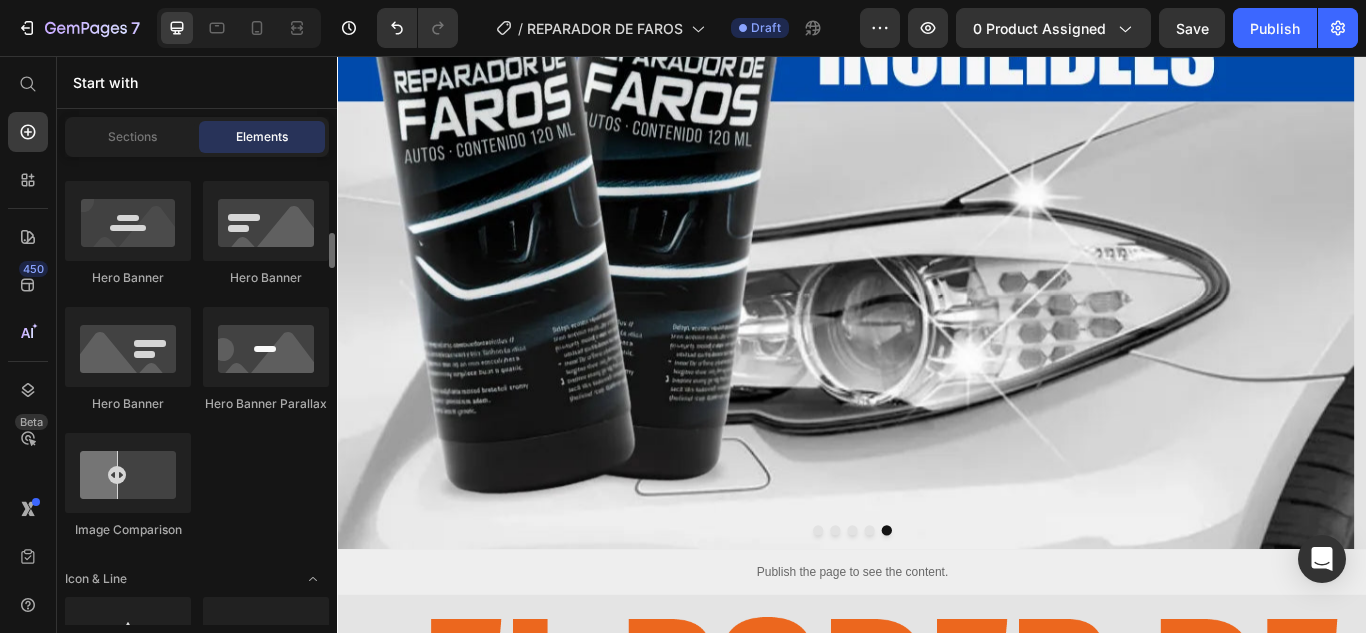 scroll, scrollTop: 1216, scrollLeft: 0, axis: vertical 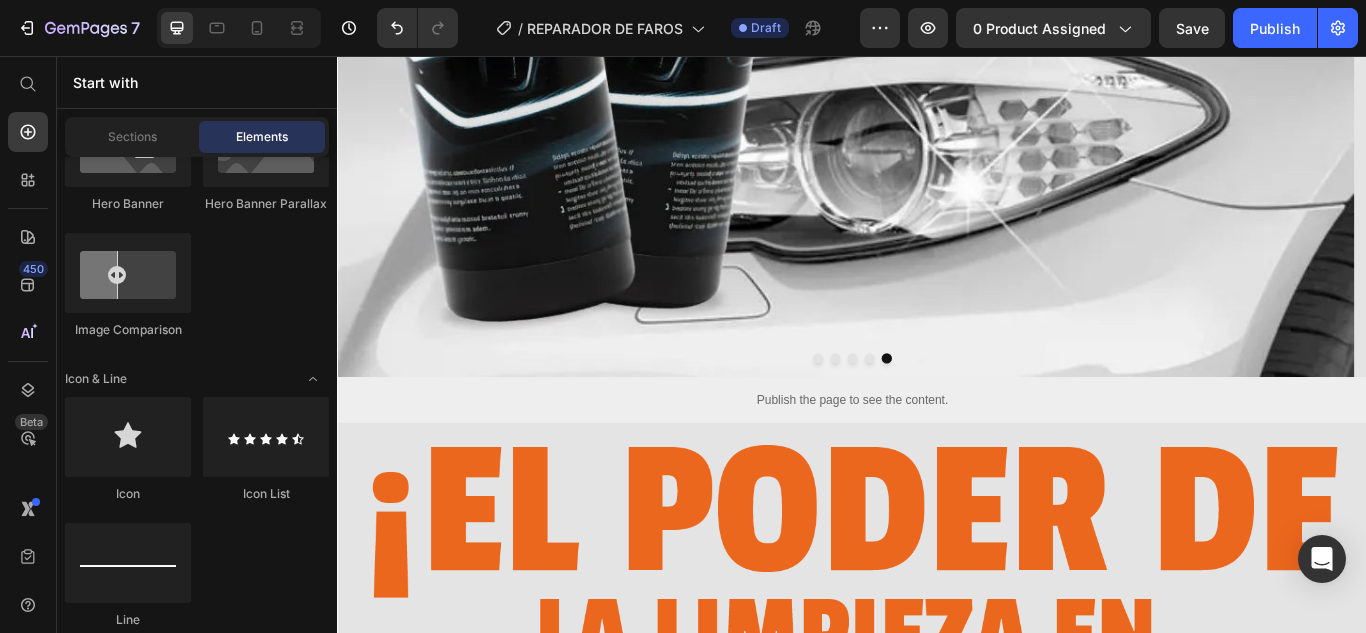 drag, startPoint x: 118, startPoint y: 362, endPoint x: 376, endPoint y: 391, distance: 259.62473 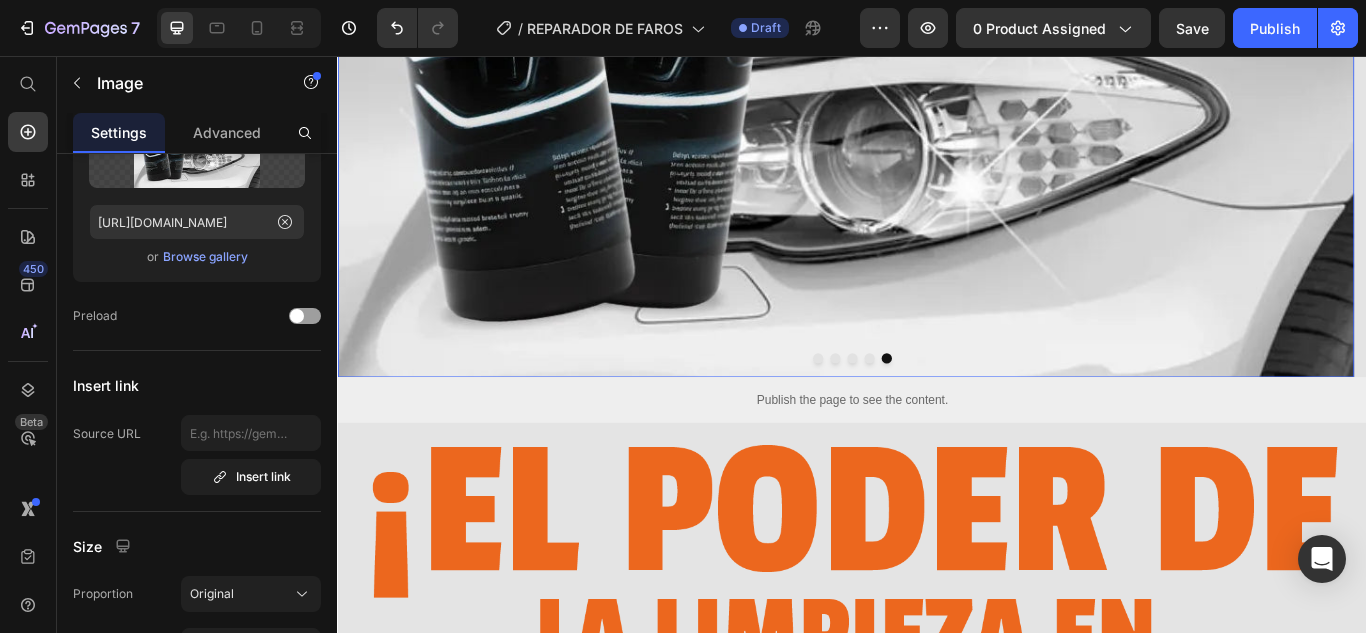 scroll, scrollTop: 0, scrollLeft: 0, axis: both 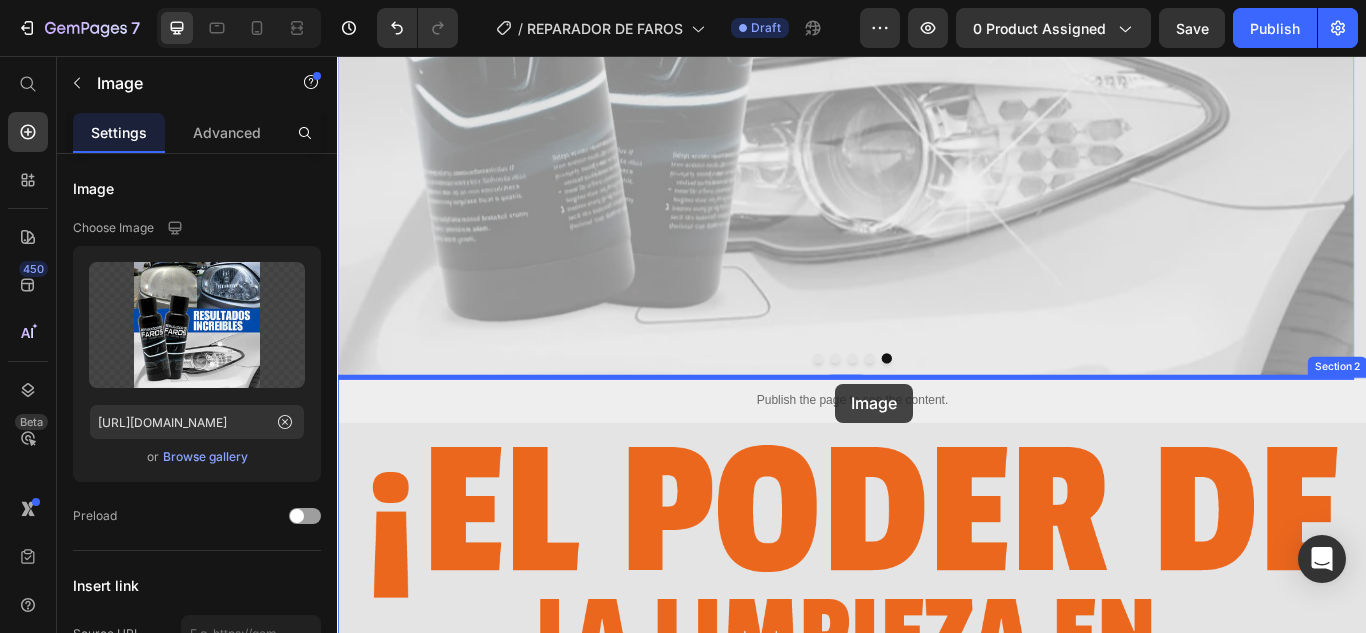 drag, startPoint x: 711, startPoint y: 335, endPoint x: 918, endPoint y: 438, distance: 231.20985 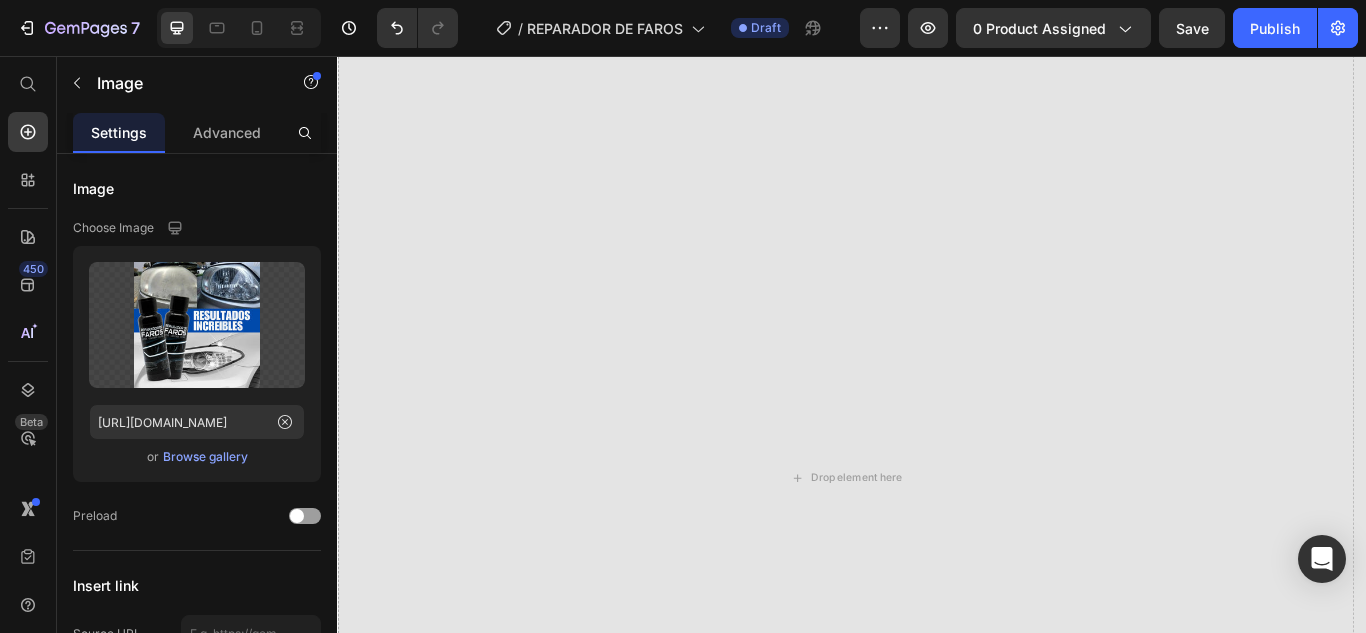 scroll, scrollTop: 0, scrollLeft: 0, axis: both 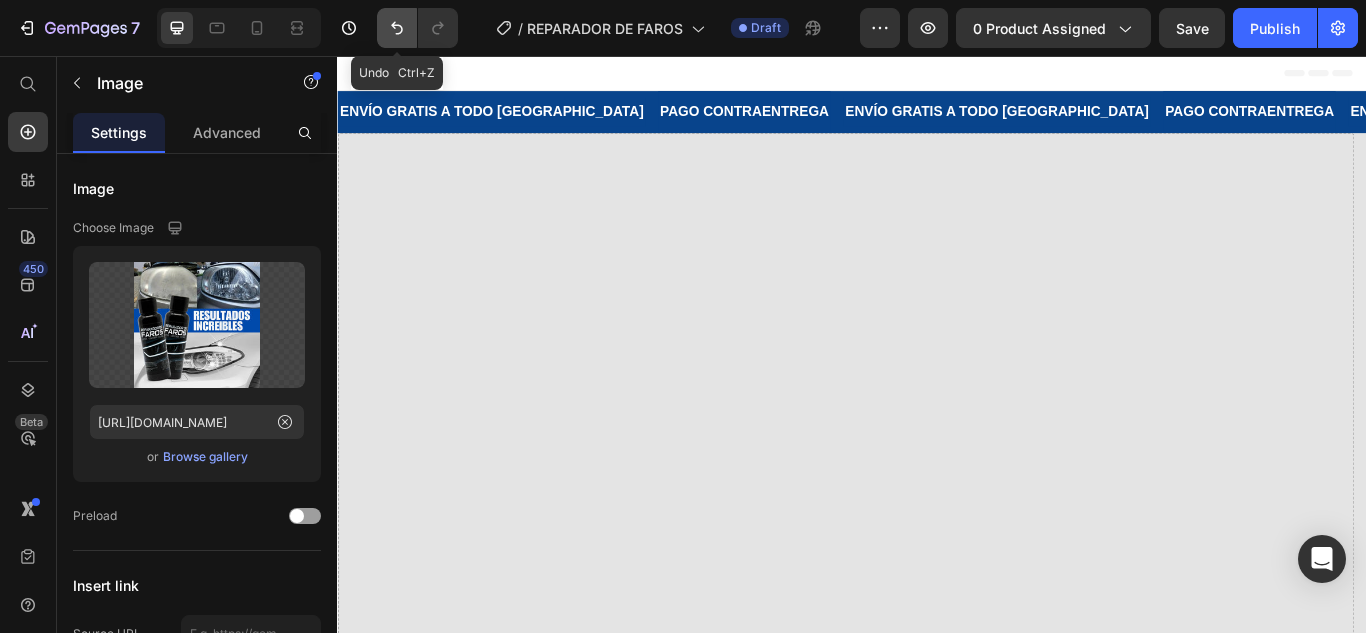 click 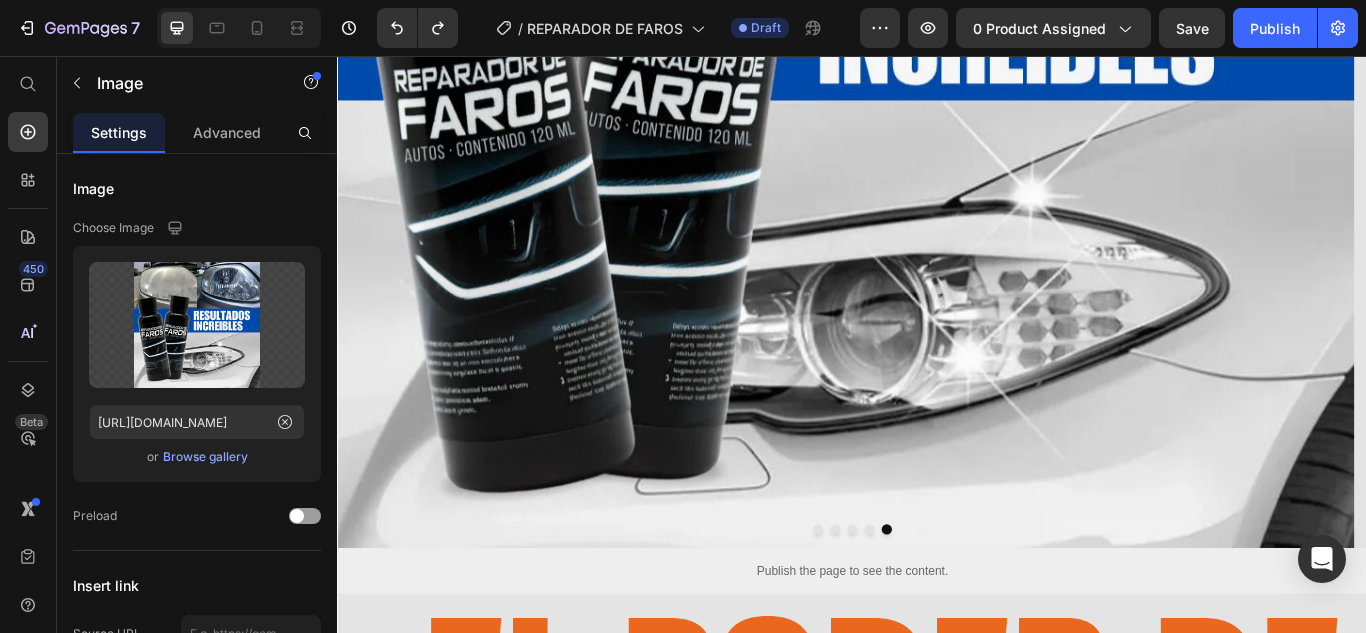 scroll, scrollTop: 800, scrollLeft: 0, axis: vertical 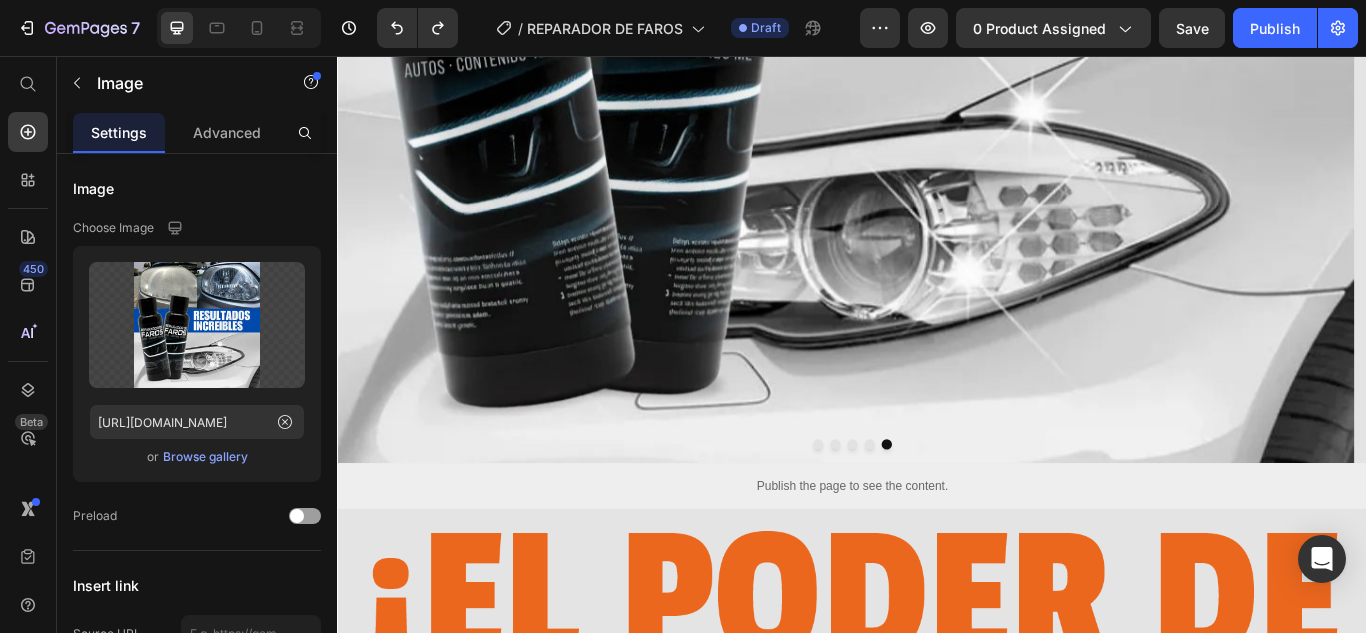click at bounding box center [929, -62] 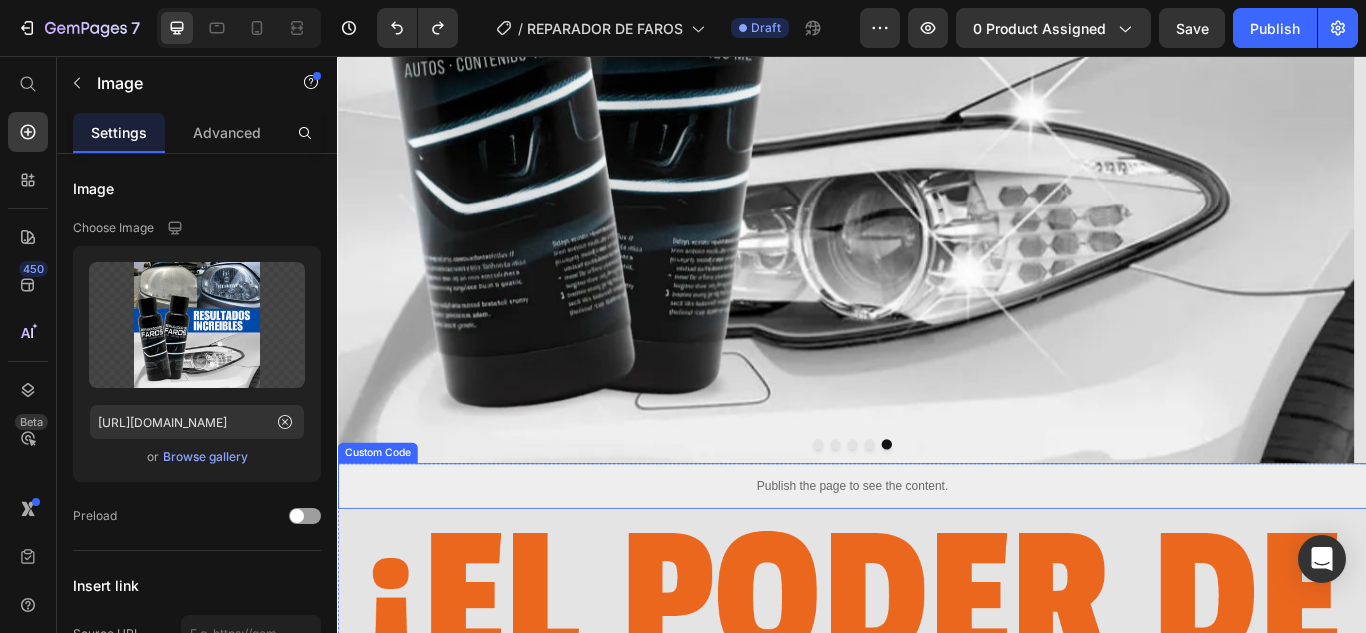 click on "Publish the page to see the content." at bounding box center [937, 557] 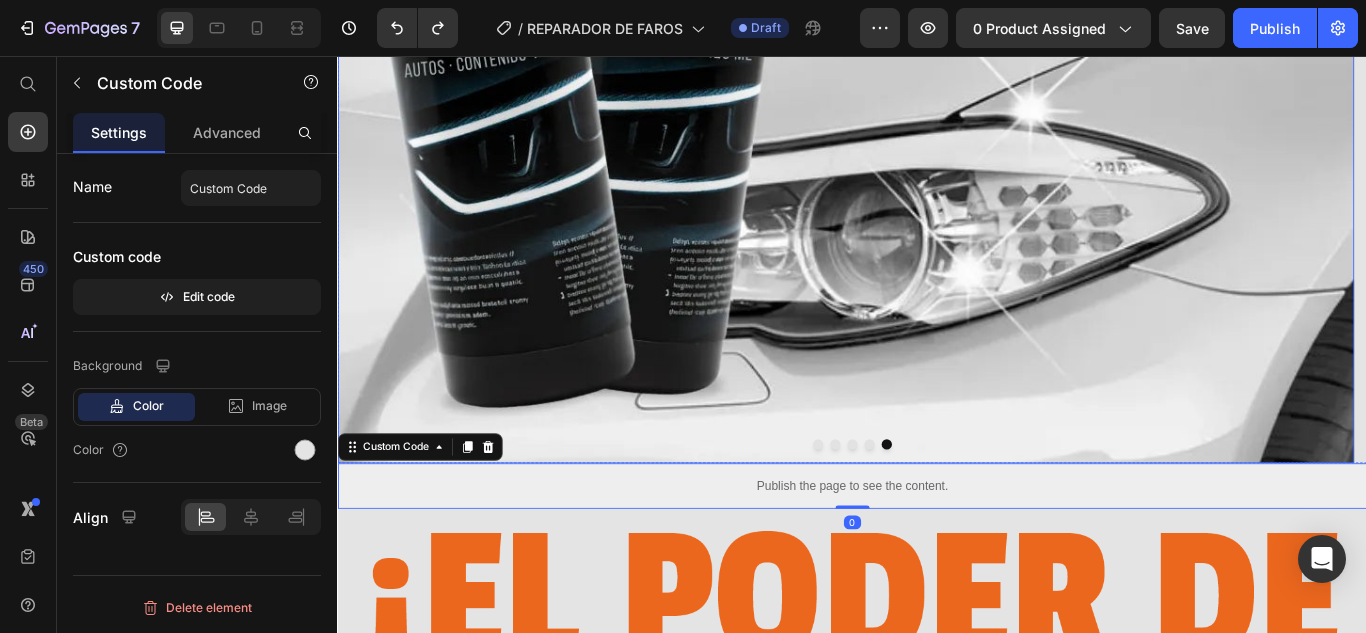 click at bounding box center [929, -62] 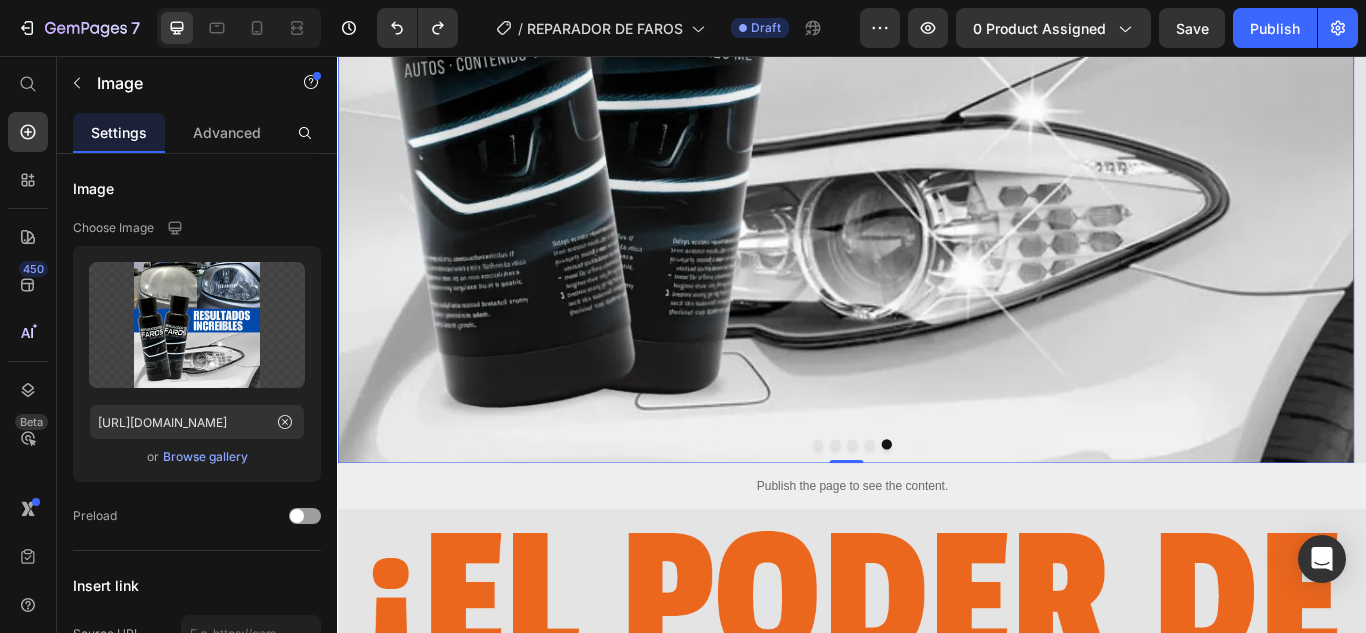 click at bounding box center [929, -62] 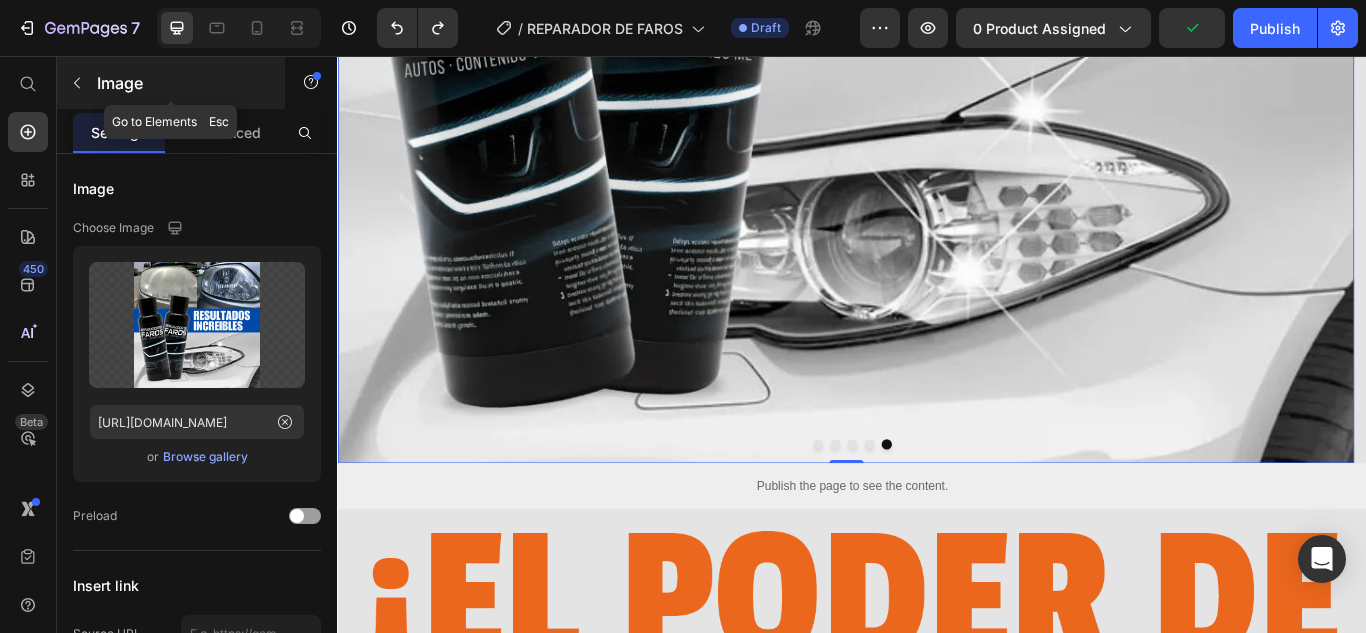 click 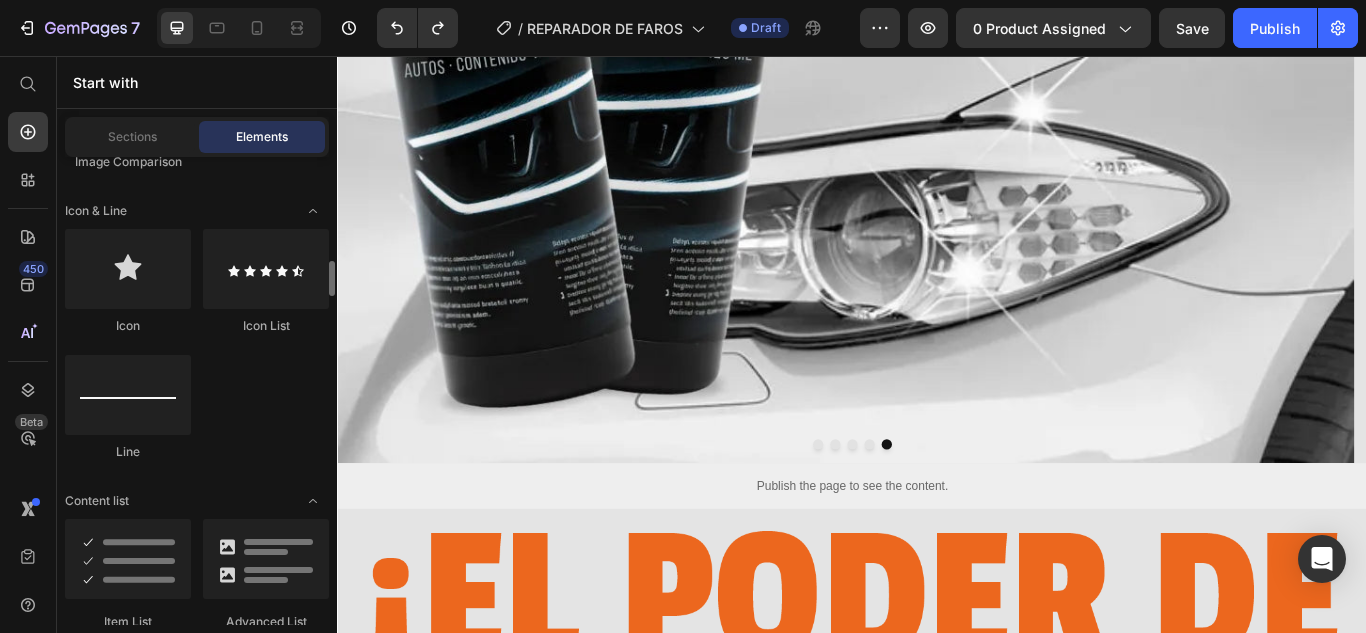 scroll, scrollTop: 1284, scrollLeft: 0, axis: vertical 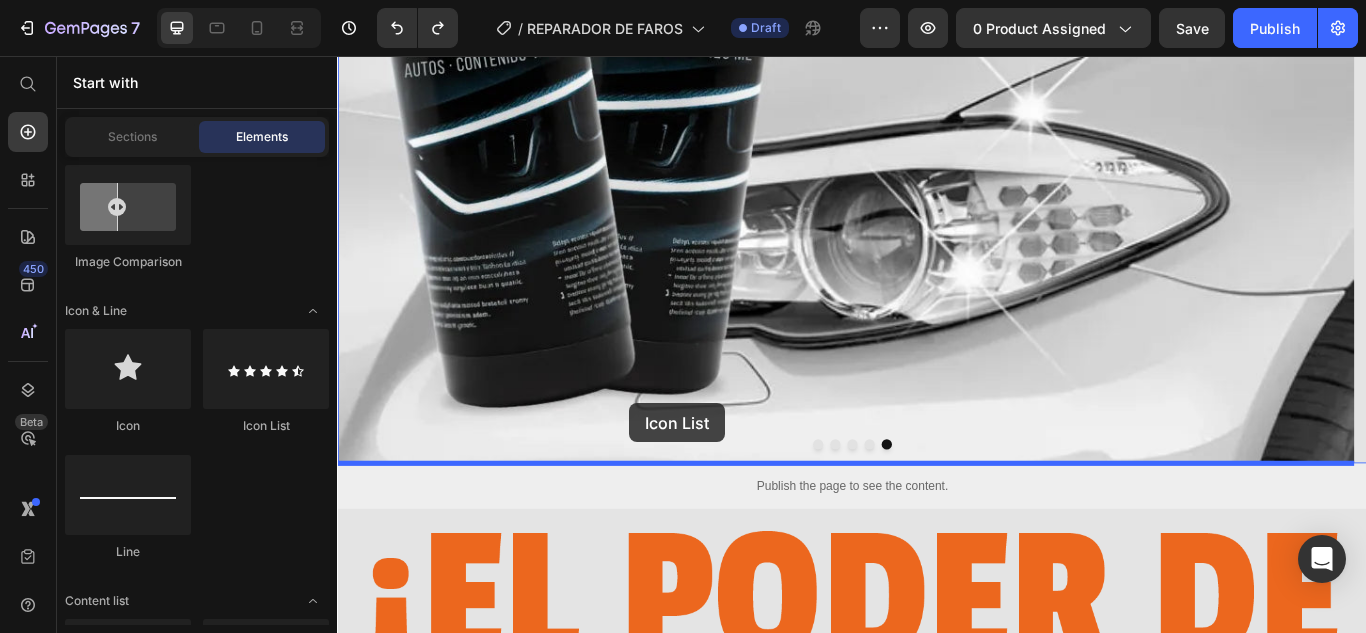 drag, startPoint x: 598, startPoint y: 424, endPoint x: 677, endPoint y: 461, distance: 87.23531 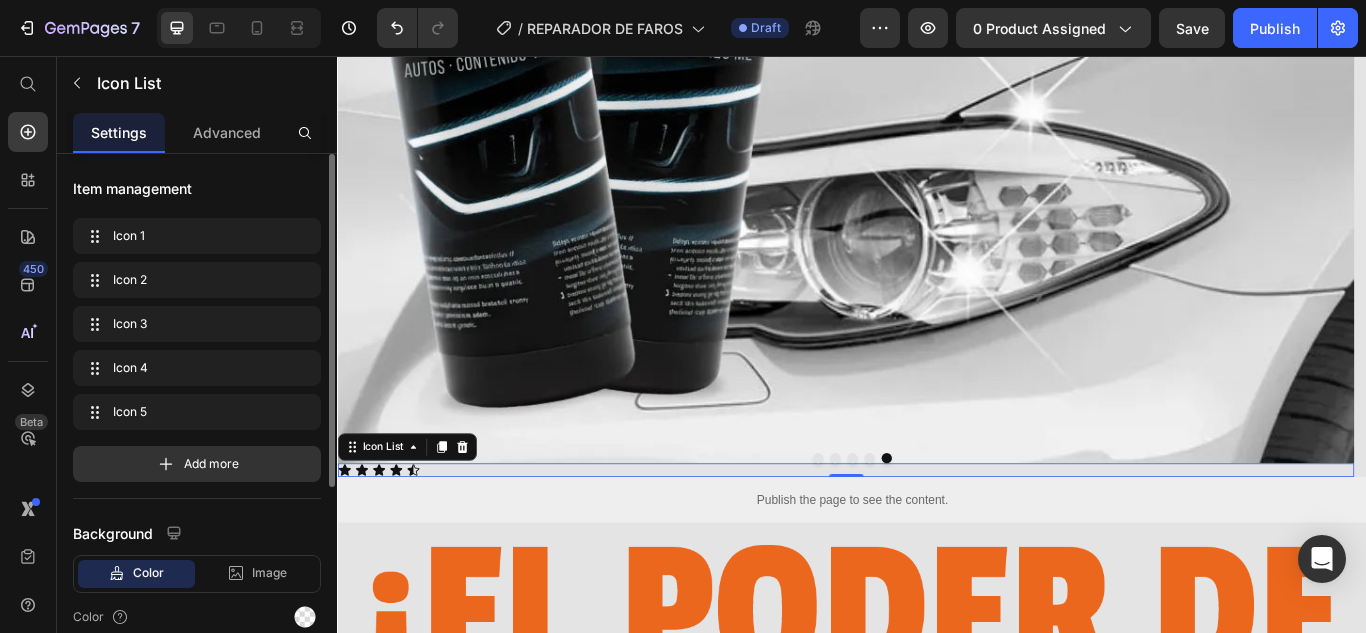 scroll, scrollTop: 100, scrollLeft: 0, axis: vertical 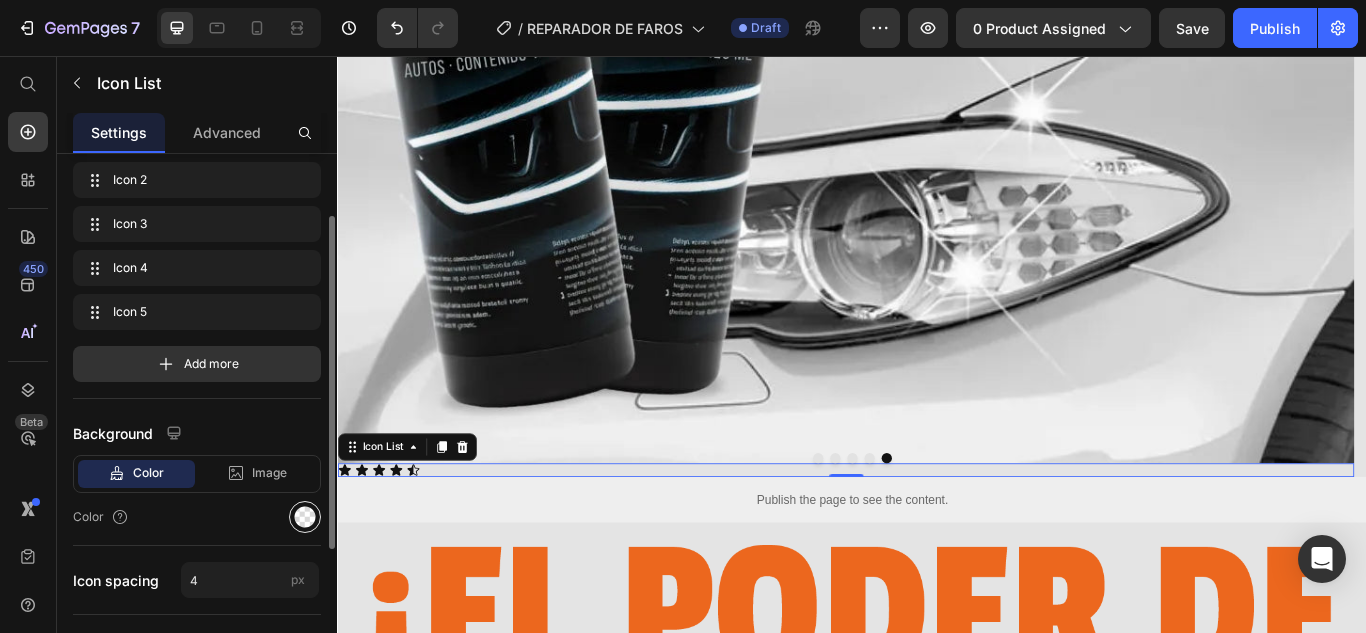 click at bounding box center (305, 517) 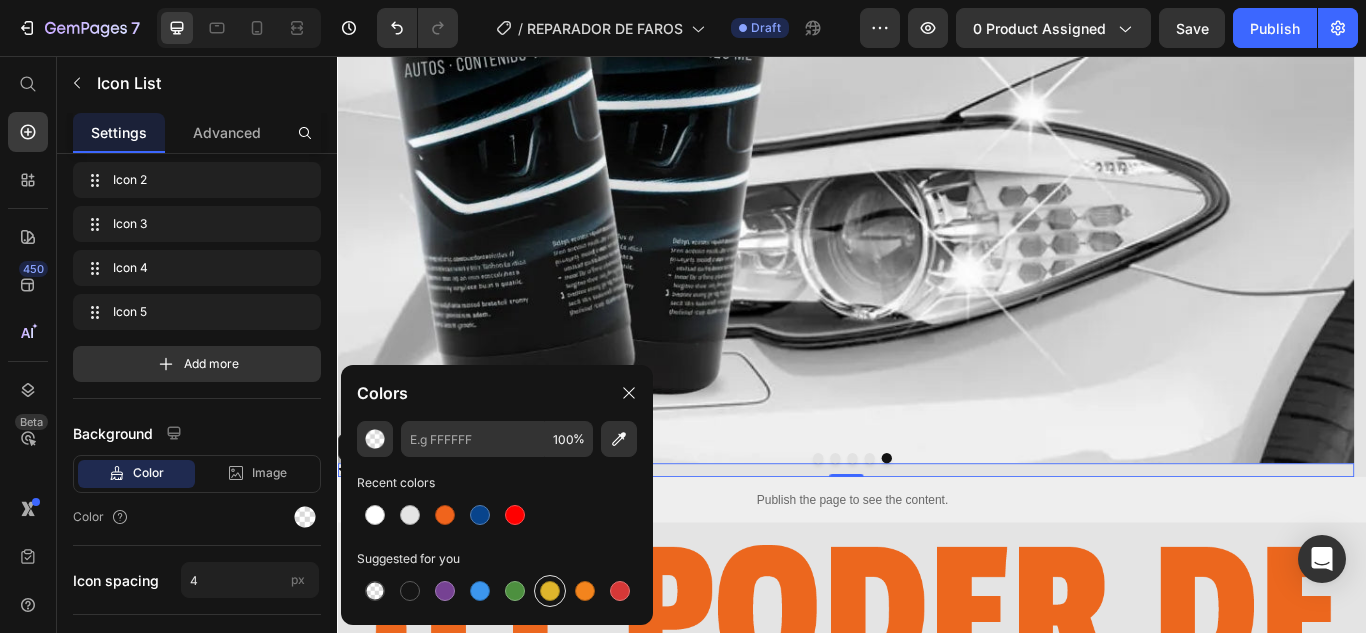 click at bounding box center [550, 591] 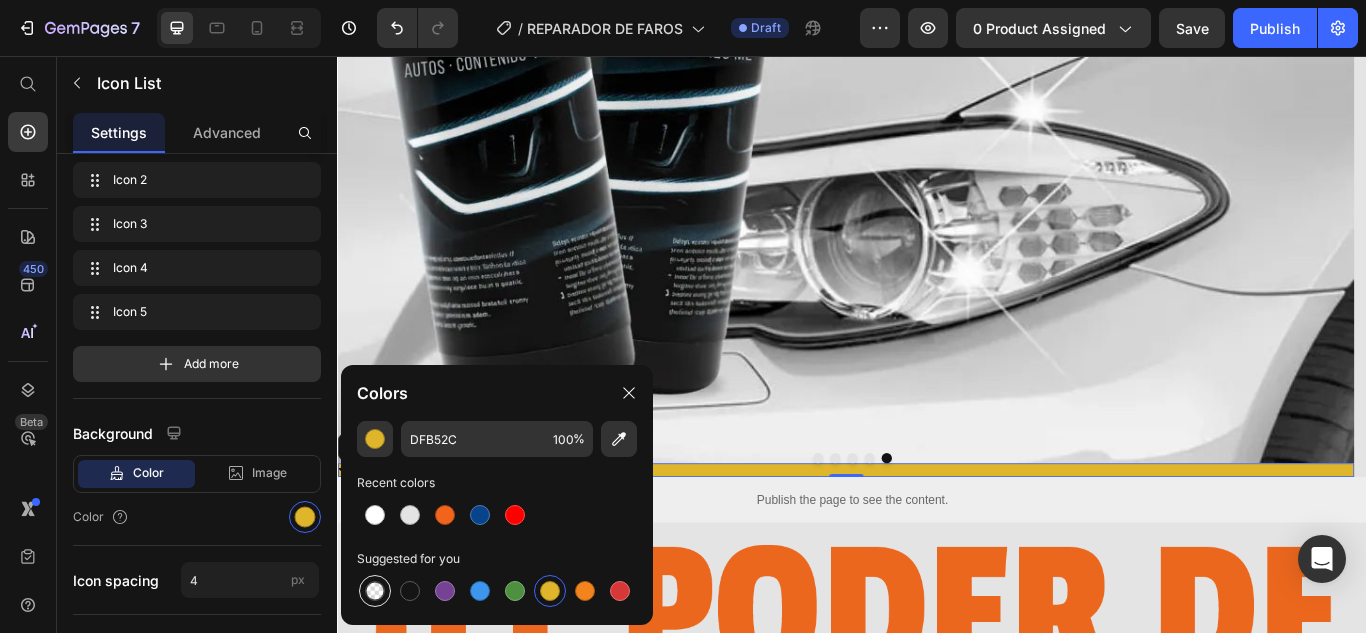 click at bounding box center [375, 591] 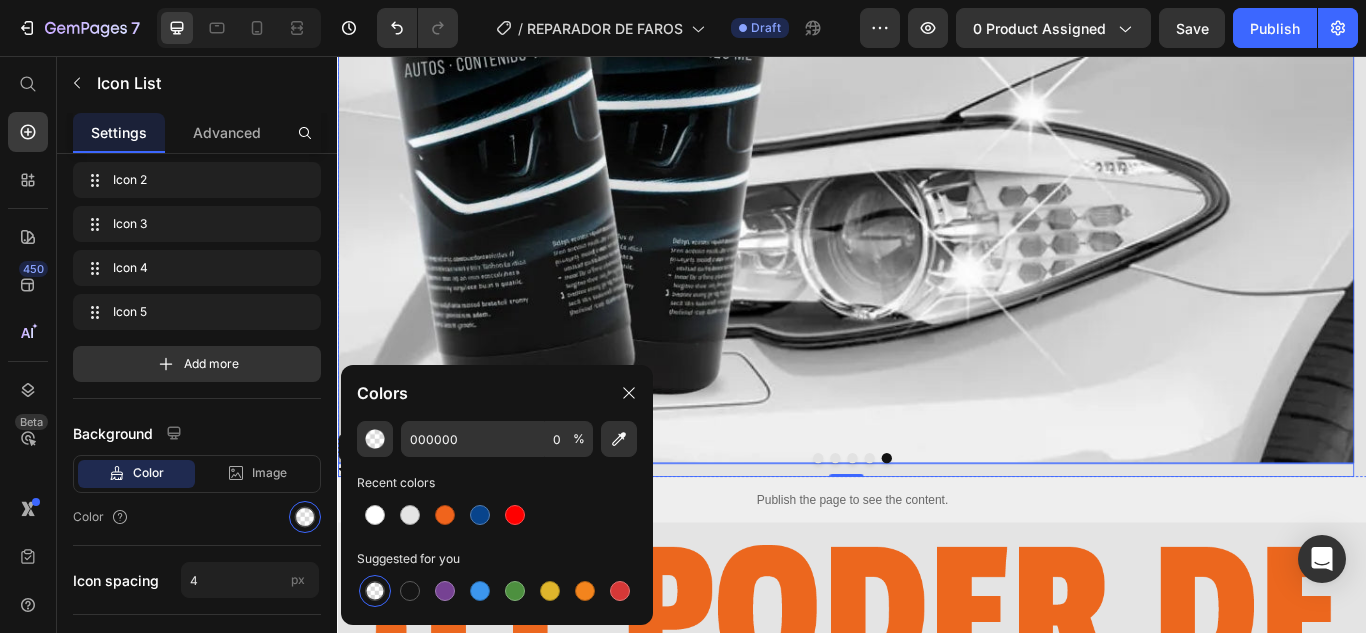click at bounding box center (929, -62) 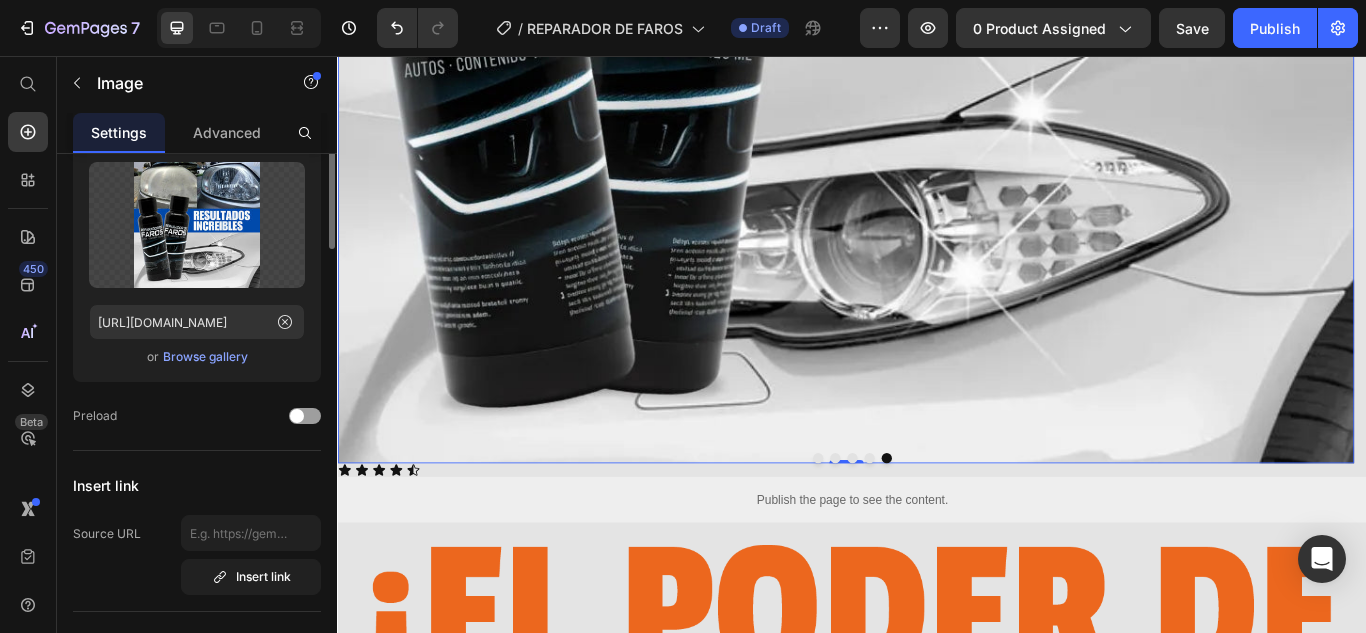 scroll, scrollTop: 0, scrollLeft: 0, axis: both 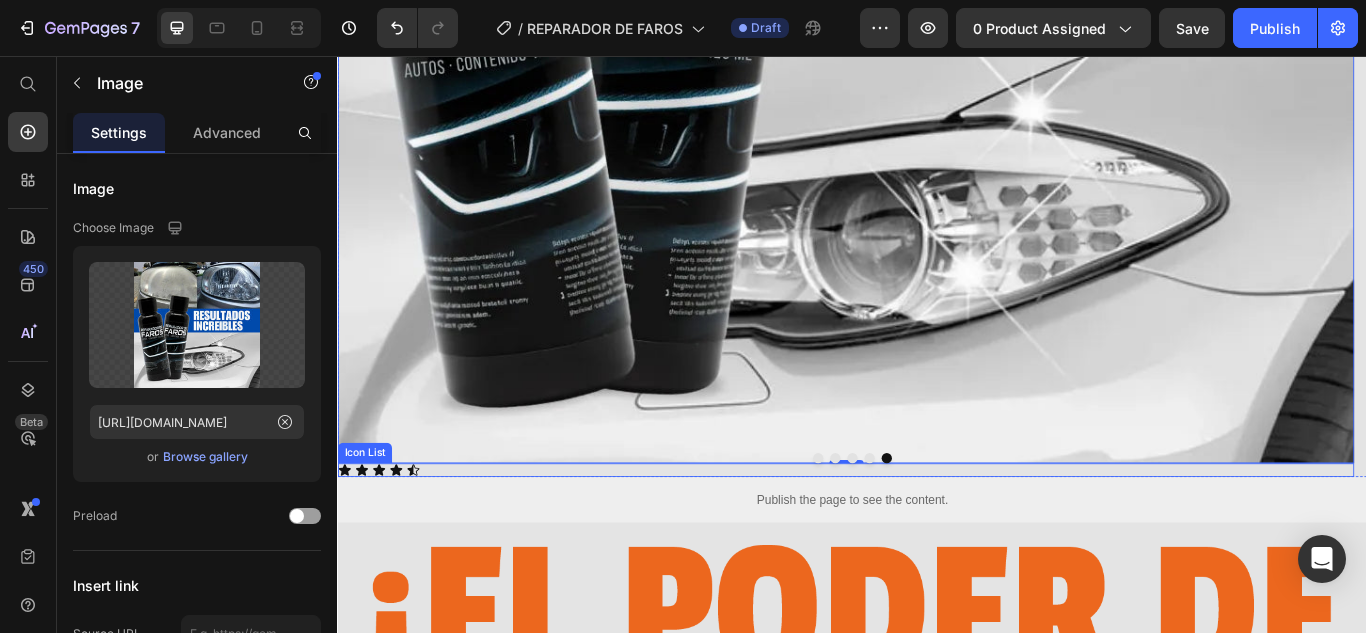 click on "Icon Icon Icon Icon Icon" at bounding box center [929, 539] 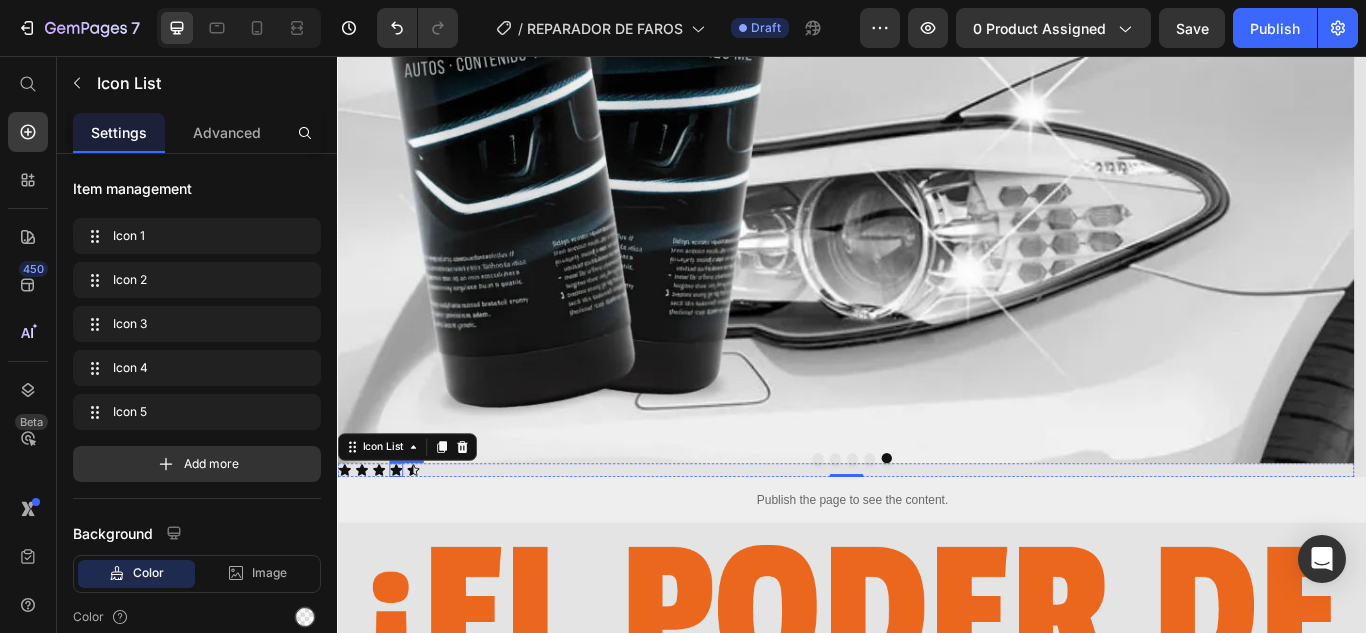click 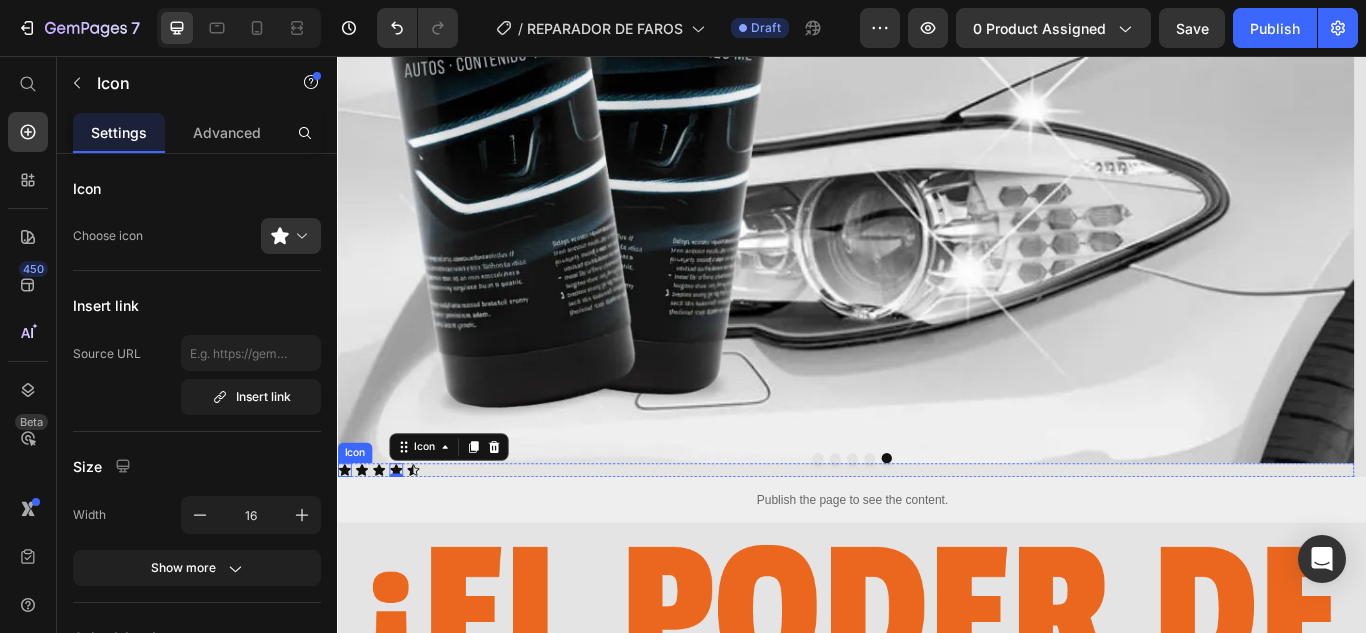 click 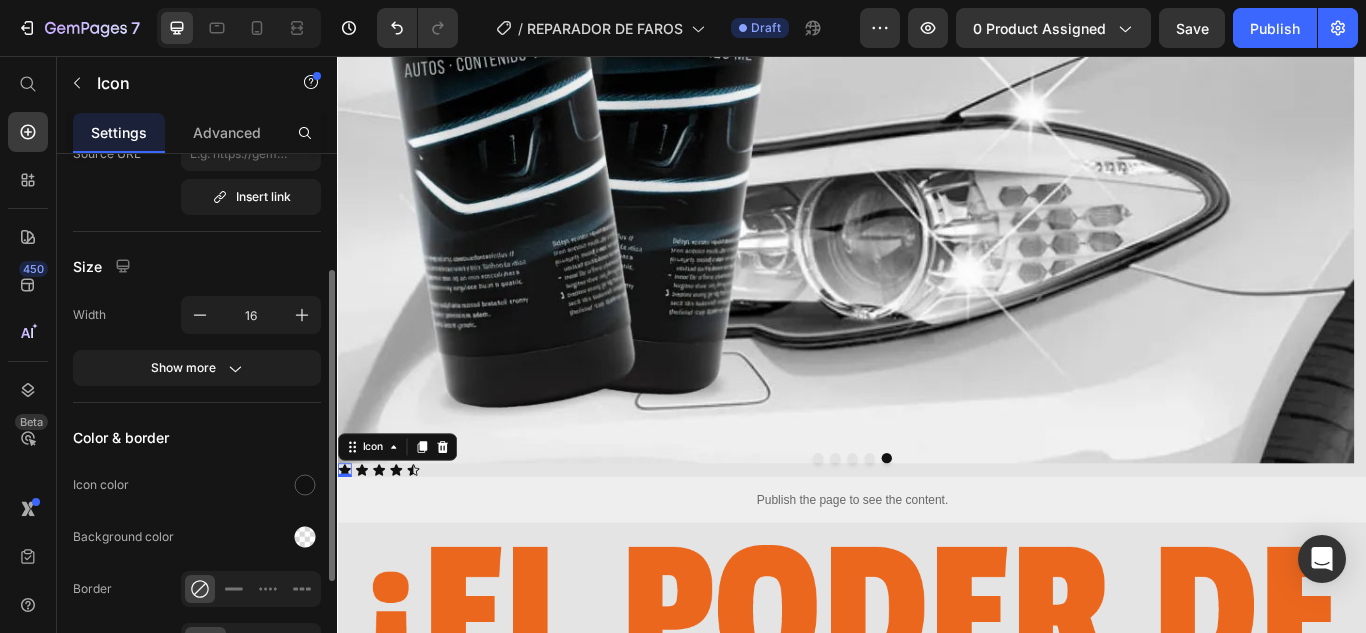scroll, scrollTop: 300, scrollLeft: 0, axis: vertical 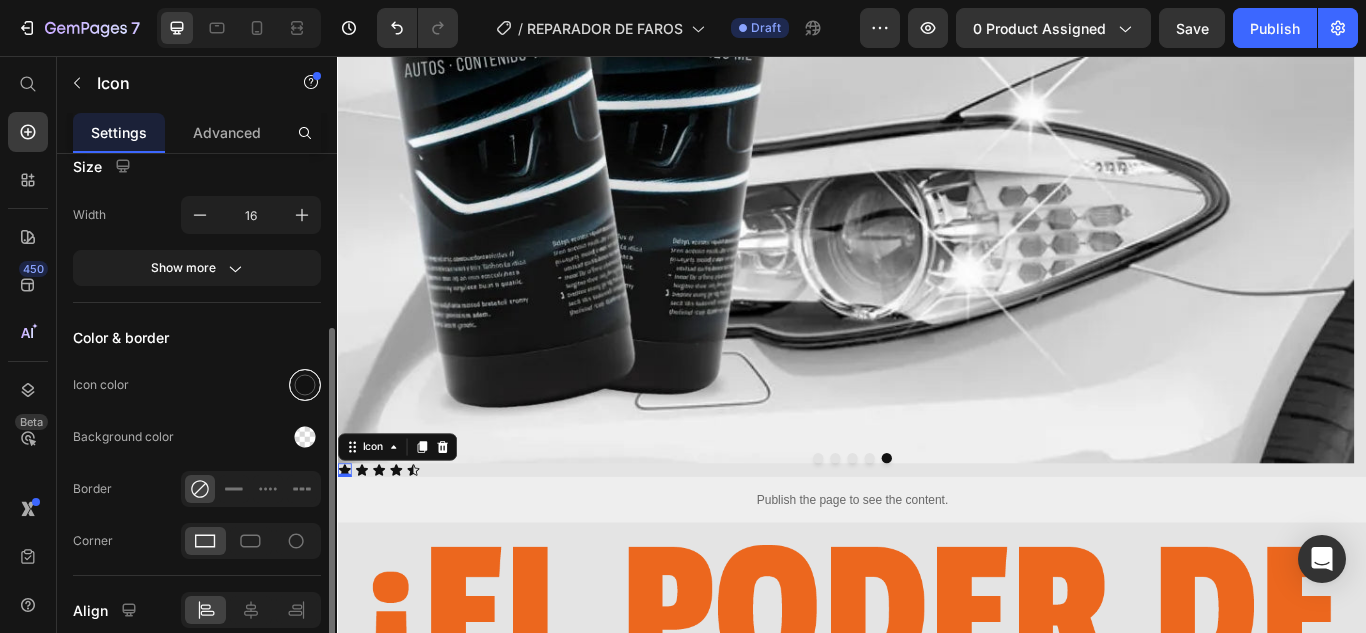 click at bounding box center (305, 385) 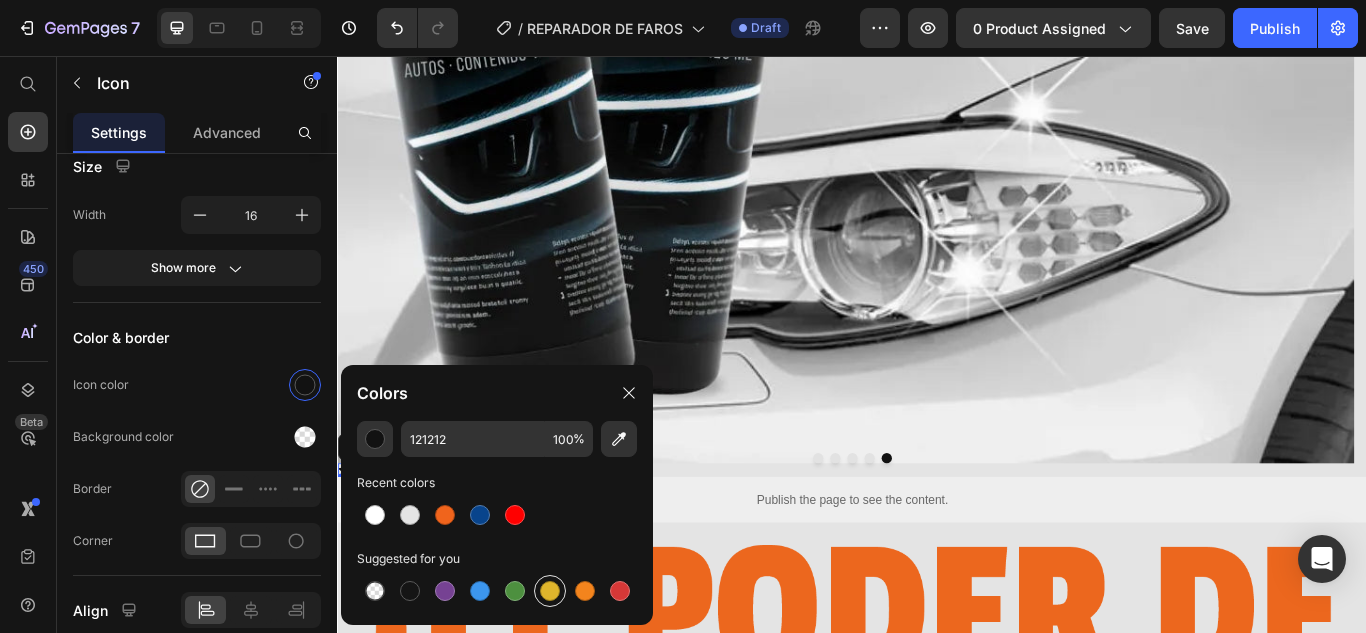 click at bounding box center (550, 591) 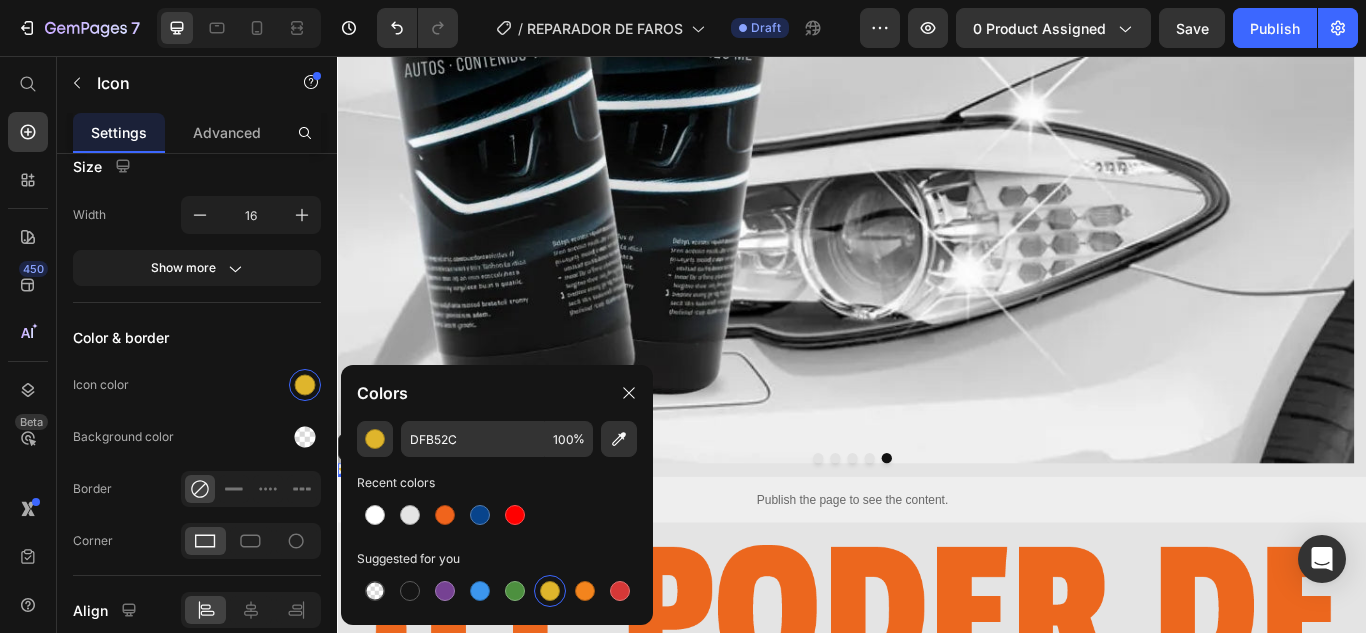 click at bounding box center (929, -62) 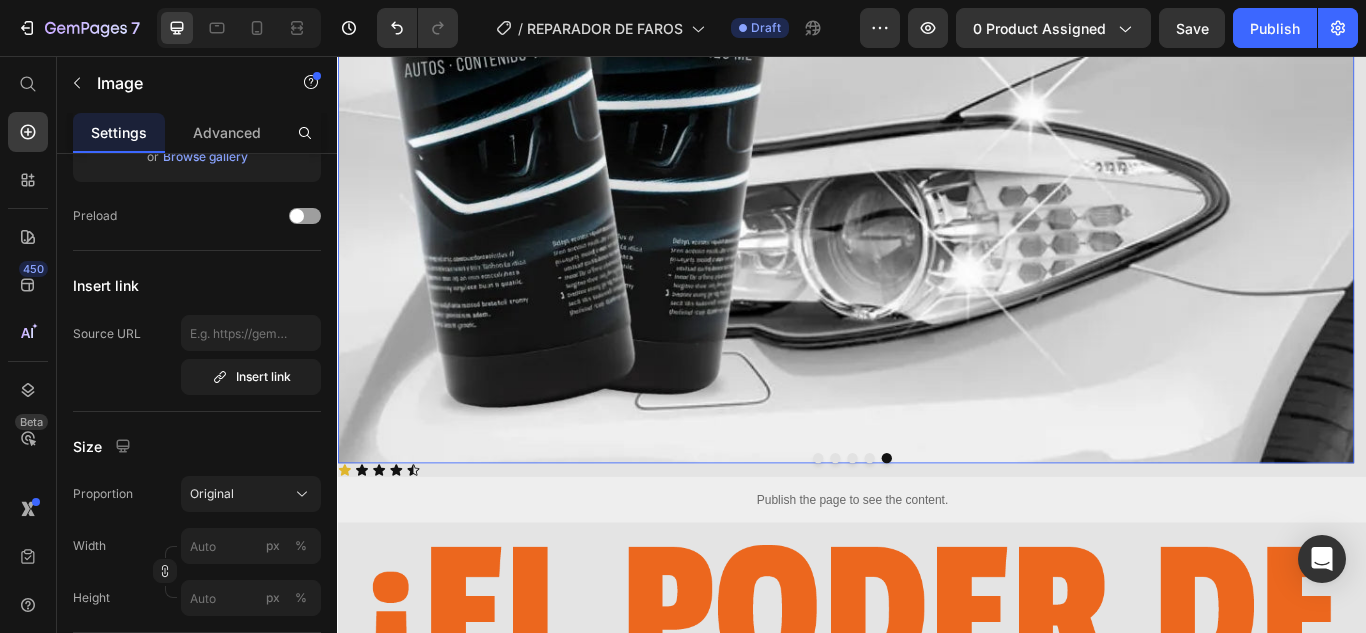 scroll, scrollTop: 0, scrollLeft: 0, axis: both 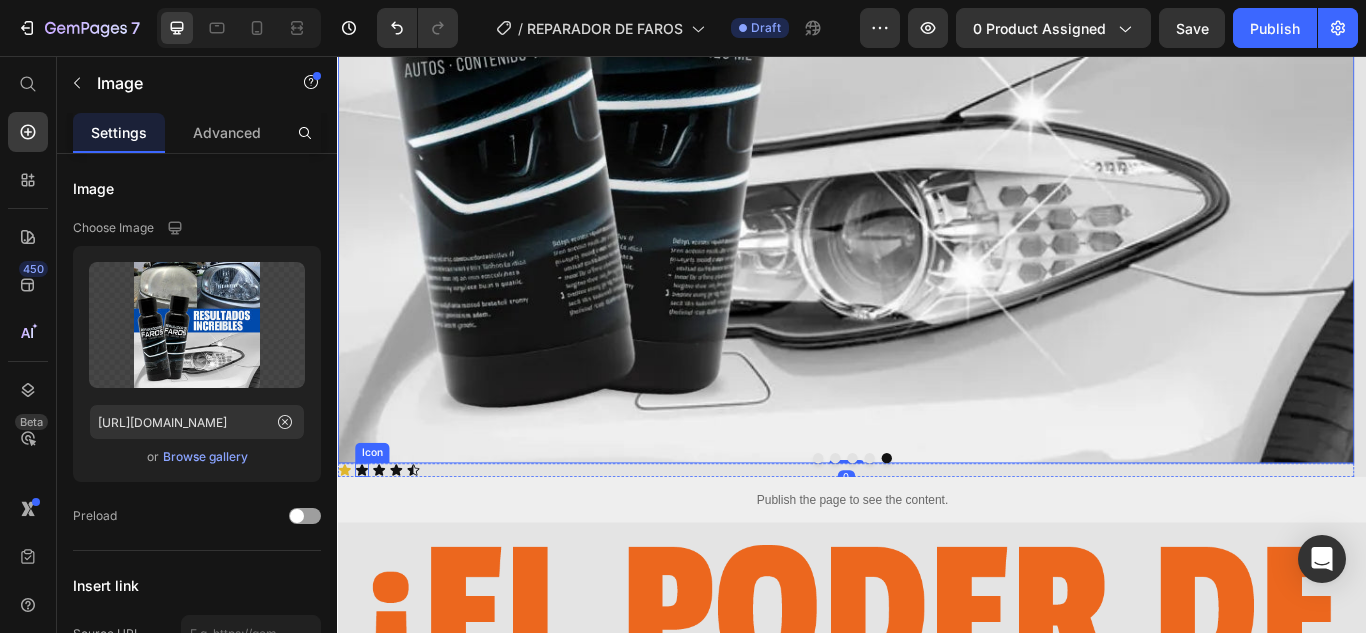 click 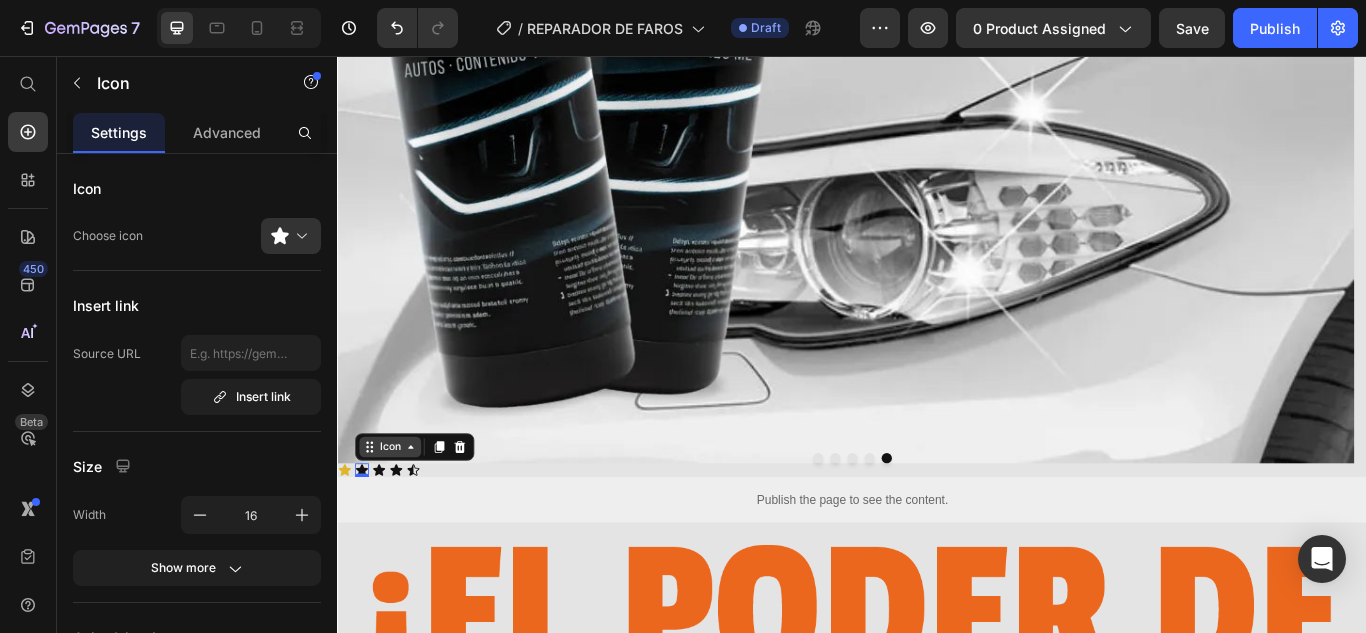 click on "Icon" at bounding box center [398, 512] 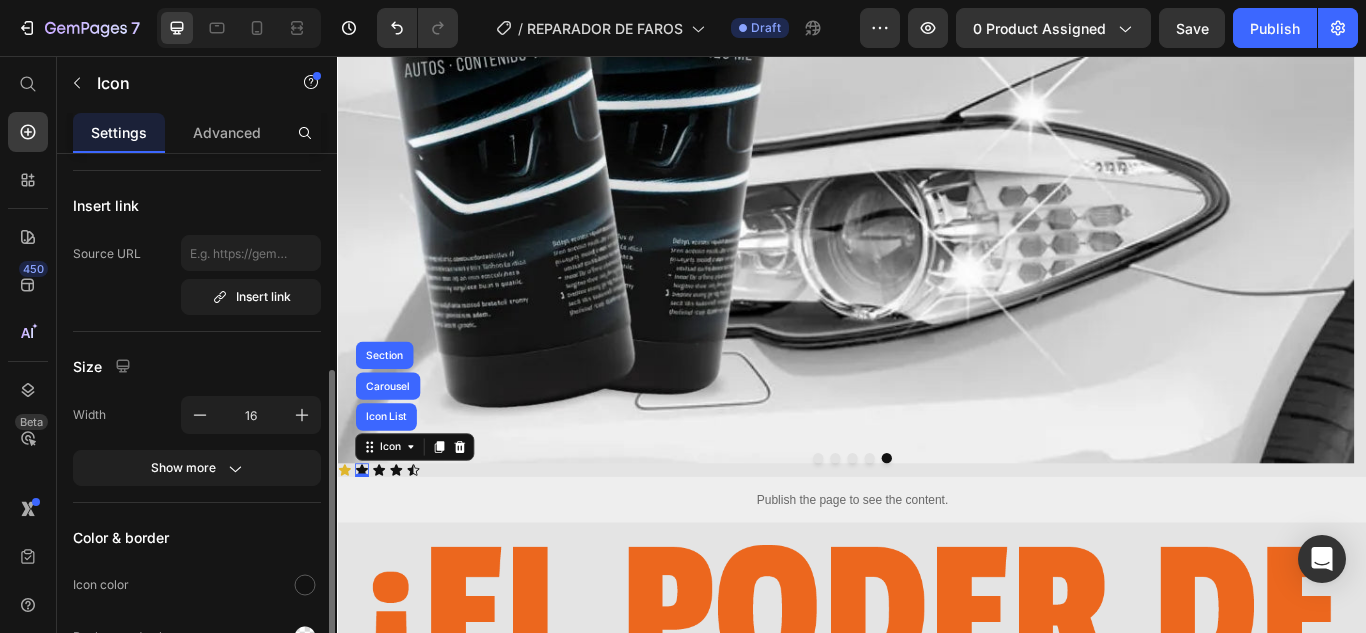 scroll, scrollTop: 200, scrollLeft: 0, axis: vertical 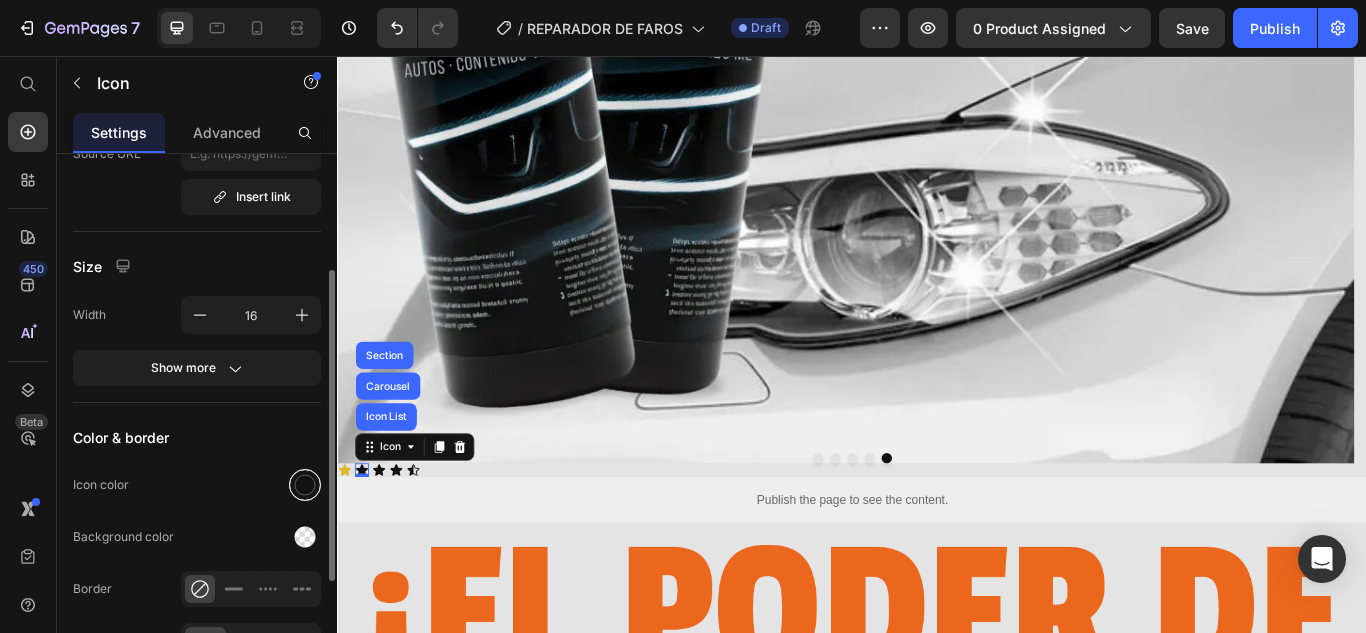 click at bounding box center (305, 485) 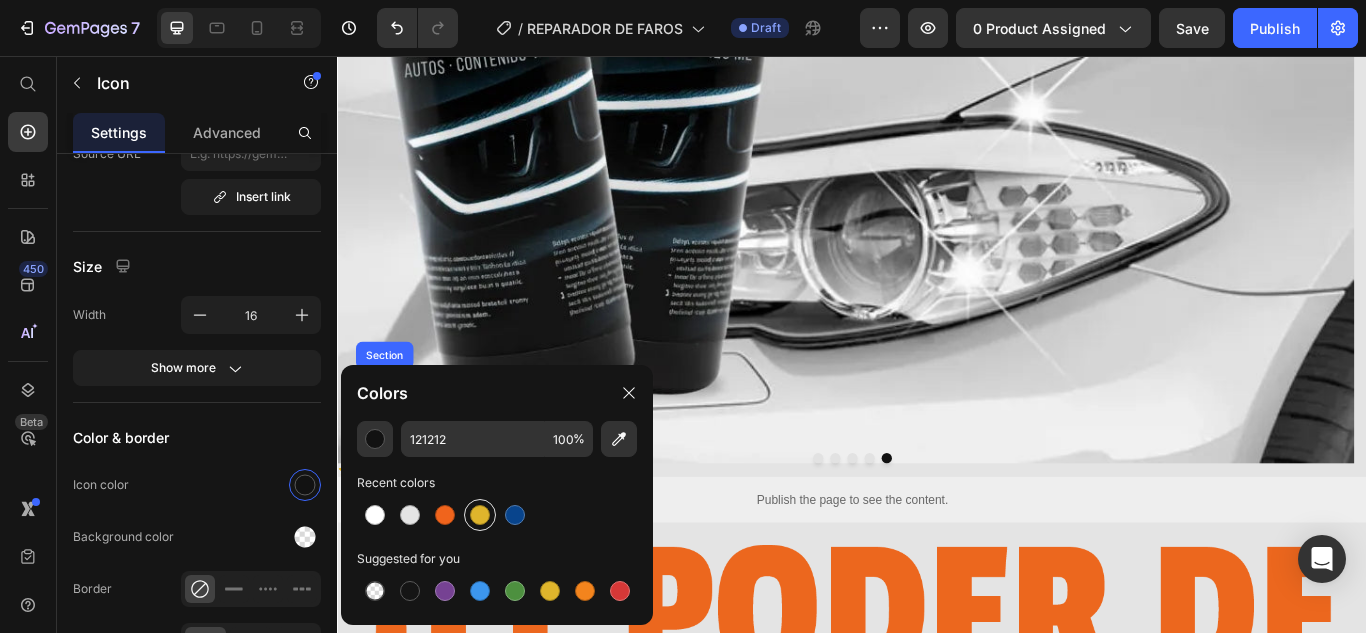 click at bounding box center (480, 515) 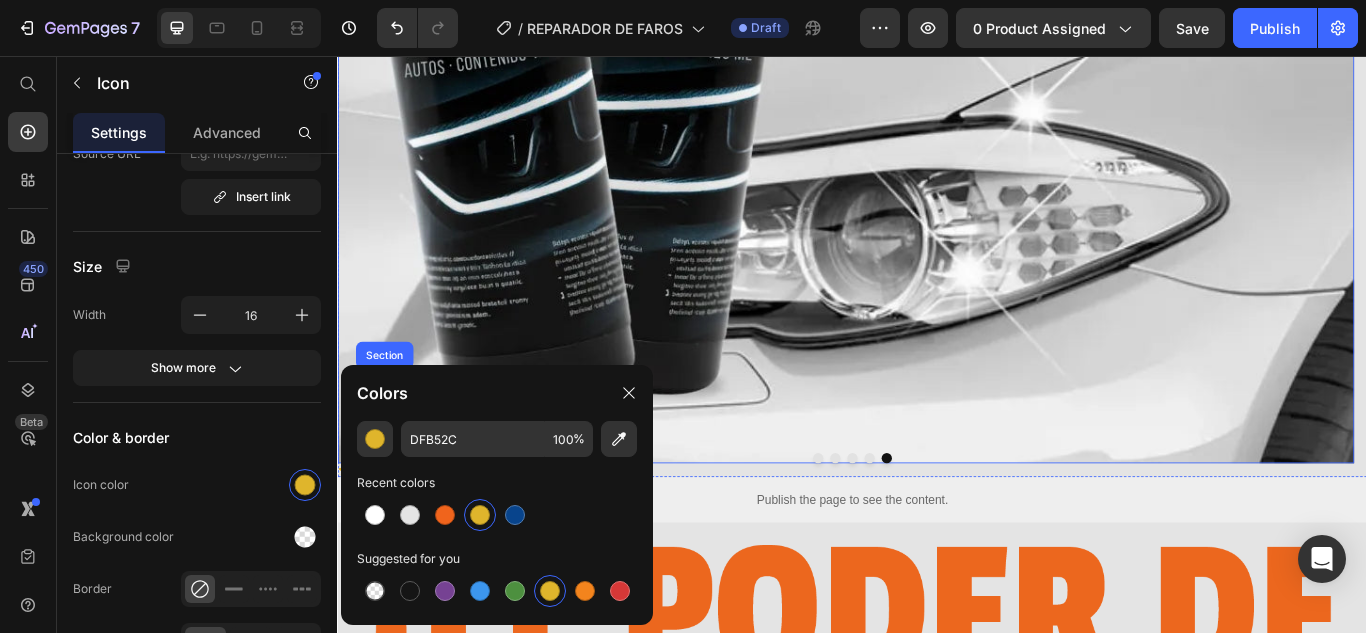 click at bounding box center [929, -62] 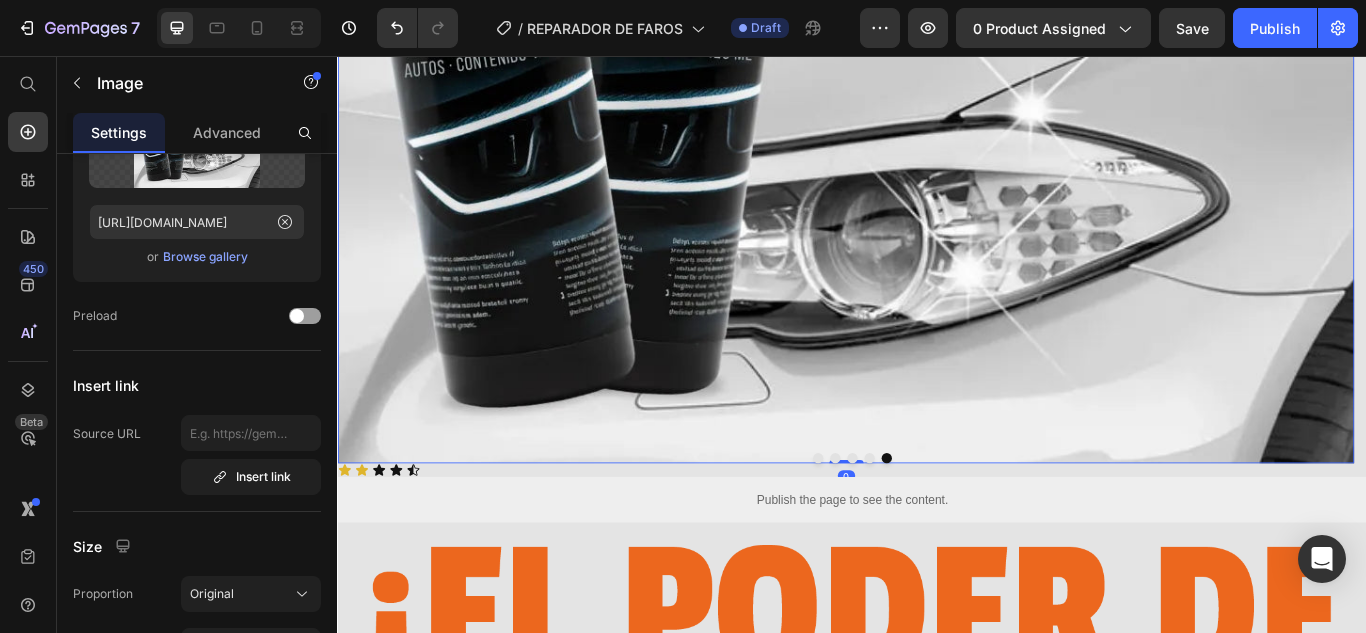 scroll, scrollTop: 0, scrollLeft: 0, axis: both 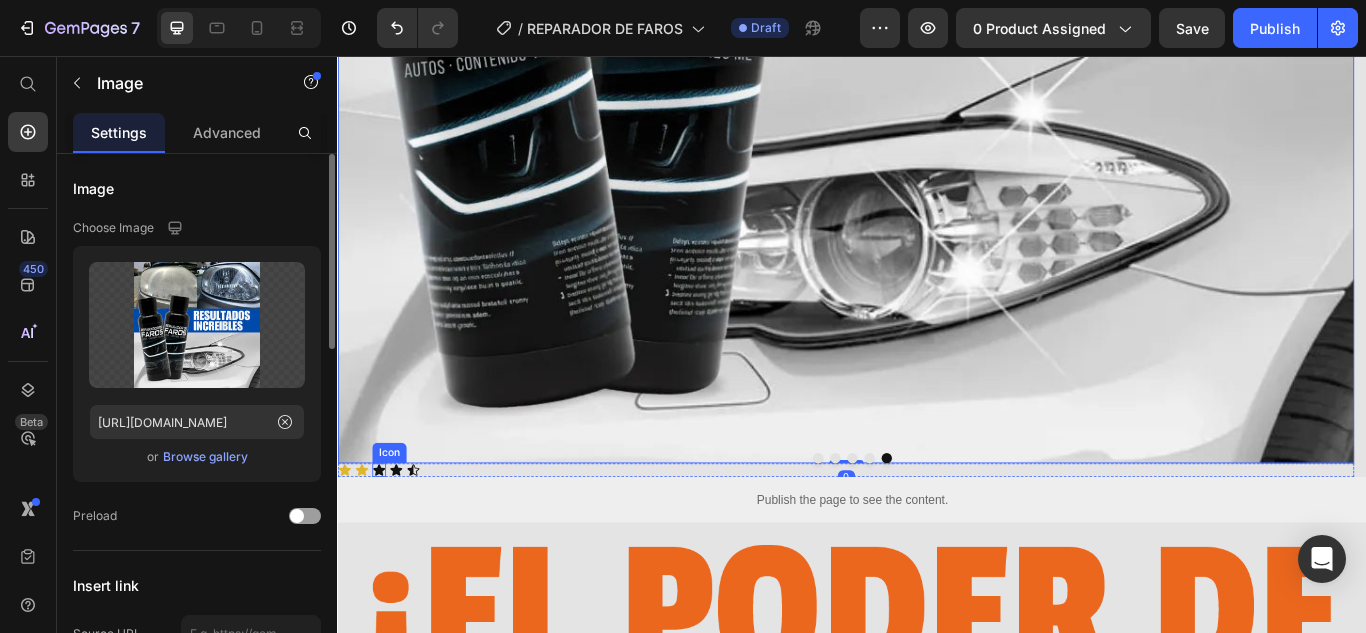 click 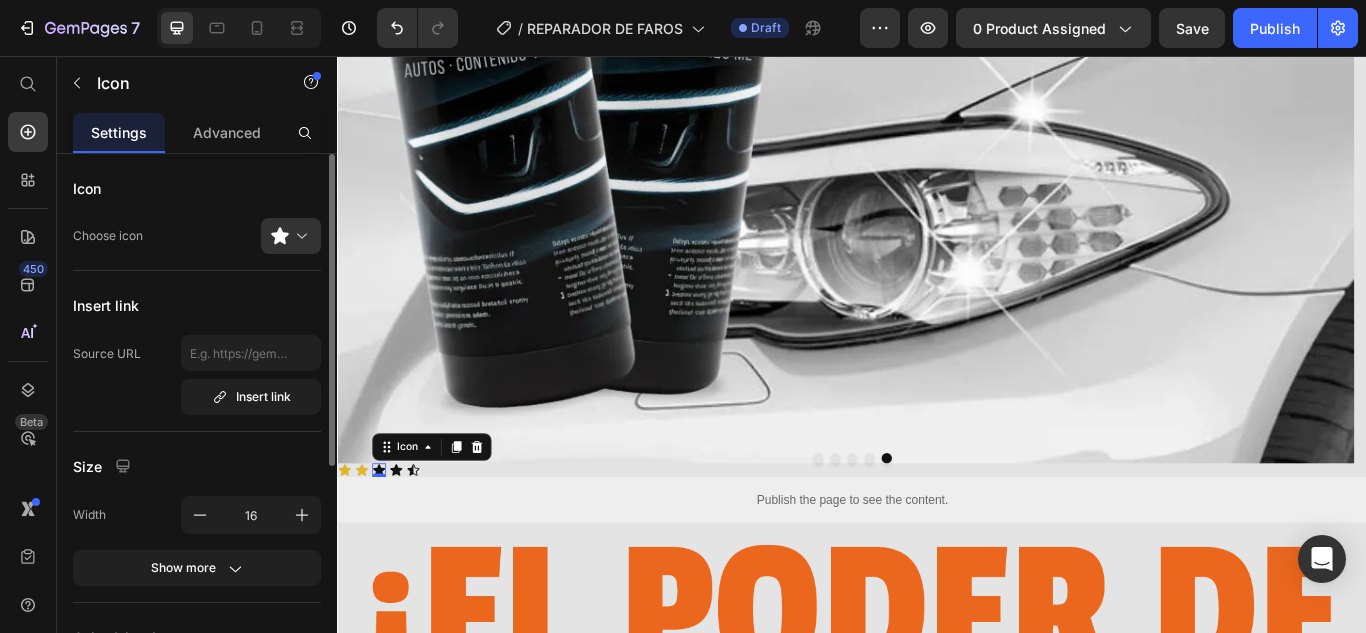 scroll, scrollTop: 200, scrollLeft: 0, axis: vertical 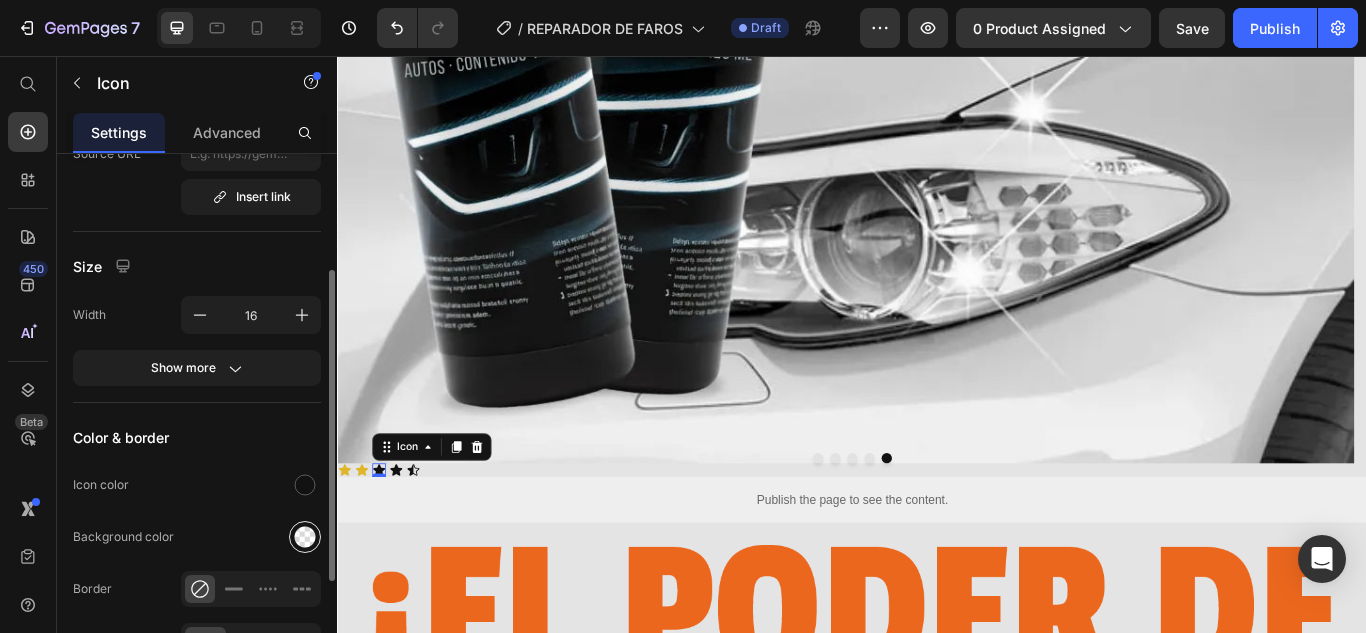 click at bounding box center [305, 537] 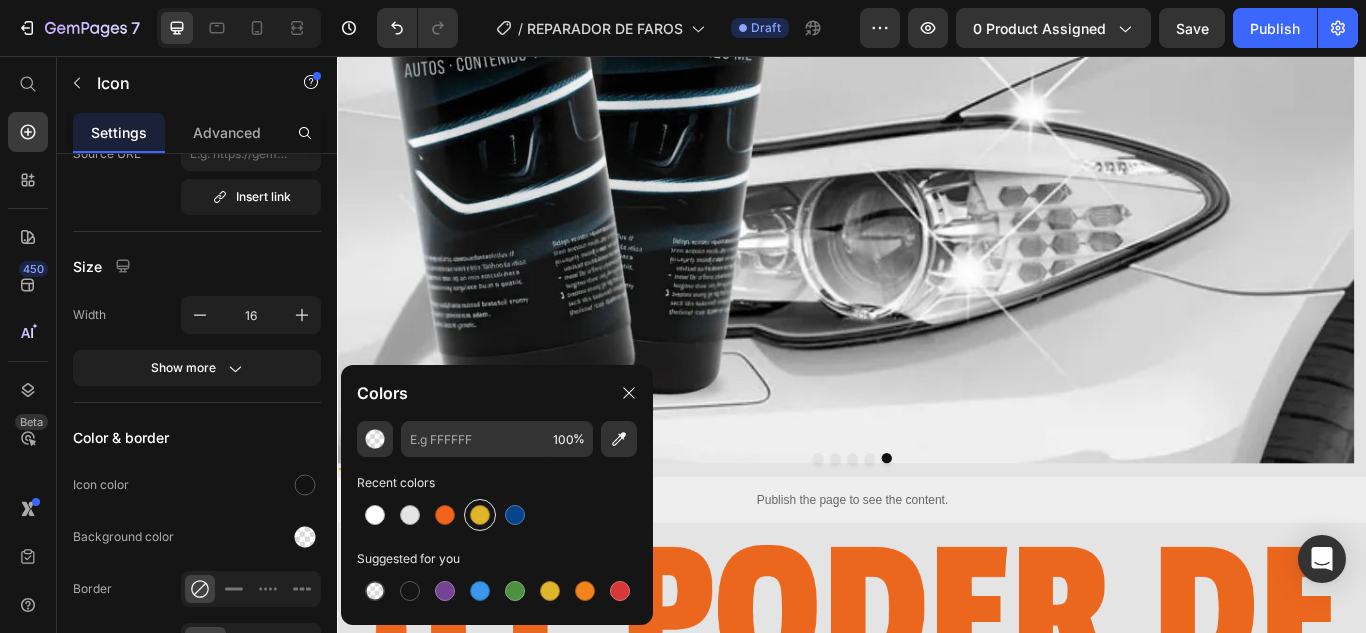 click at bounding box center (480, 515) 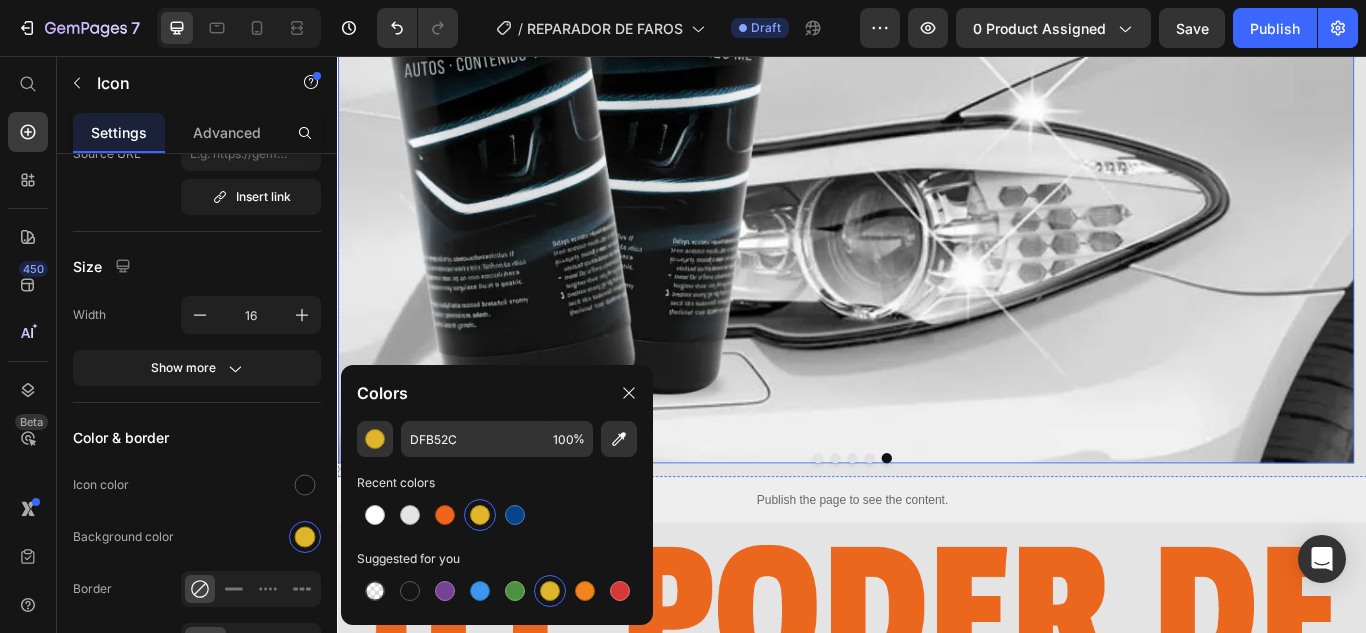 click at bounding box center (929, -62) 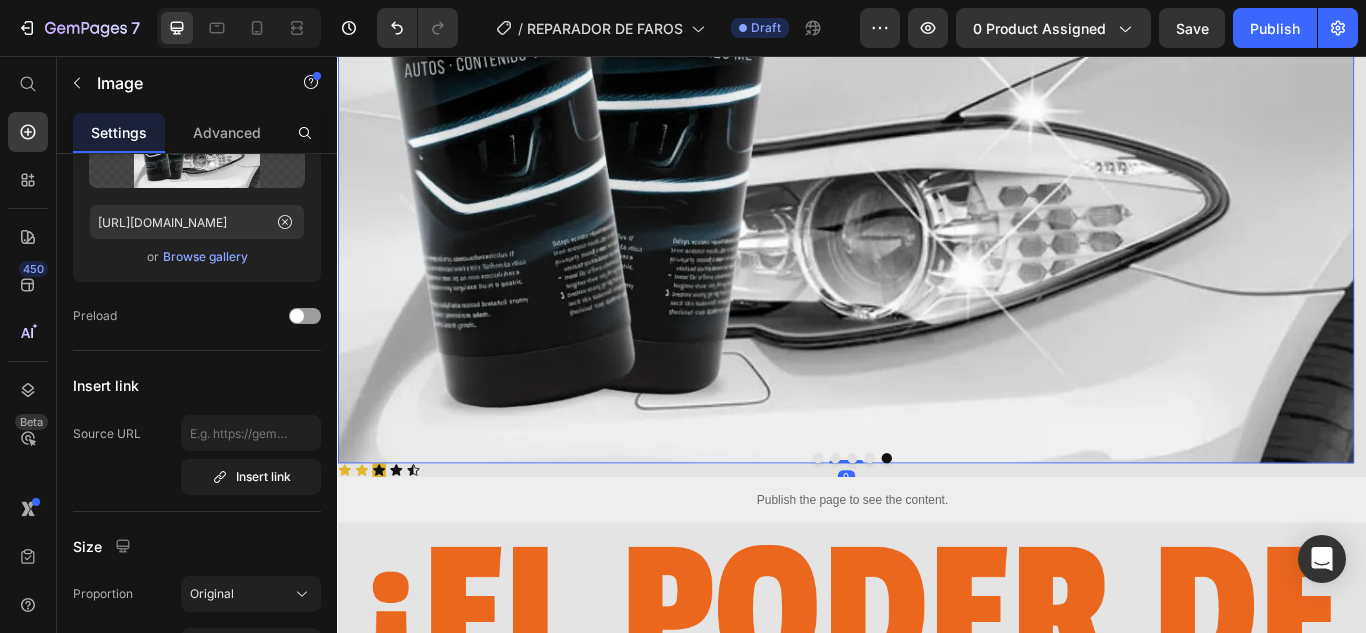 scroll, scrollTop: 0, scrollLeft: 0, axis: both 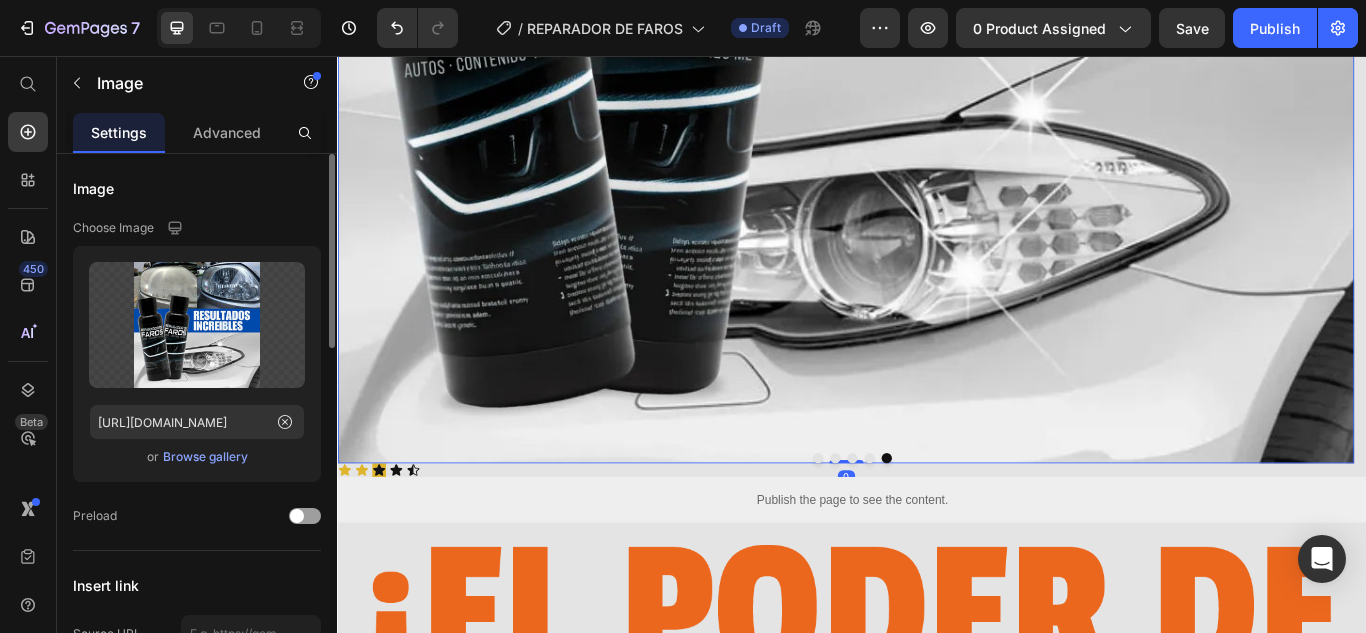 click at bounding box center [929, -62] 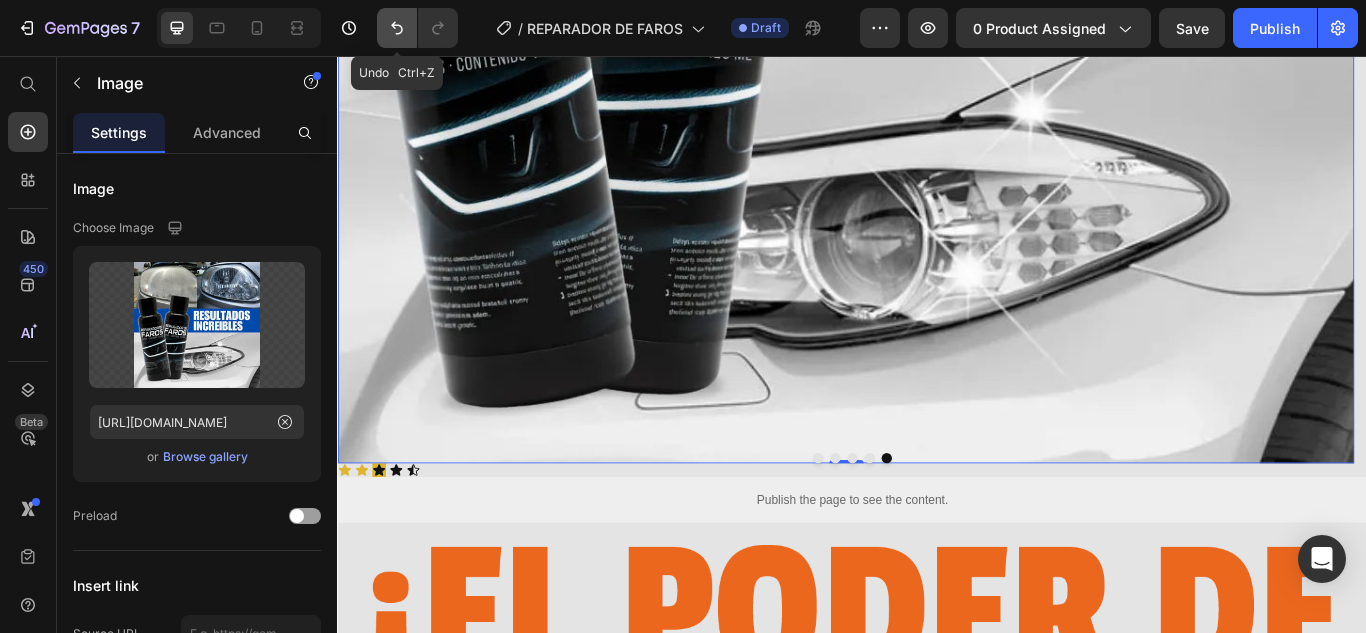 click 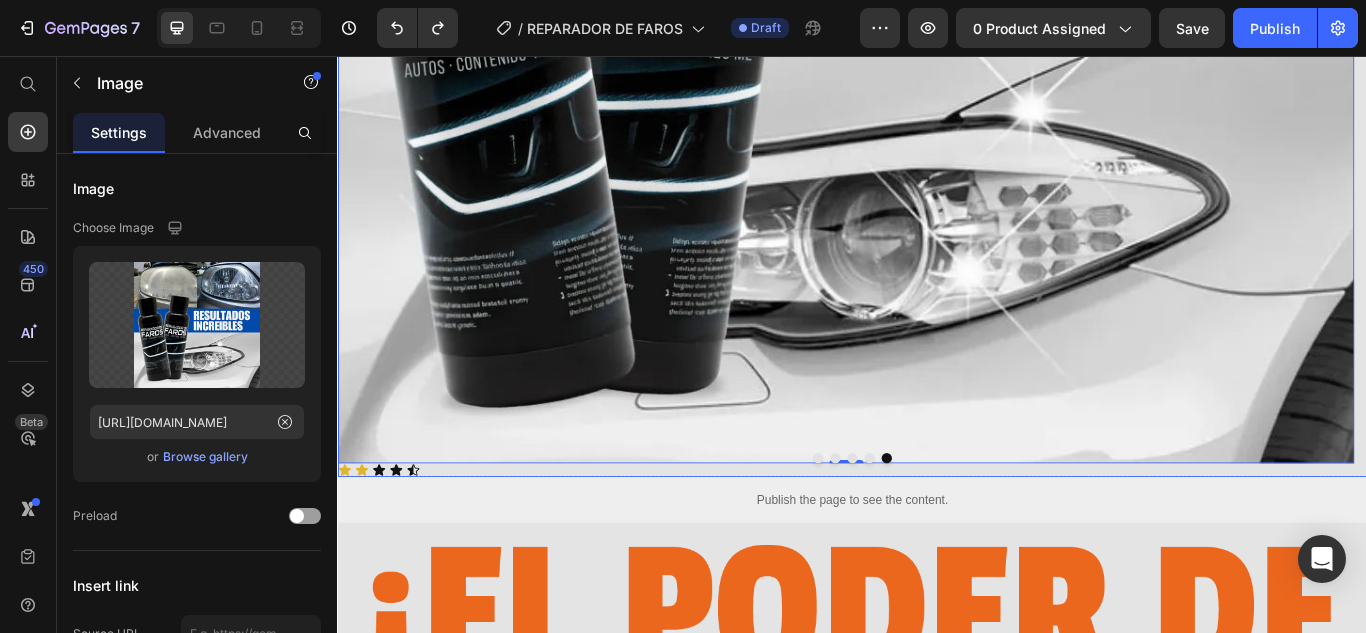 click at bounding box center (929, -62) 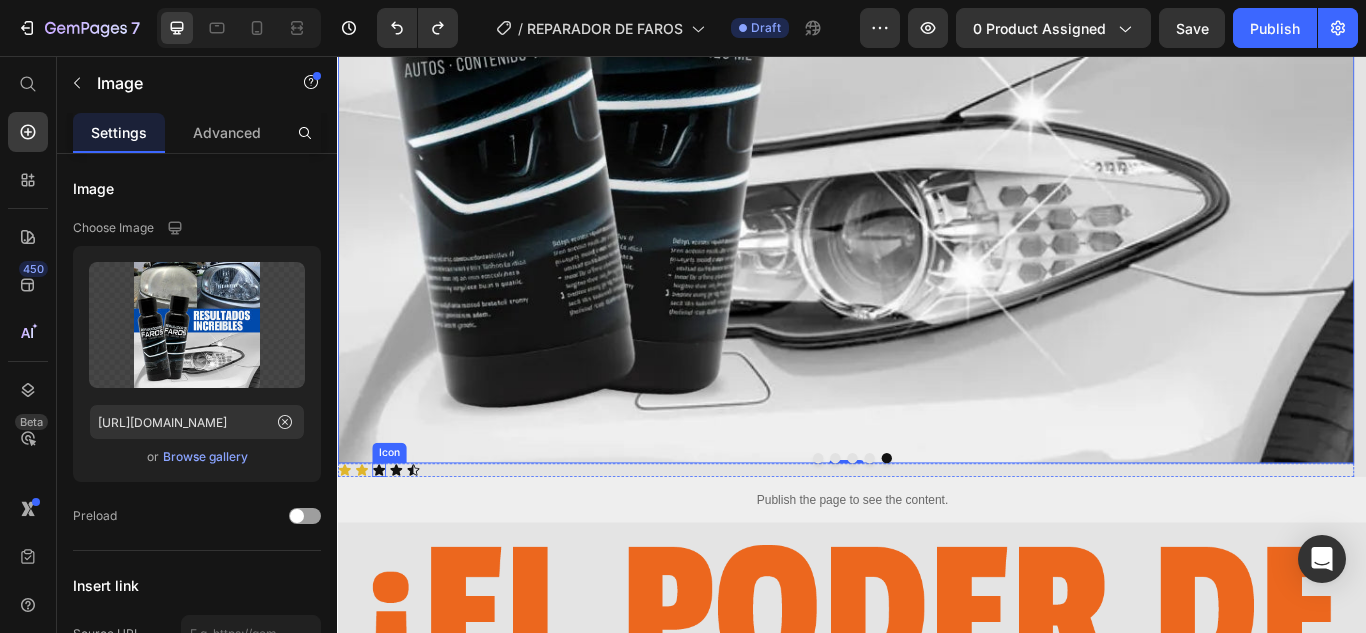 click 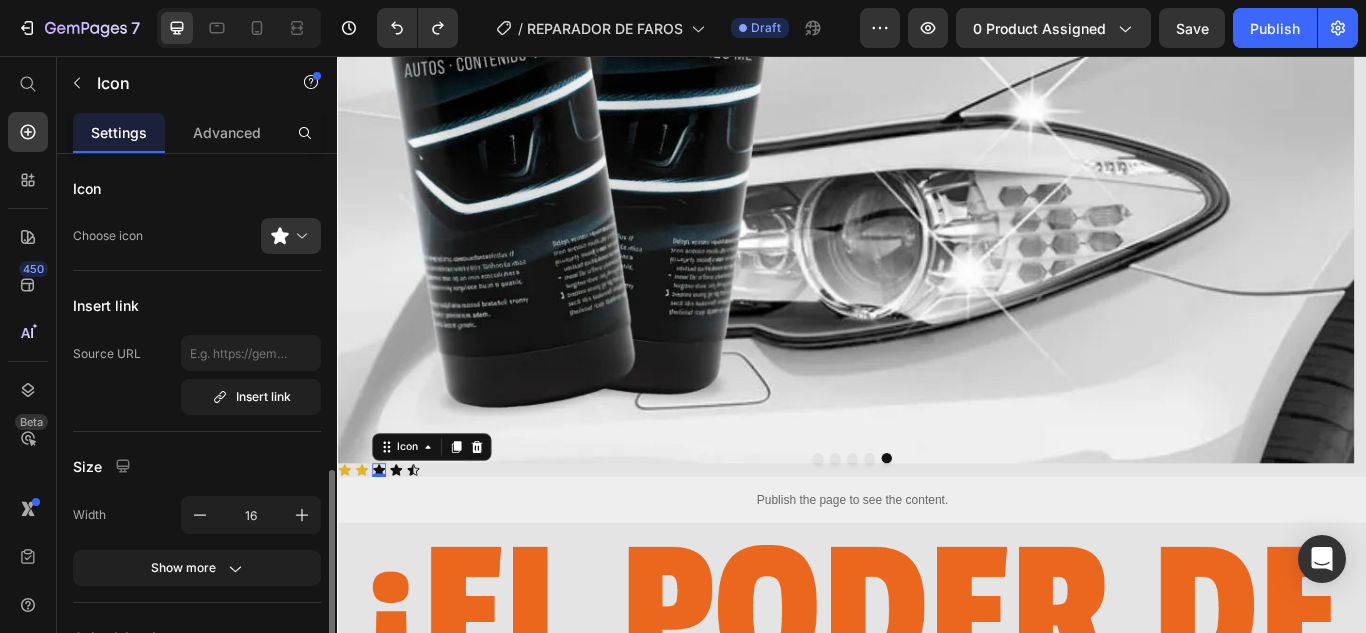 scroll, scrollTop: 200, scrollLeft: 0, axis: vertical 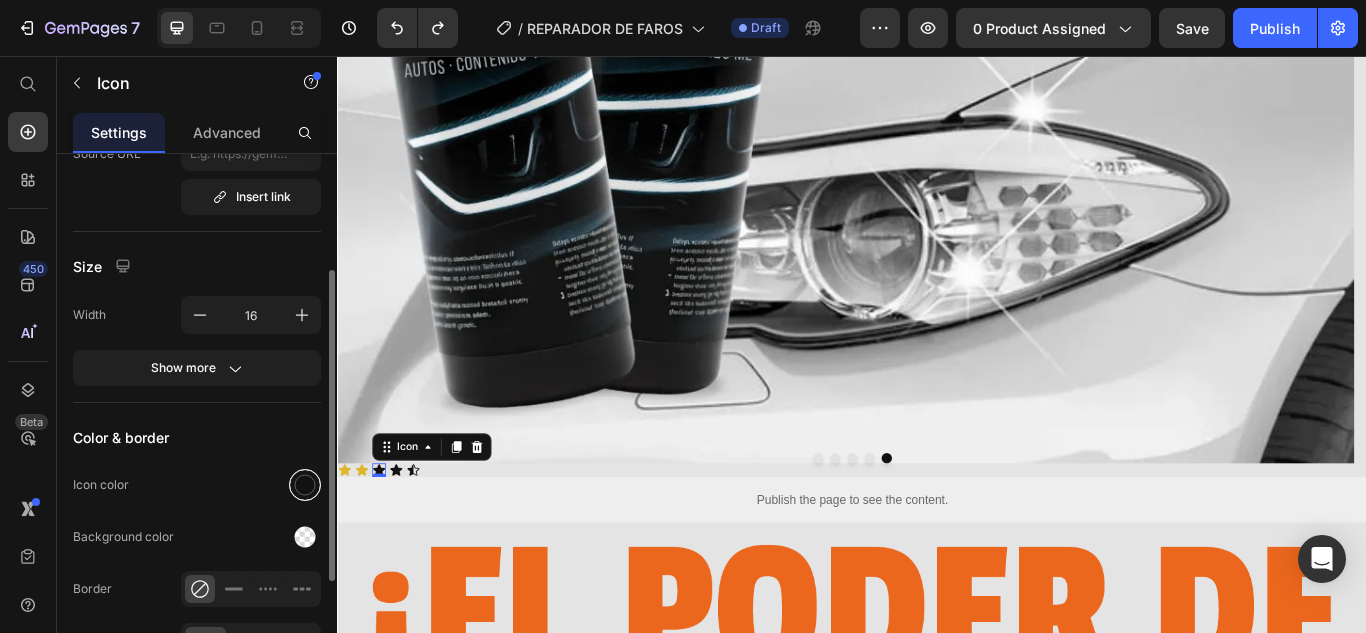 click at bounding box center [305, 485] 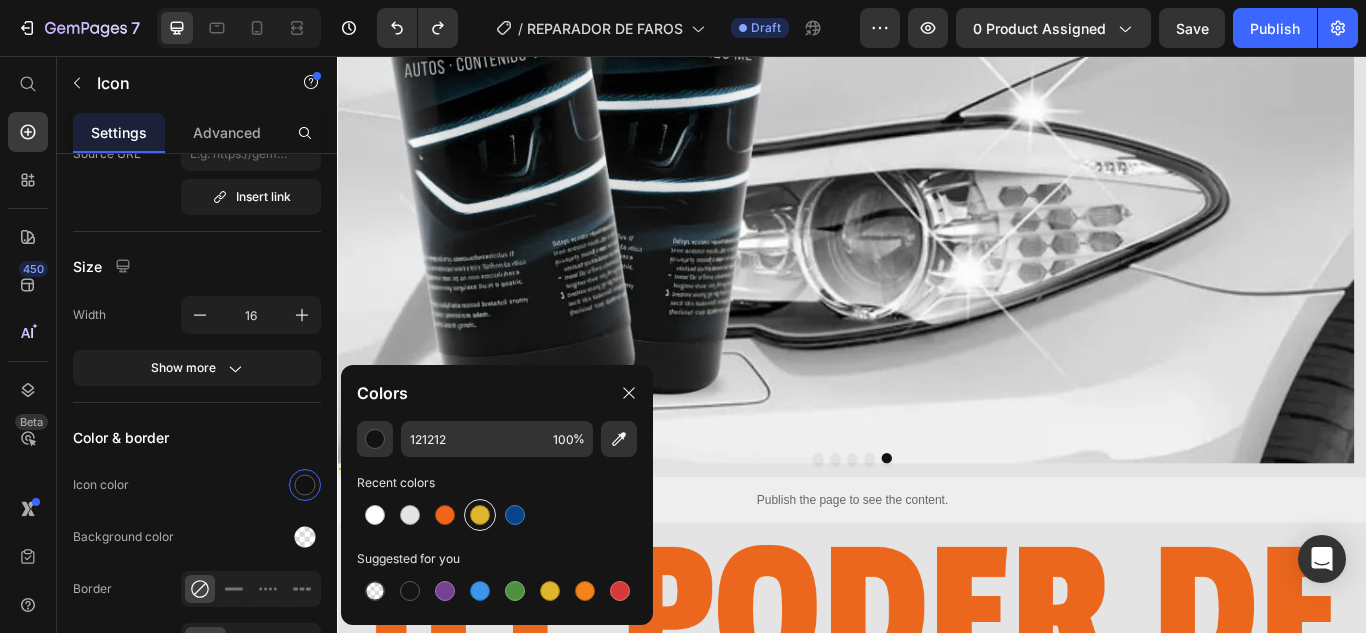 click at bounding box center [480, 515] 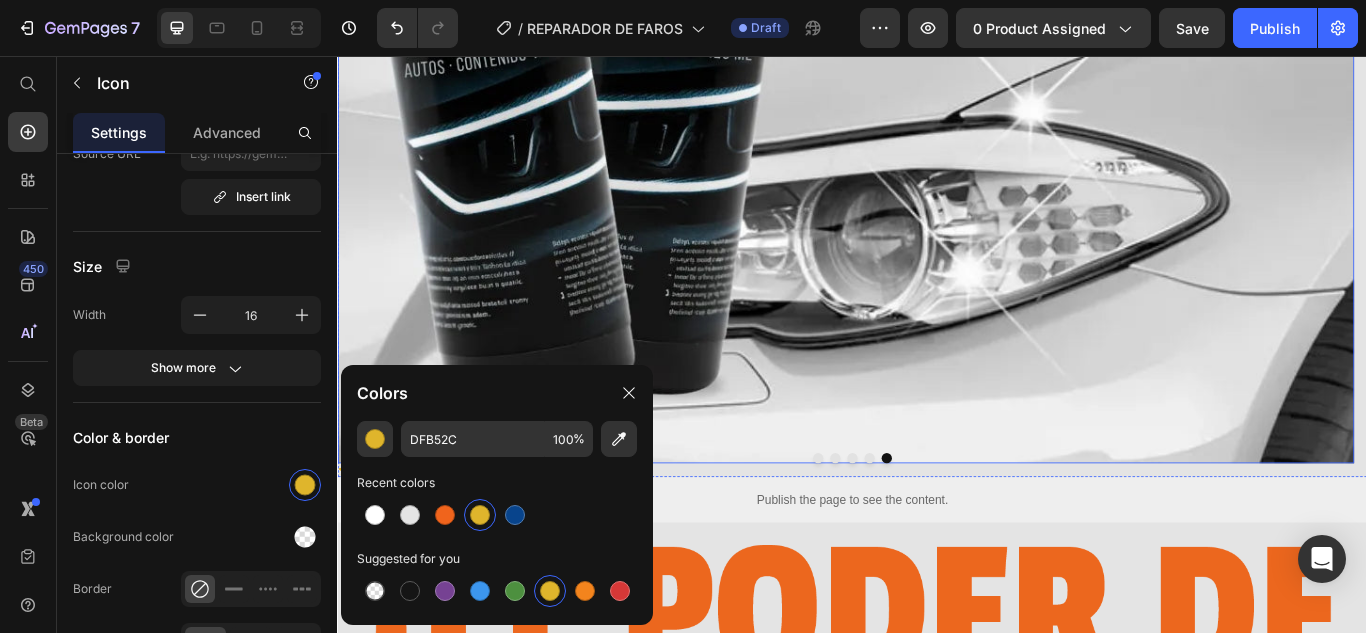click at bounding box center (929, -62) 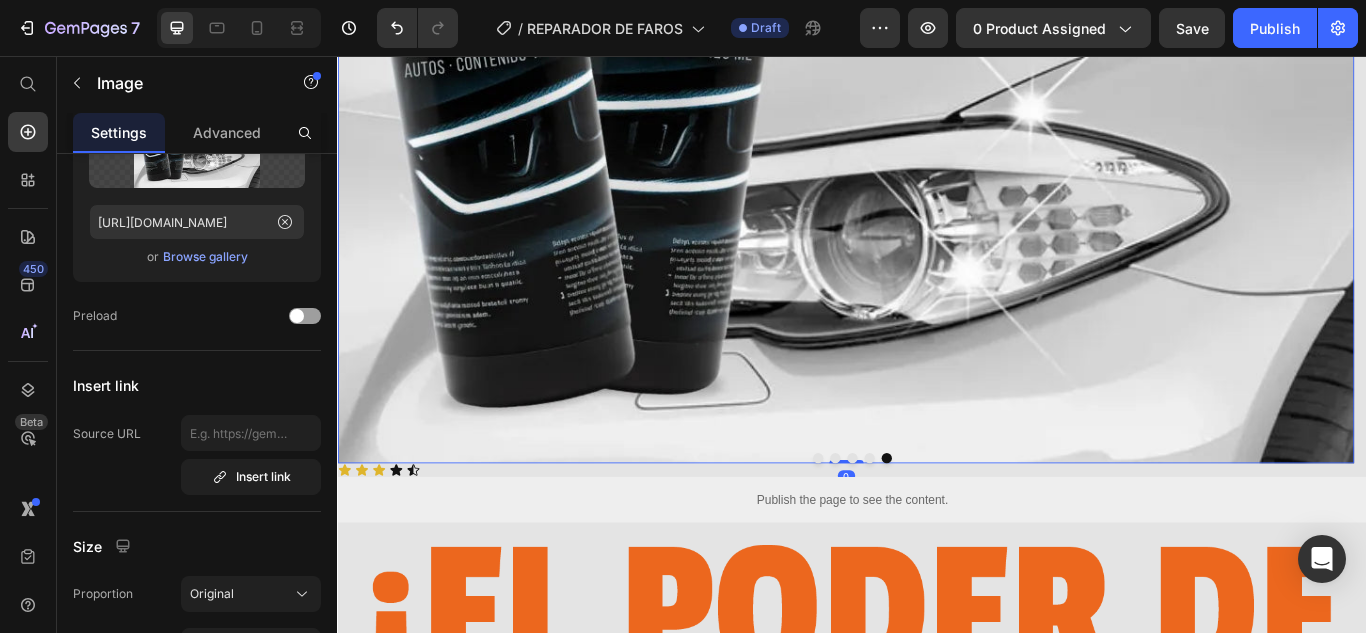 scroll, scrollTop: 0, scrollLeft: 0, axis: both 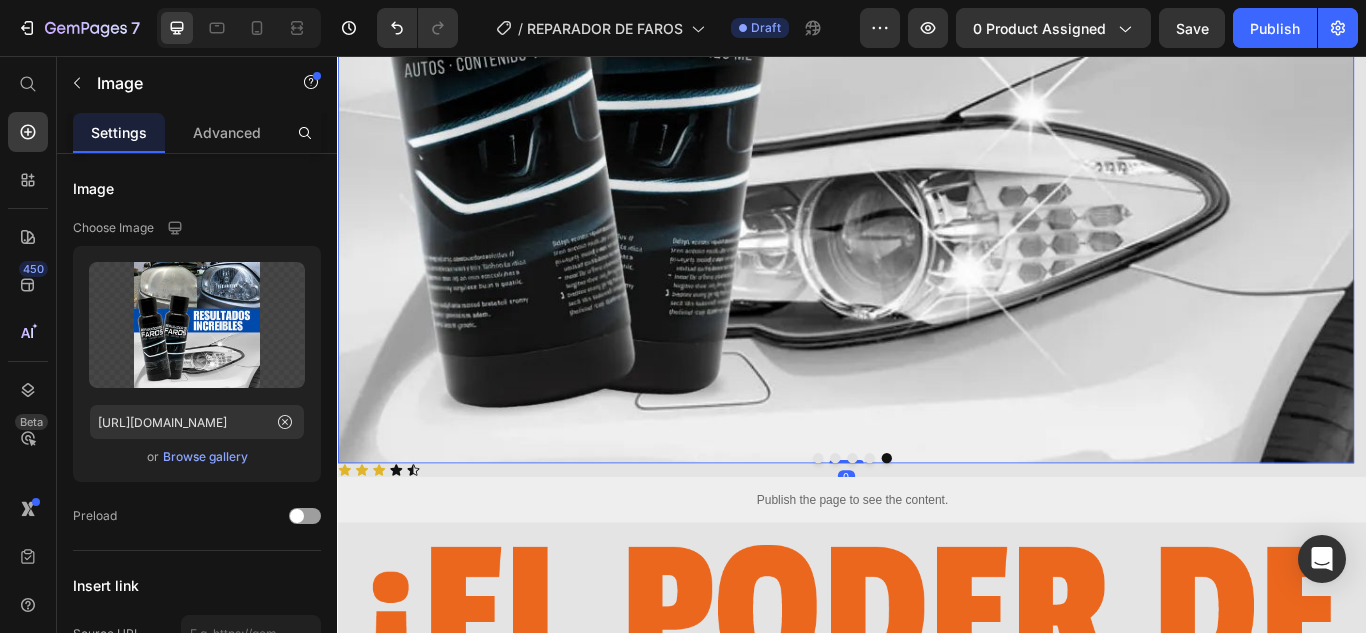 click at bounding box center [929, -62] 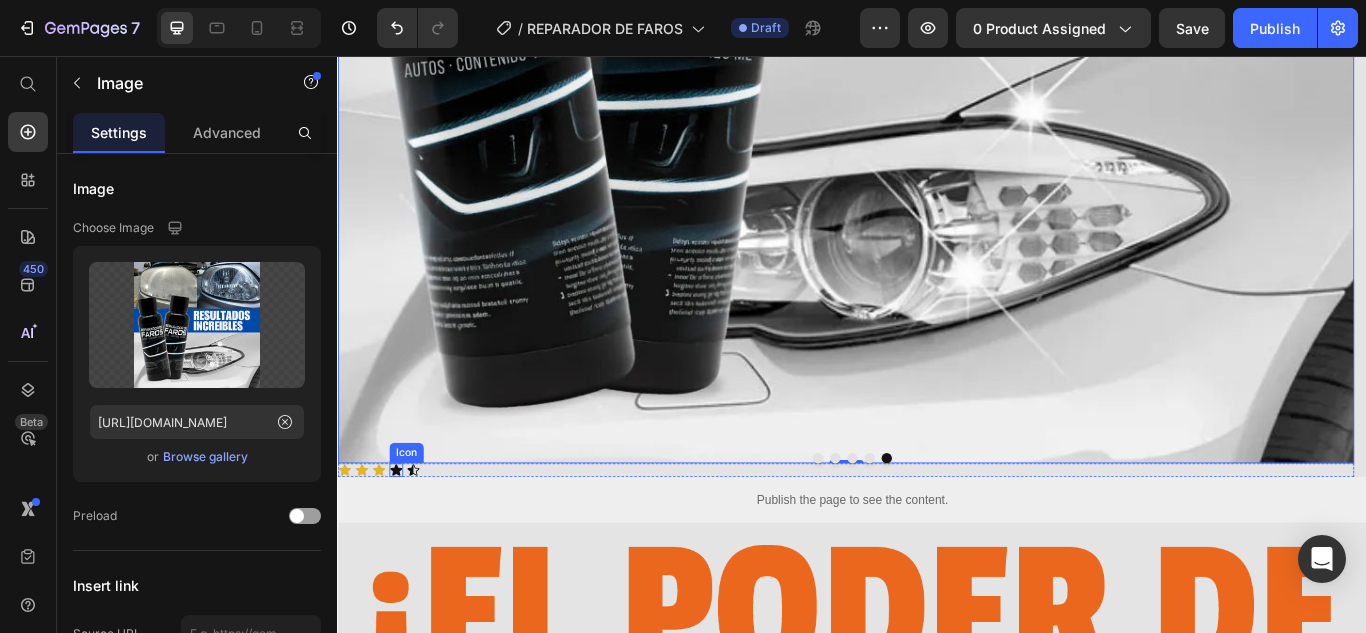 click 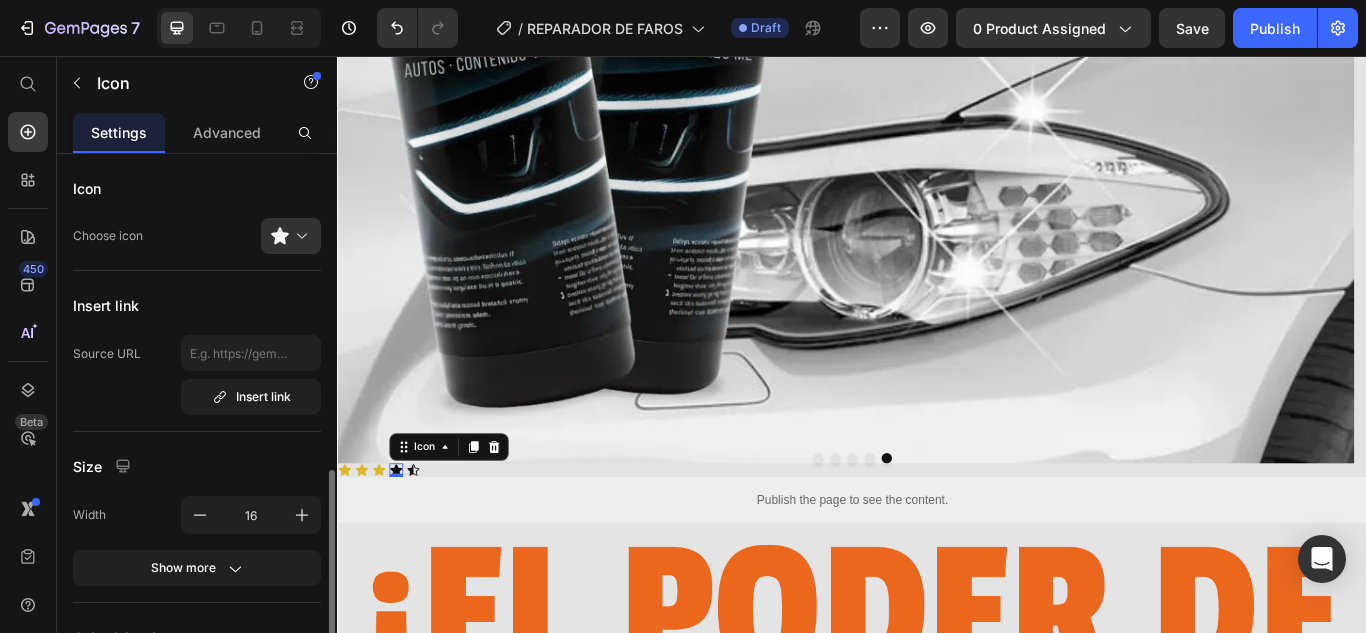scroll, scrollTop: 200, scrollLeft: 0, axis: vertical 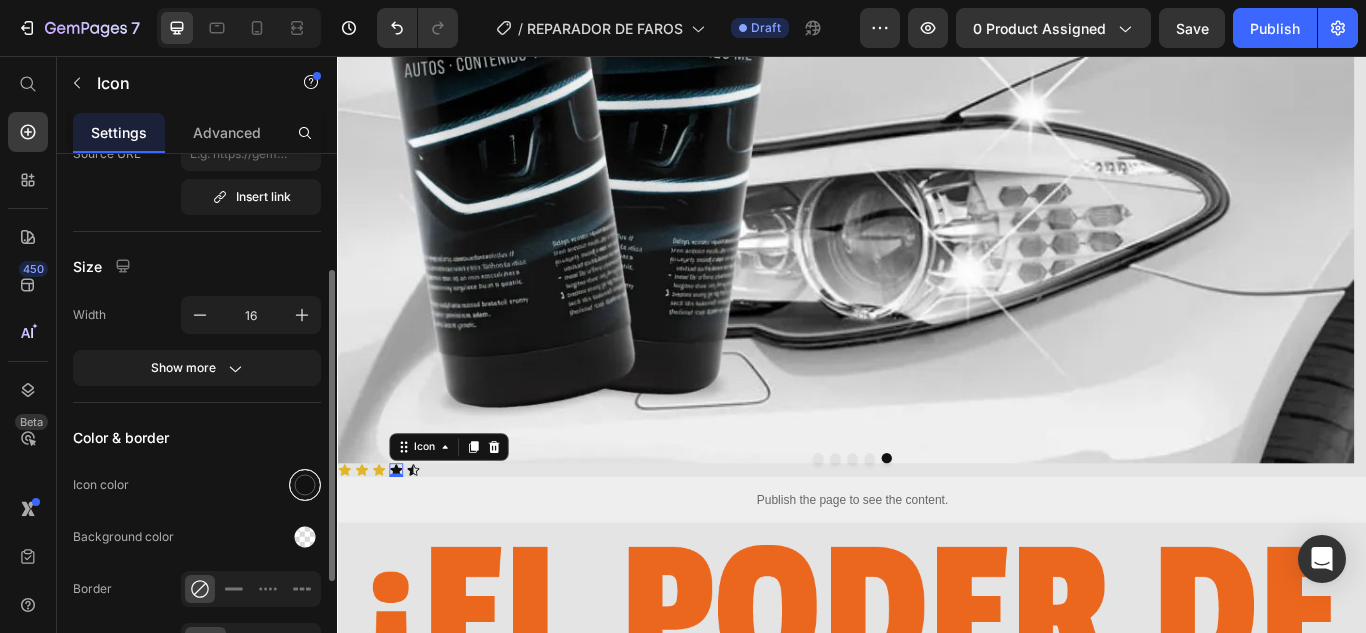 click at bounding box center (305, 485) 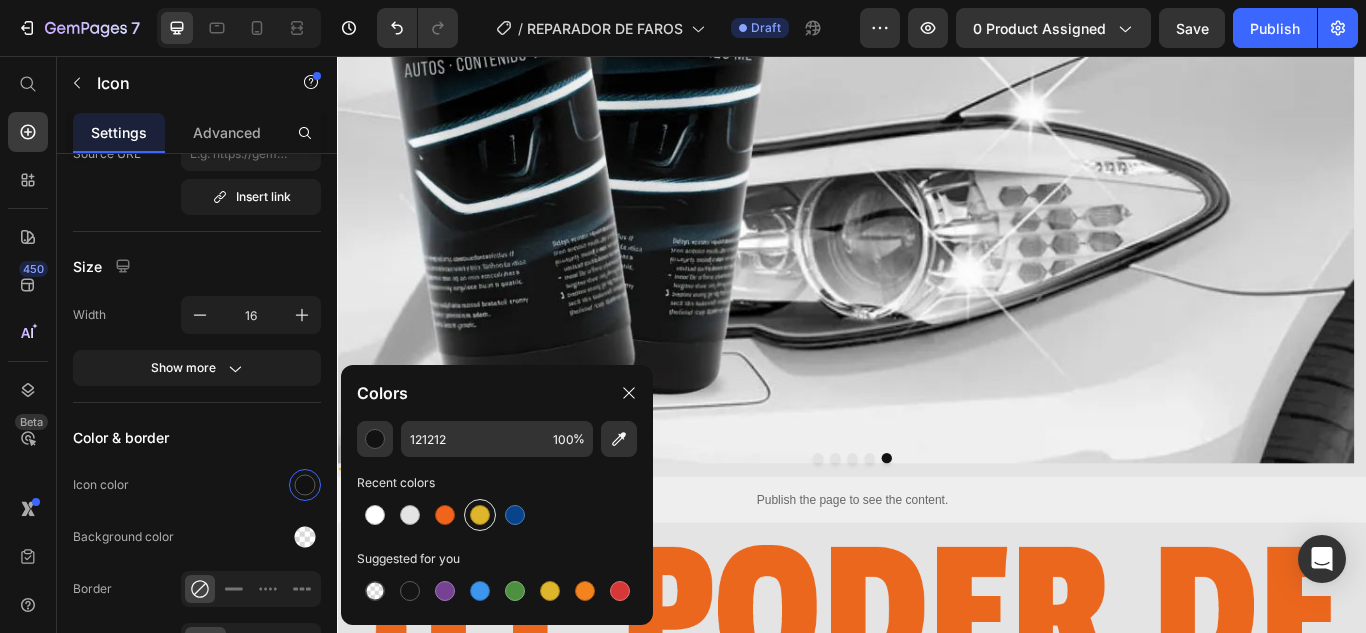 click at bounding box center (480, 515) 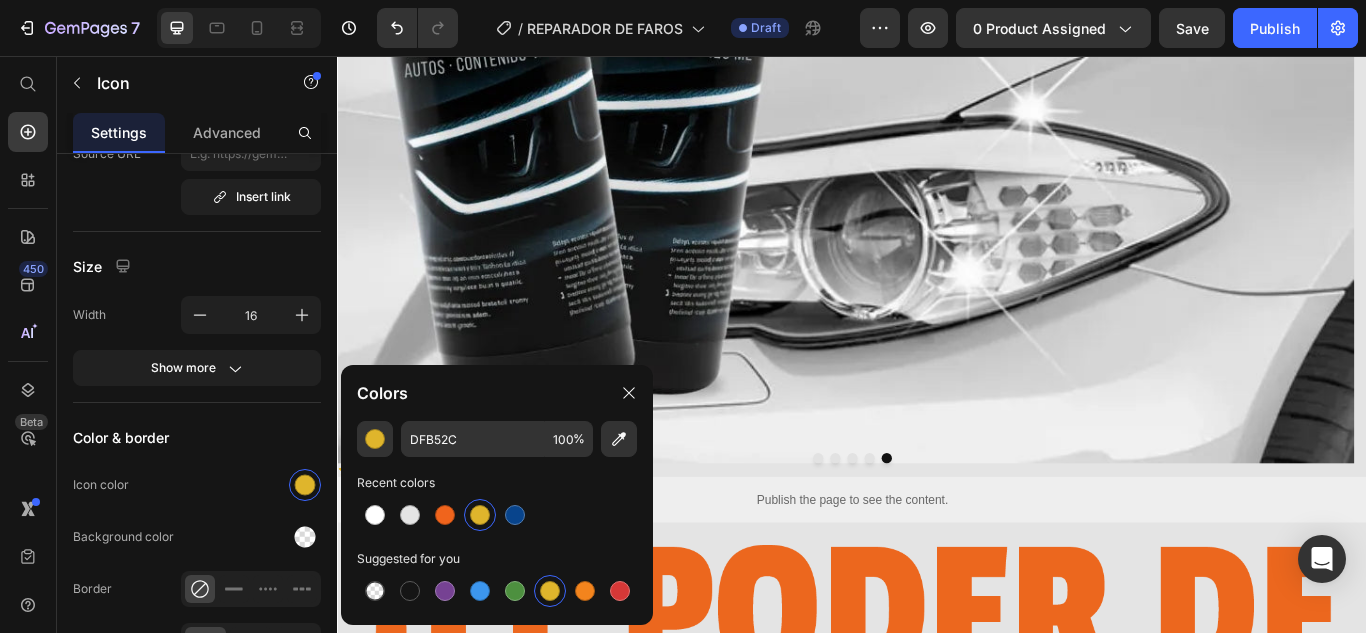 click at bounding box center [929, -62] 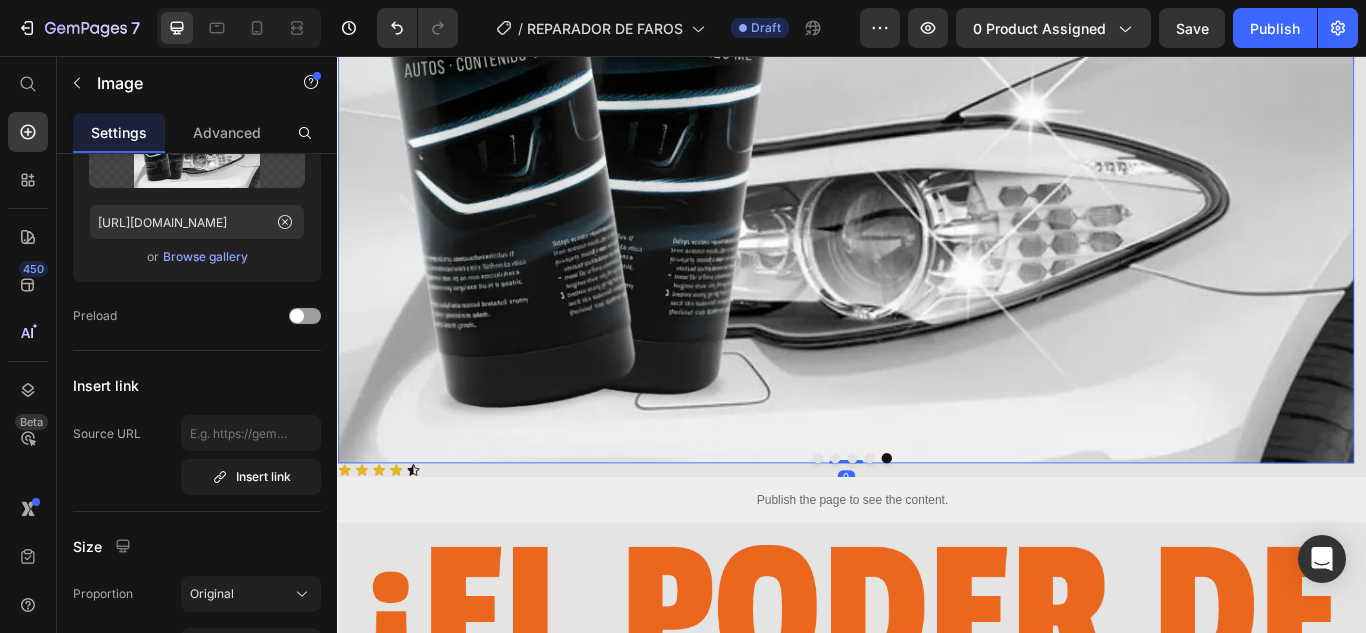 scroll, scrollTop: 0, scrollLeft: 0, axis: both 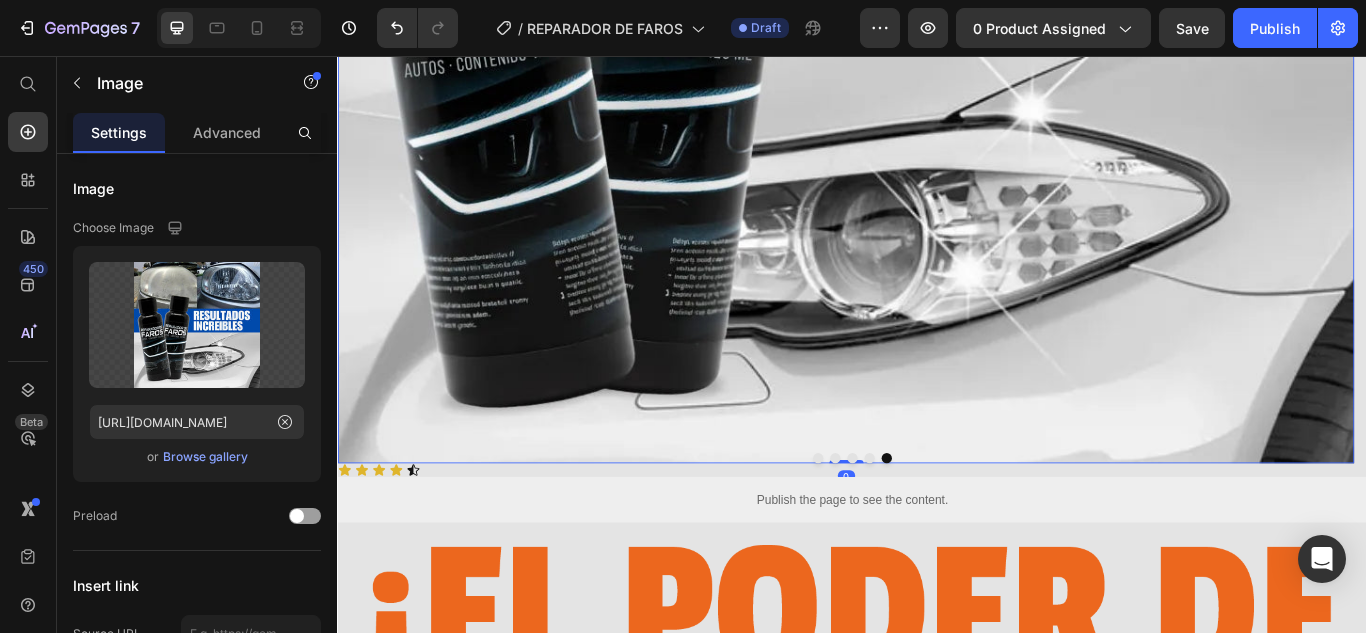 click at bounding box center (929, -62) 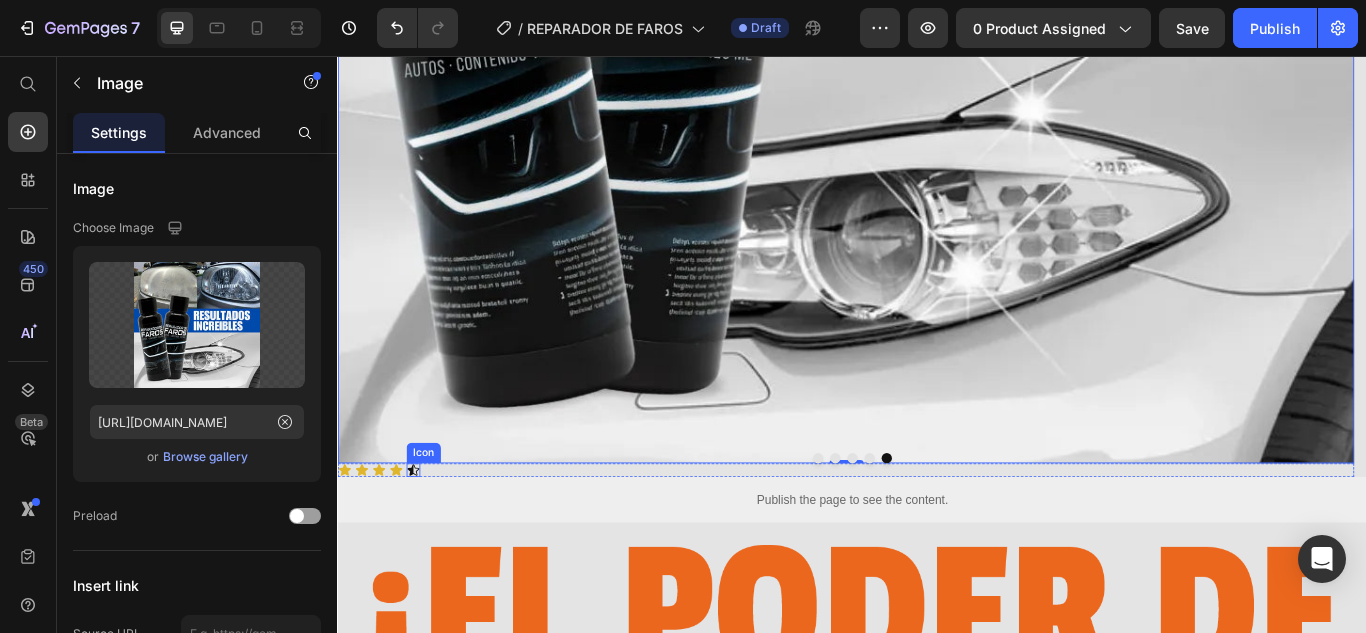 click 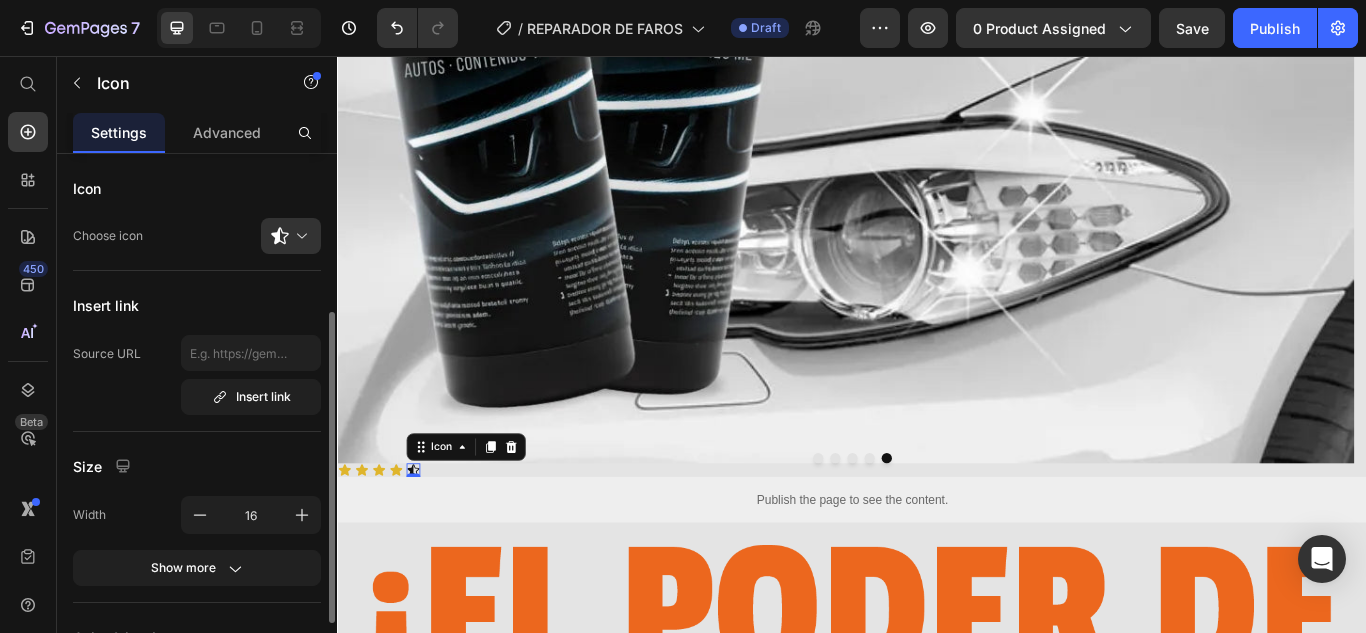 scroll, scrollTop: 200, scrollLeft: 0, axis: vertical 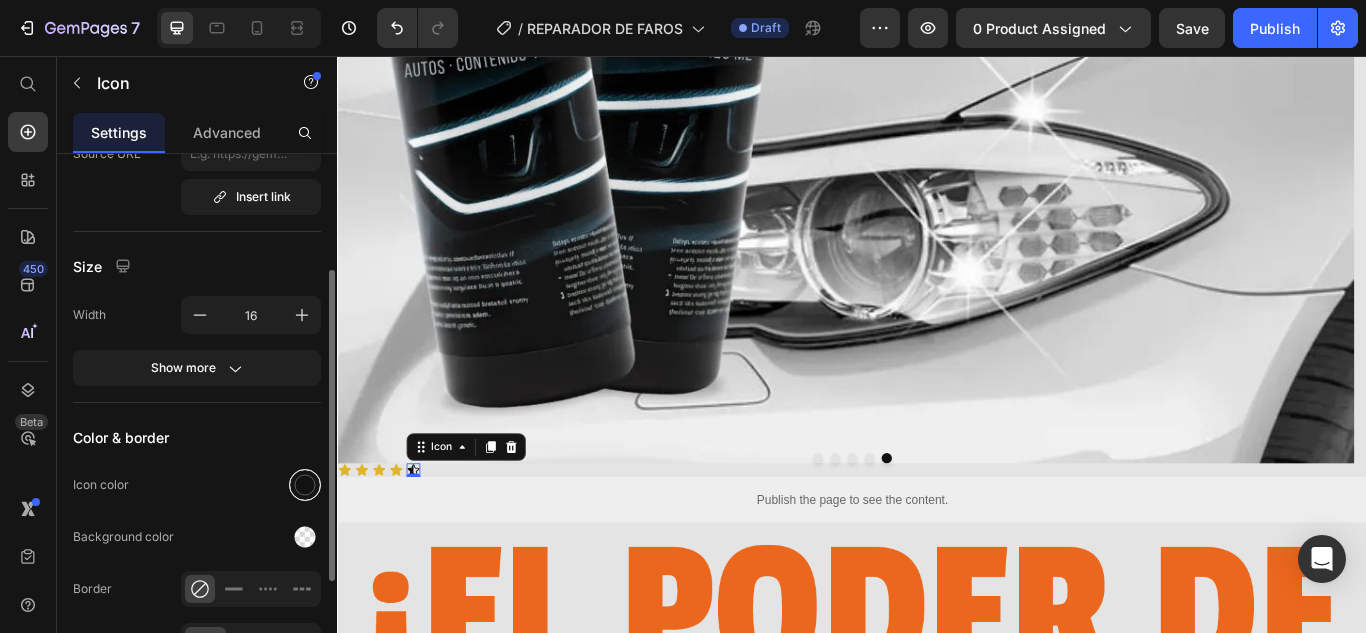 click at bounding box center [305, 485] 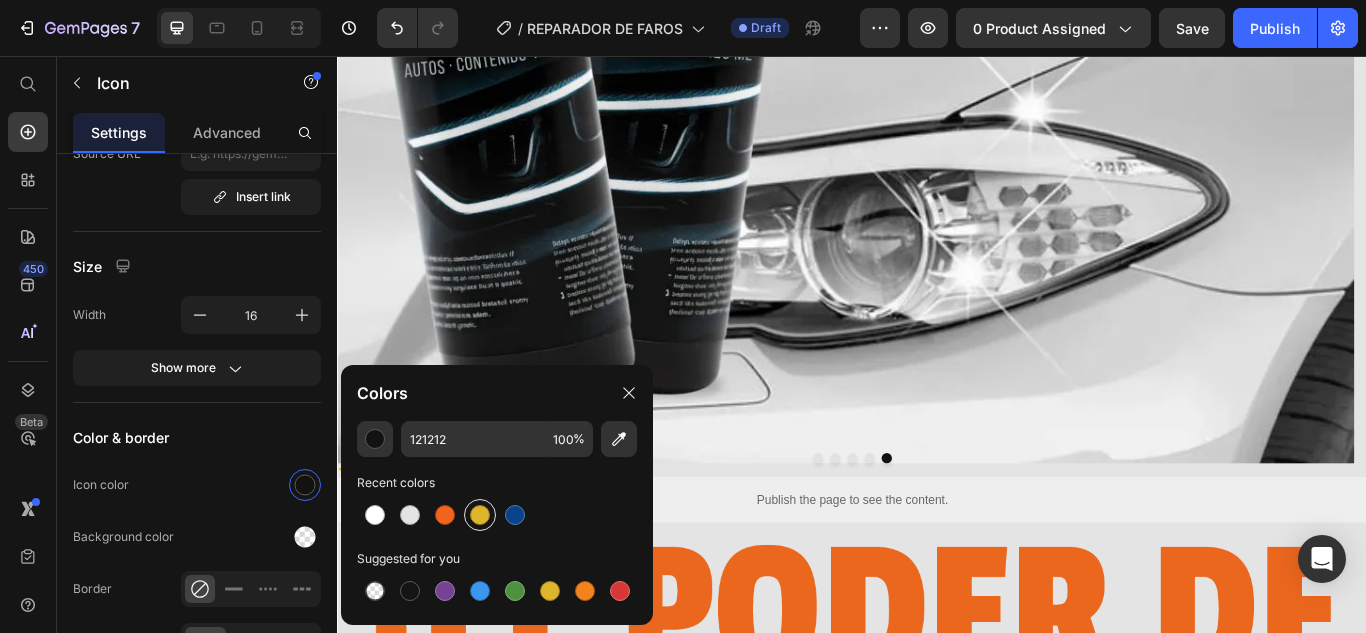 click at bounding box center [480, 515] 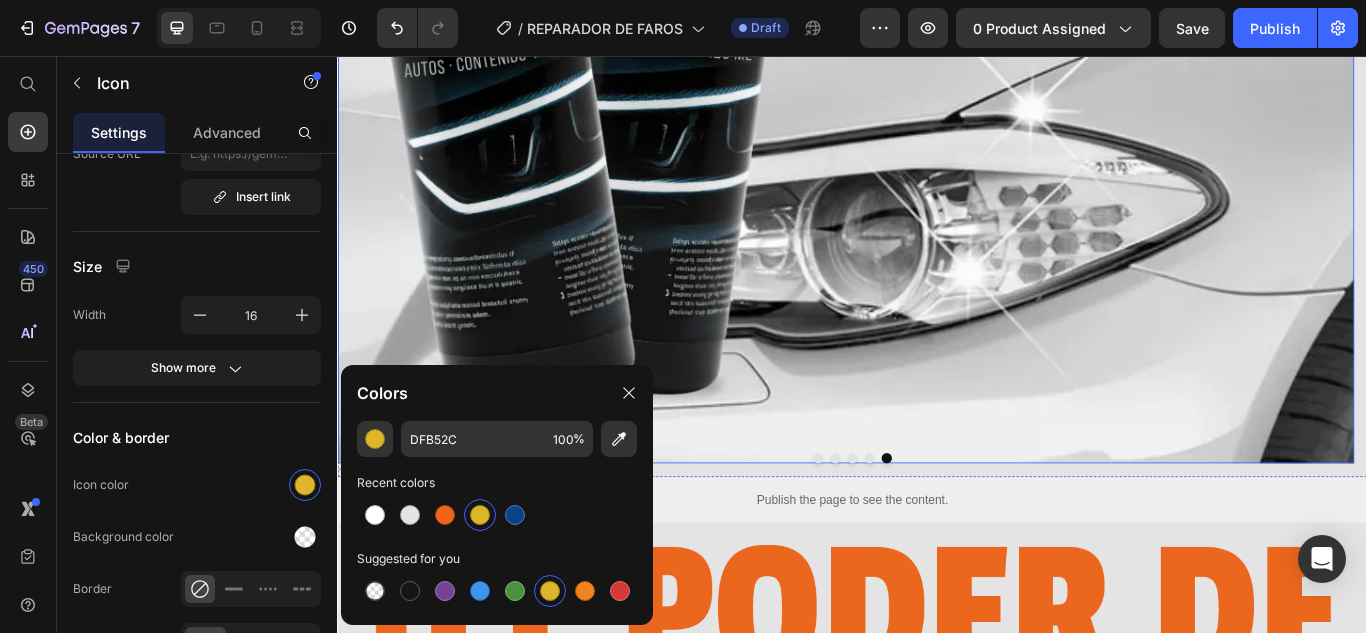 click at bounding box center [929, -62] 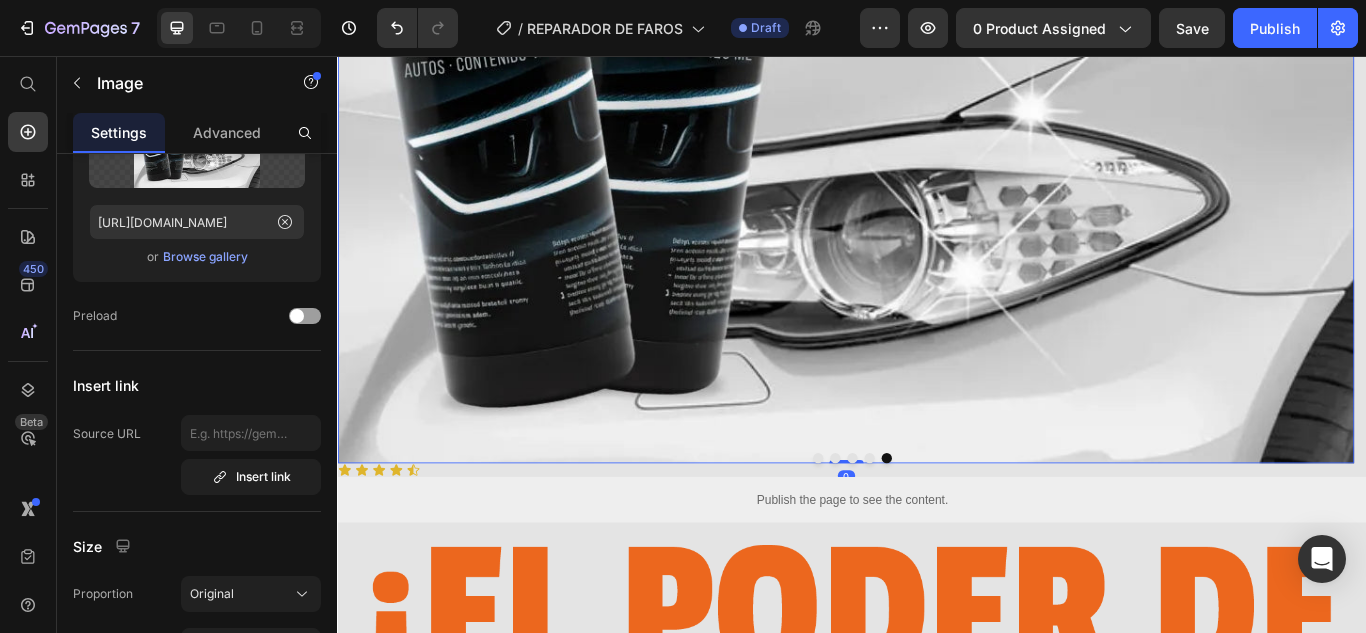 scroll, scrollTop: 0, scrollLeft: 0, axis: both 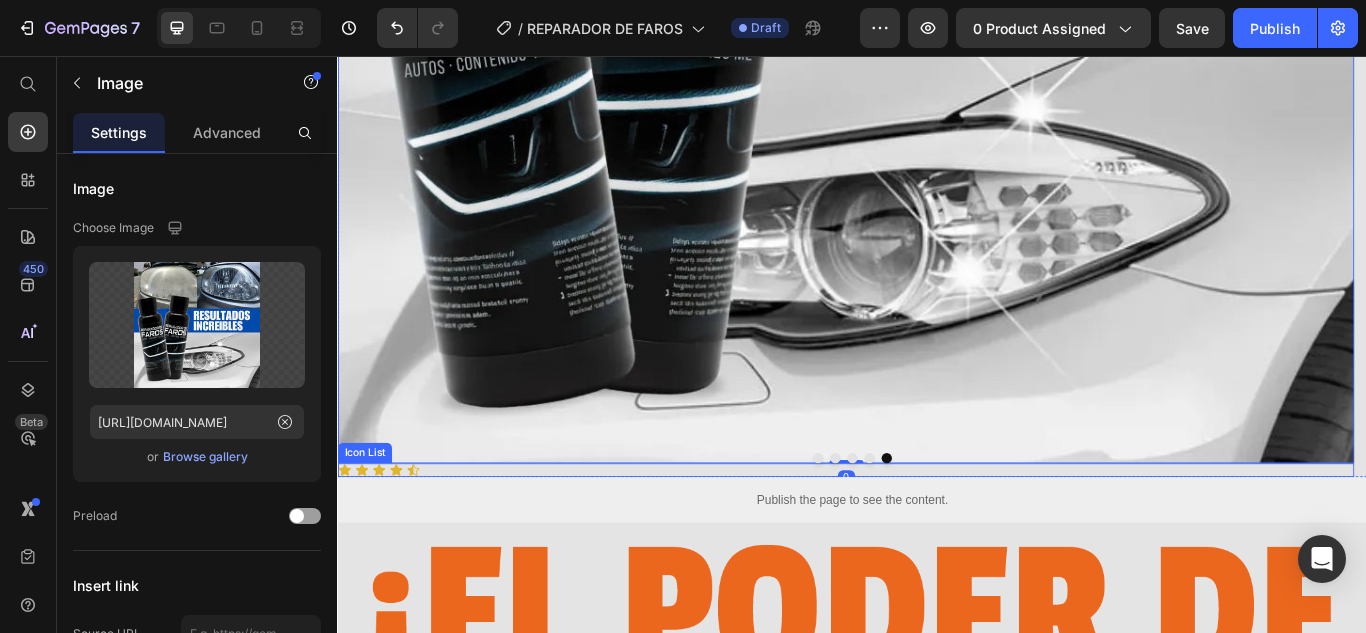 click on "Icon Icon Icon Icon Icon" at bounding box center [929, 539] 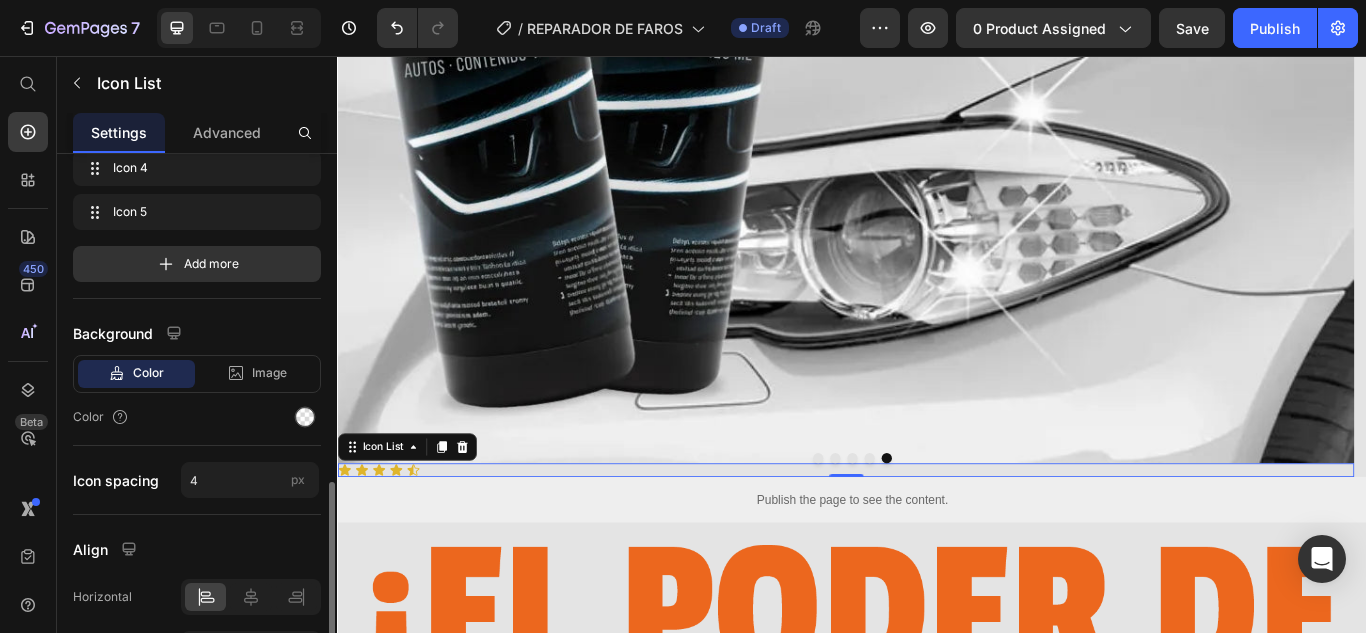 scroll, scrollTop: 325, scrollLeft: 0, axis: vertical 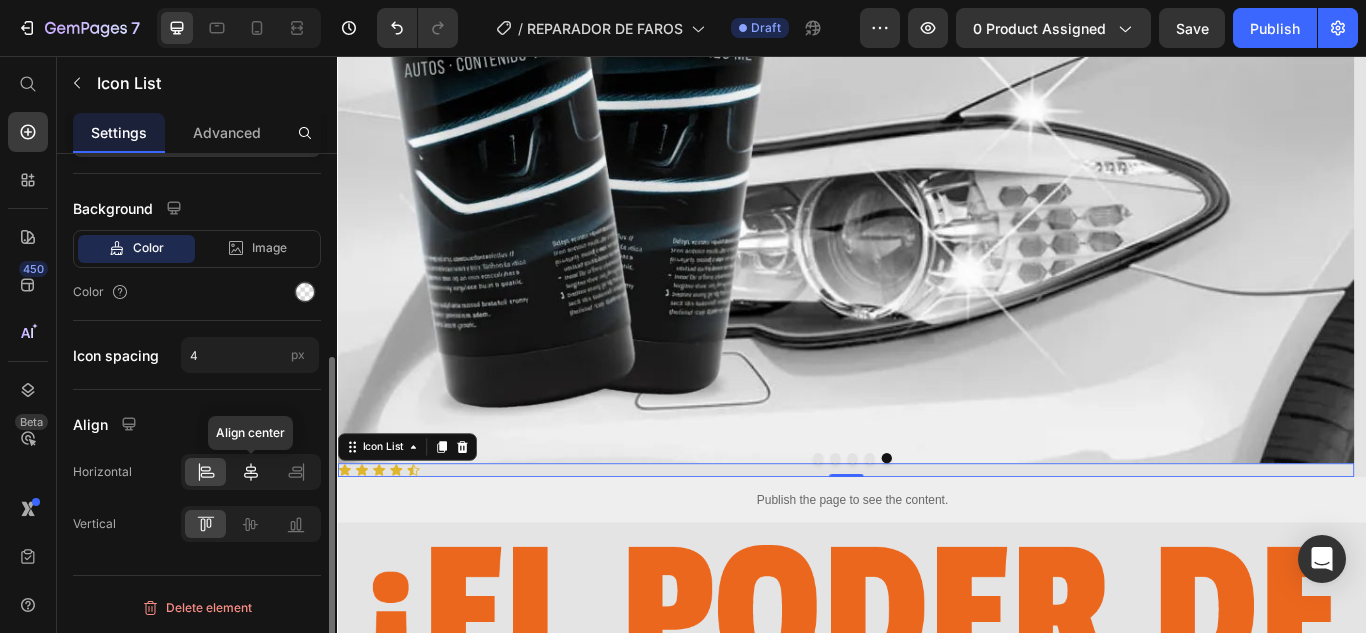 click 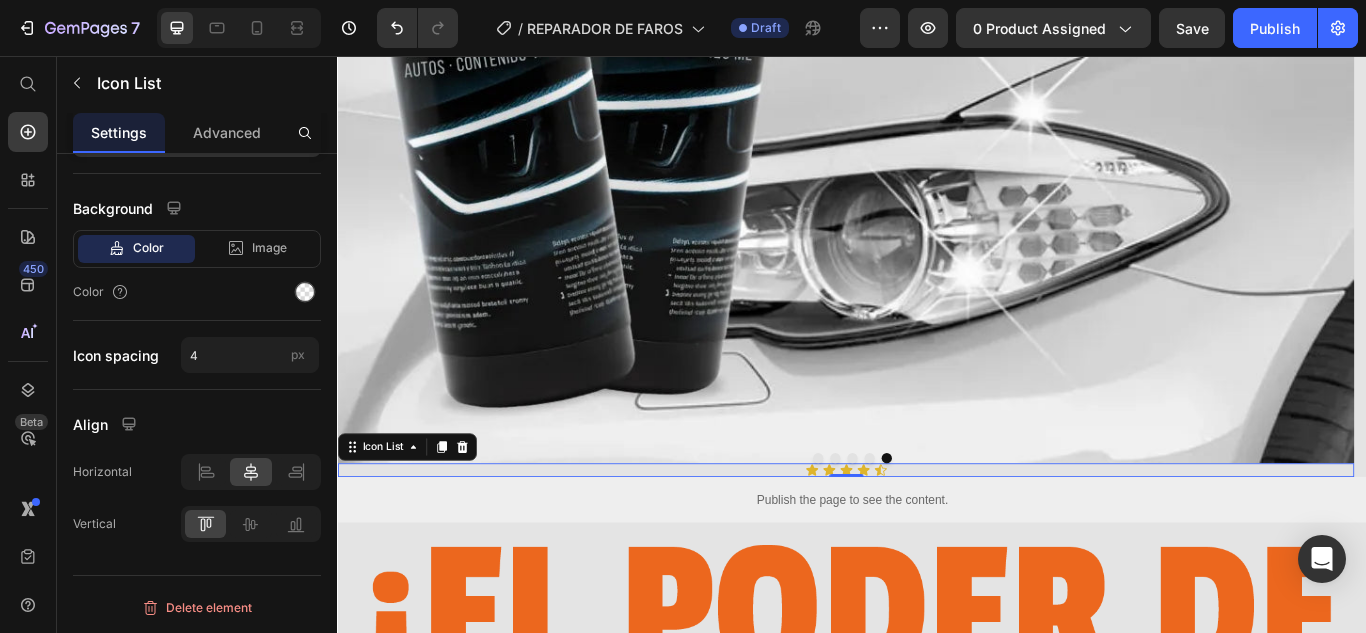 click on "Icon Icon Icon Icon Icon" at bounding box center (929, 539) 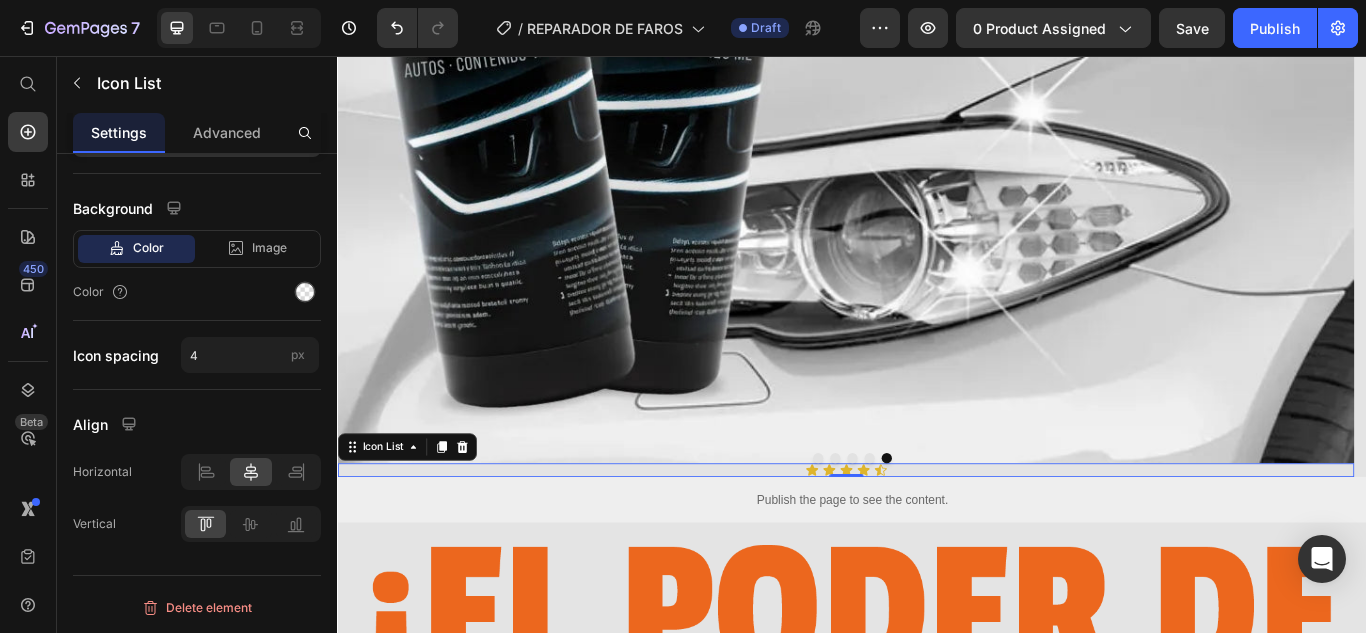 click 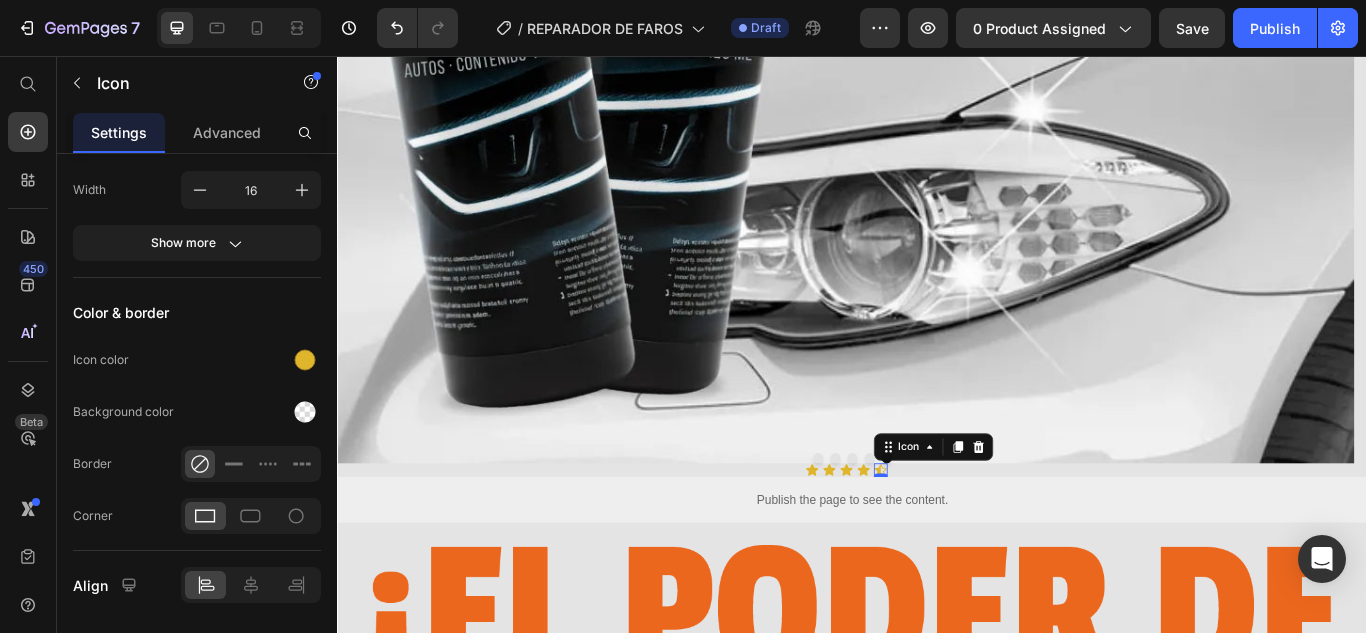 scroll, scrollTop: 0, scrollLeft: 0, axis: both 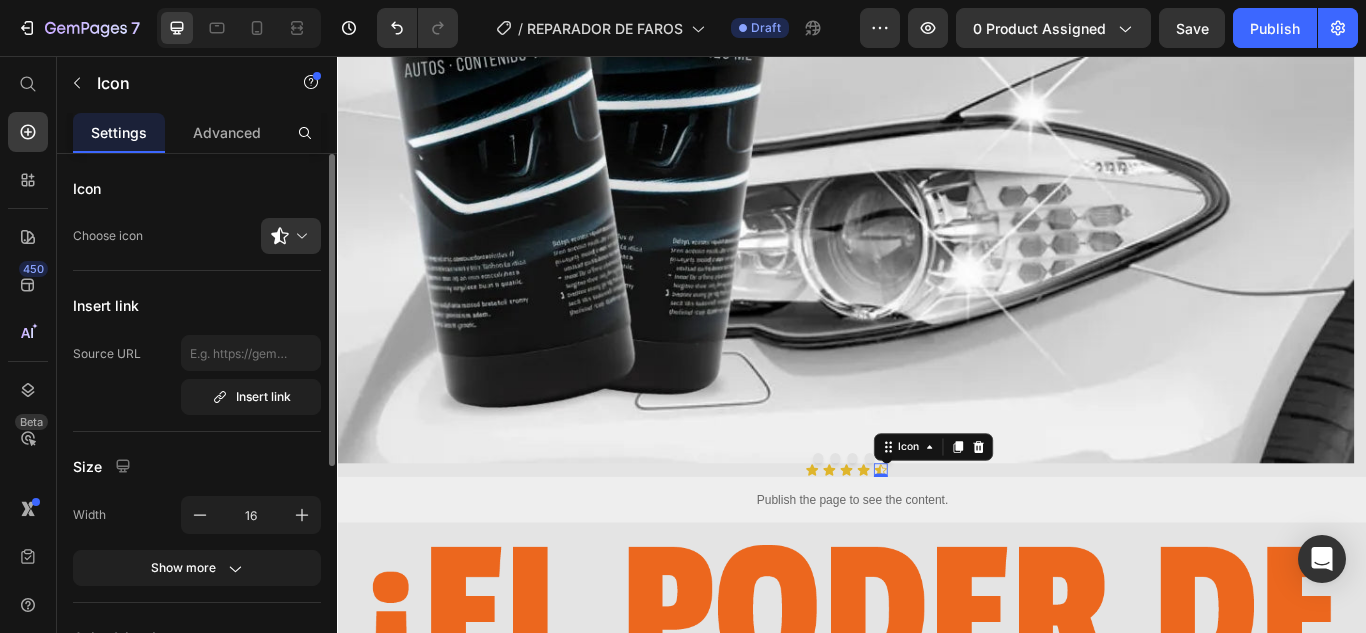 click on "Icon Icon Icon Icon Icon   0" at bounding box center (929, 539) 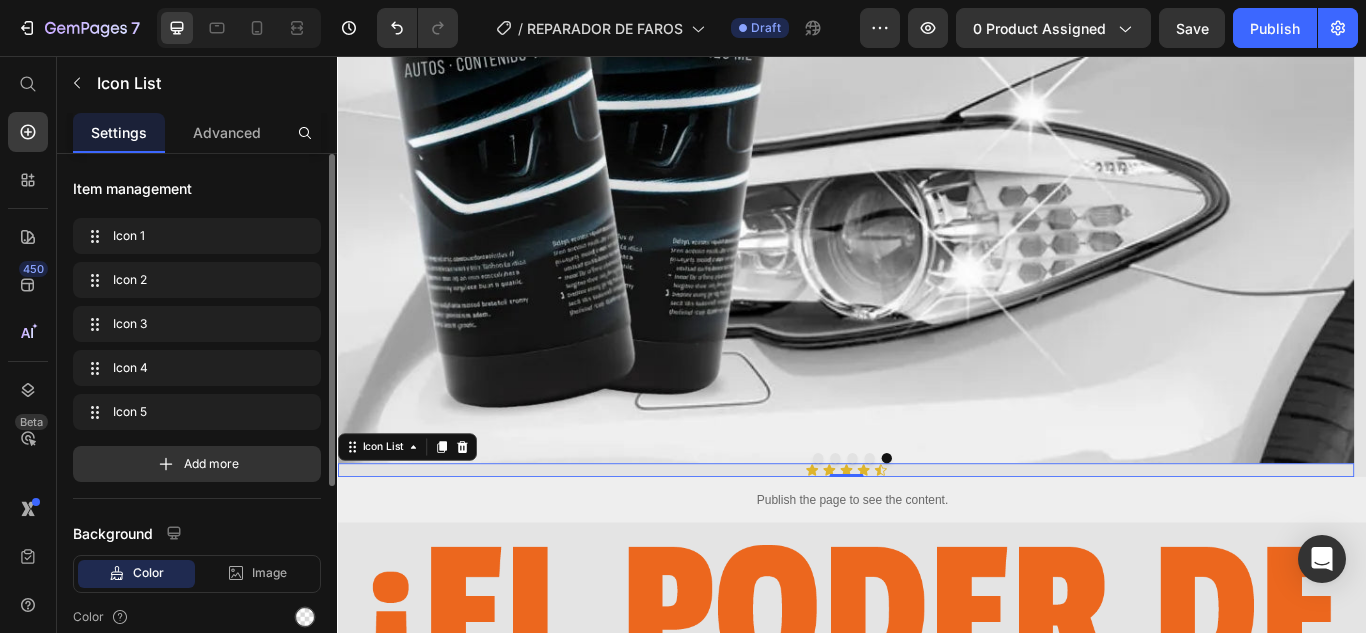 click on "Icon Icon Icon Icon Icon" at bounding box center [929, 539] 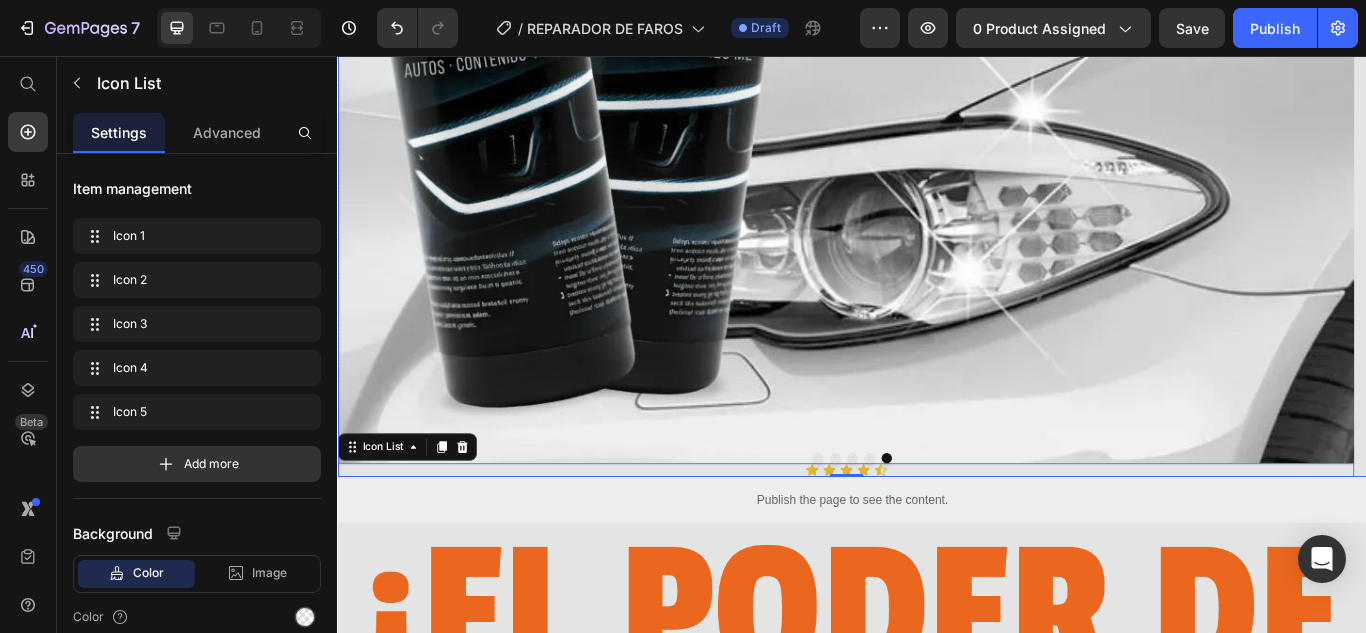 click at bounding box center (937, 525) 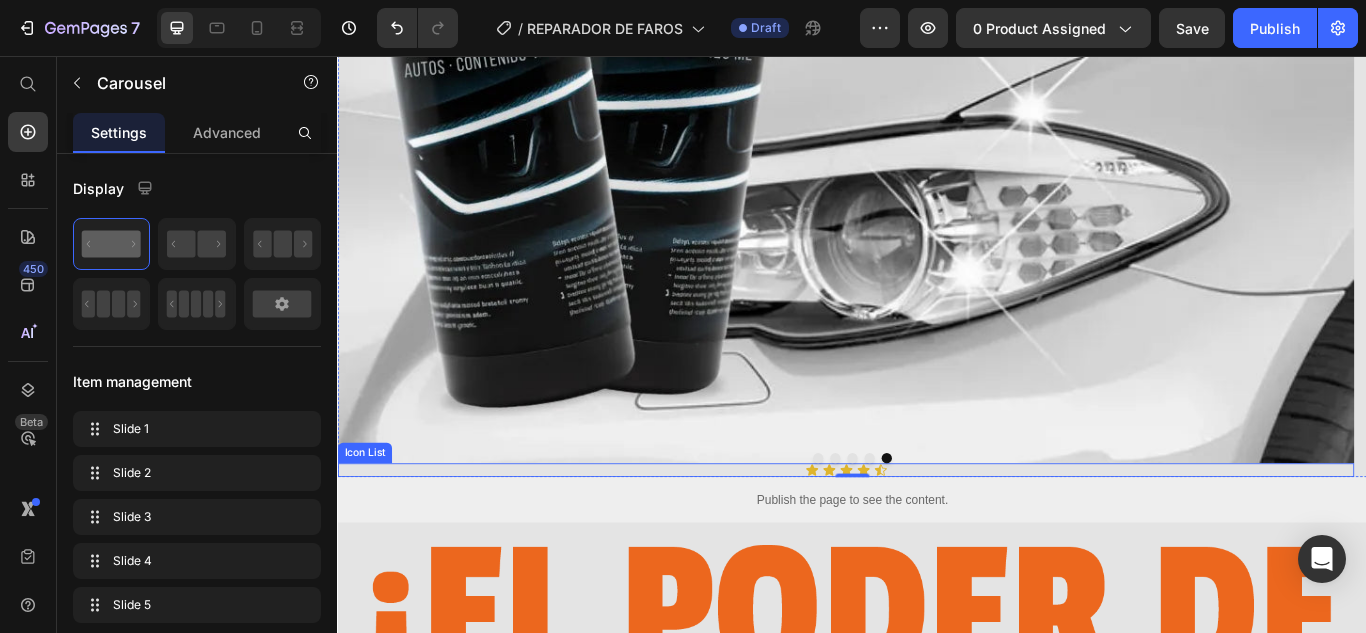 click on "Icon Icon Icon Icon Icon" at bounding box center (929, 539) 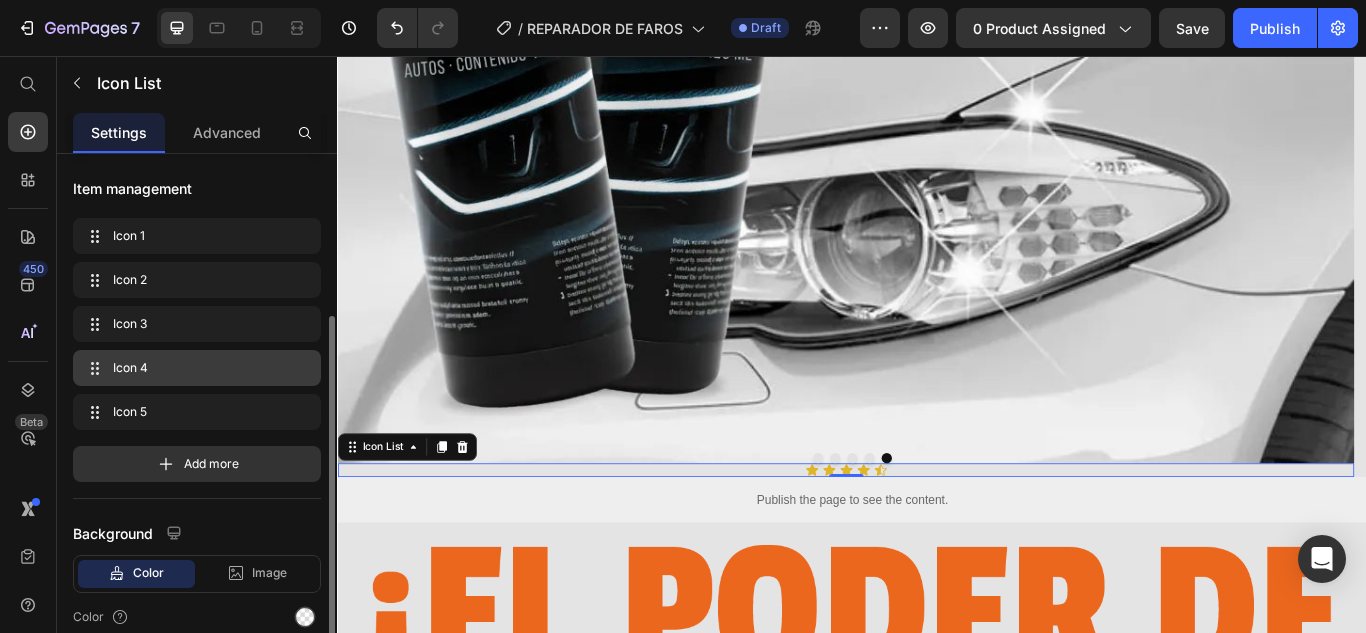 scroll, scrollTop: 100, scrollLeft: 0, axis: vertical 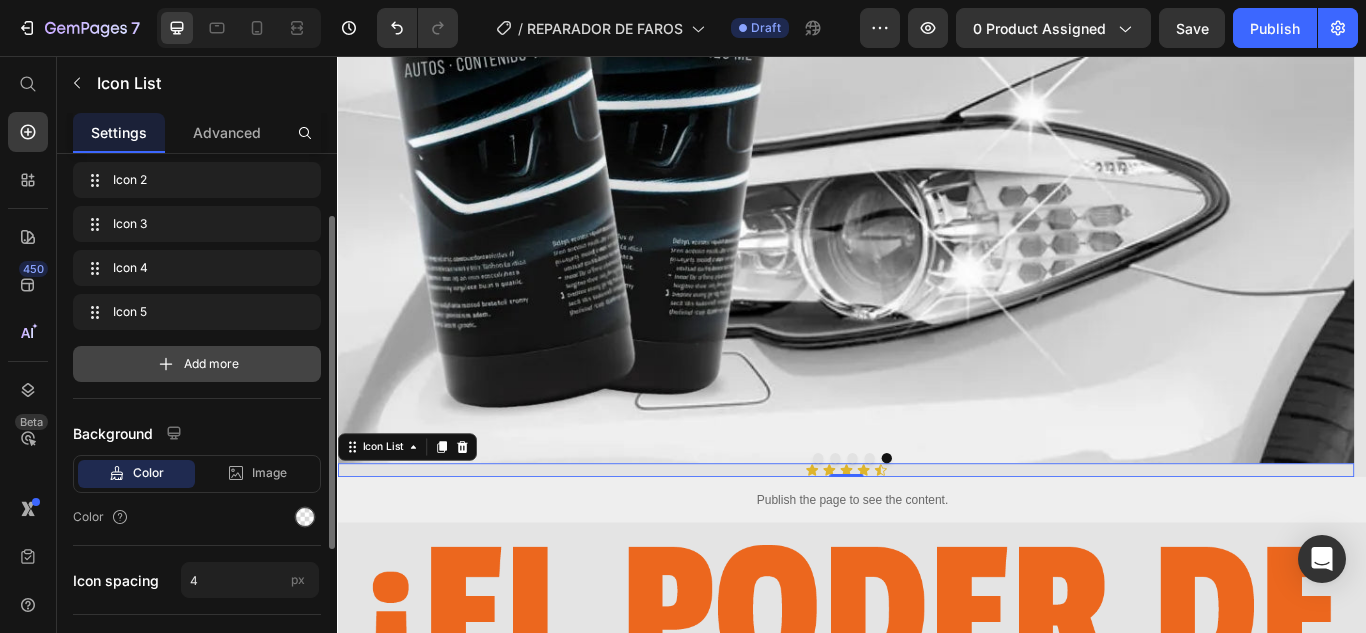 click on "Add more" at bounding box center (211, 364) 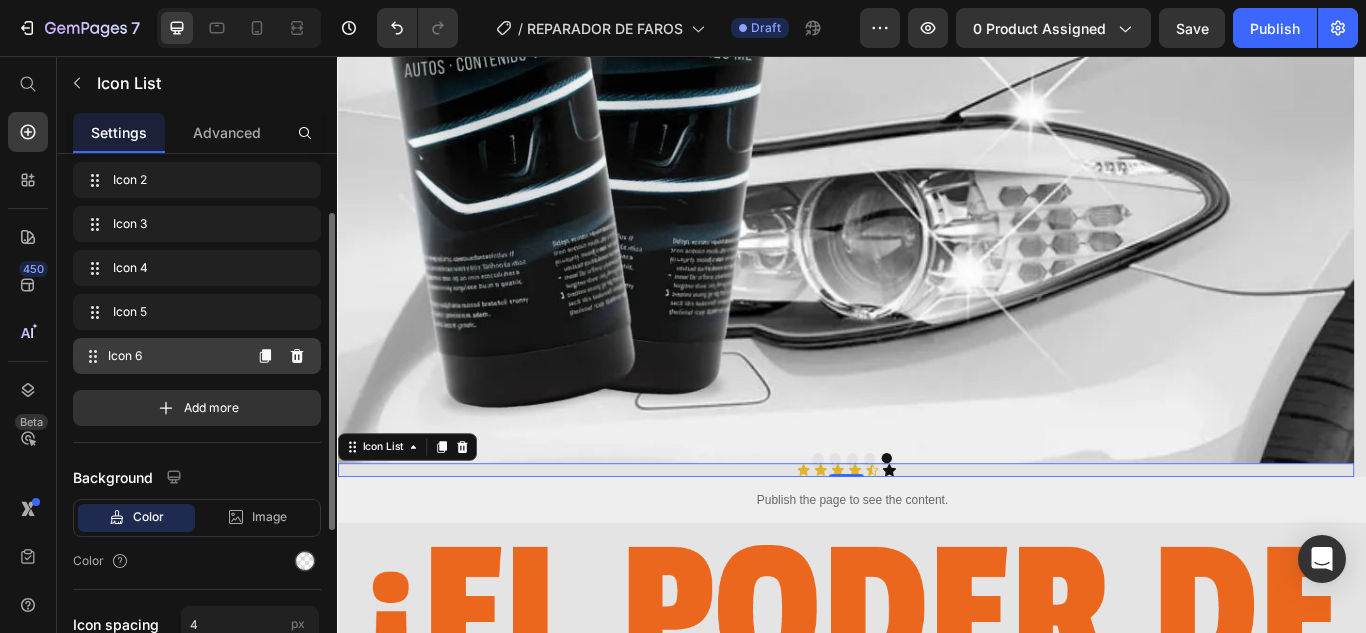 click on "Icon 6" at bounding box center [174, 356] 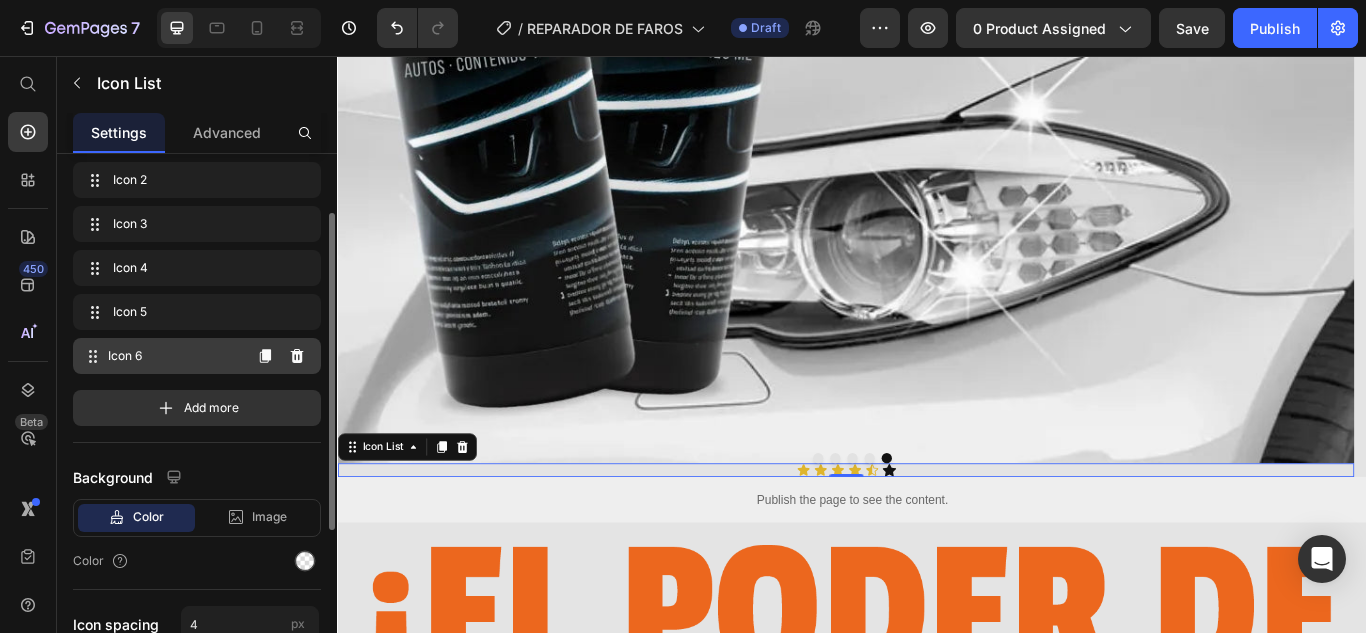 click on "Icon 6" at bounding box center [174, 356] 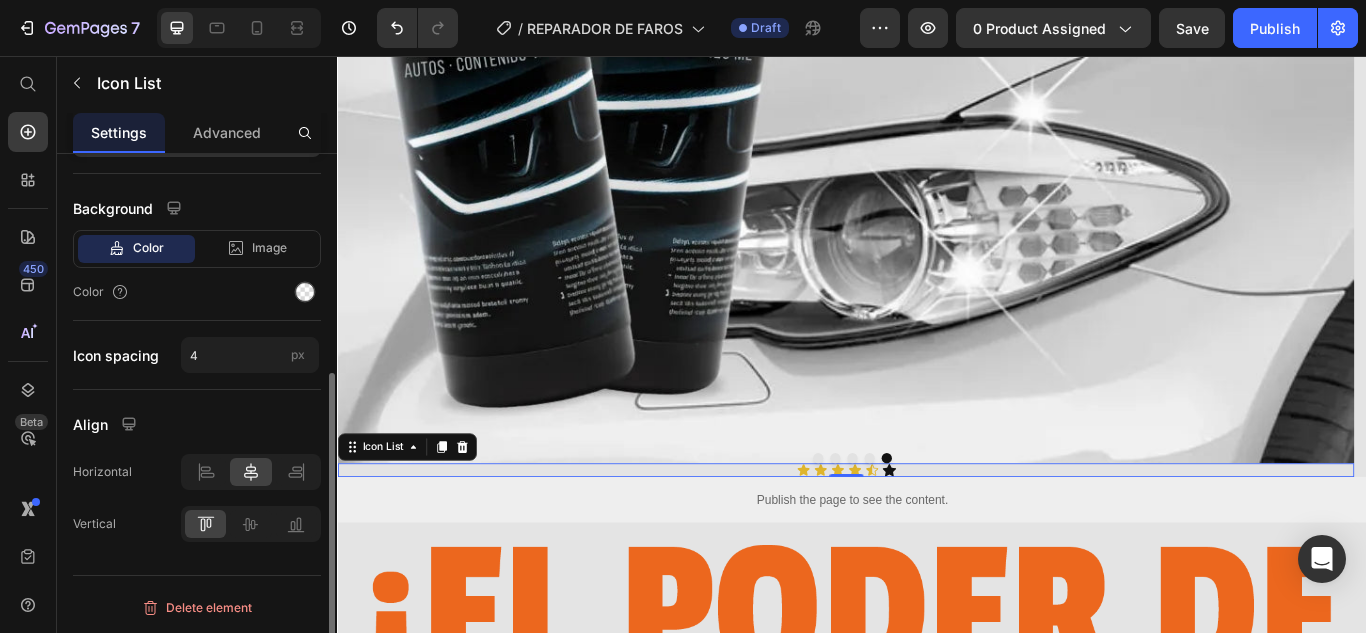 scroll, scrollTop: 0, scrollLeft: 0, axis: both 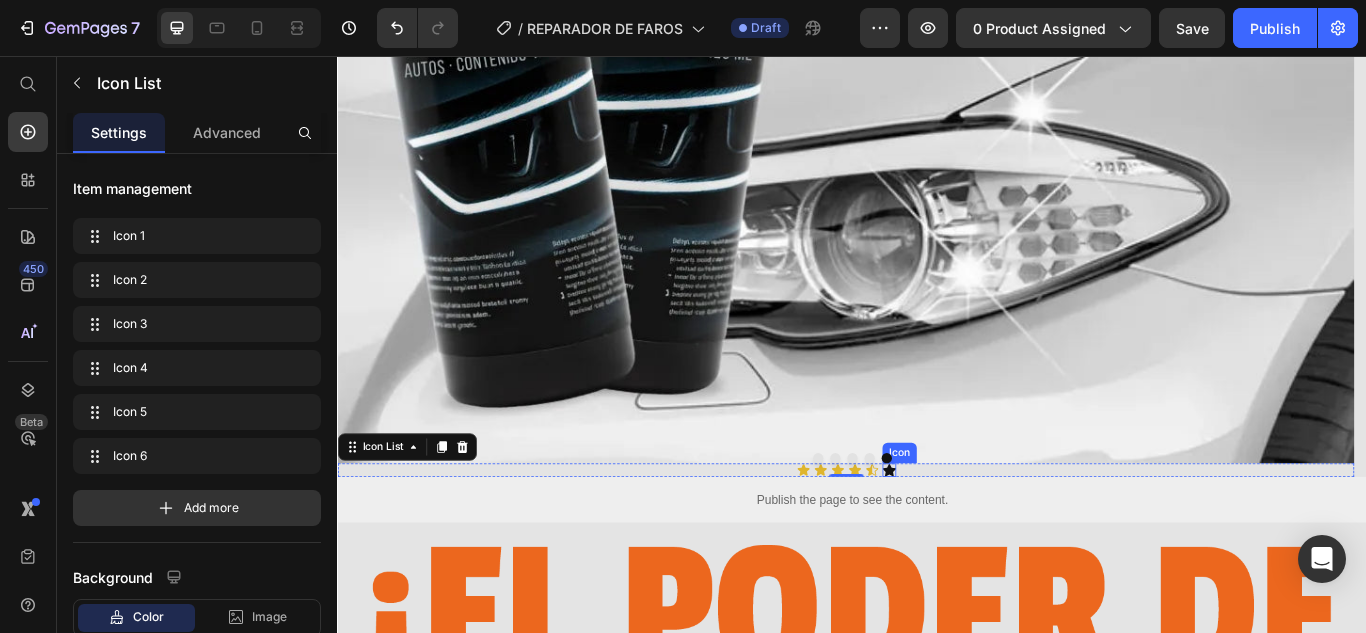 click 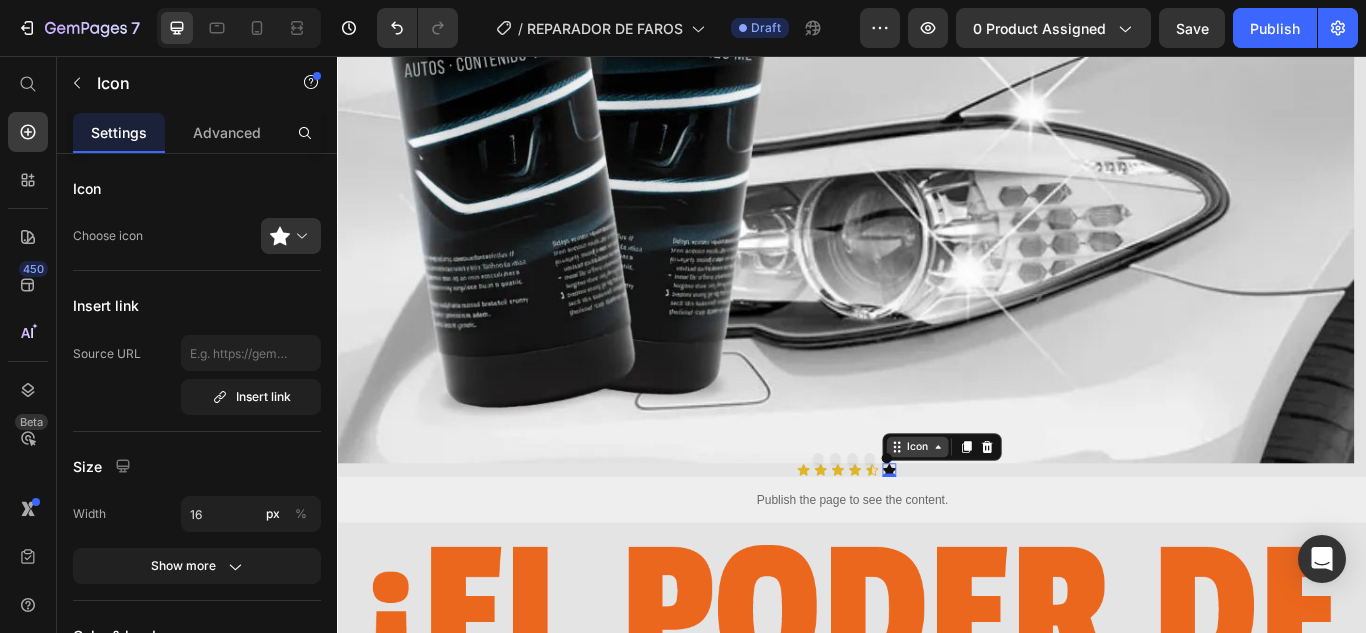 click 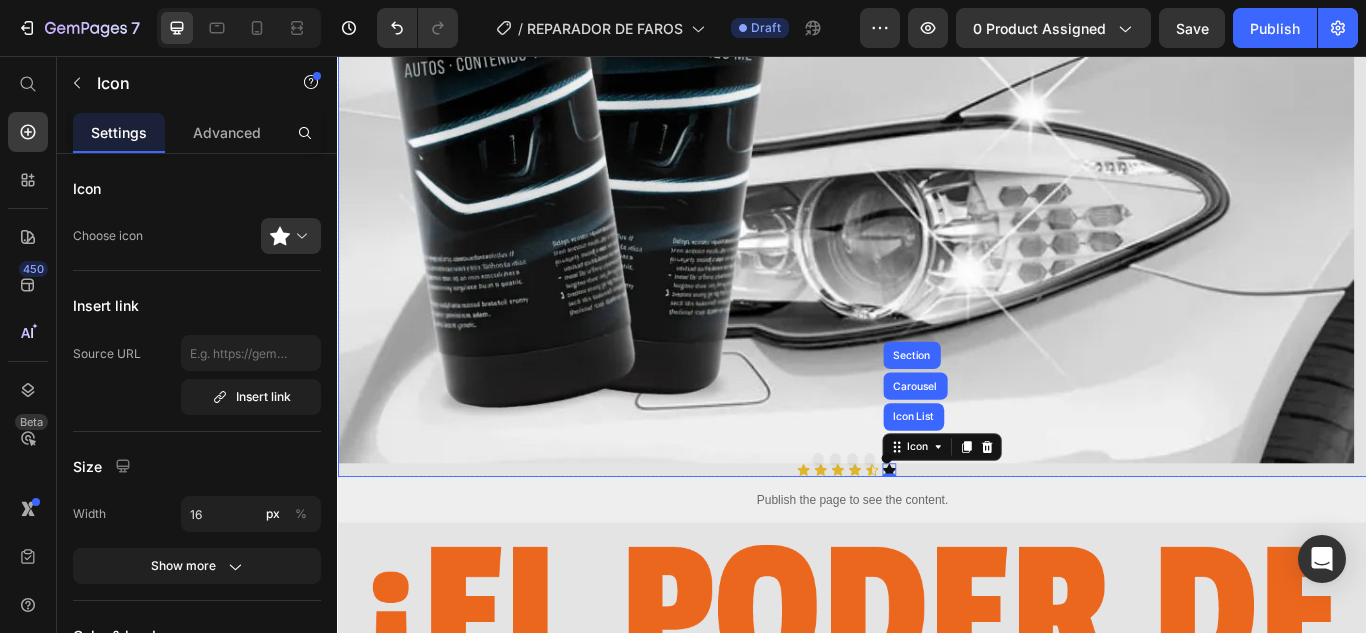 click at bounding box center [937, 525] 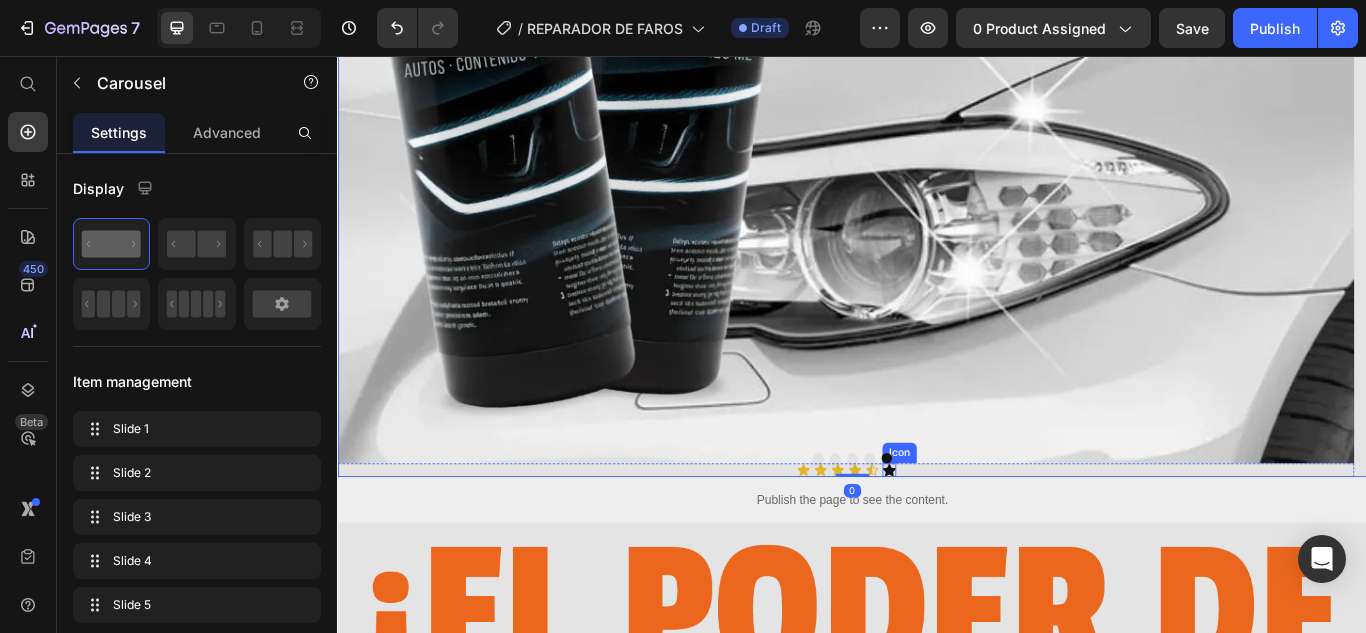 click 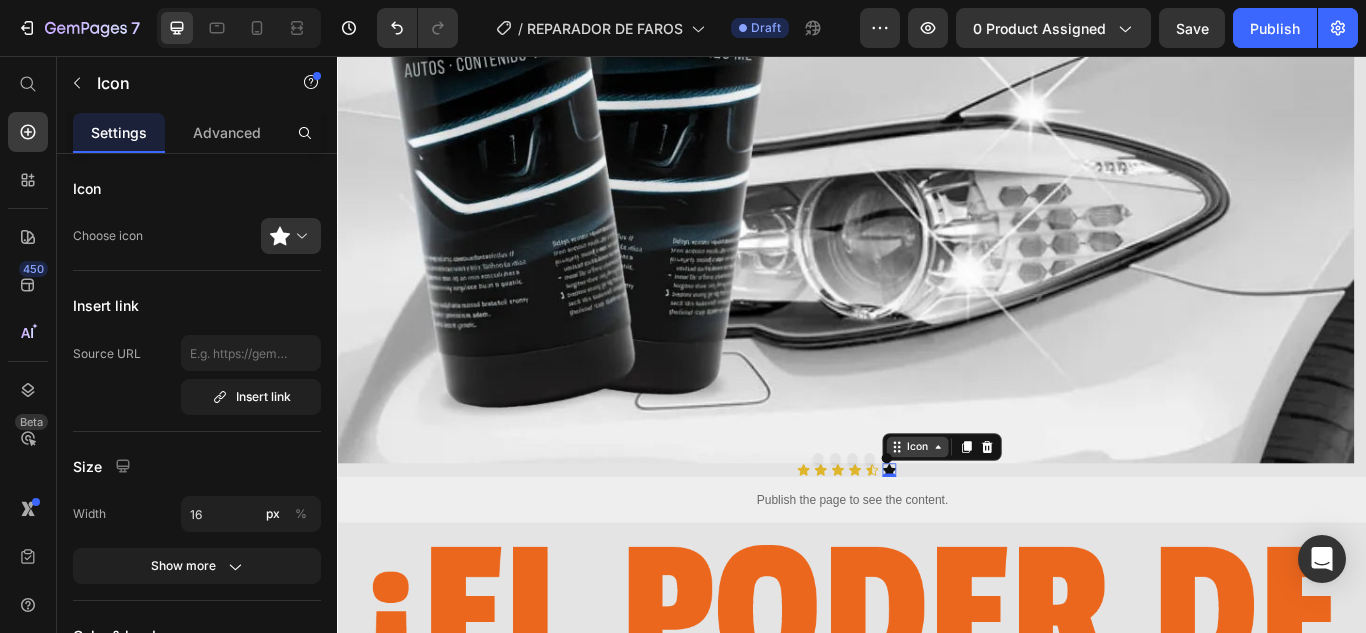 click on "Icon" at bounding box center [1013, 512] 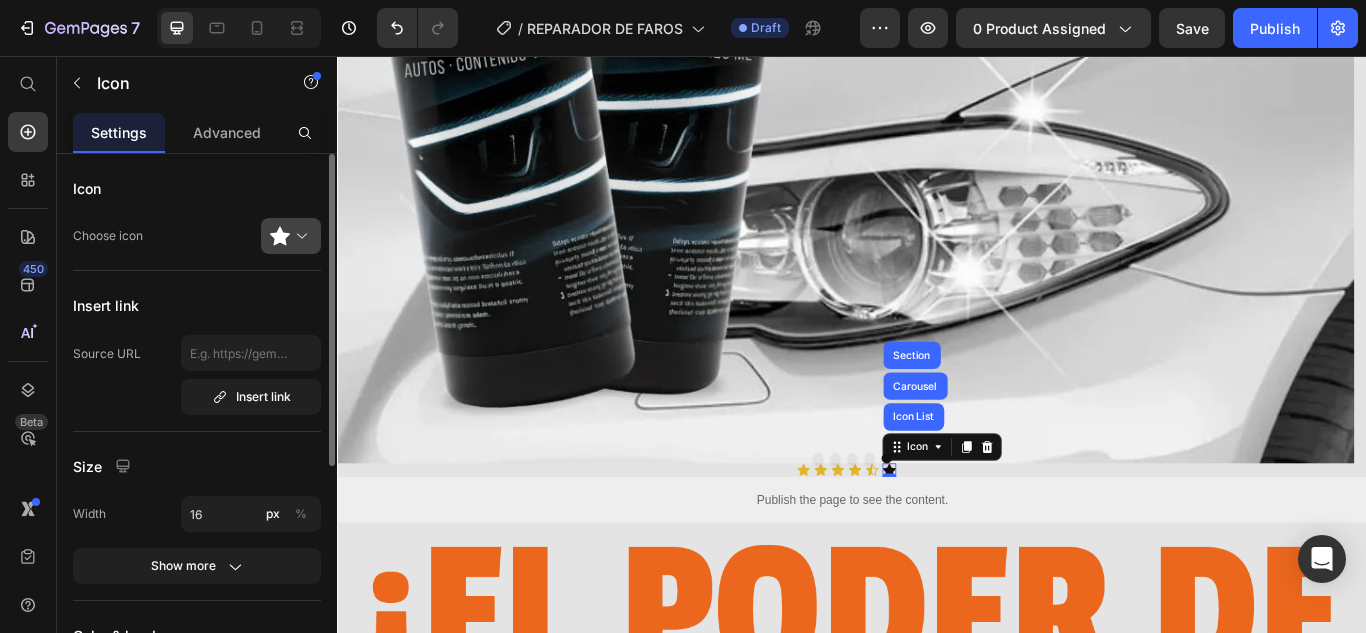 click at bounding box center [299, 236] 